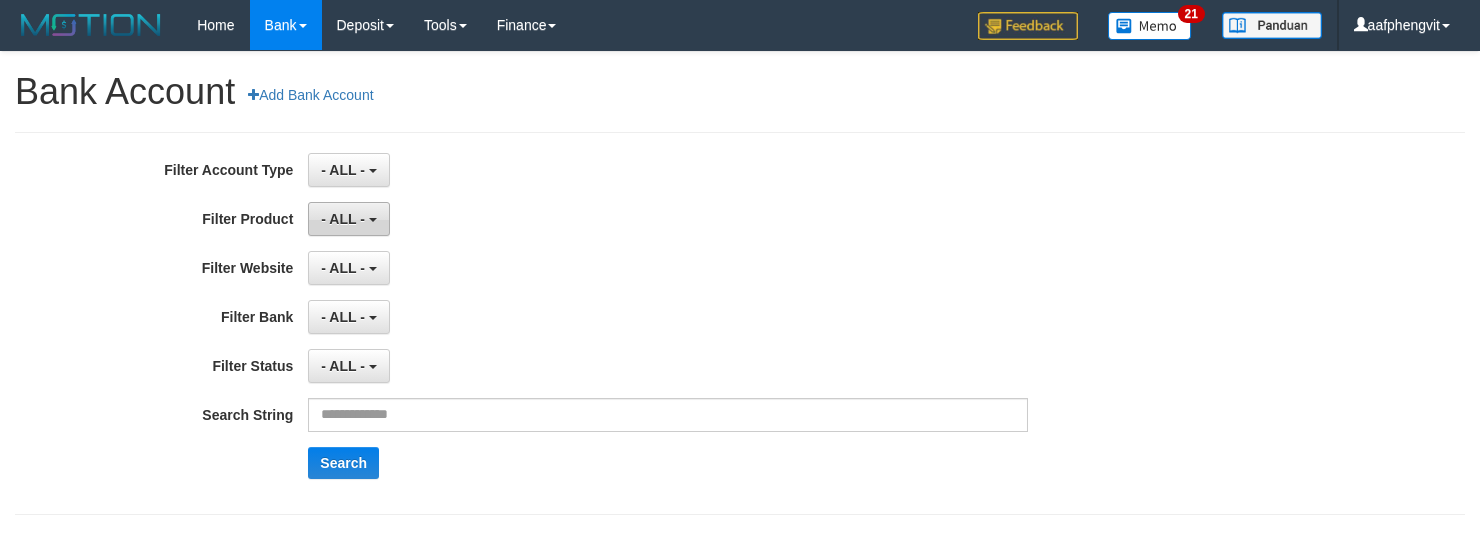 scroll, scrollTop: 0, scrollLeft: 0, axis: both 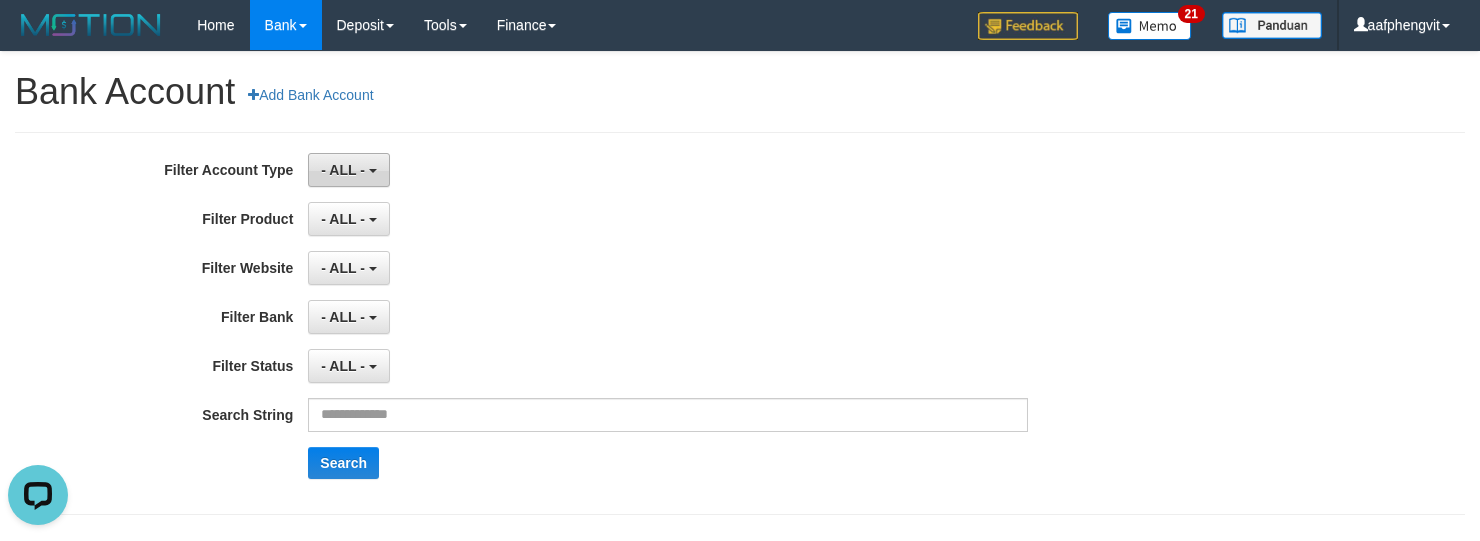 click on "- ALL -" at bounding box center (343, 170) 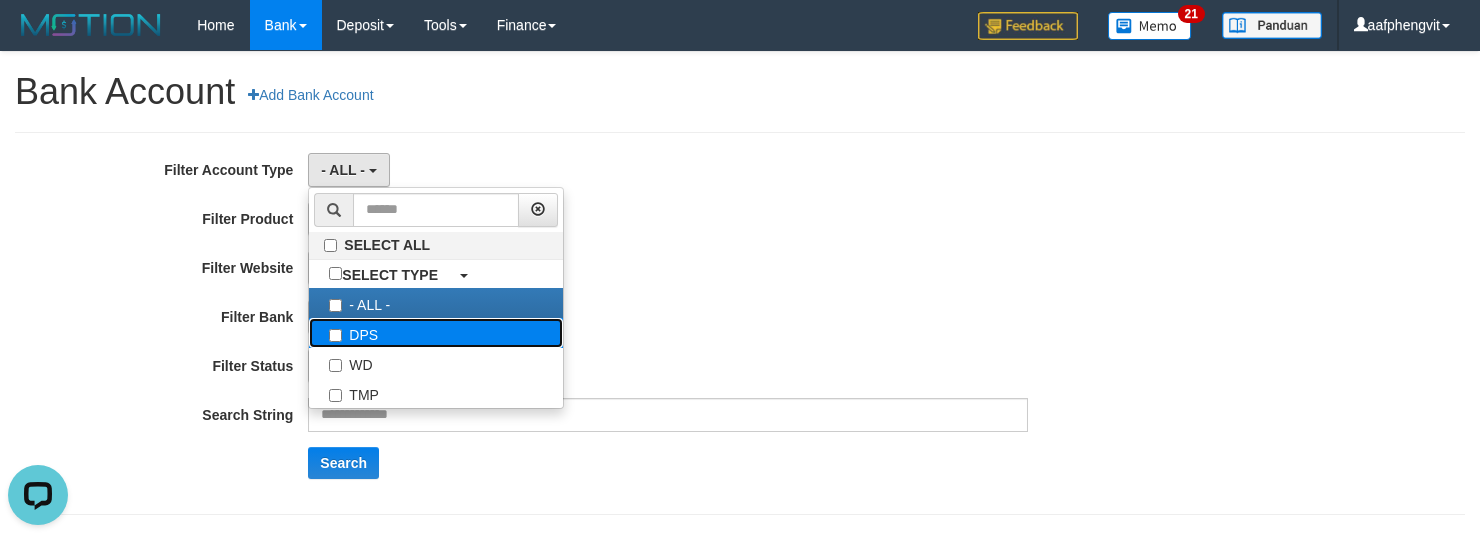 click on "DPS" at bounding box center [436, 333] 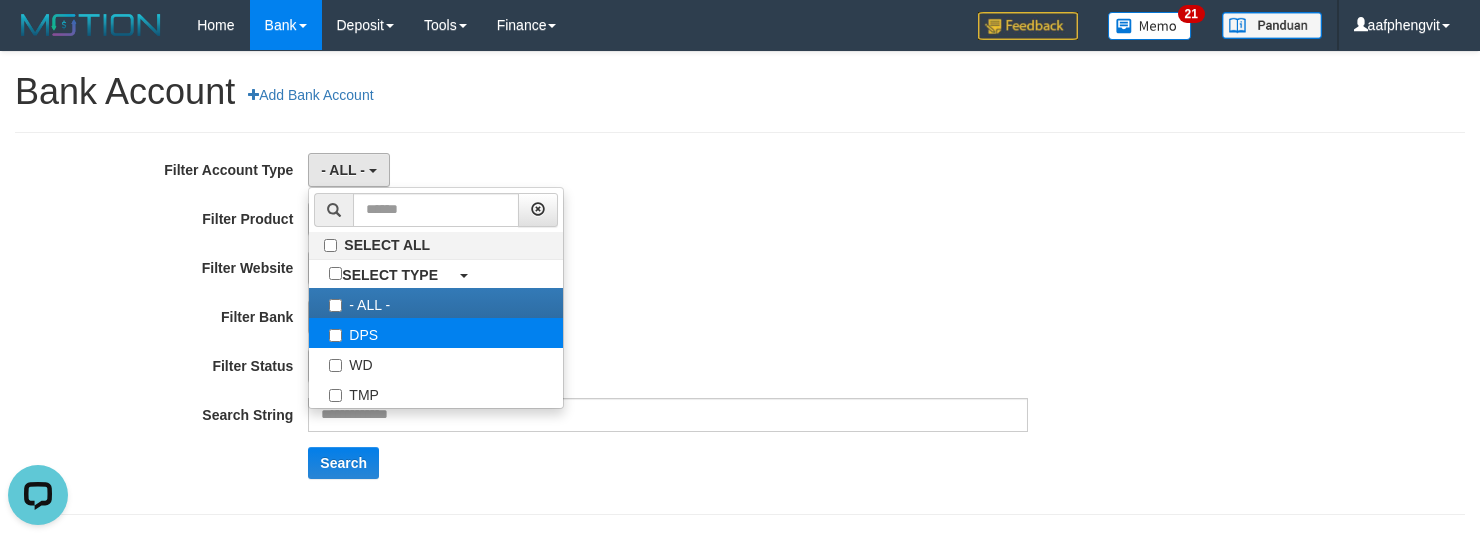 select on "***" 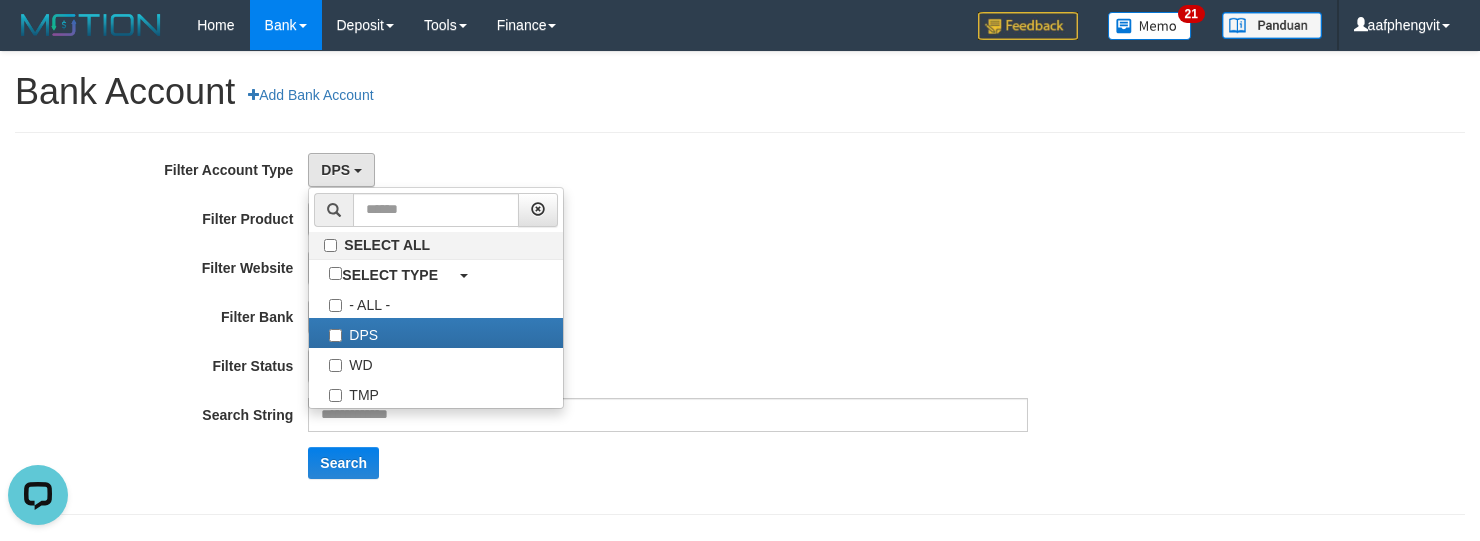 scroll, scrollTop: 17, scrollLeft: 0, axis: vertical 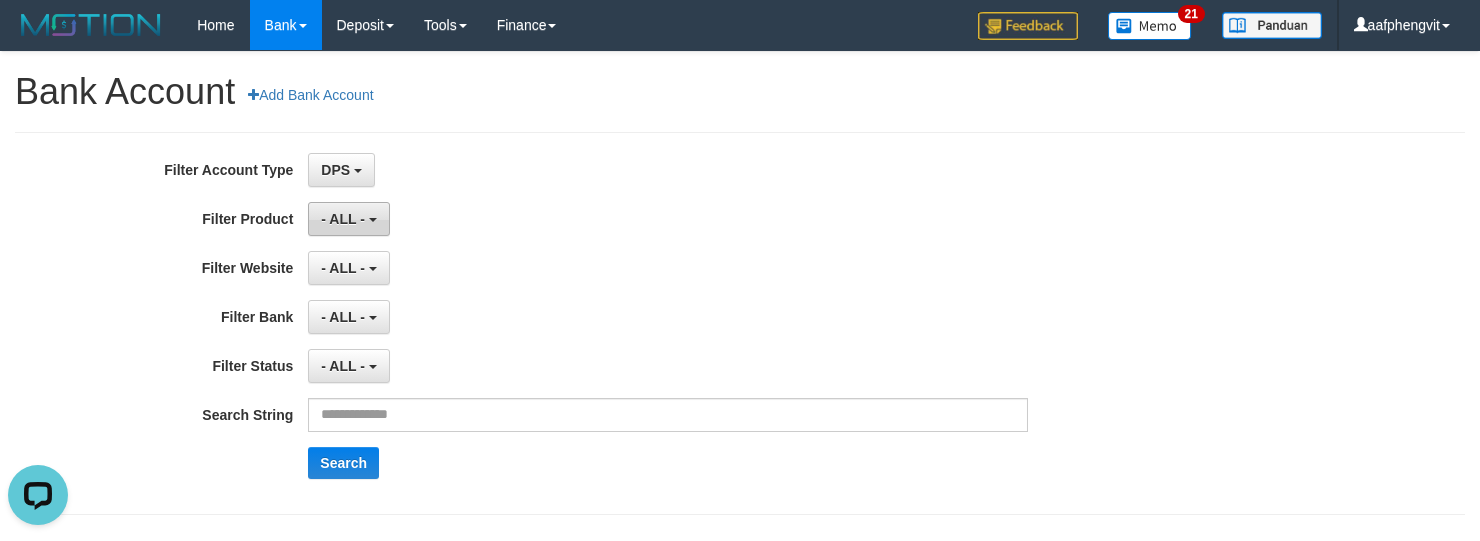 click on "- ALL -" at bounding box center [343, 219] 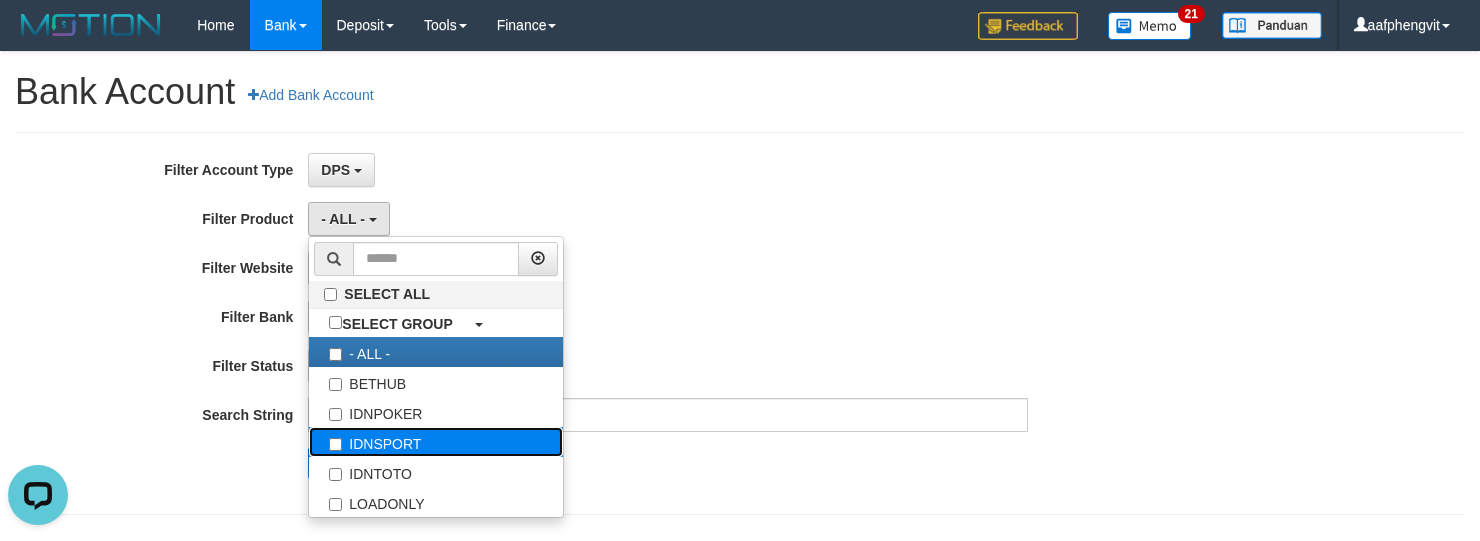 click on "IDNSPORT" at bounding box center (436, 442) 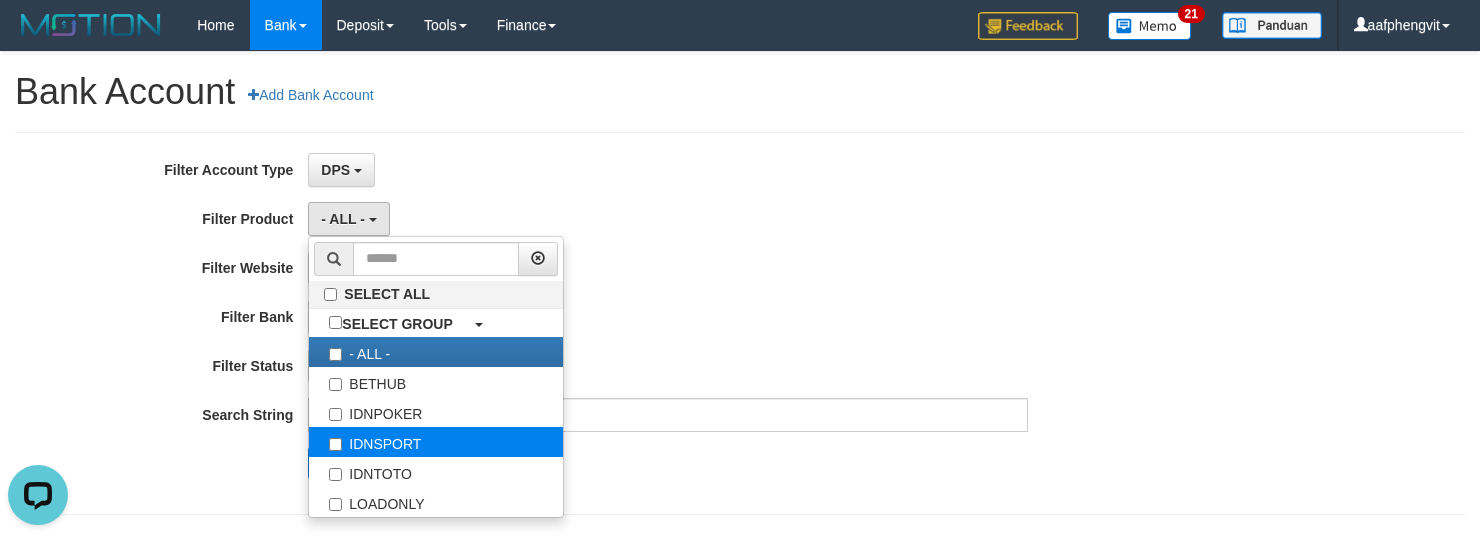 select on "*" 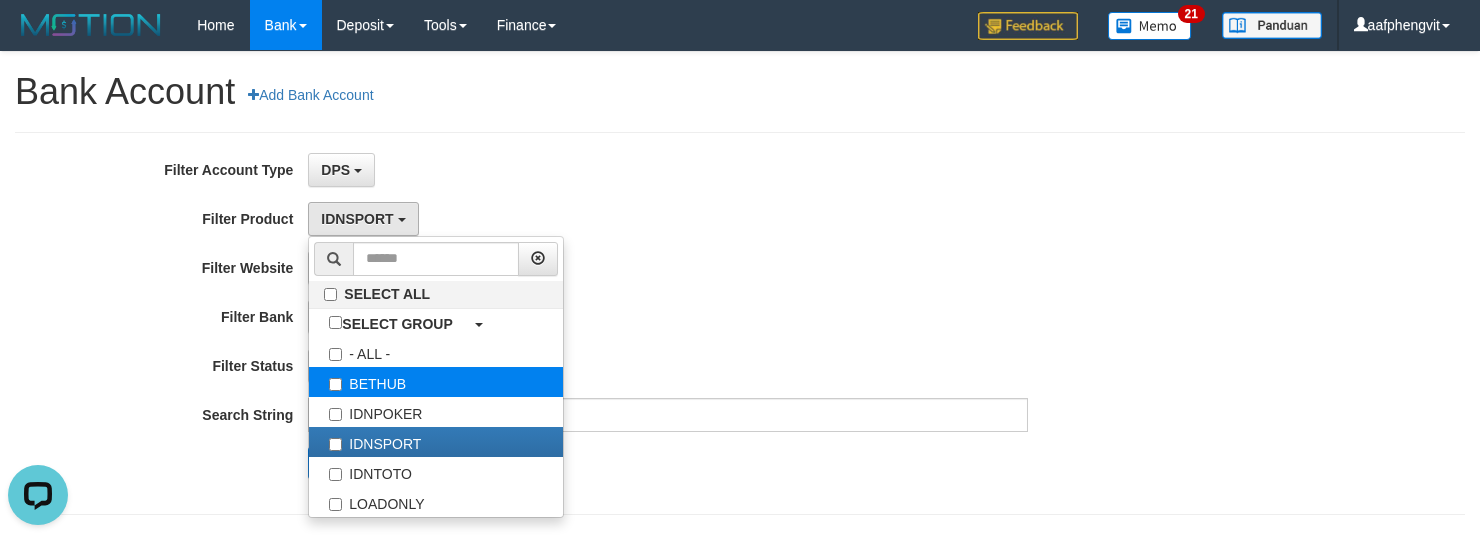 scroll, scrollTop: 17, scrollLeft: 0, axis: vertical 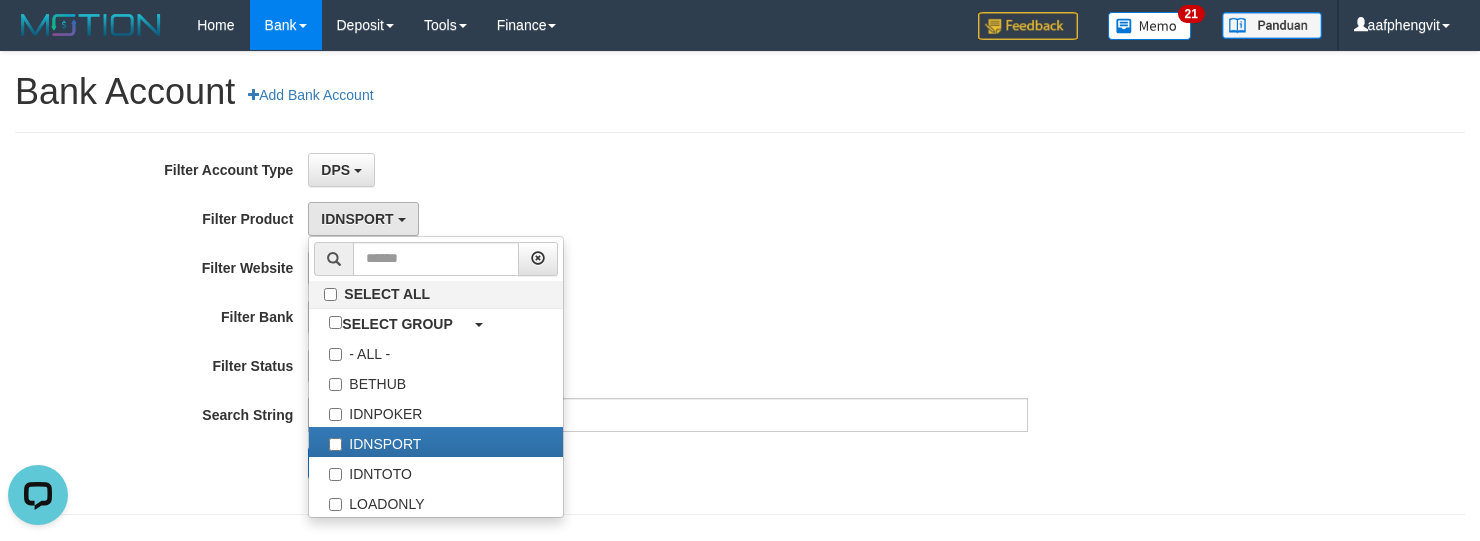 click on "- ALL -    SELECT ALL  SELECT GAME  - ALL -
[ISPORT] SUPERLIGA168" at bounding box center [667, 268] 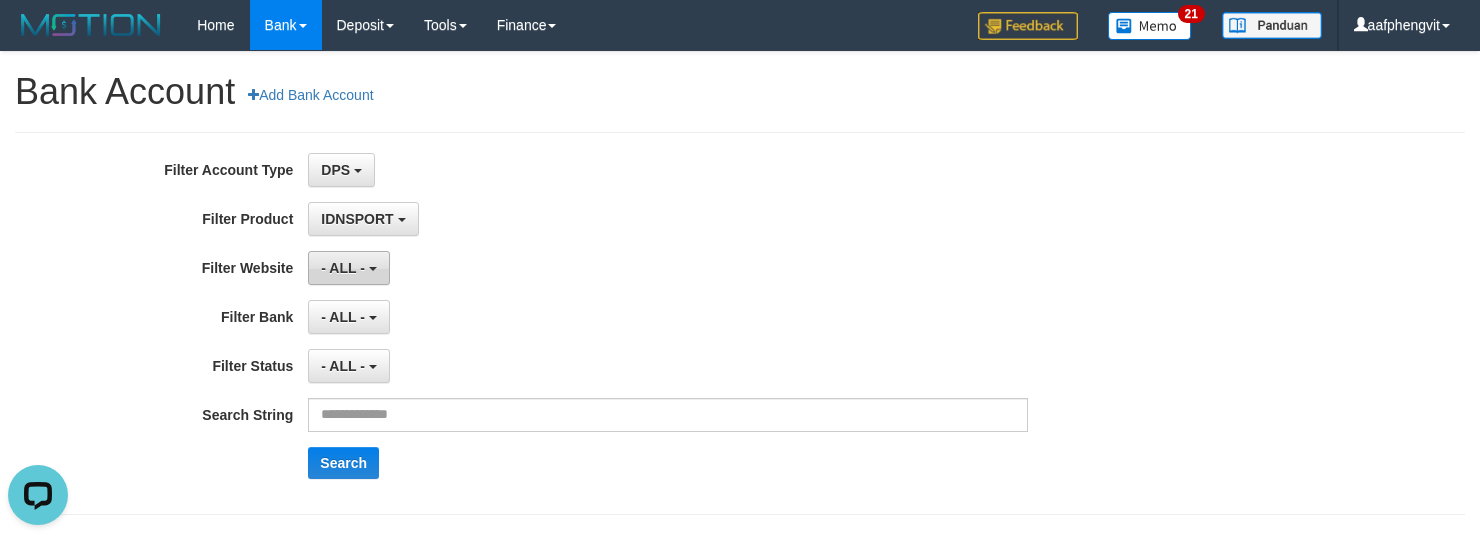 click at bounding box center (373, 269) 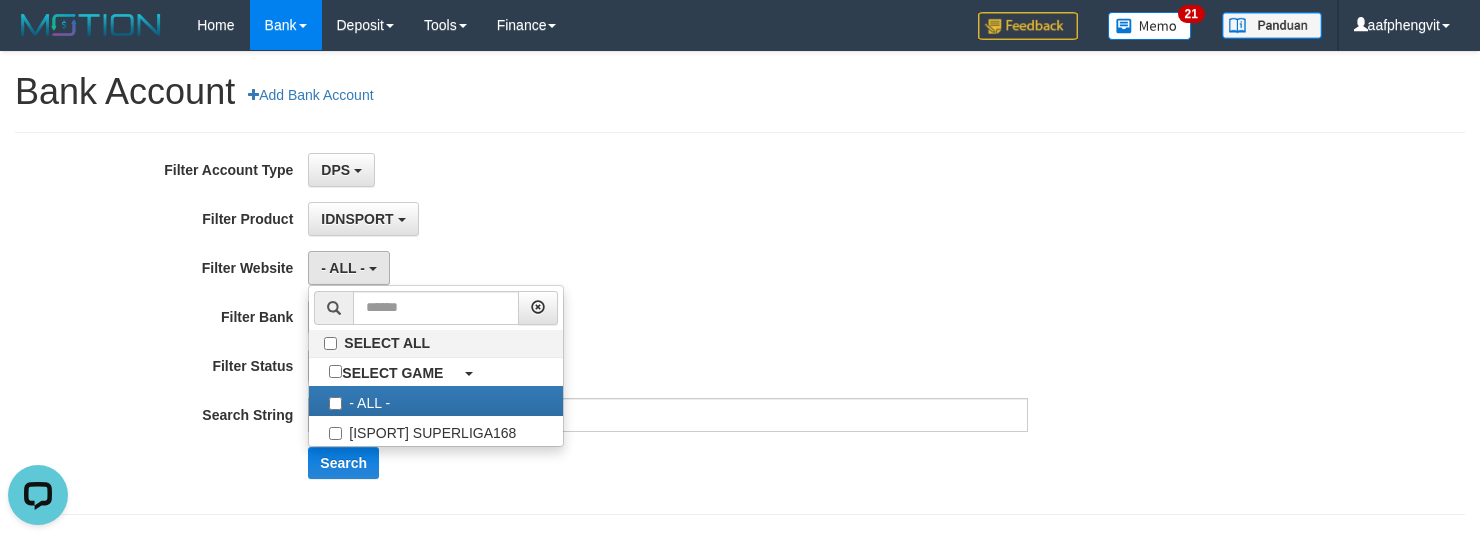 click on "Search" at bounding box center [770, 463] 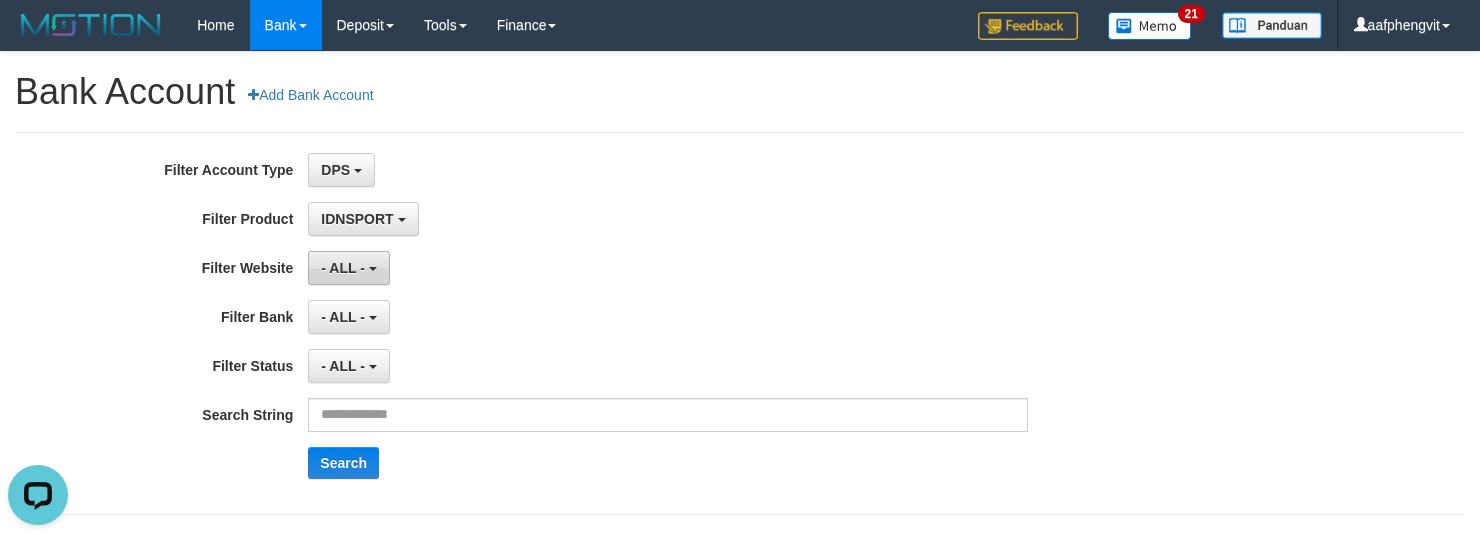 click on "- ALL -" at bounding box center (343, 268) 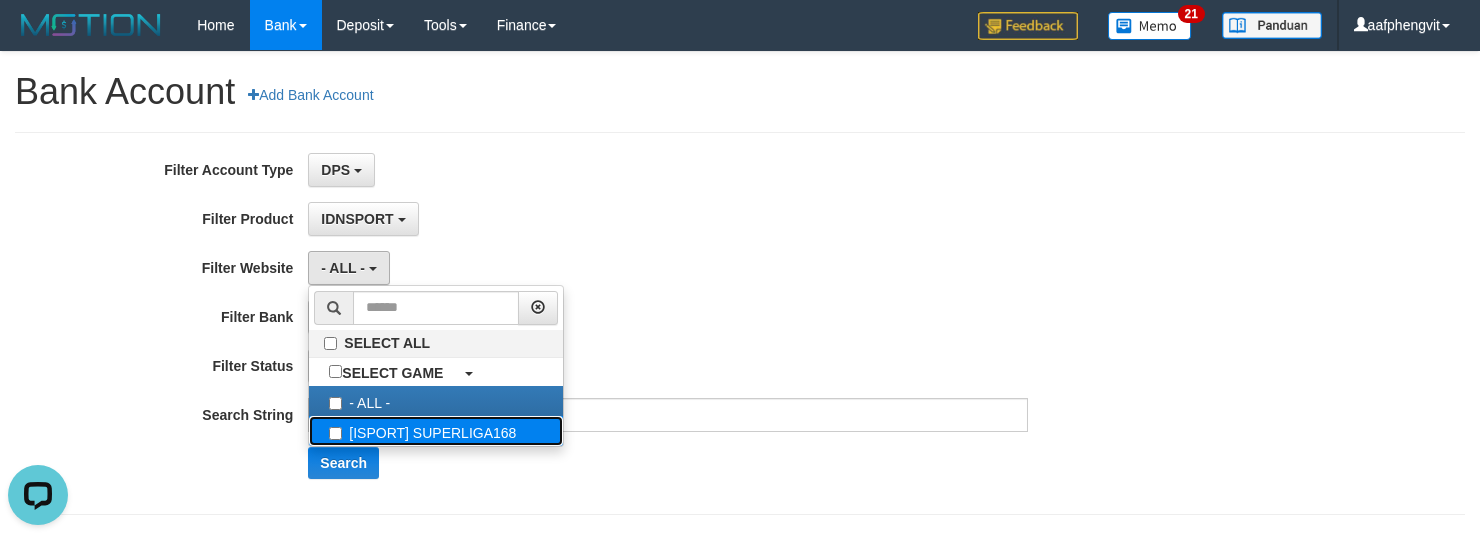 click on "[ISPORT] SUPERLIGA168" at bounding box center [436, 431] 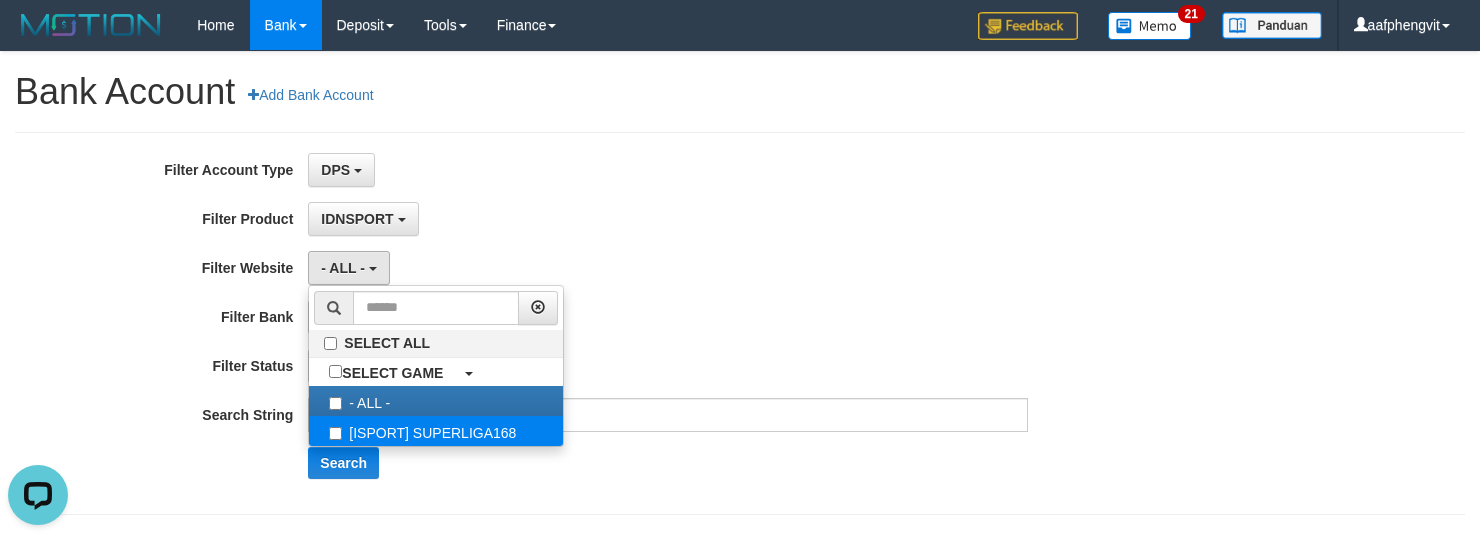 select on "***" 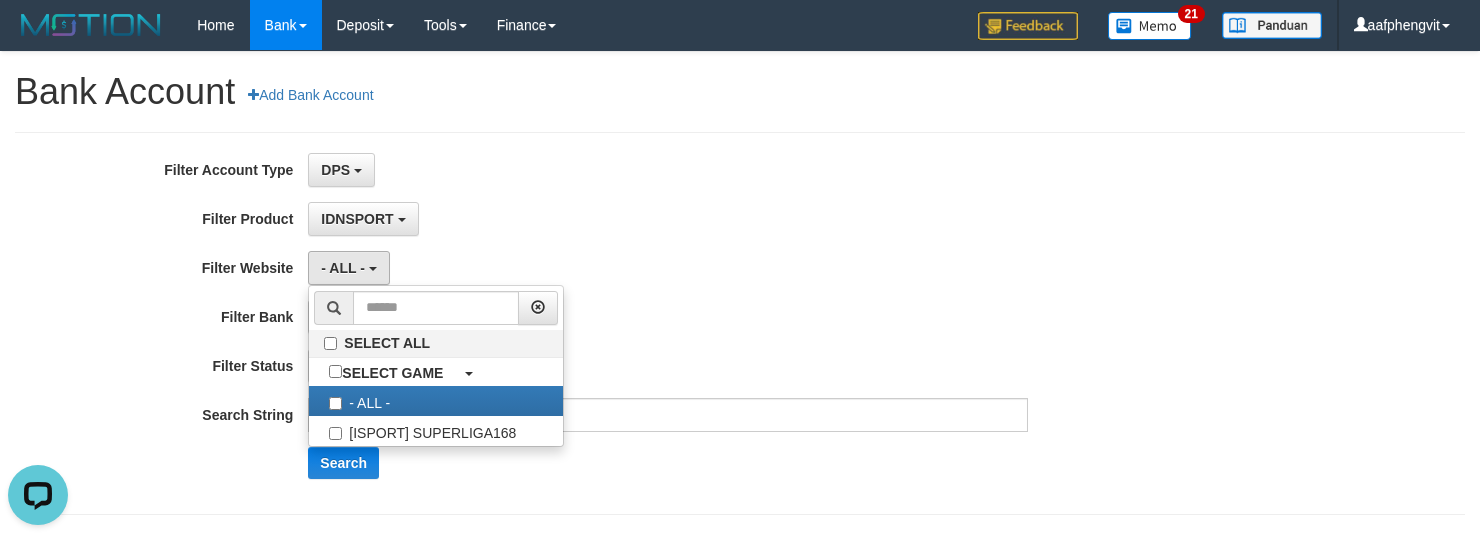 scroll, scrollTop: 17, scrollLeft: 0, axis: vertical 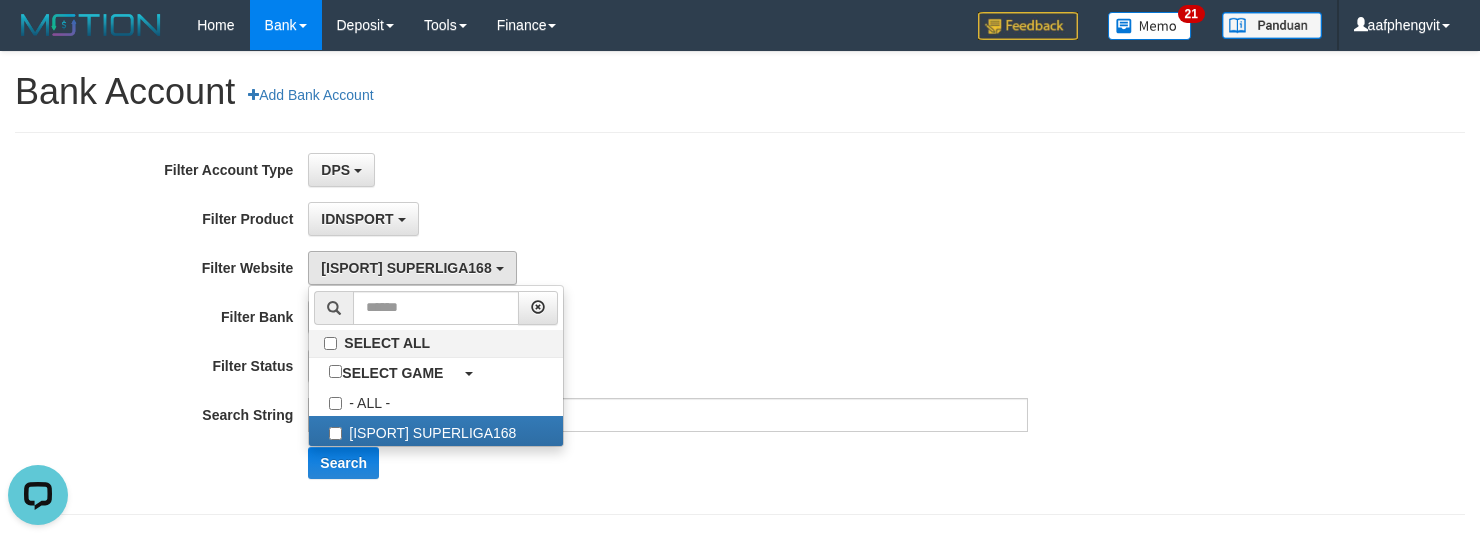 click on "- ALL -    SELECT ALL  SELECT BANK  - ALL -
BCA
MANDIRI
MANDIRIONLINE
BRI
BNI
MAYBANK
MEGA
PANIN
PERMATA
SINARMAS
MANDIRIBUSINESS
OVO
GOPAY
LINKAJA
DANA
SHOPEEPAY
SAKUKU
OCBC
JENIUS
BSI
DANAMON
CIMB
JAGO
SEABANK
PAPUA
NEO
BRIMOBILE
MANDIRIMOBILE
BNIMOBILE
PANINMOBILE
SINARMASMOBILE
PERMATAMOBILE
WONDERMOBILE
JAGOMOBILE
SEABANKMOBILE" at bounding box center (667, 317) 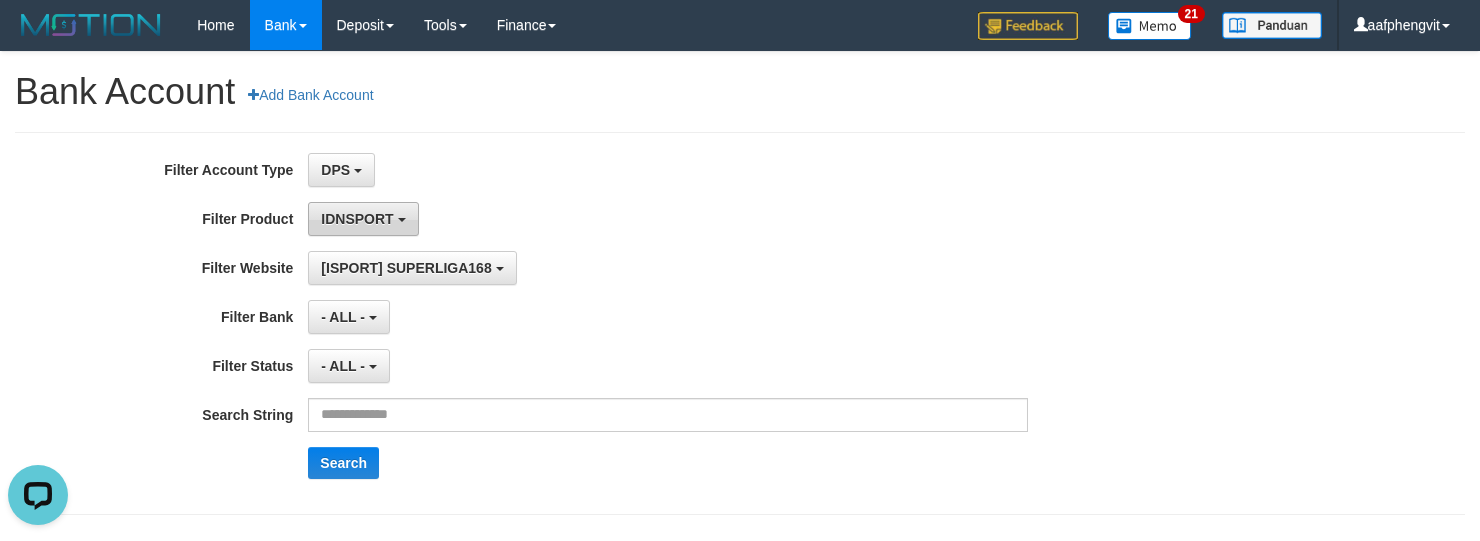 click on "IDNSPORT" at bounding box center (357, 219) 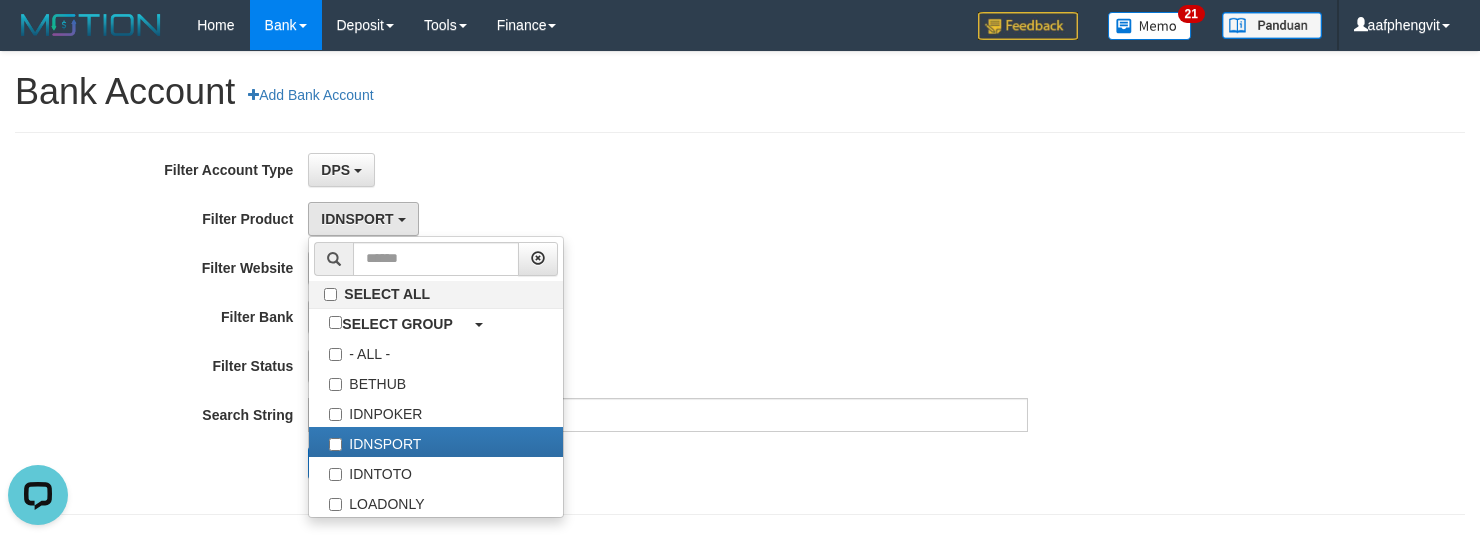 click on "[ISPORT] SUPERLIGA168
SELECT ALL  SELECT GAME  - ALL -
[ISPORT] SUPERLIGA168" at bounding box center (667, 268) 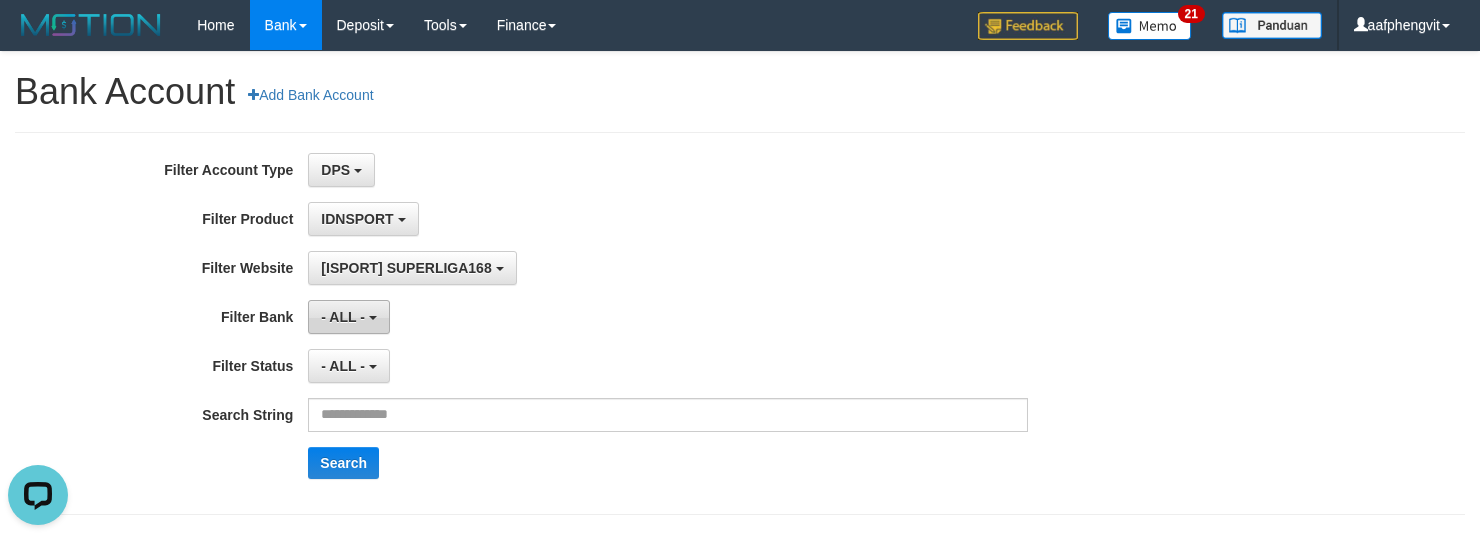 click on "- ALL -" at bounding box center [343, 317] 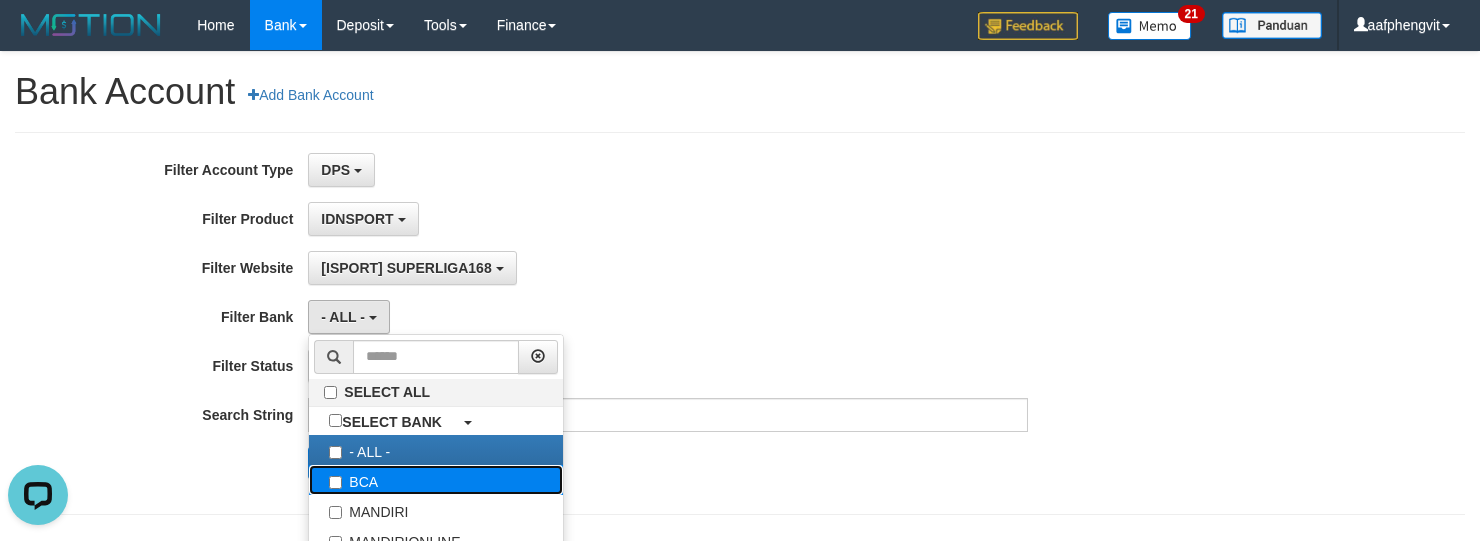 click on "BCA" at bounding box center [436, 480] 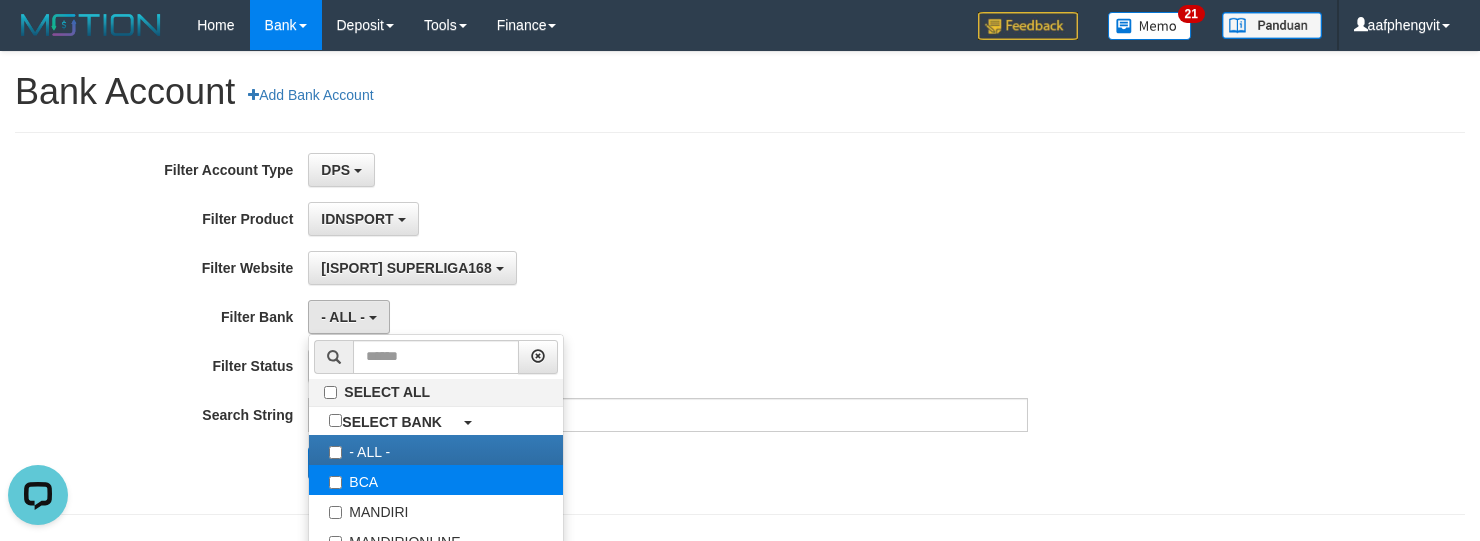 select on "***" 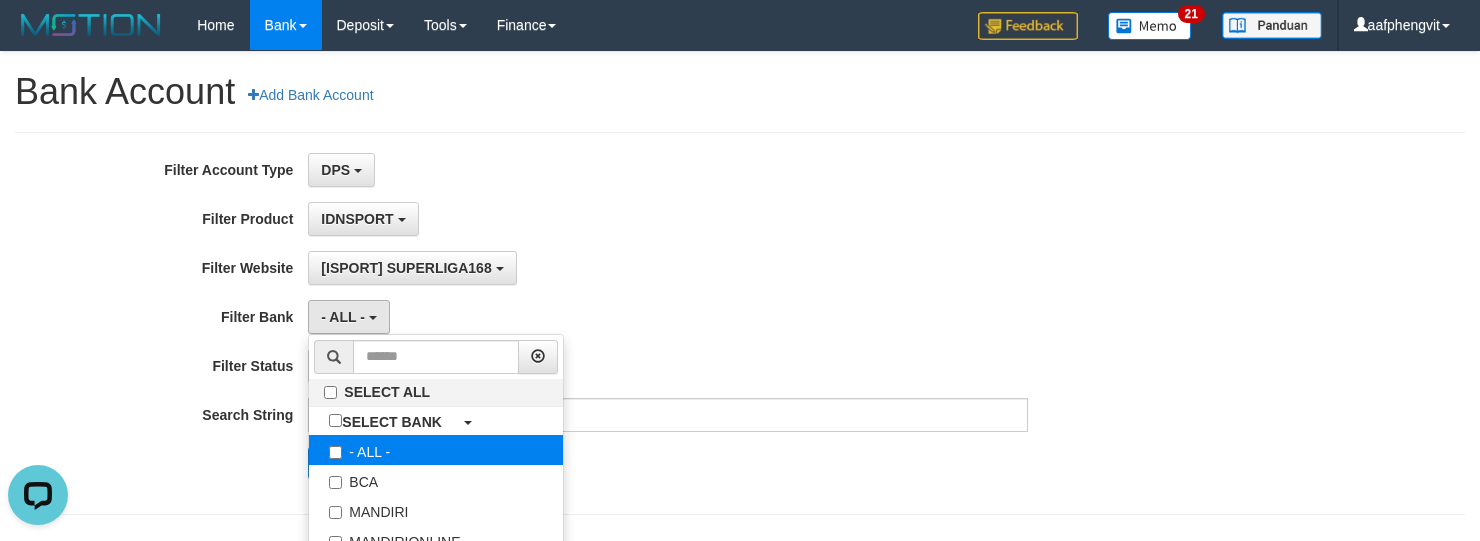 scroll, scrollTop: 17, scrollLeft: 0, axis: vertical 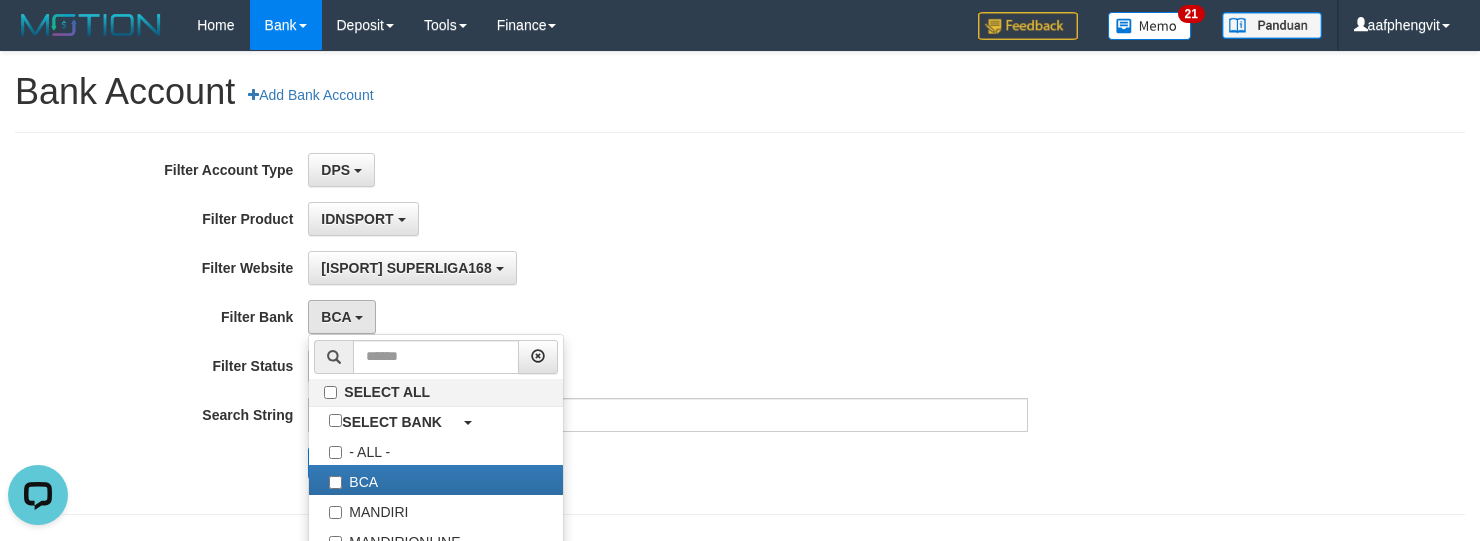 click on "**********" at bounding box center [616, 323] 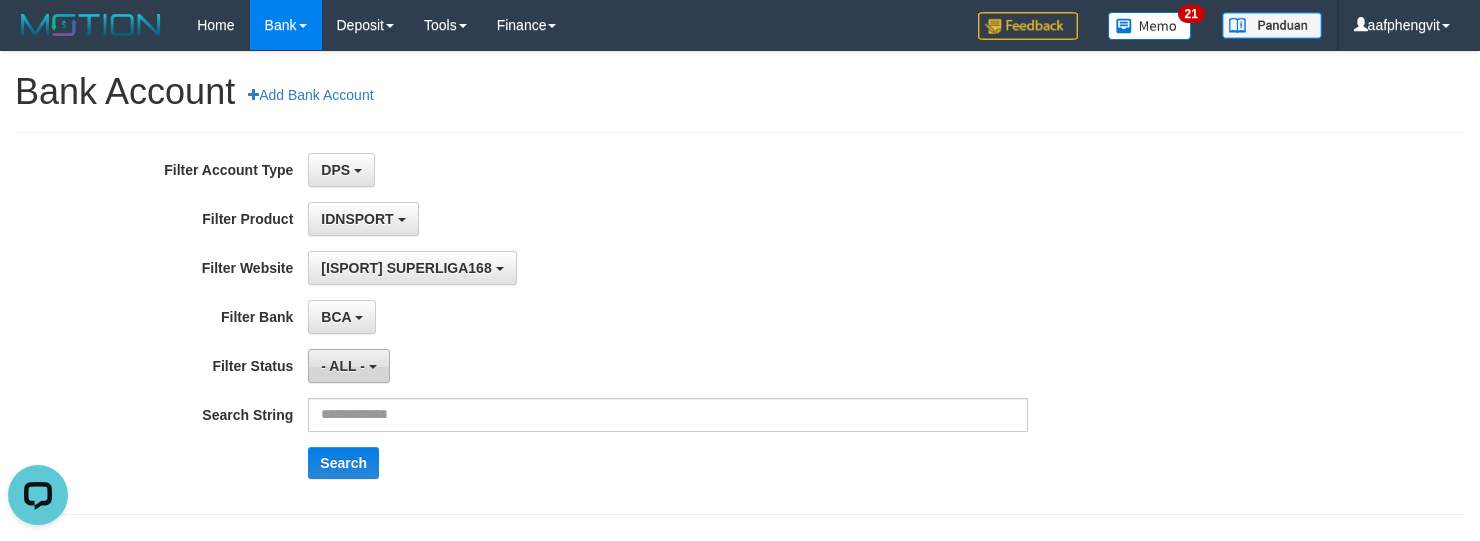 click on "- ALL -" at bounding box center (348, 366) 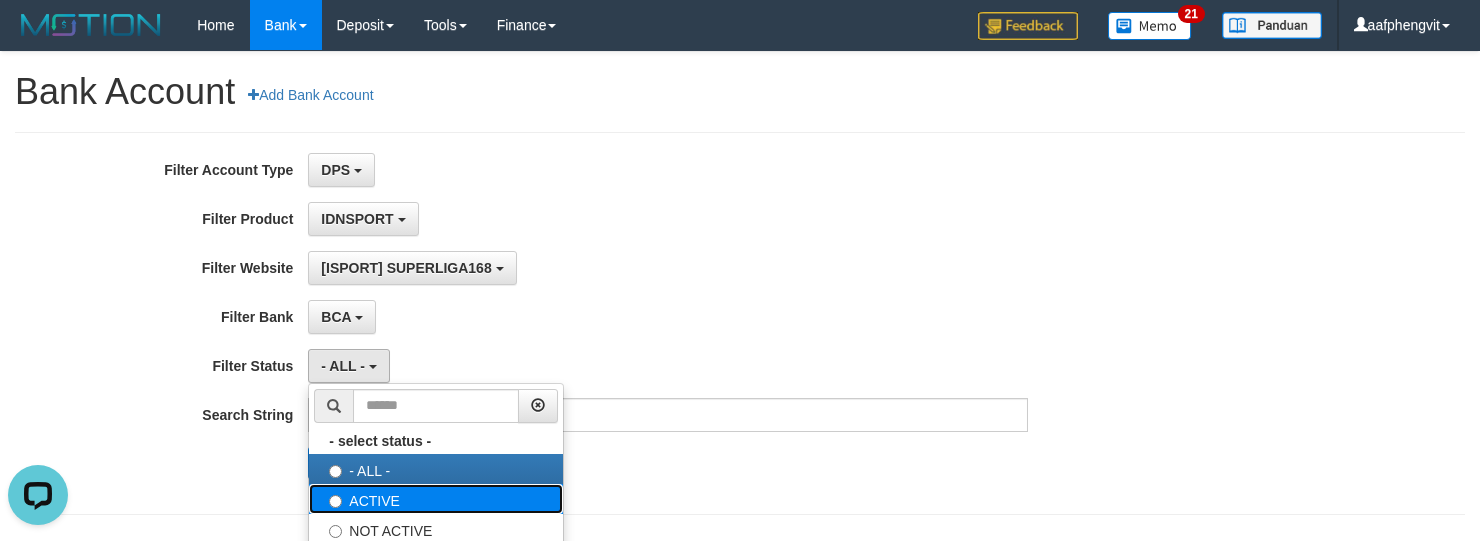 click on "ACTIVE" at bounding box center (436, 499) 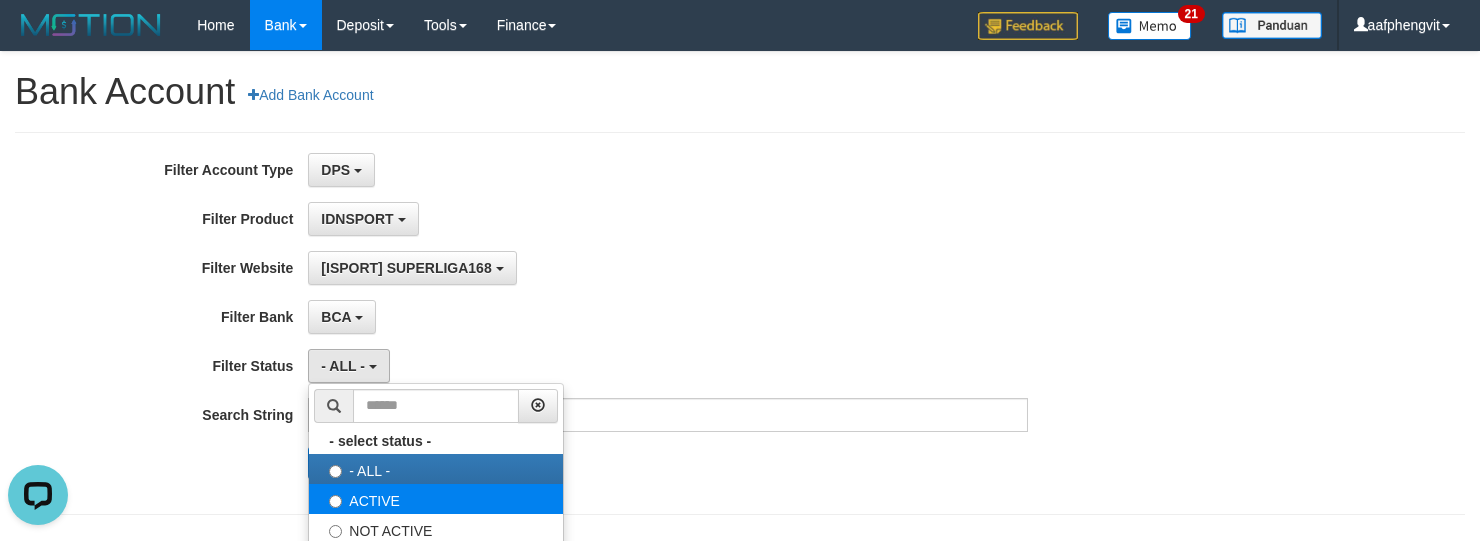 select on "*" 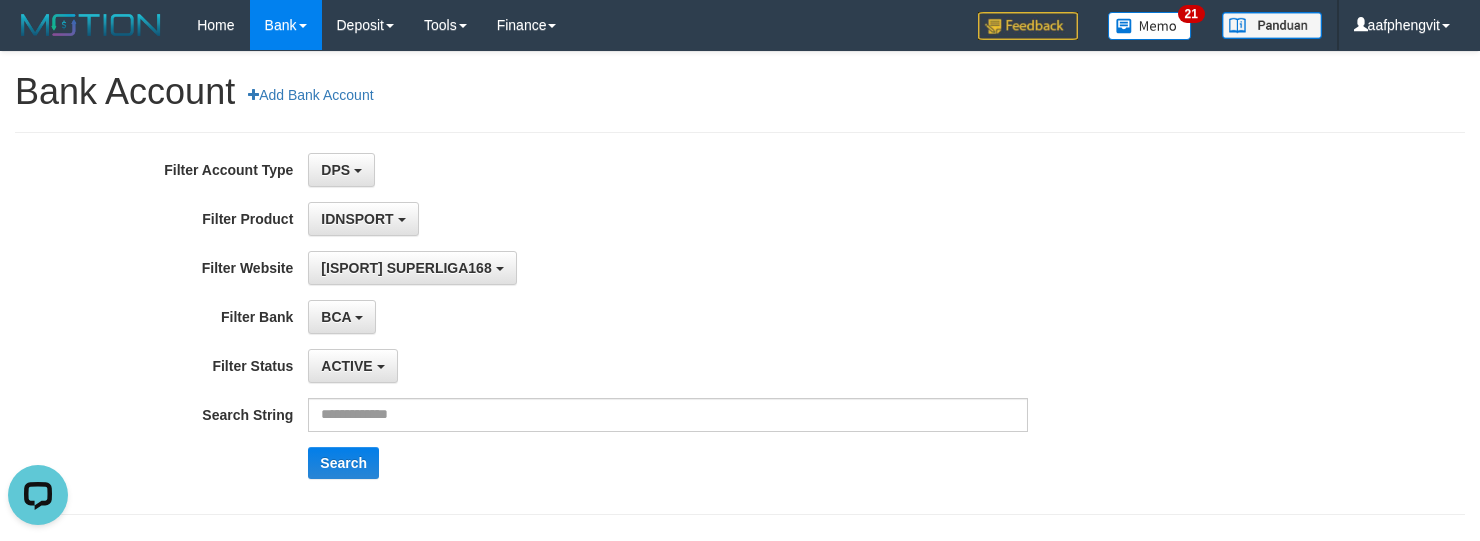 click on "**********" at bounding box center (740, 323) 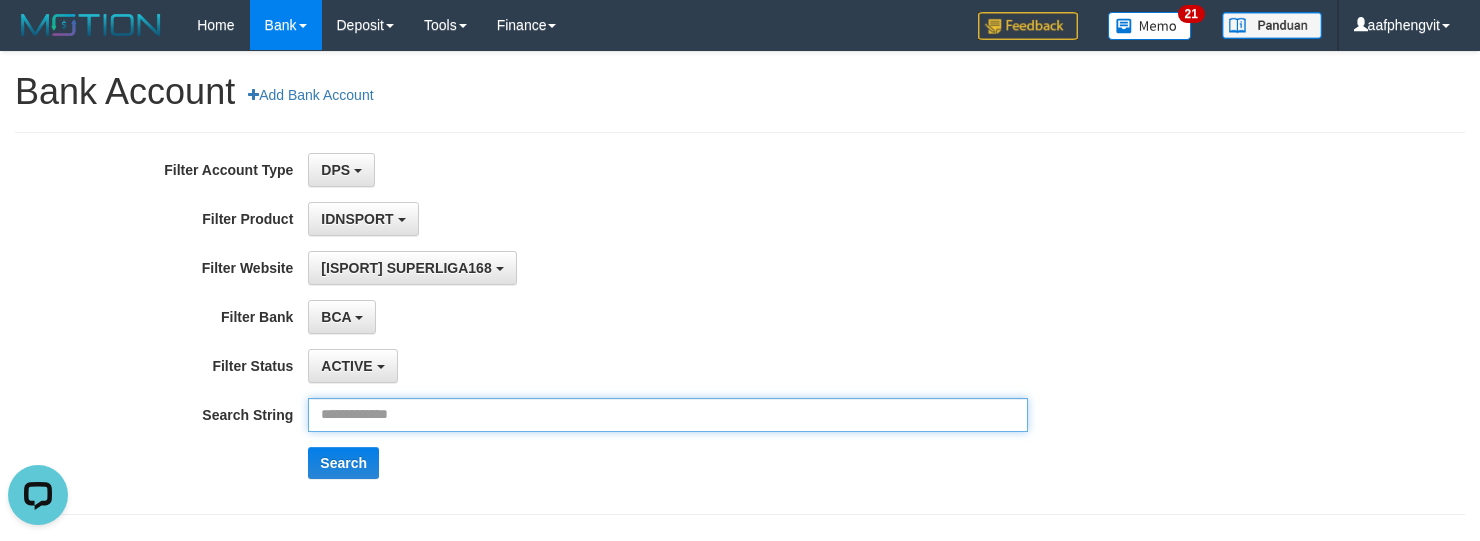 click at bounding box center [667, 415] 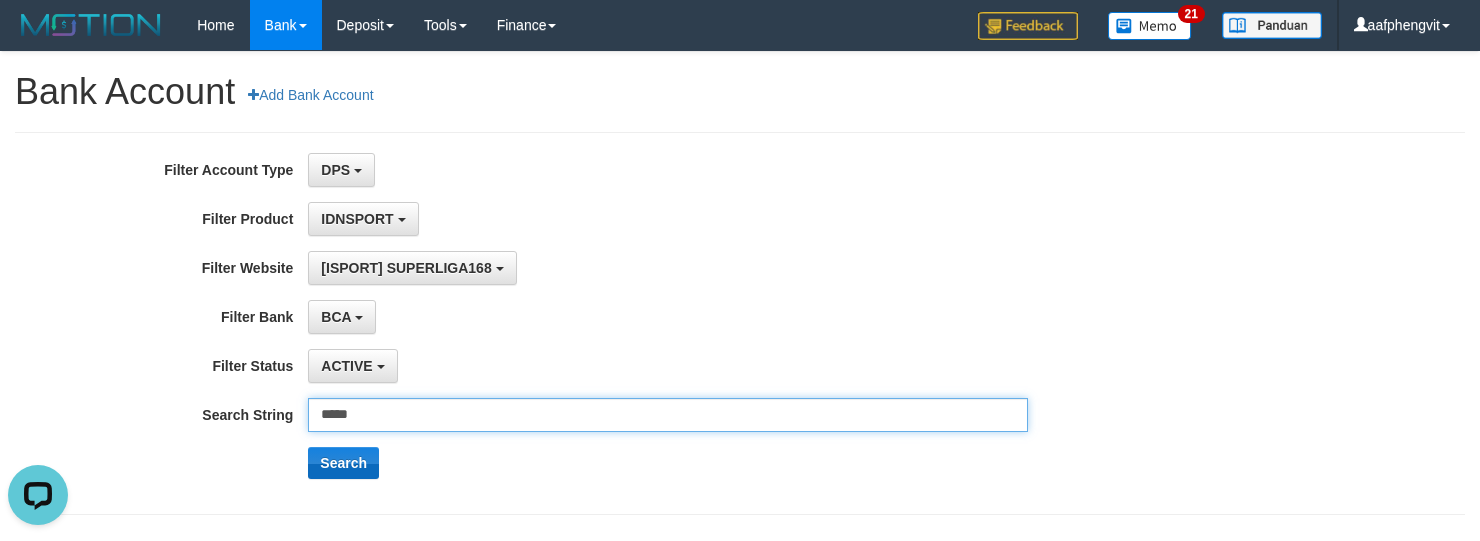 type on "*****" 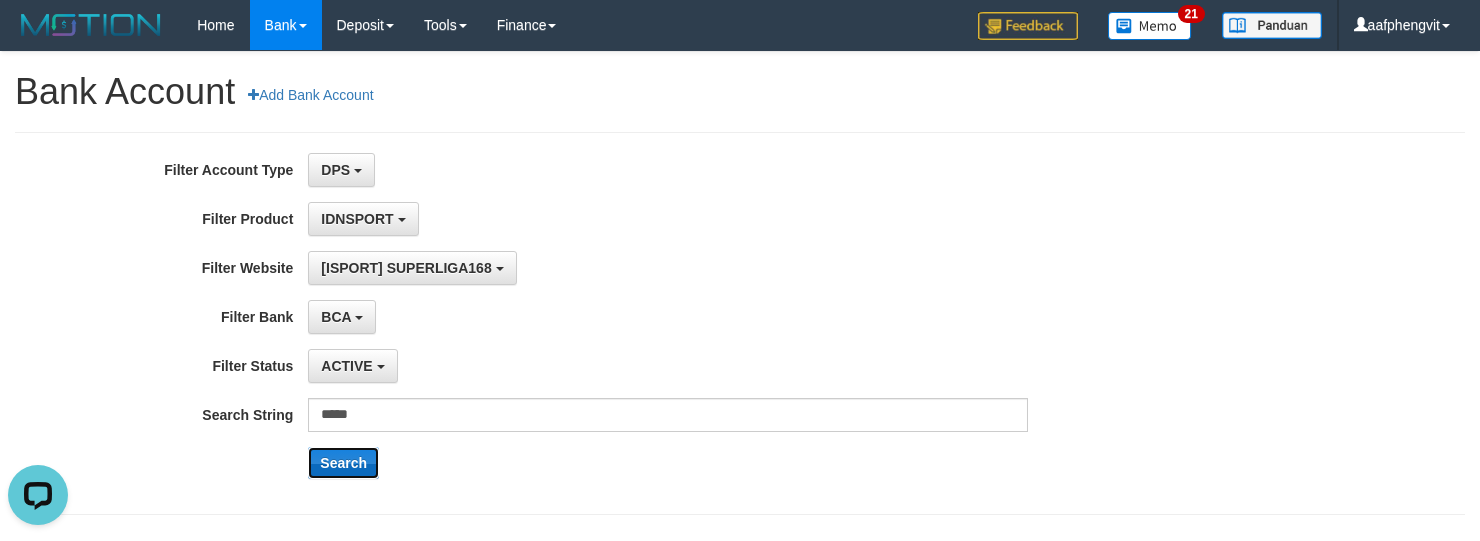 click on "Search" at bounding box center (343, 463) 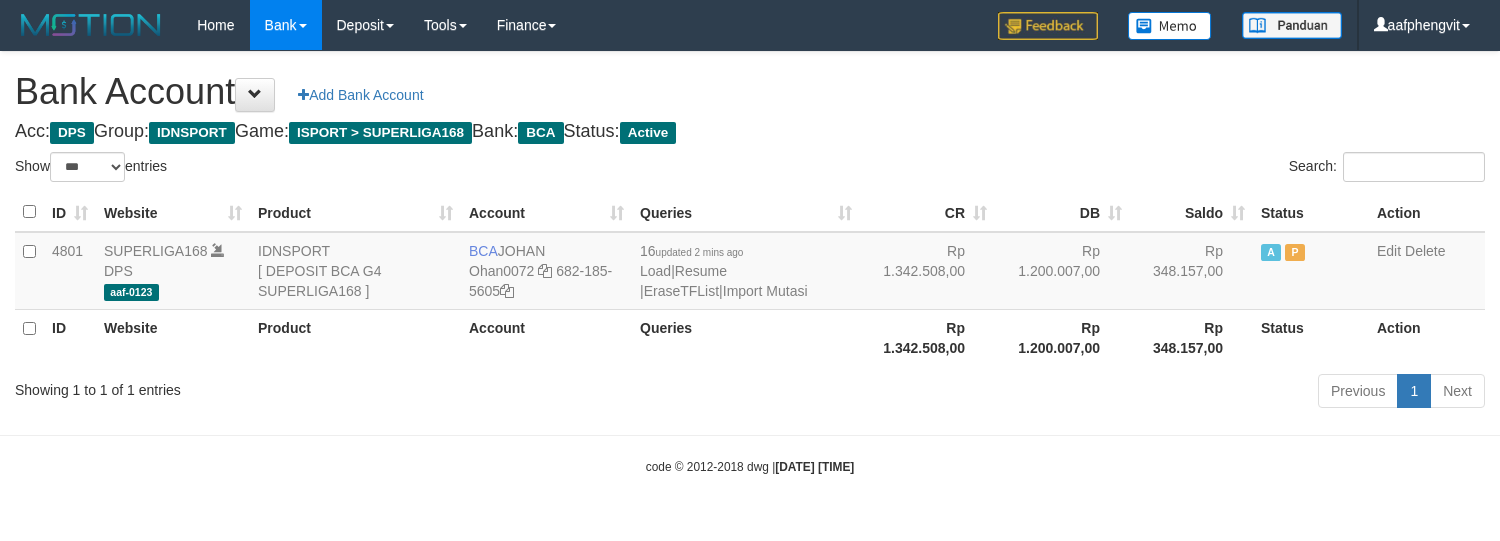 select on "***" 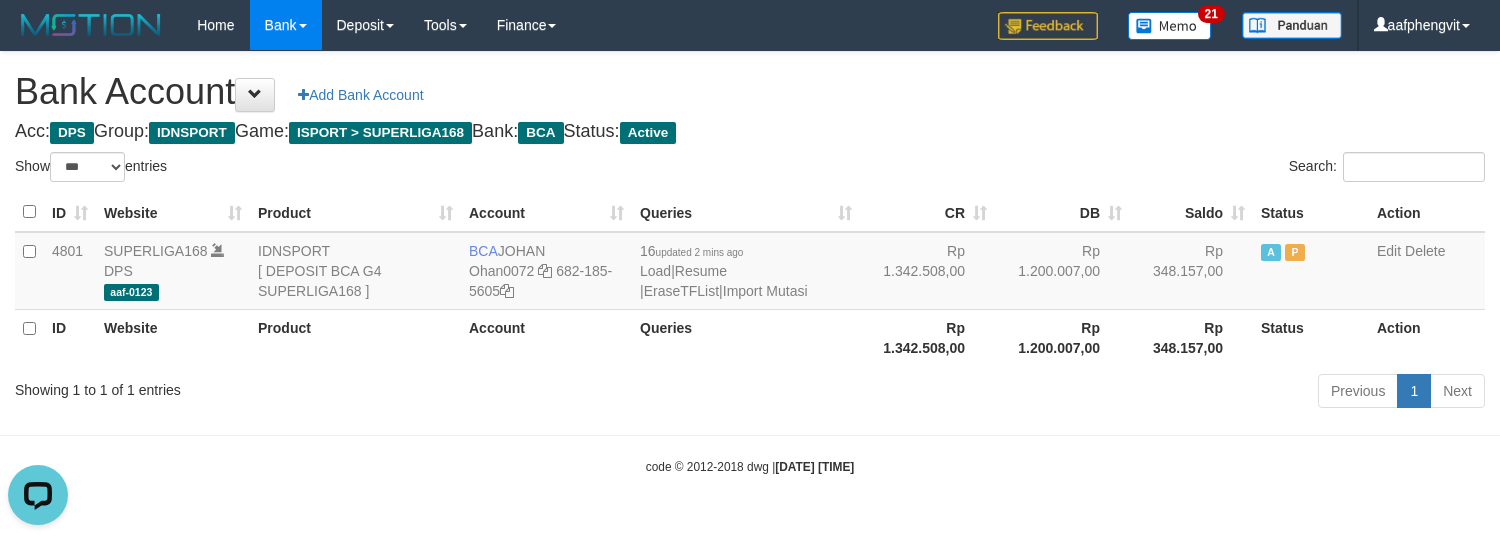 scroll, scrollTop: 0, scrollLeft: 0, axis: both 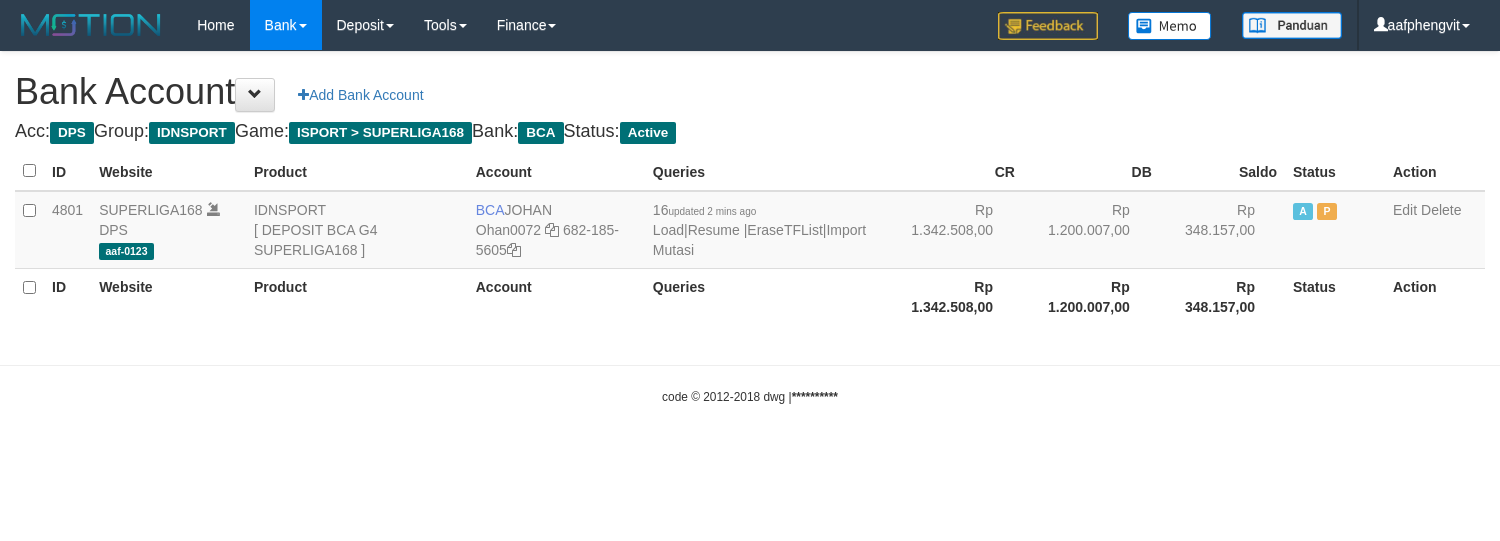 select on "***" 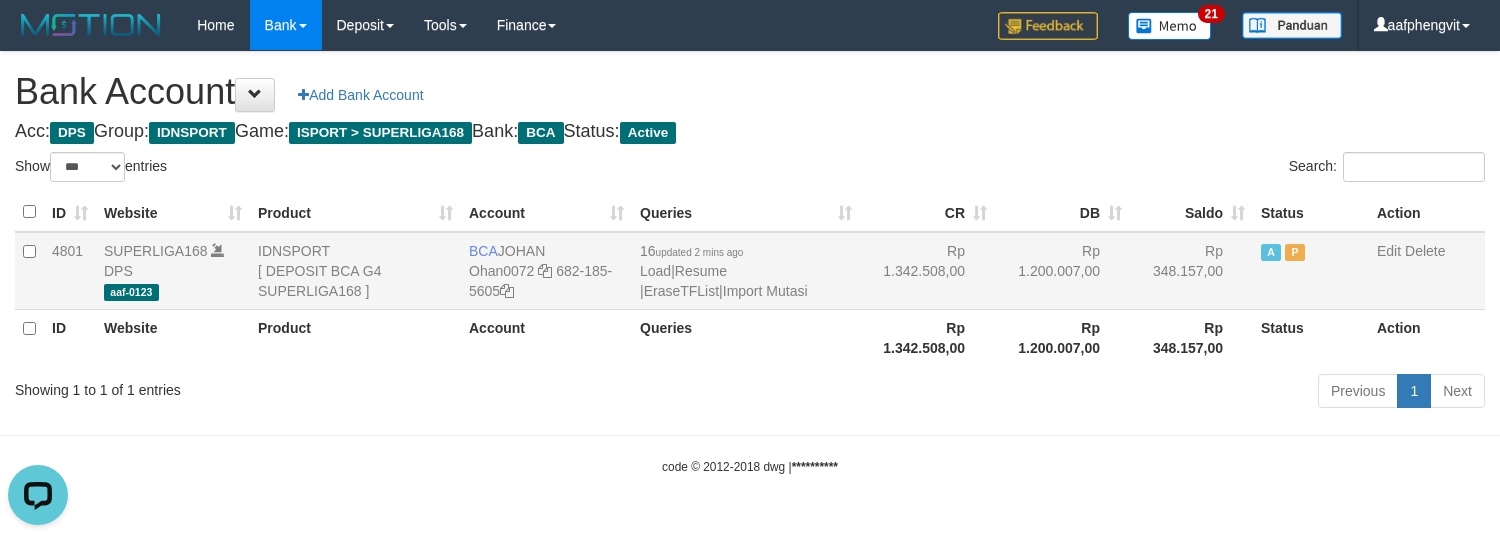 scroll, scrollTop: 0, scrollLeft: 0, axis: both 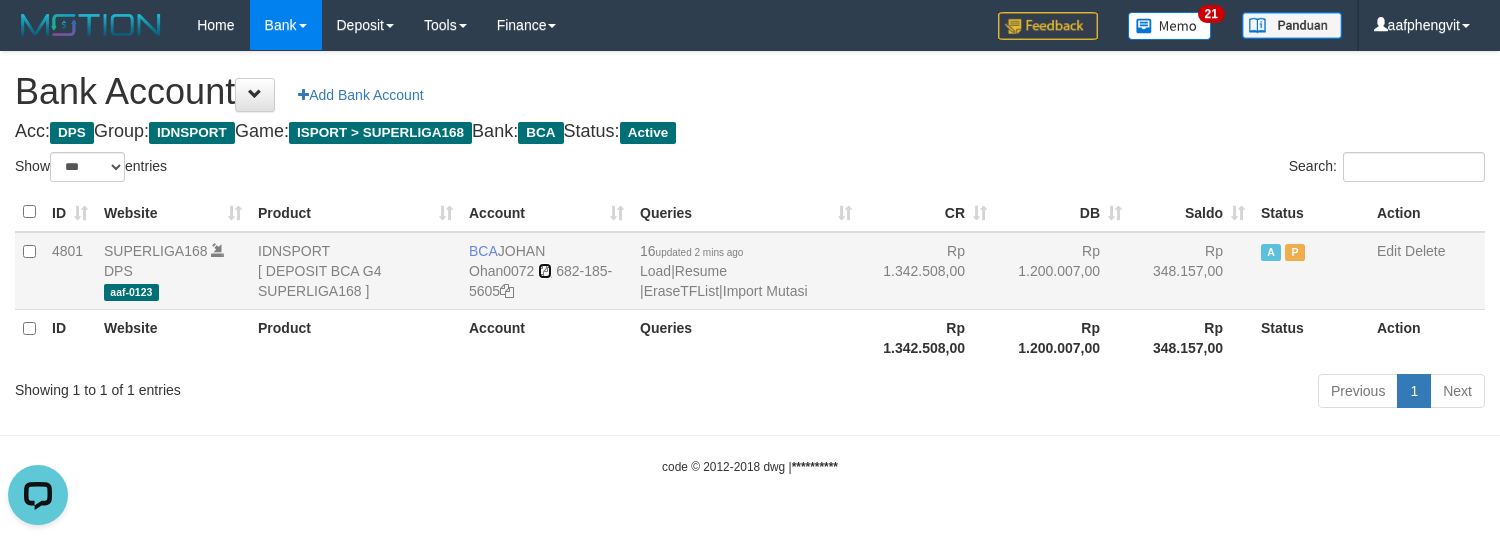 click at bounding box center (545, 271) 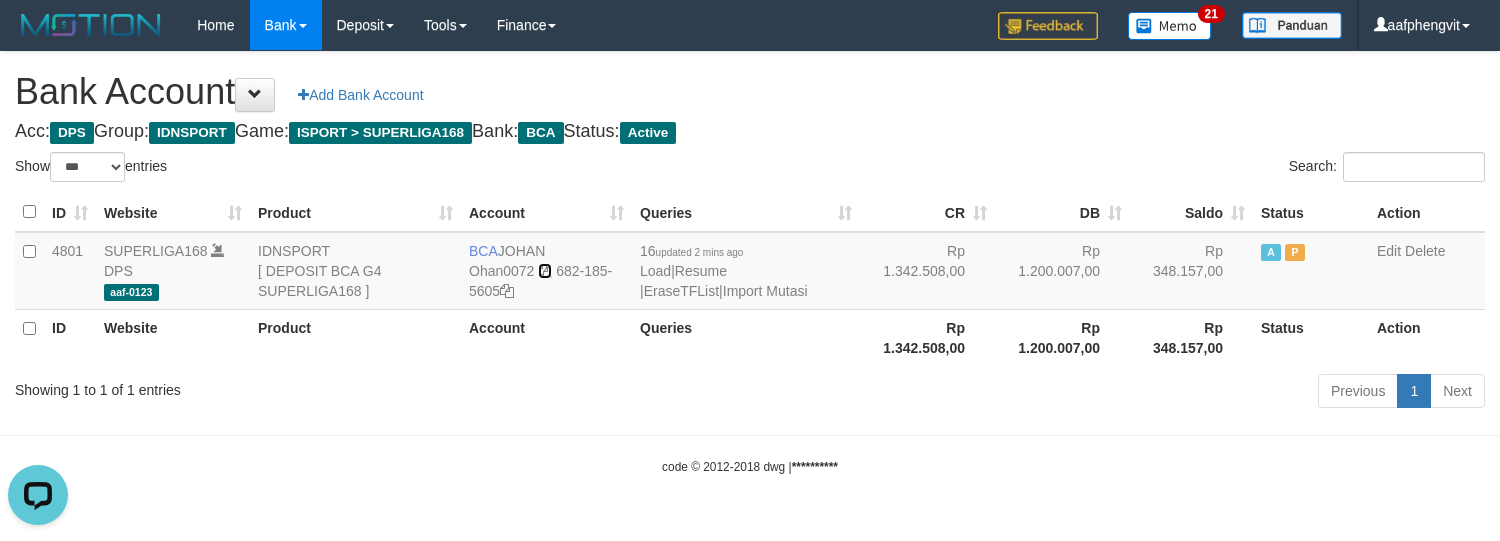 drag, startPoint x: 548, startPoint y: 268, endPoint x: 508, endPoint y: 157, distance: 117.98729 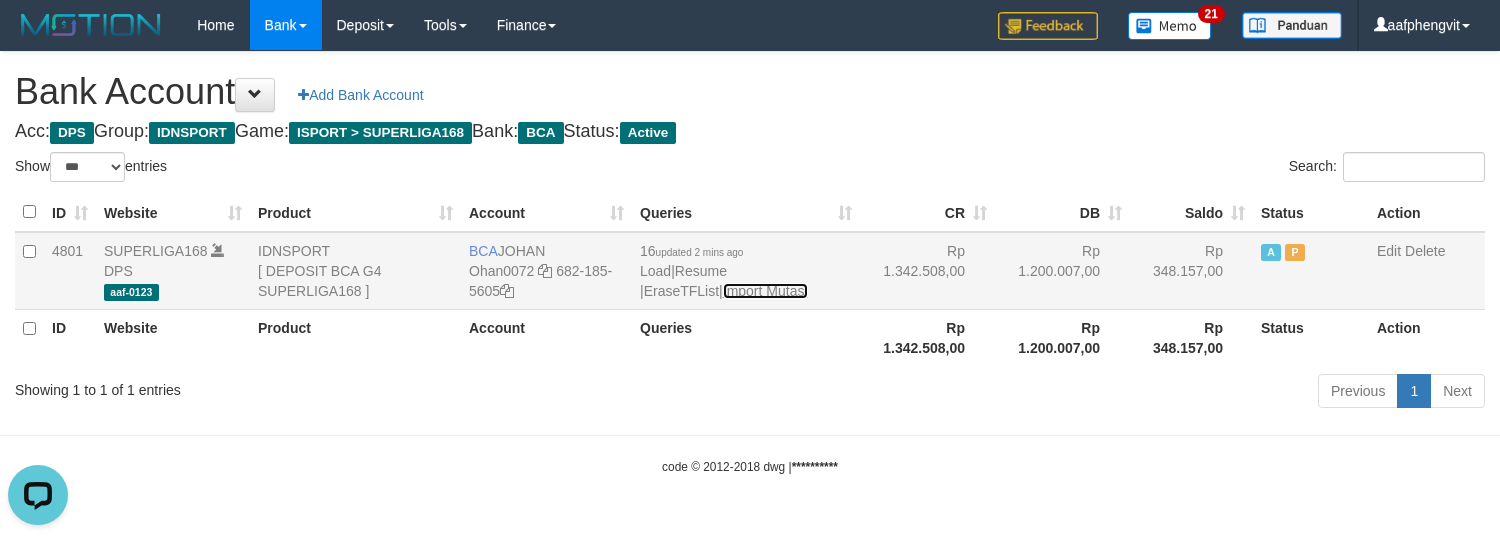 click on "Import Mutasi" at bounding box center [765, 291] 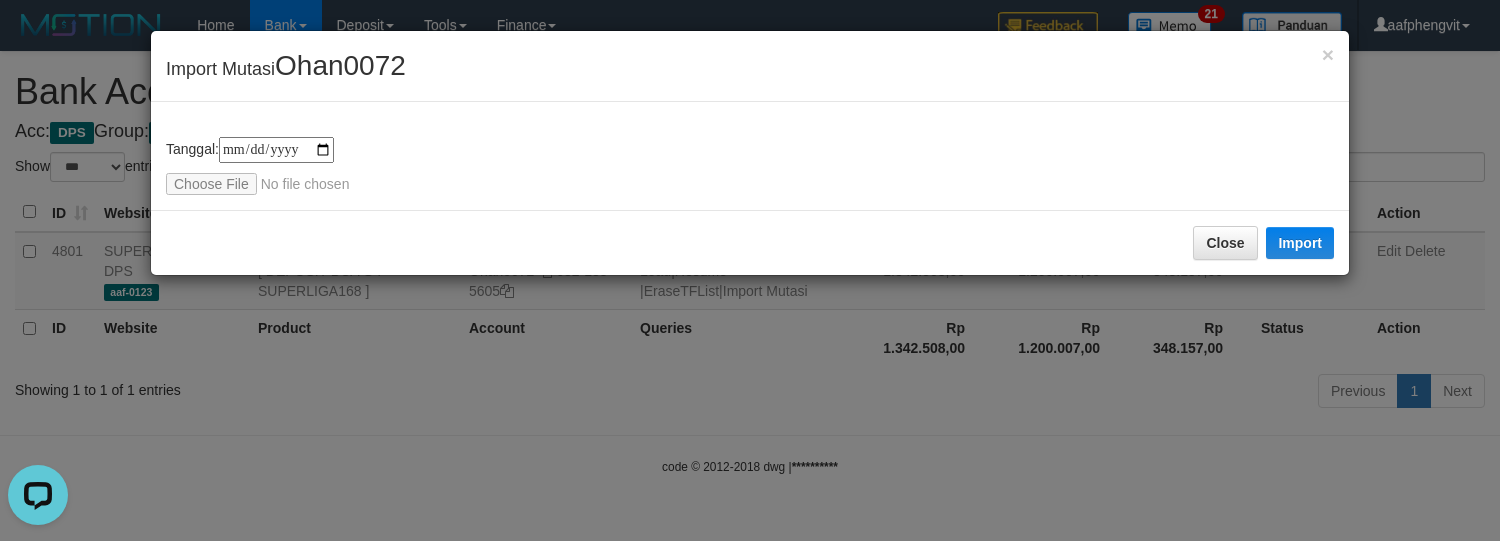 type on "**********" 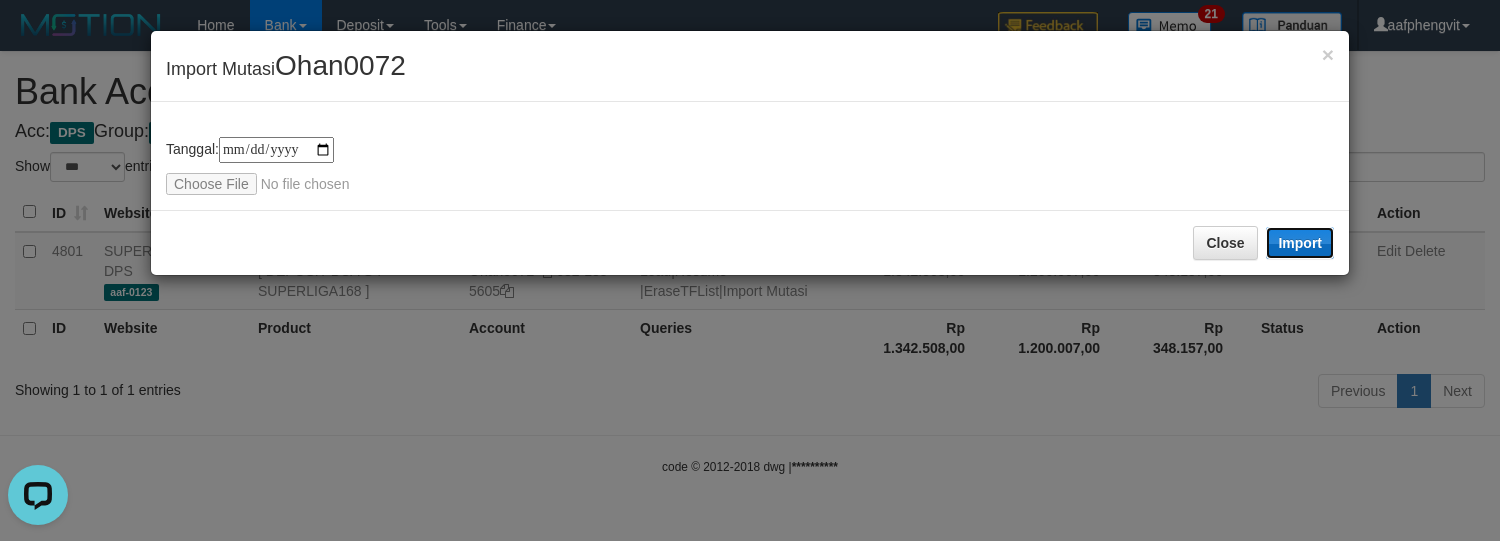 click on "Import" at bounding box center (1300, 243) 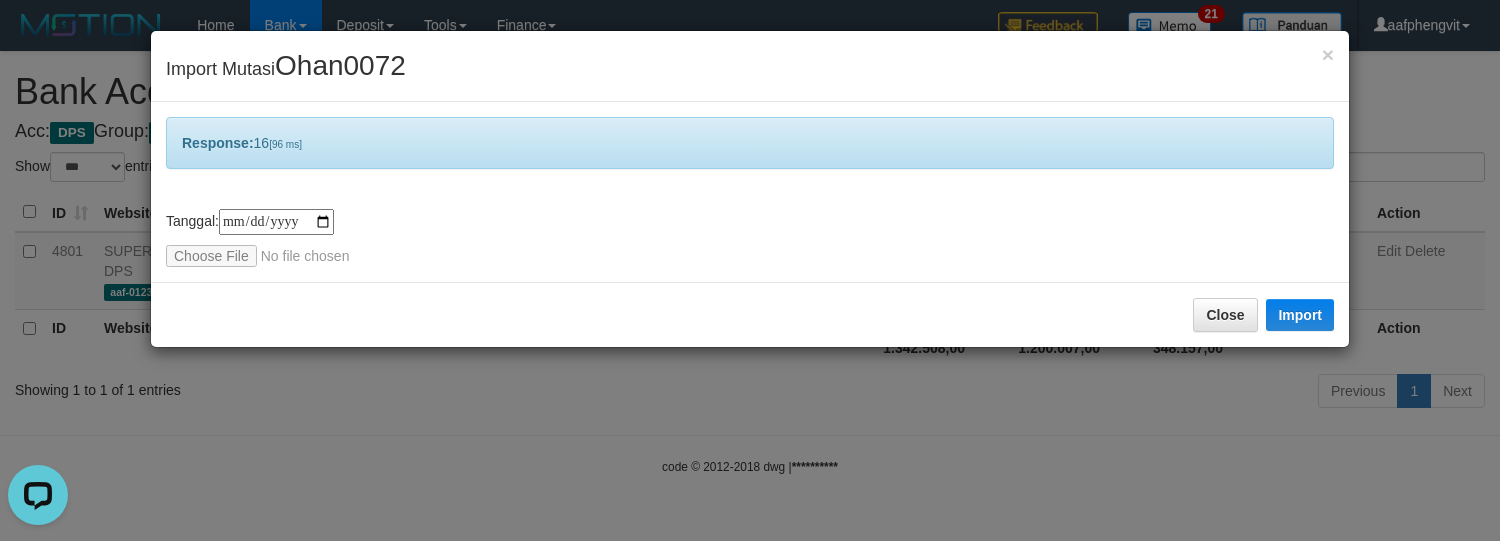 drag, startPoint x: 748, startPoint y: 161, endPoint x: 742, endPoint y: 133, distance: 28.635643 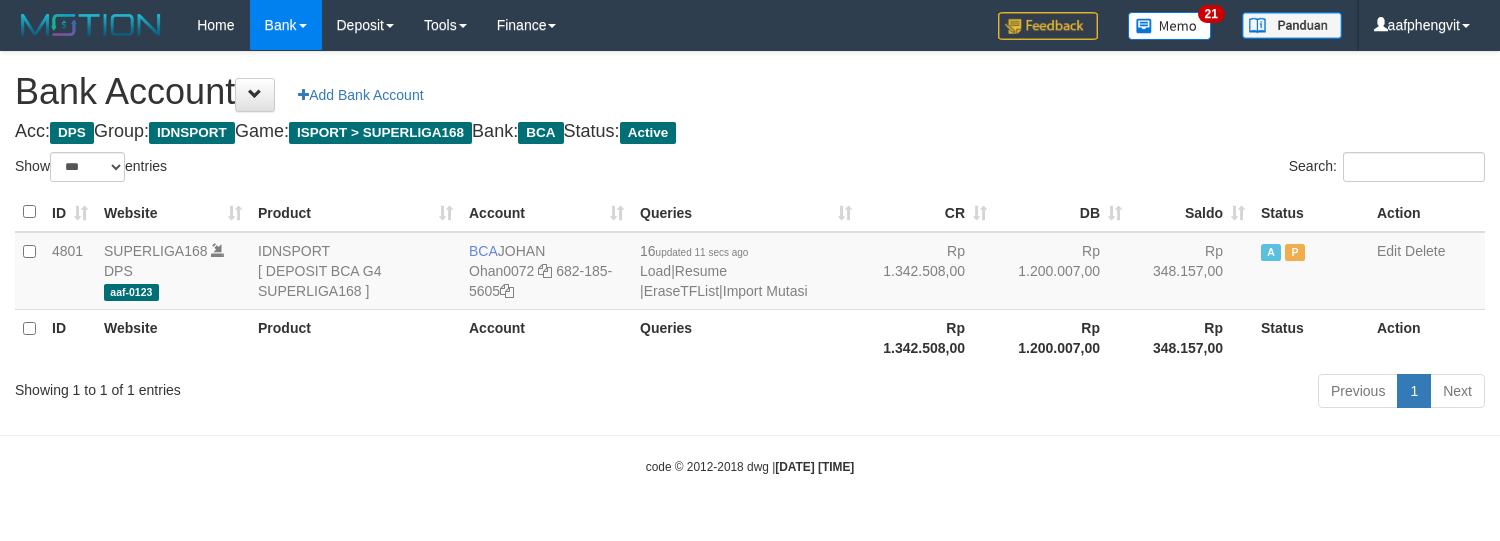 select on "***" 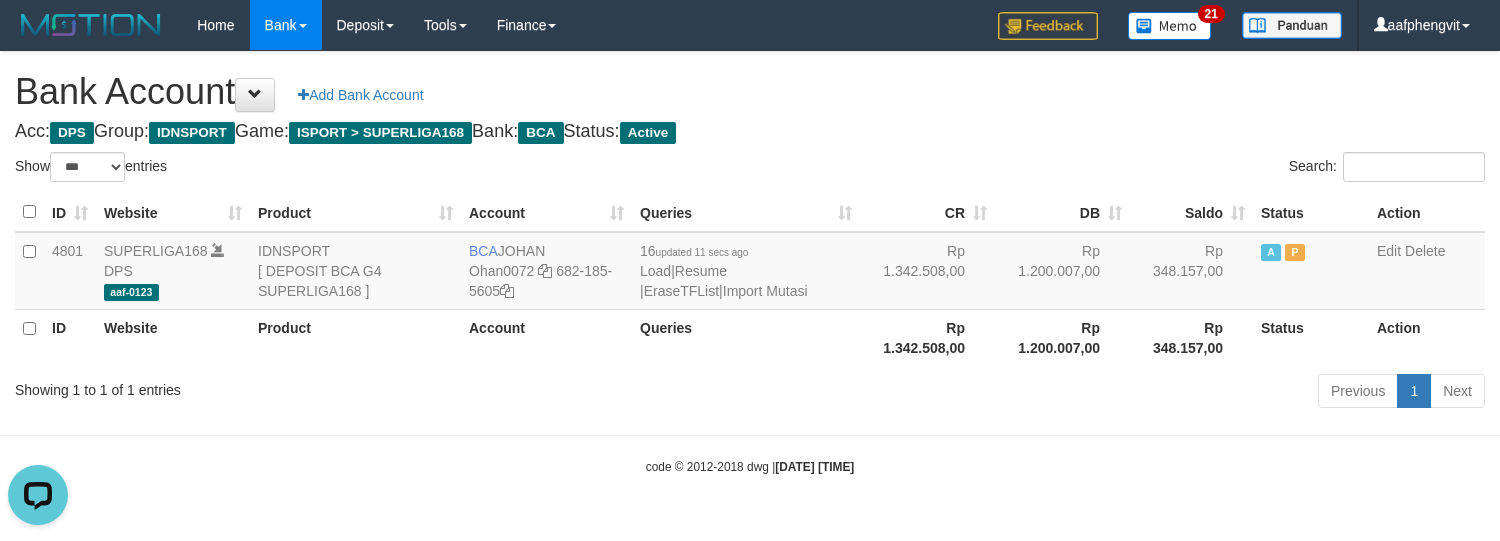 scroll, scrollTop: 0, scrollLeft: 0, axis: both 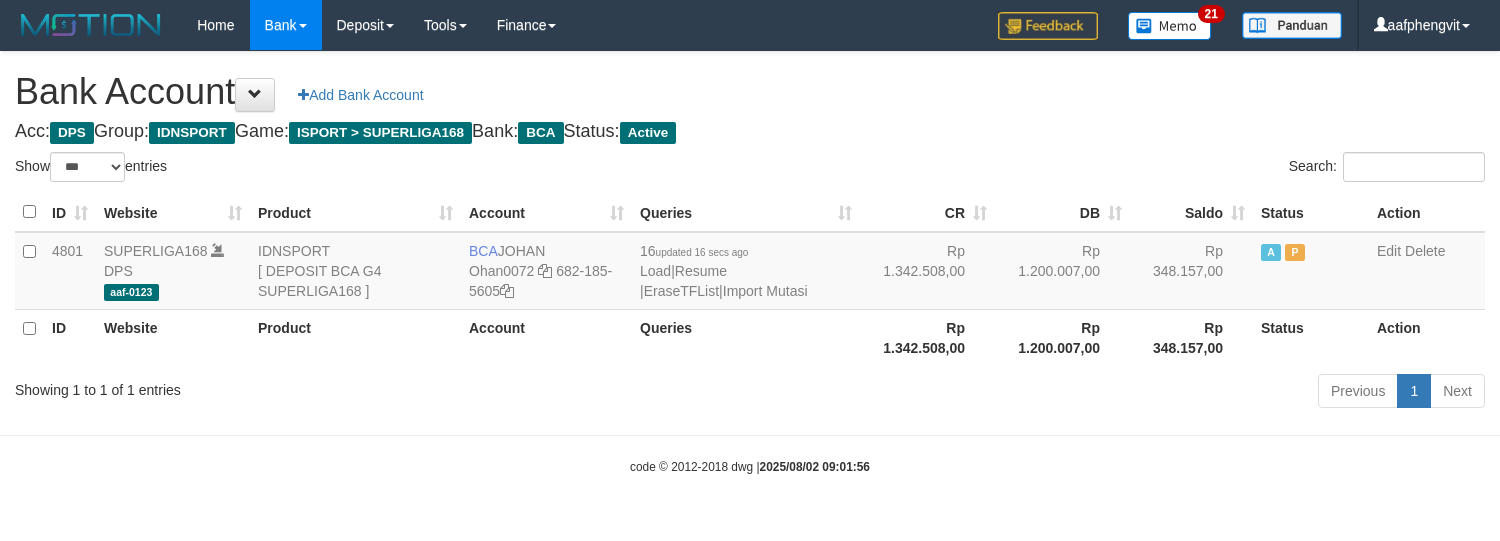 select on "***" 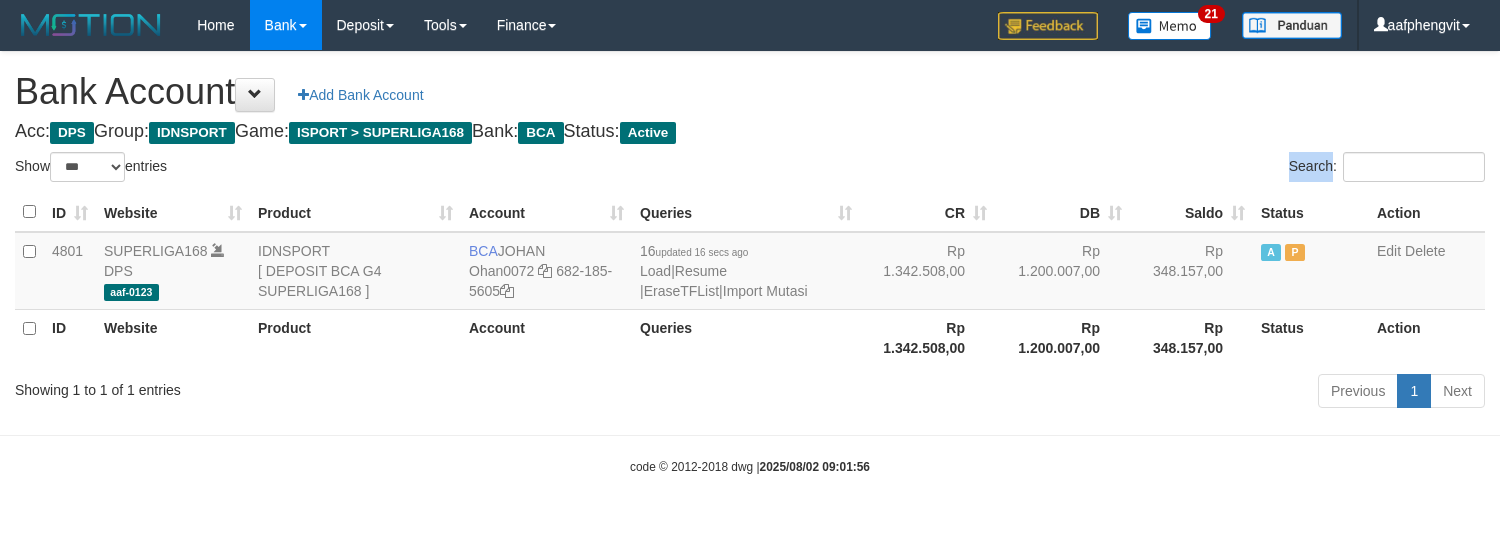 click on "Search:" at bounding box center (1125, 169) 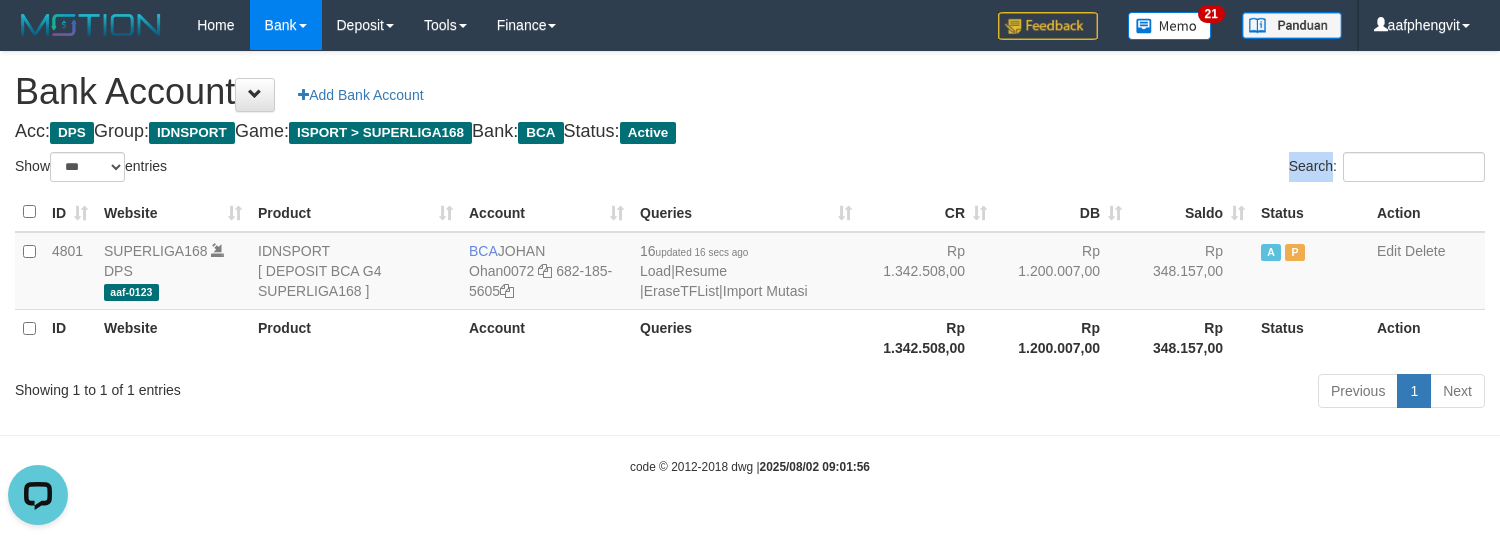scroll, scrollTop: 0, scrollLeft: 0, axis: both 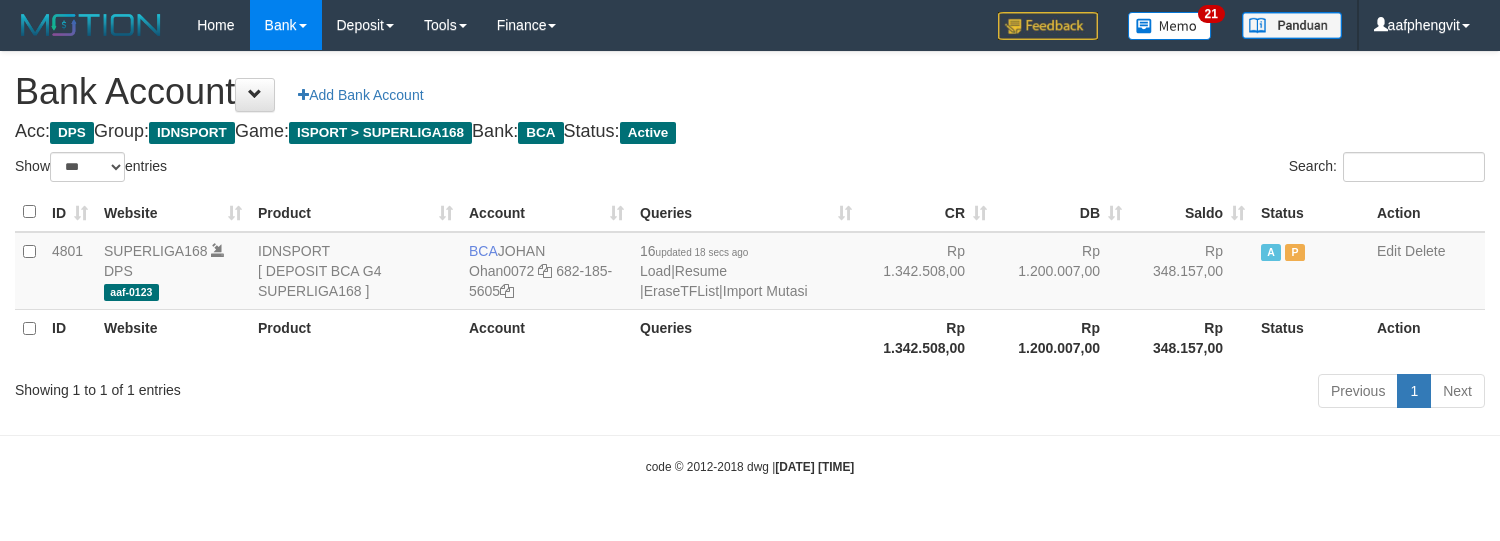 select on "***" 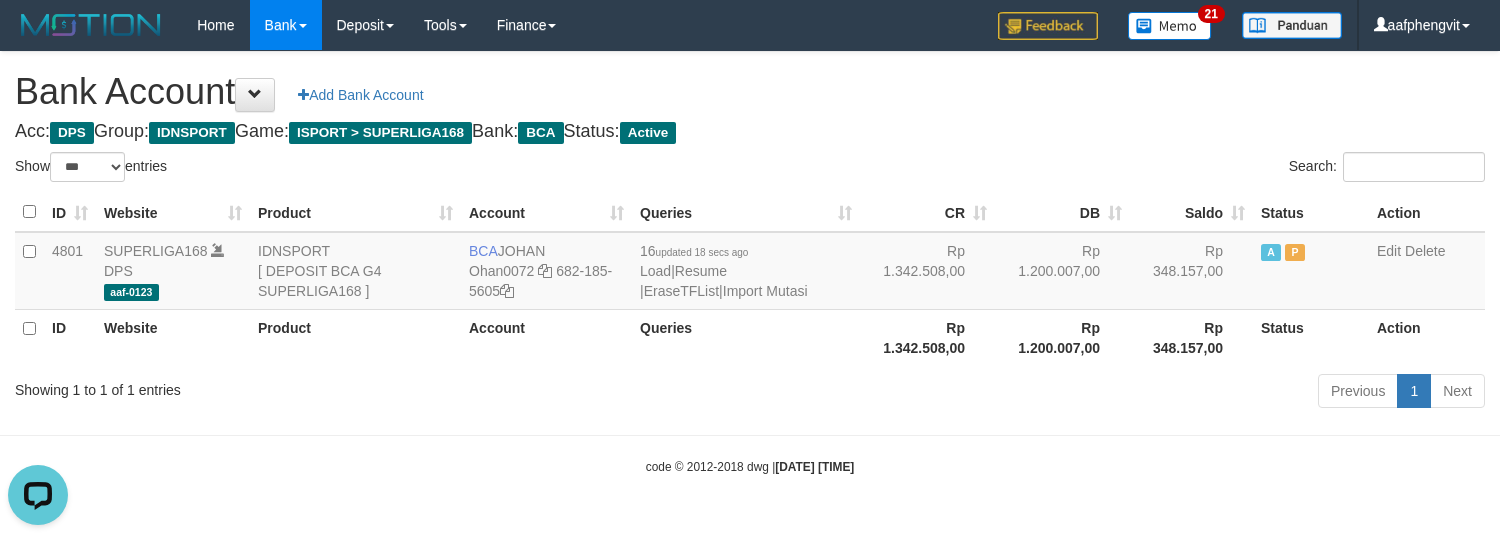 scroll, scrollTop: 0, scrollLeft: 0, axis: both 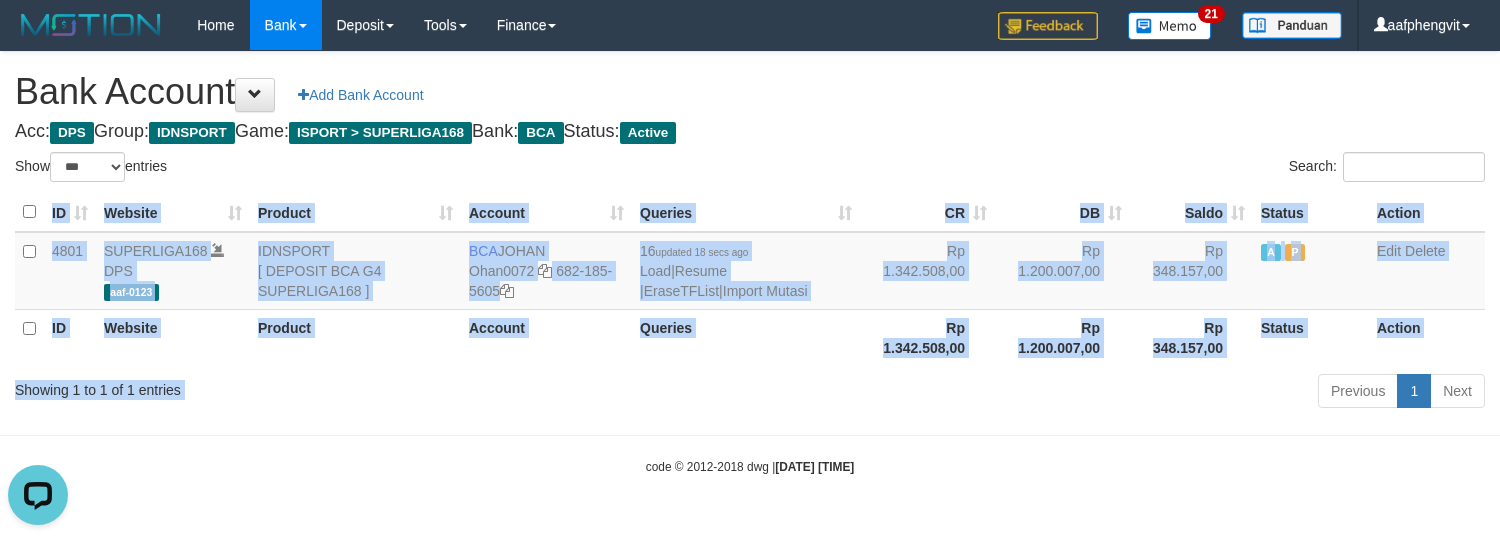 click on "Show  ** ** ** *** ***  entries Search:
ID Website Product Account Queries CR DB Saldo Status Action
4801
SUPERLIGA168
DPS
aaf-0123
IDNSPORT
[ DEPOSIT BCA G4 SUPERLIGA168 ]
BCA
JOHAN
Ohan0072
682-185-5605
16  updated 18 secs ago
Load
|
Resume
|
EraseTFList
|
Import Mutasi
Rp 1.342.508,00
Rp 1.200.007,00
Rp 348.157,00
A
P
Edit
Delete
ID Website Product Account Queries Status" at bounding box center (750, 283) 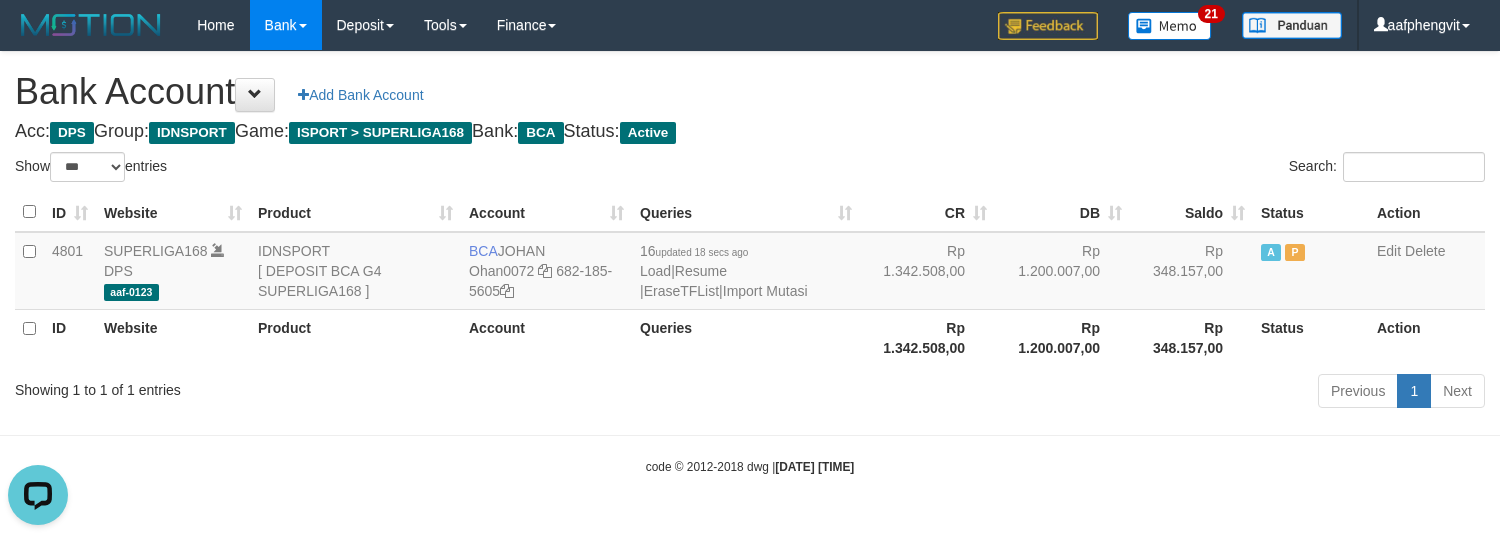 click on "Showing 1 to 1 of 1 entries Previous 1 Next" at bounding box center (750, 393) 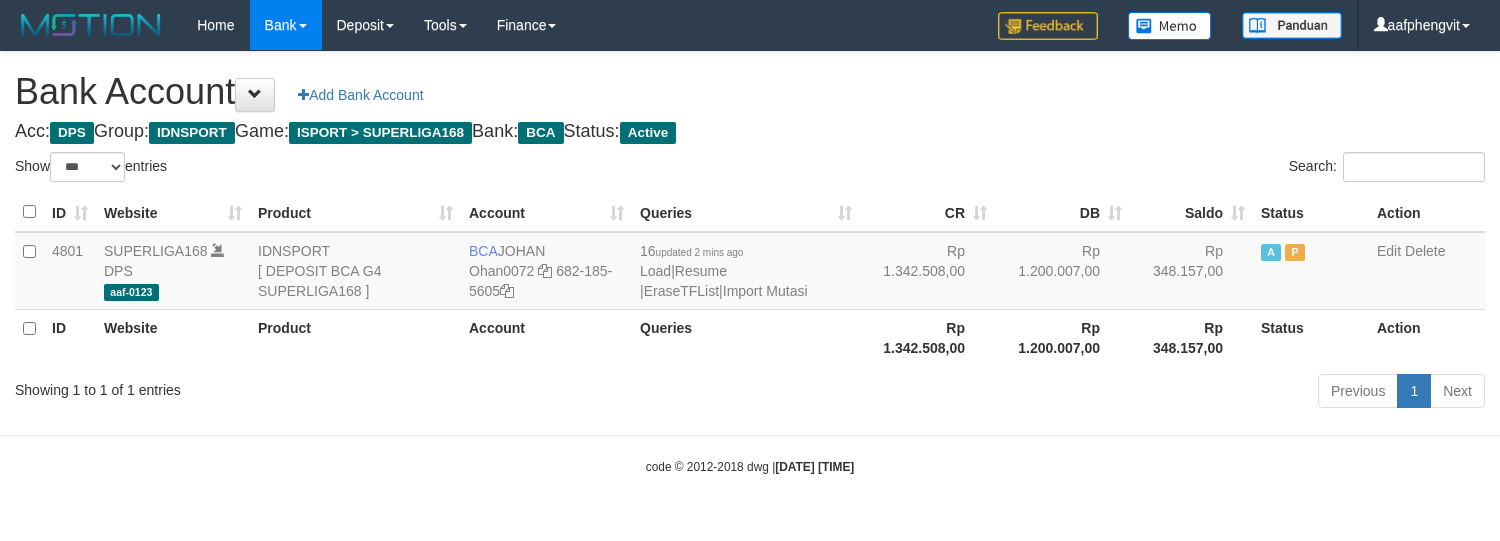 select on "***" 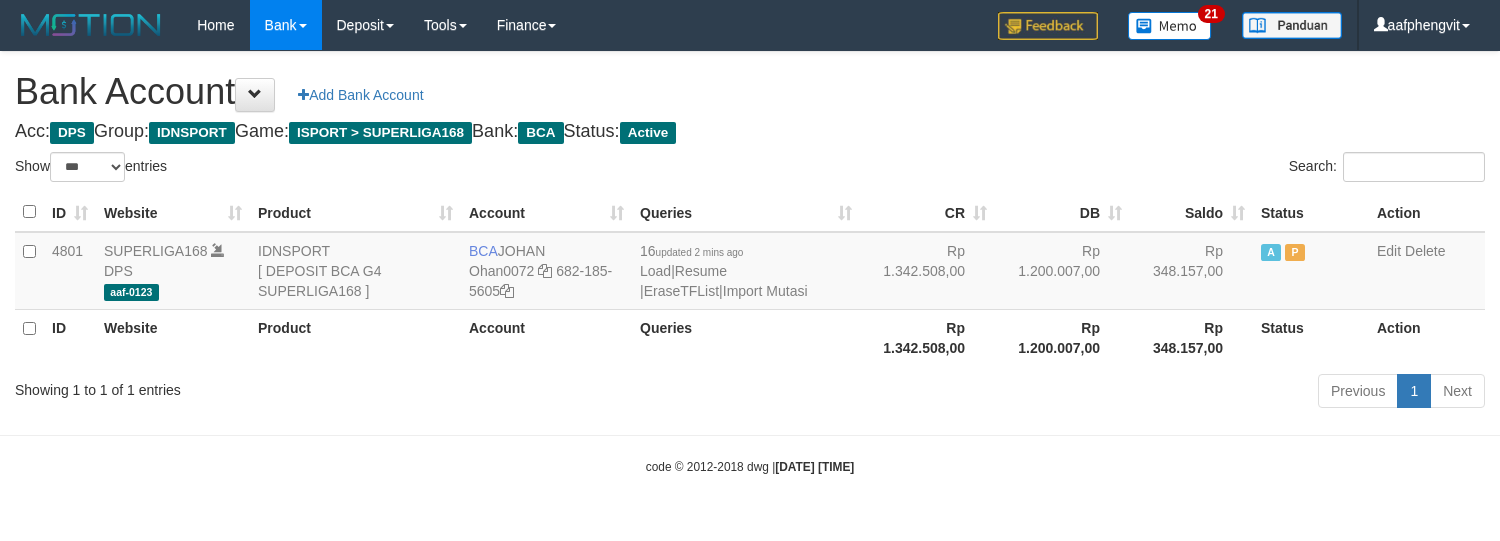 select on "***" 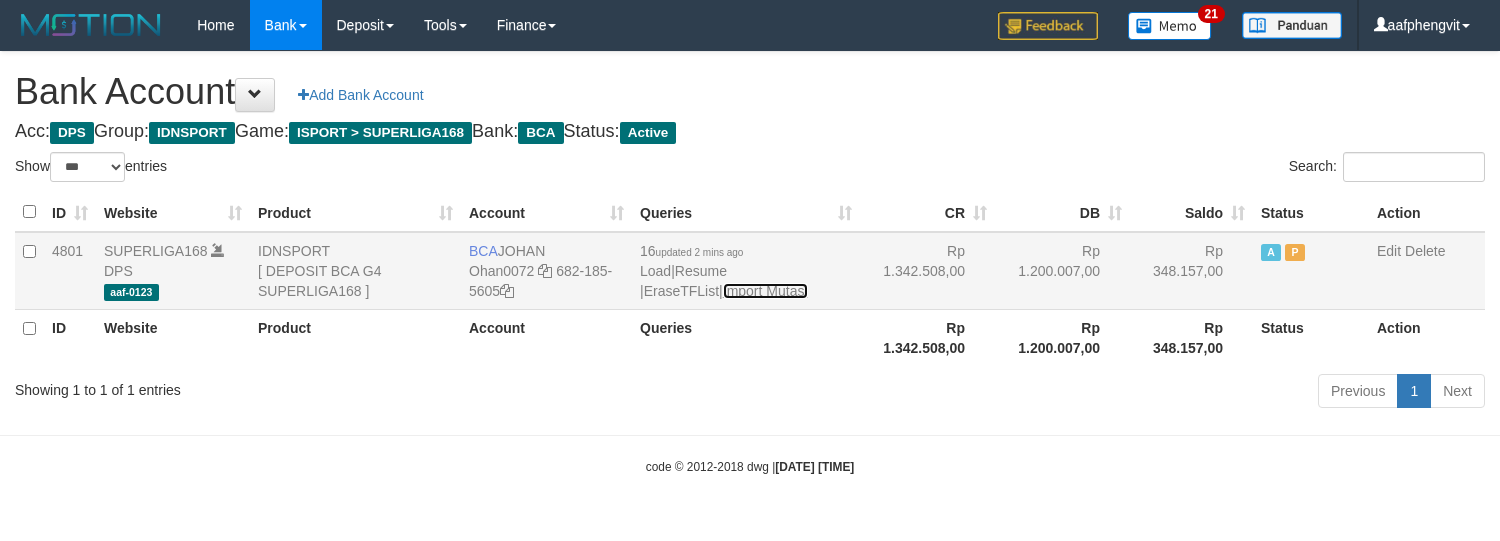click on "Import Mutasi" at bounding box center (765, 291) 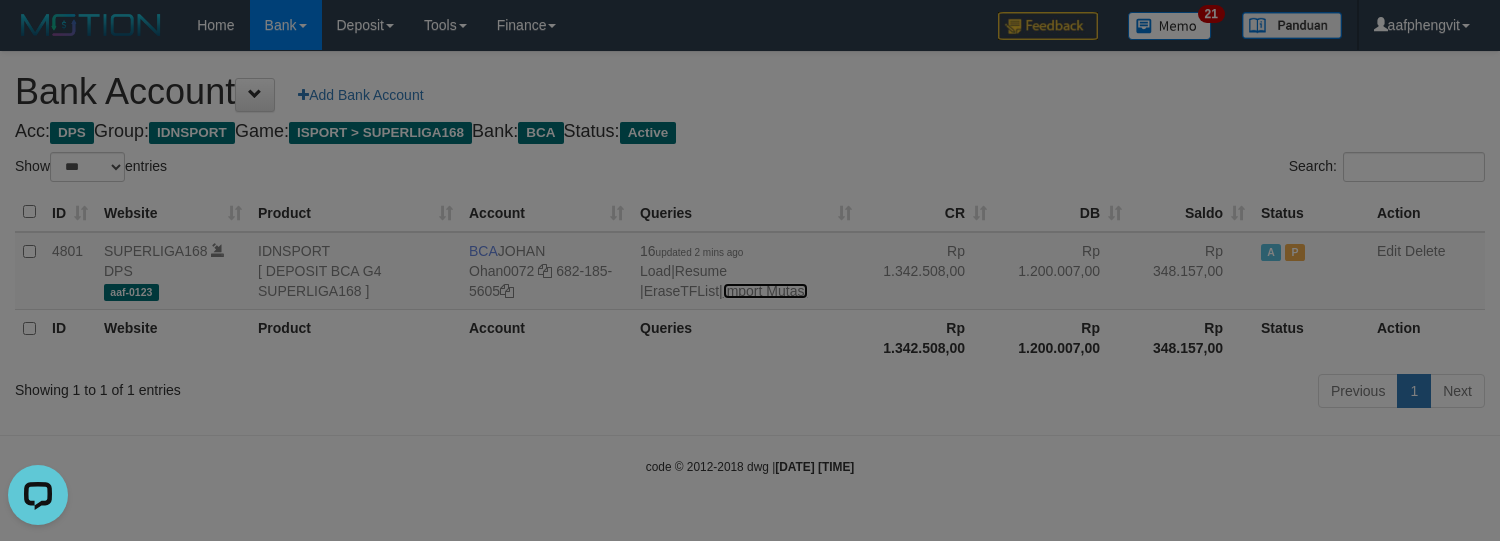 scroll, scrollTop: 0, scrollLeft: 0, axis: both 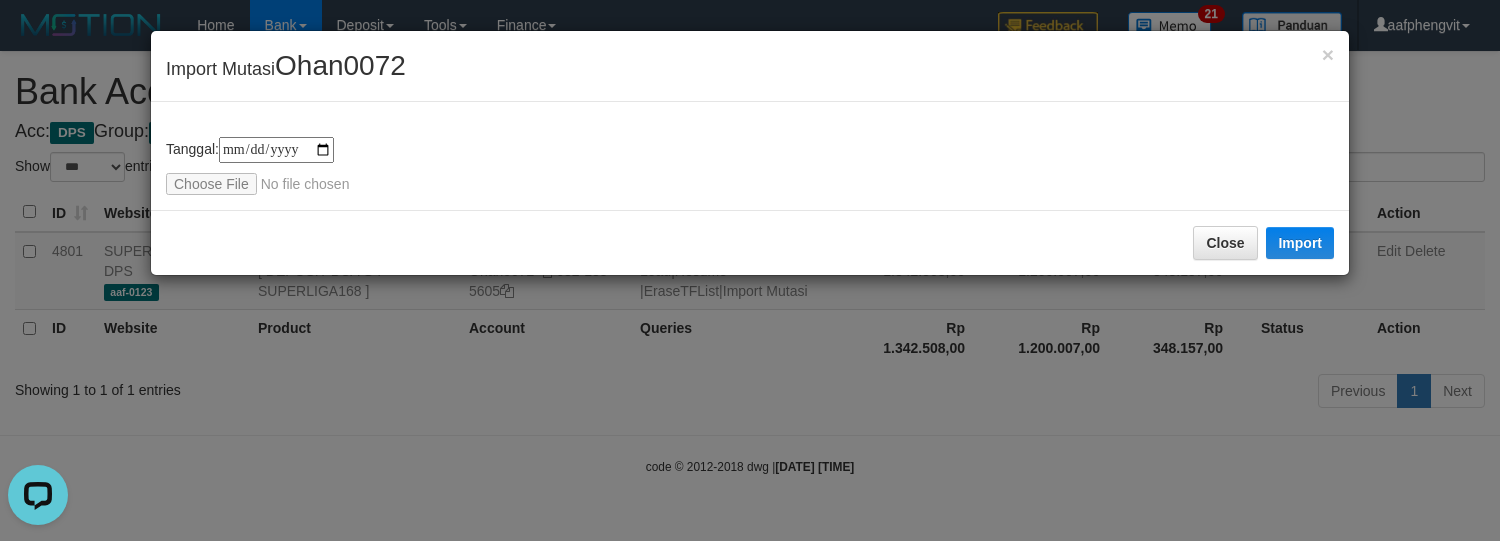 type on "**********" 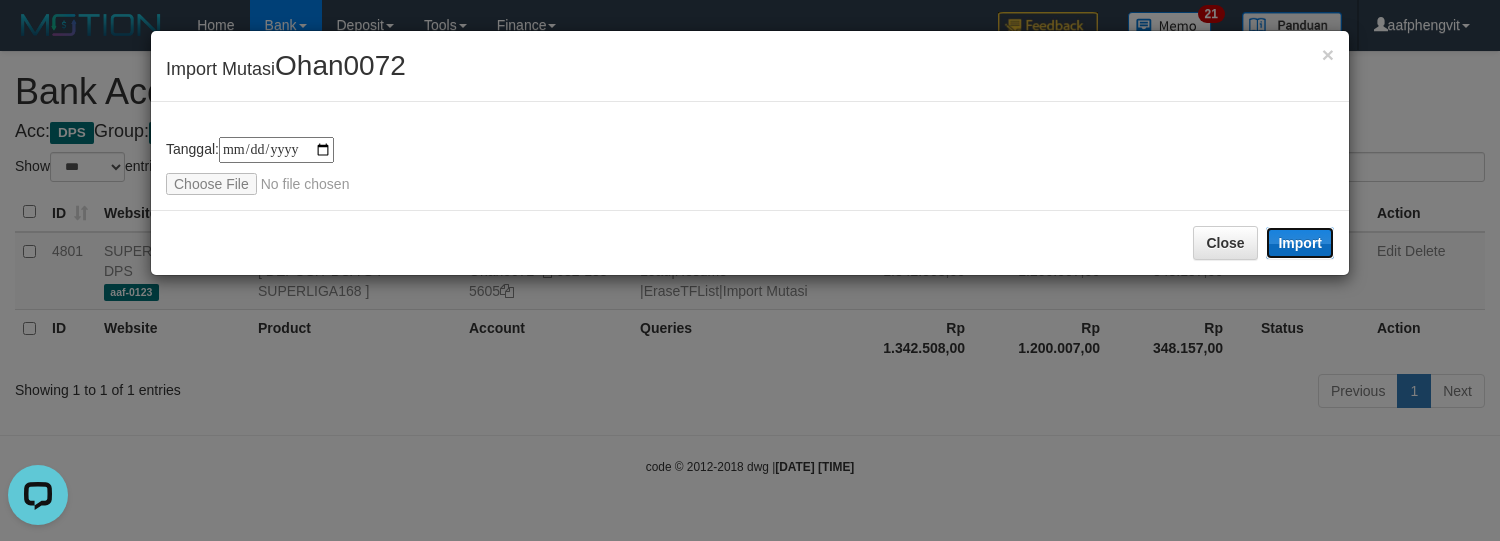 click on "Import" at bounding box center [1300, 243] 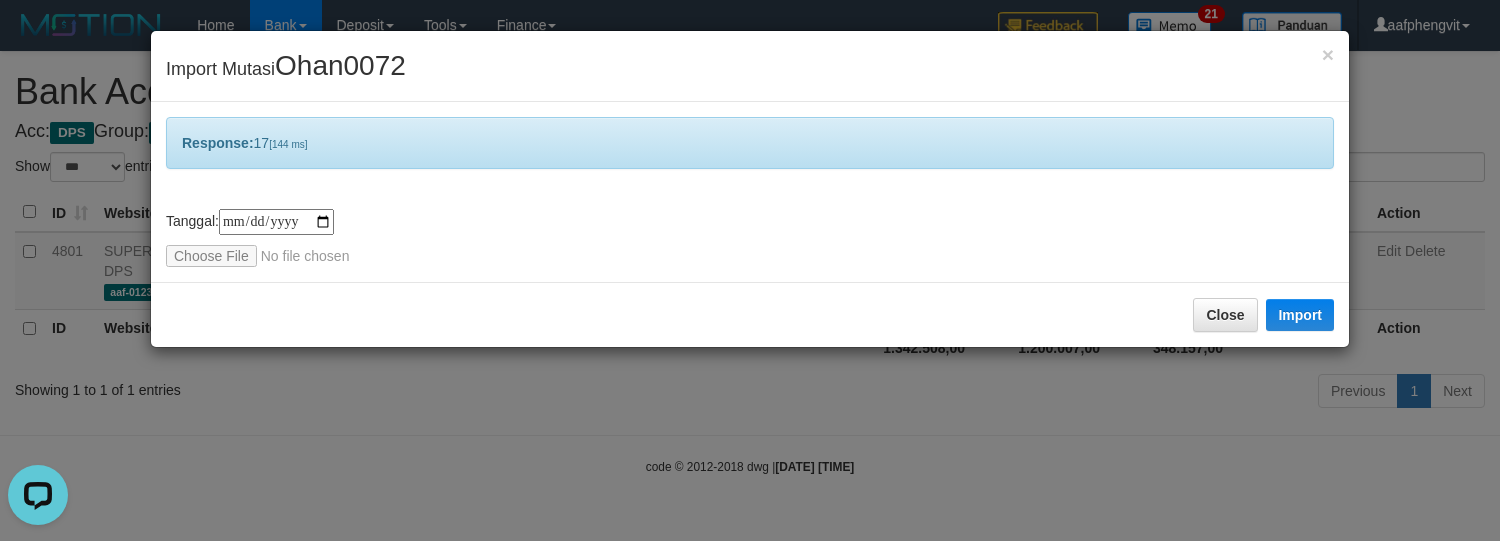 click on "Response:  17  [144 ms]" at bounding box center (750, 143) 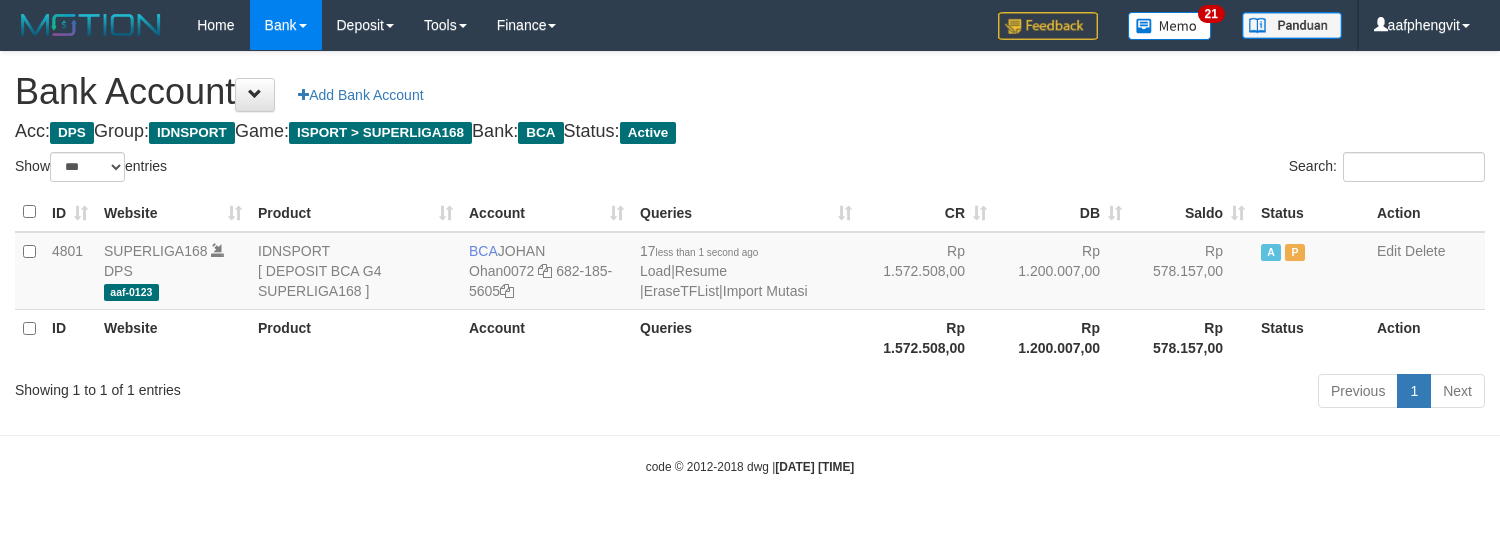 select on "***" 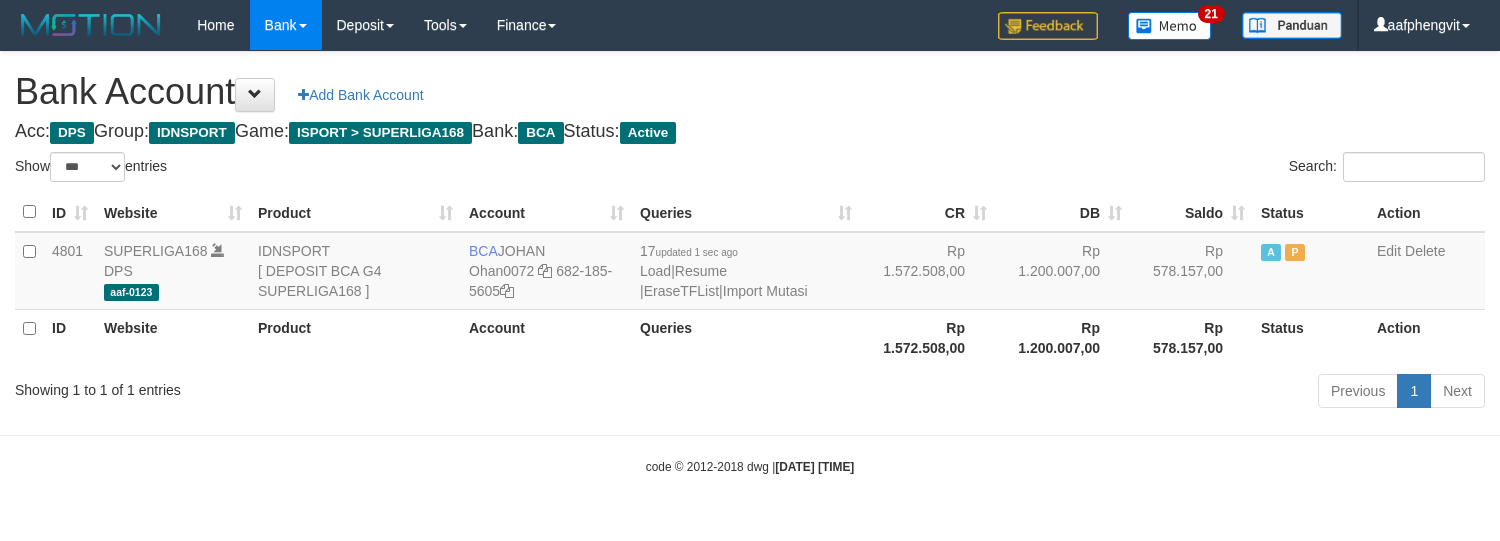 select on "***" 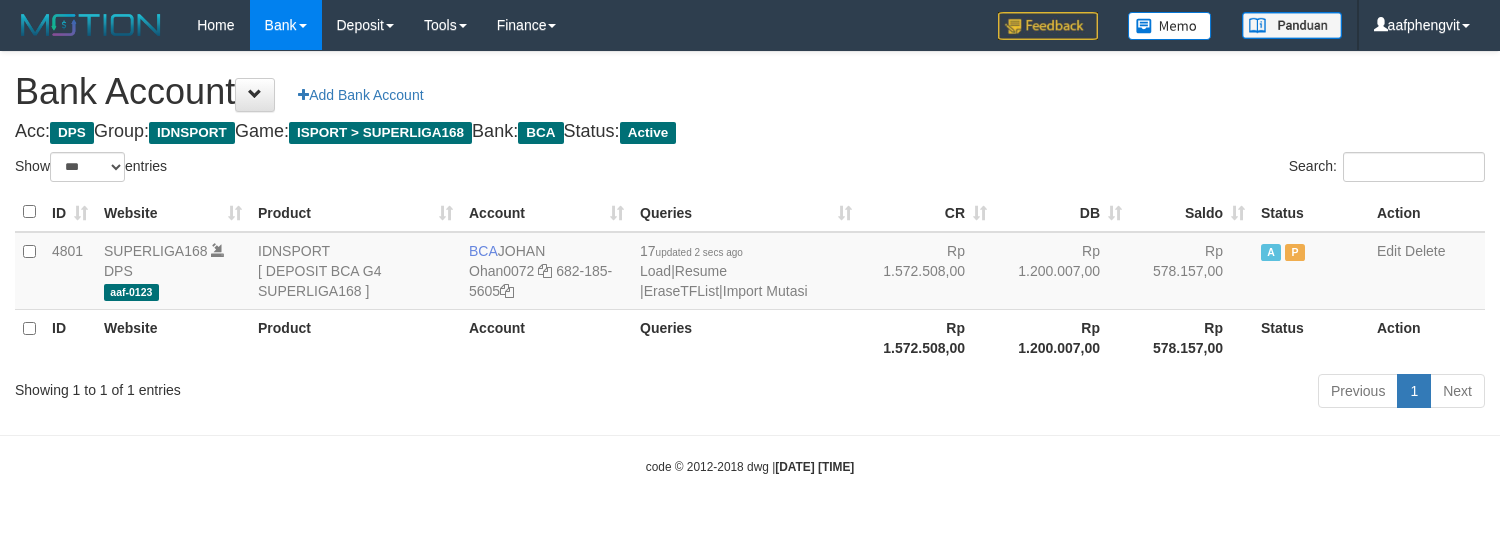 select on "***" 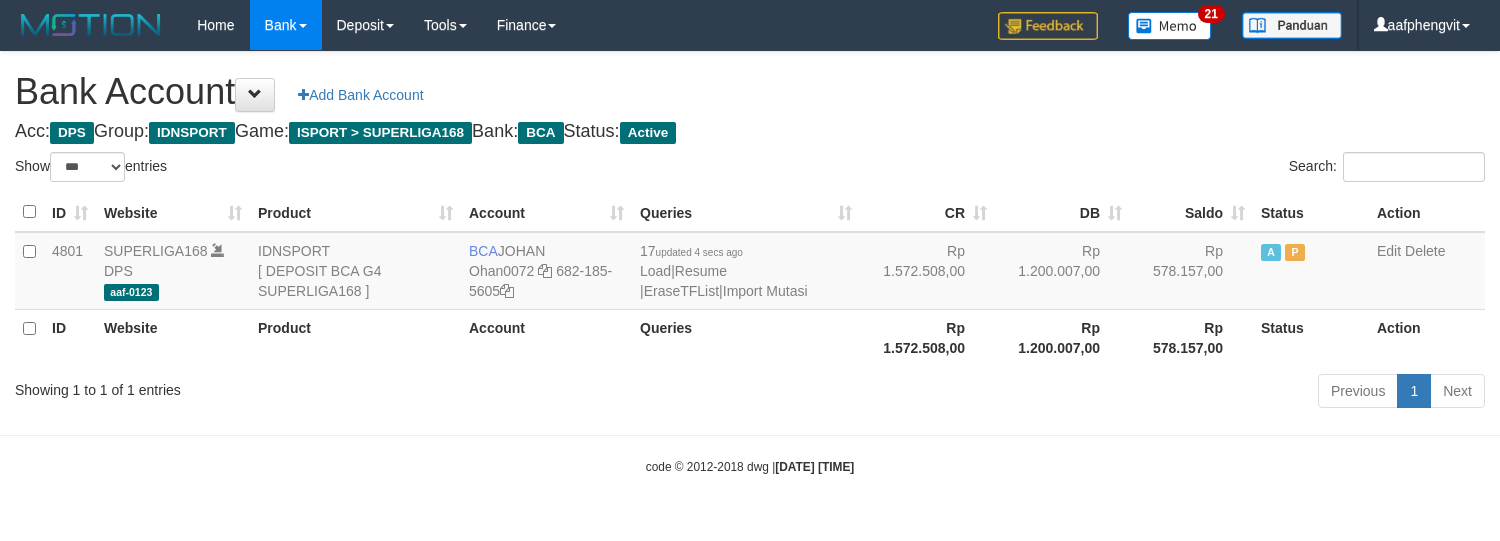 select on "***" 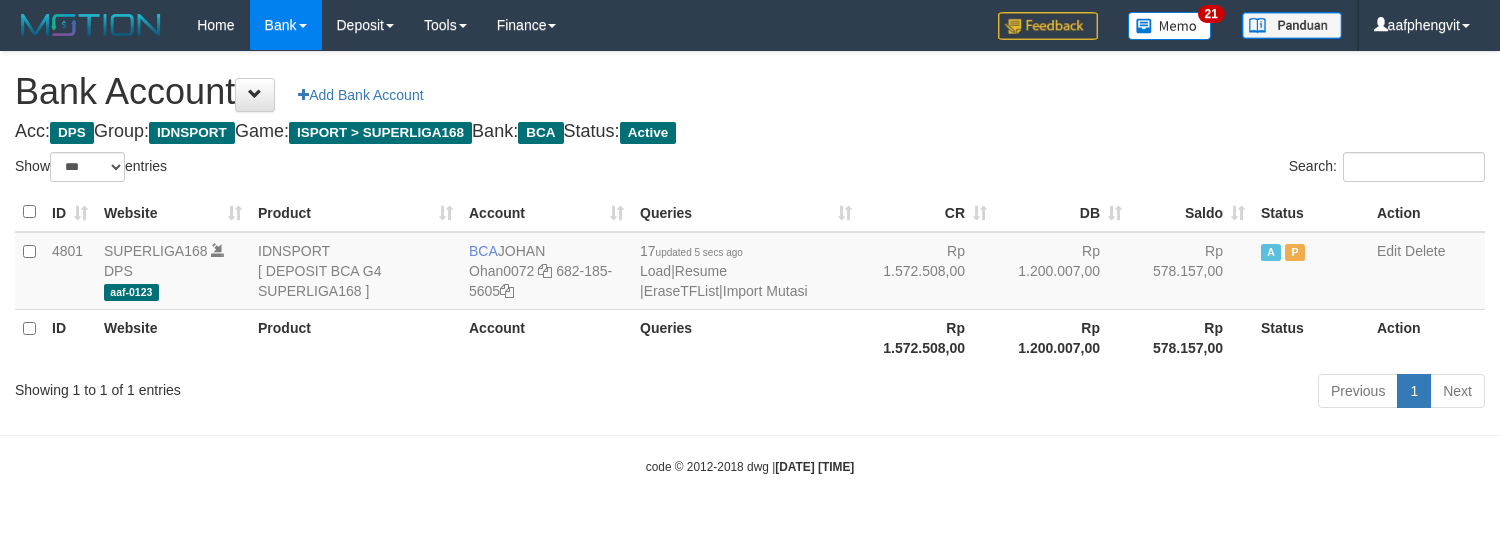 select on "***" 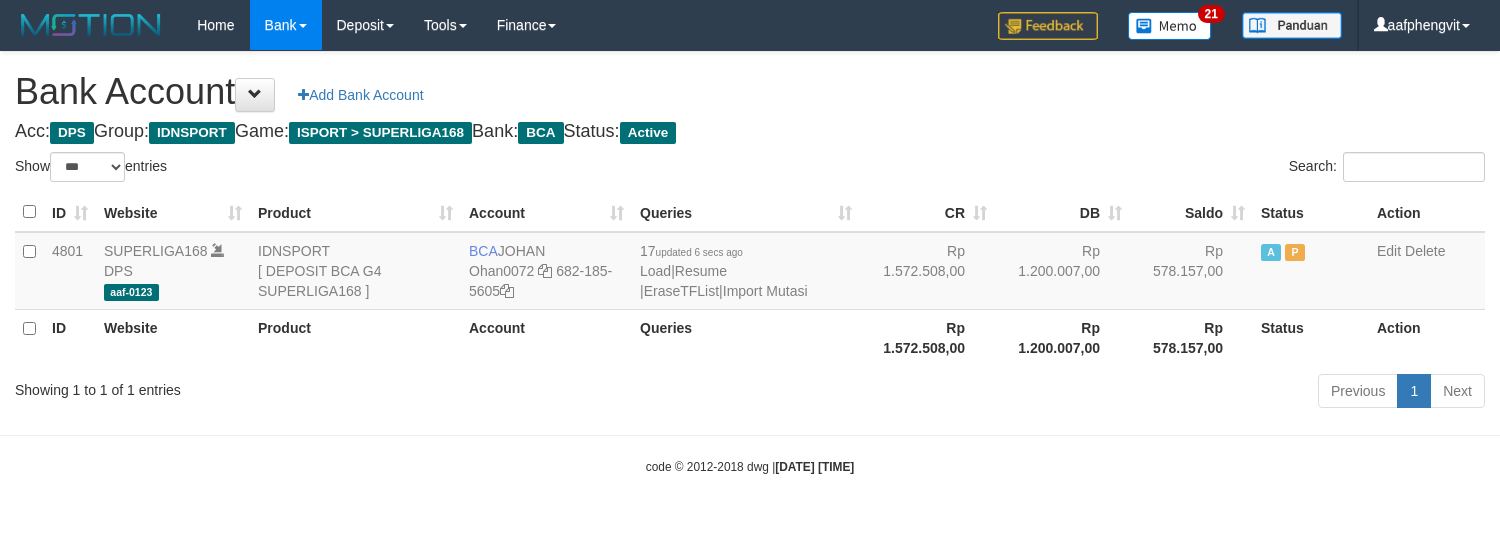 select on "***" 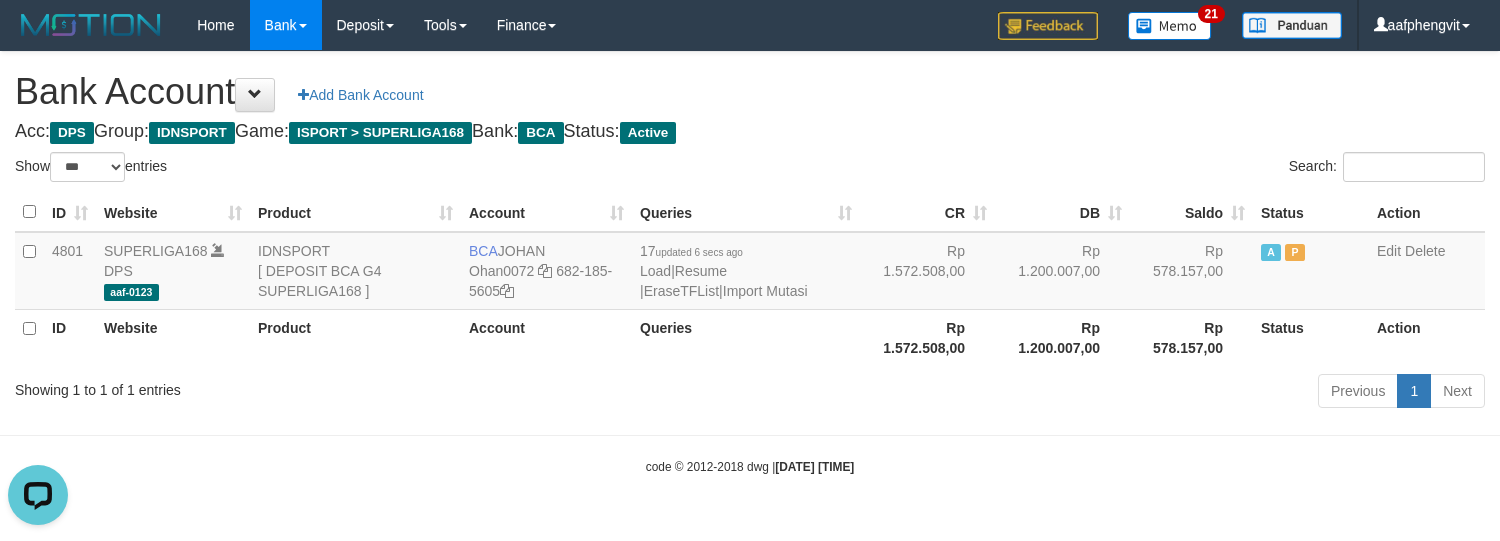 scroll, scrollTop: 0, scrollLeft: 0, axis: both 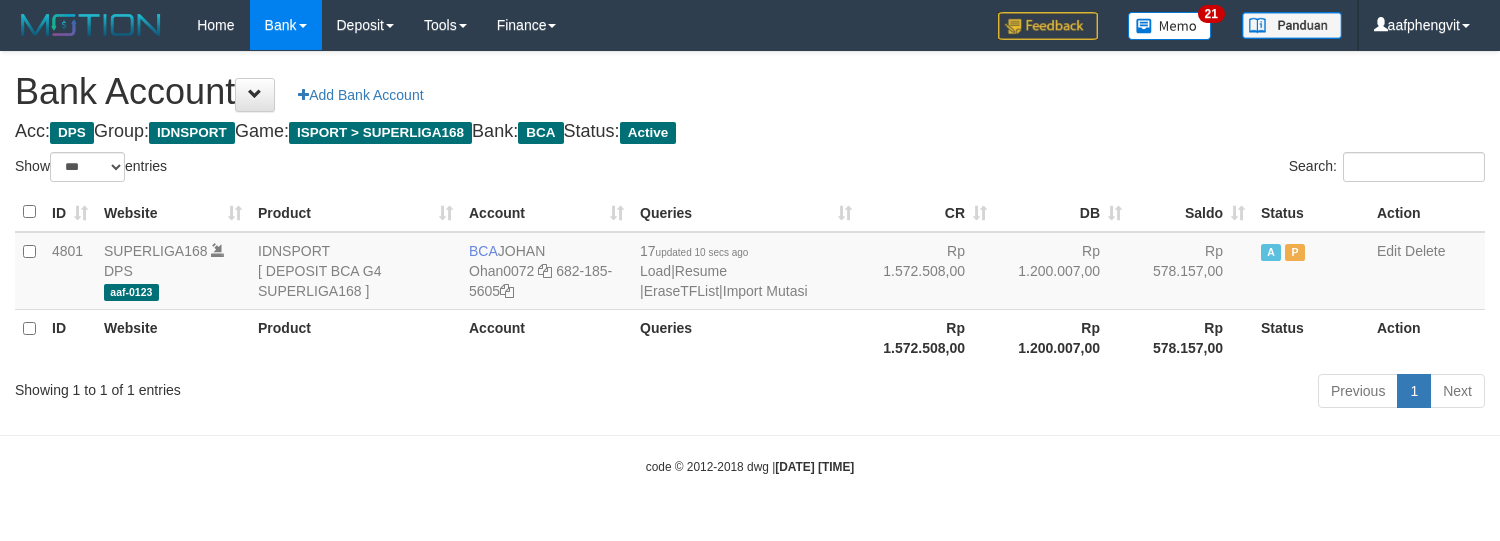 select on "***" 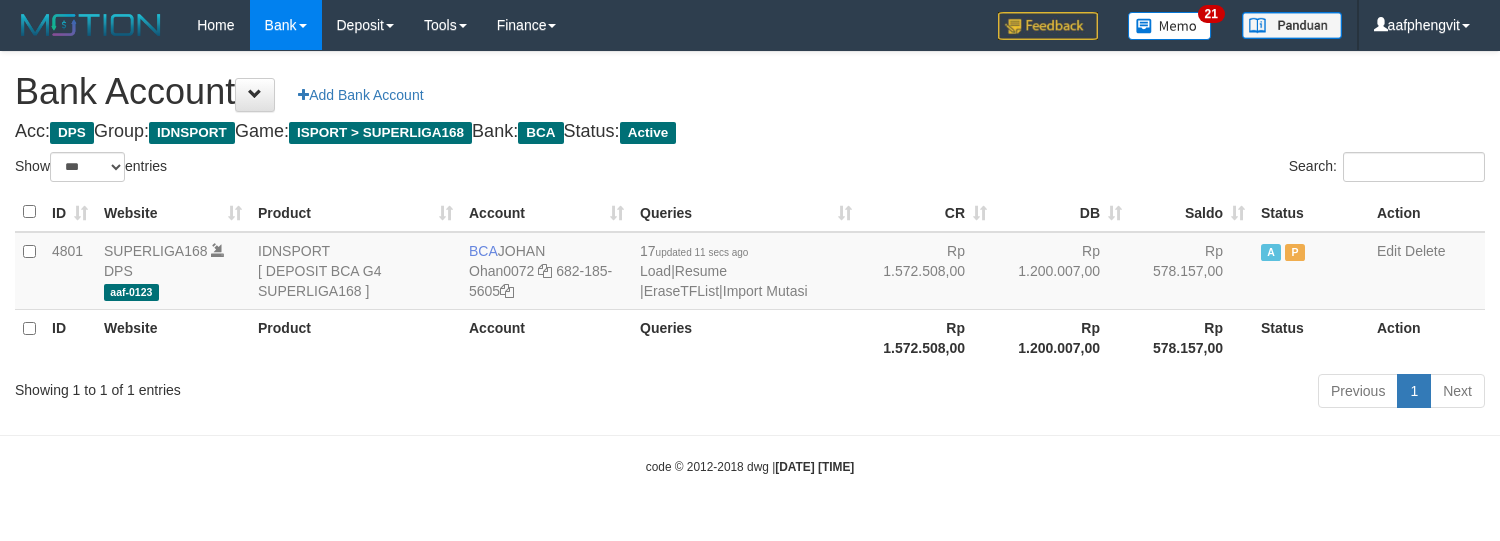 select on "***" 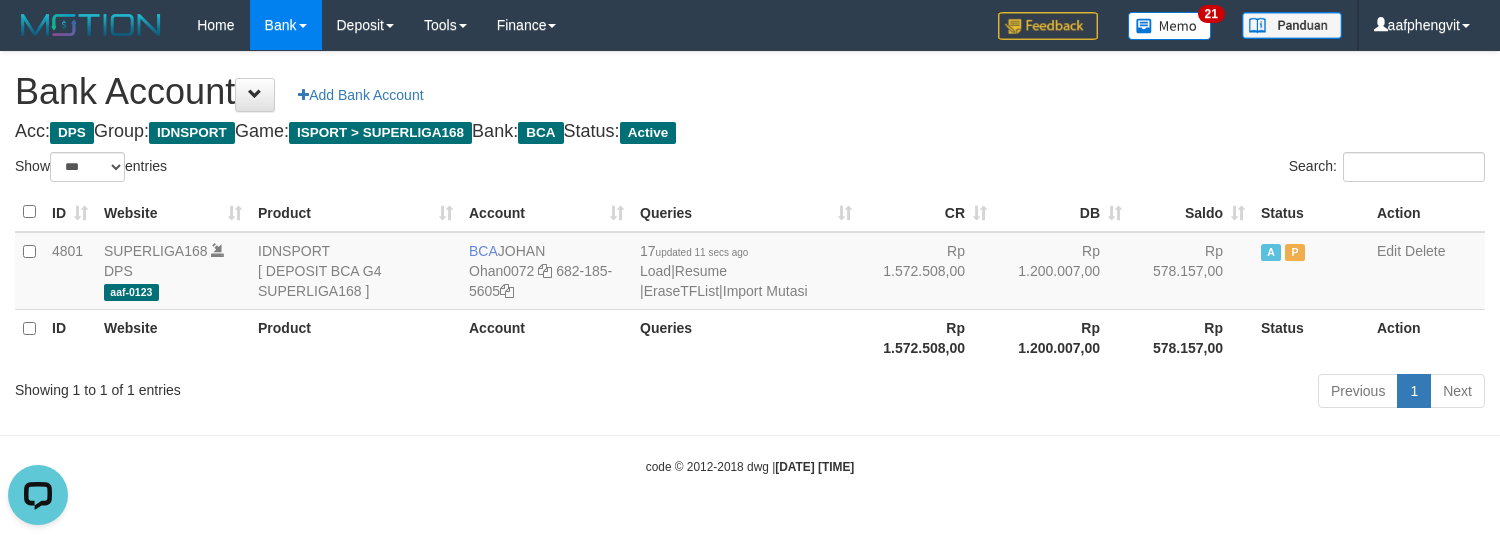scroll, scrollTop: 0, scrollLeft: 0, axis: both 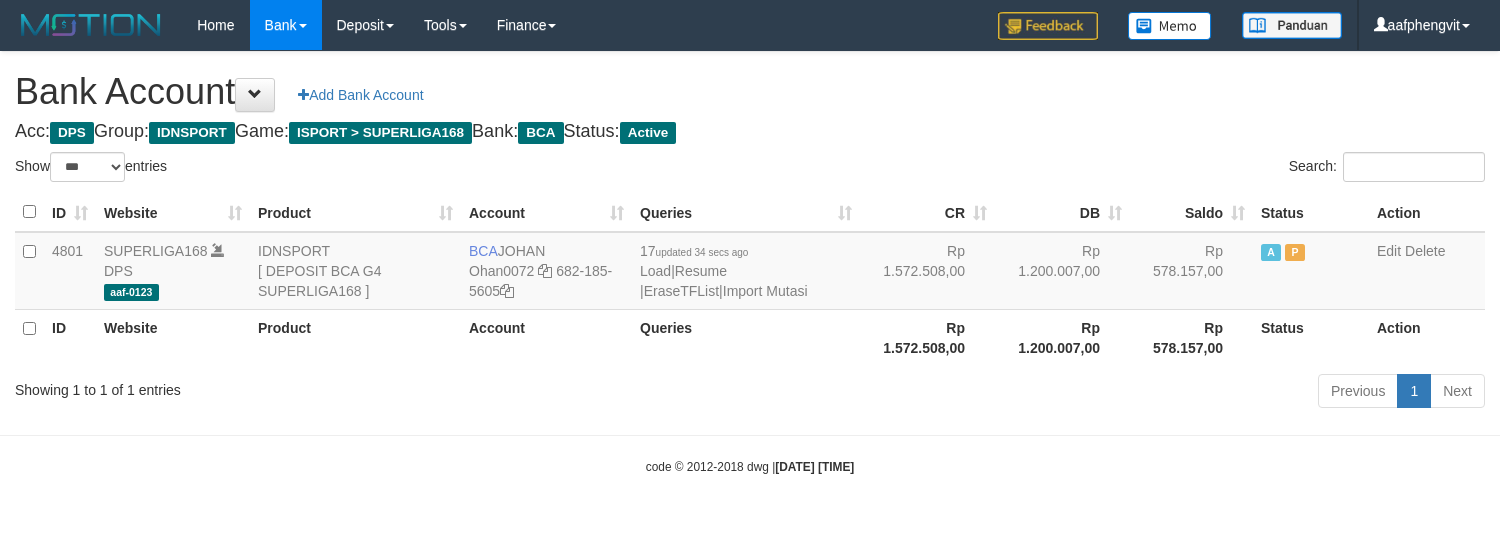 select on "***" 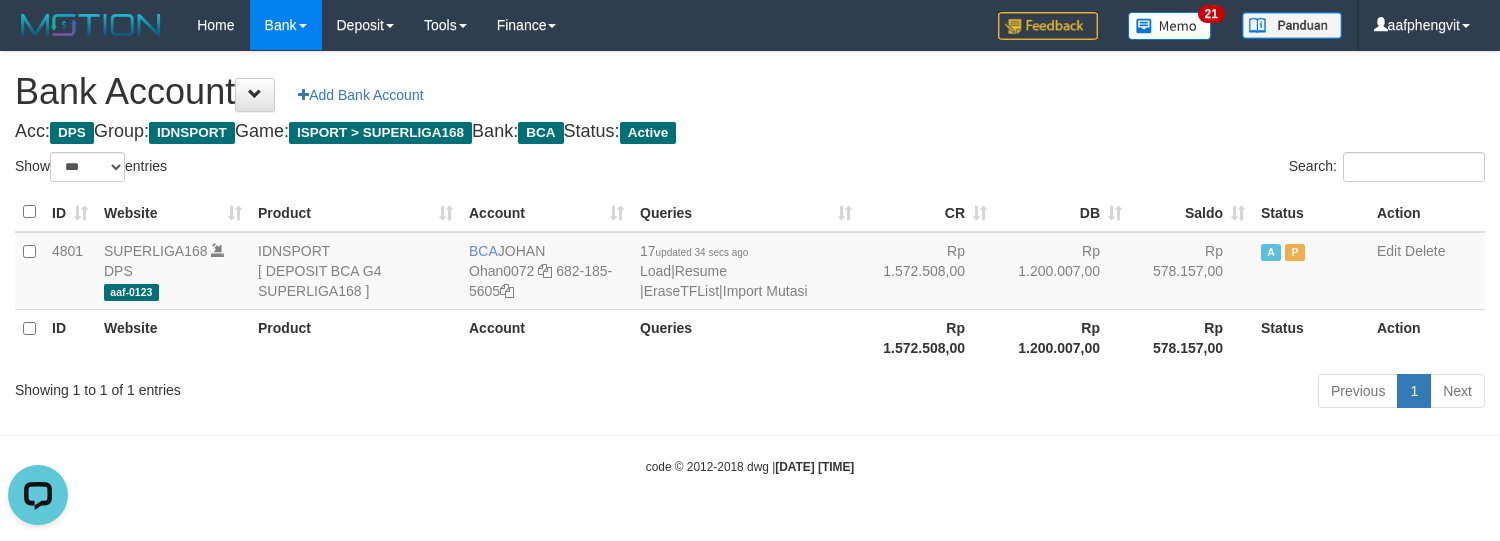 scroll, scrollTop: 0, scrollLeft: 0, axis: both 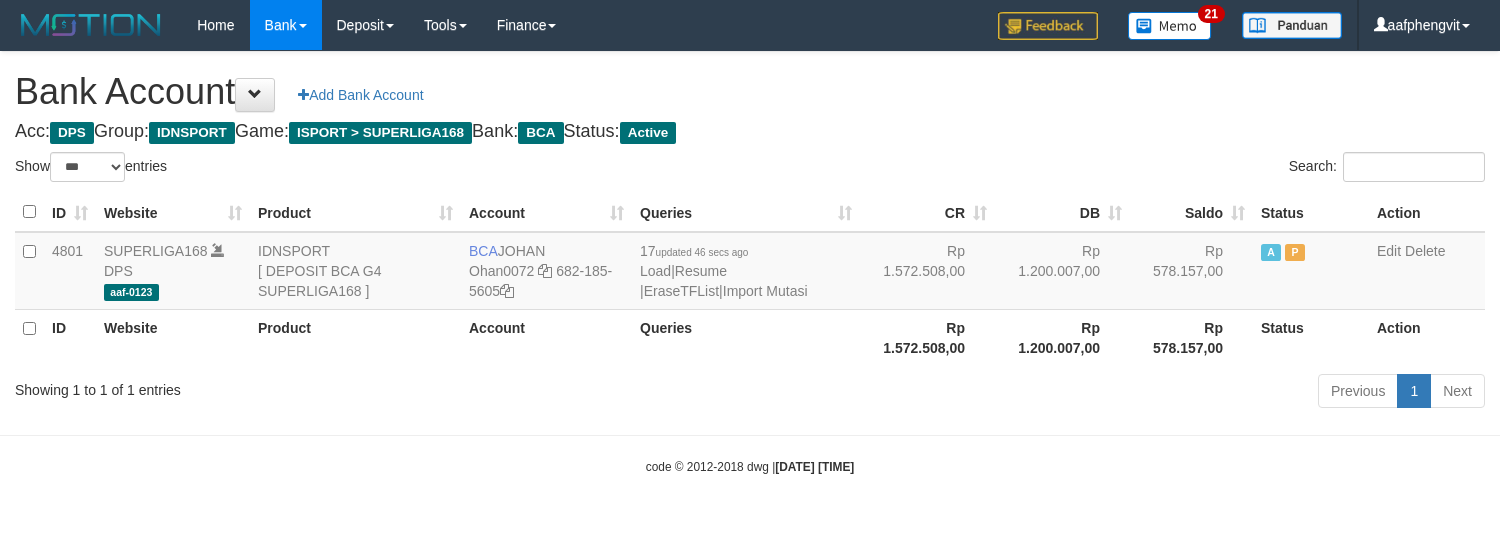 select on "***" 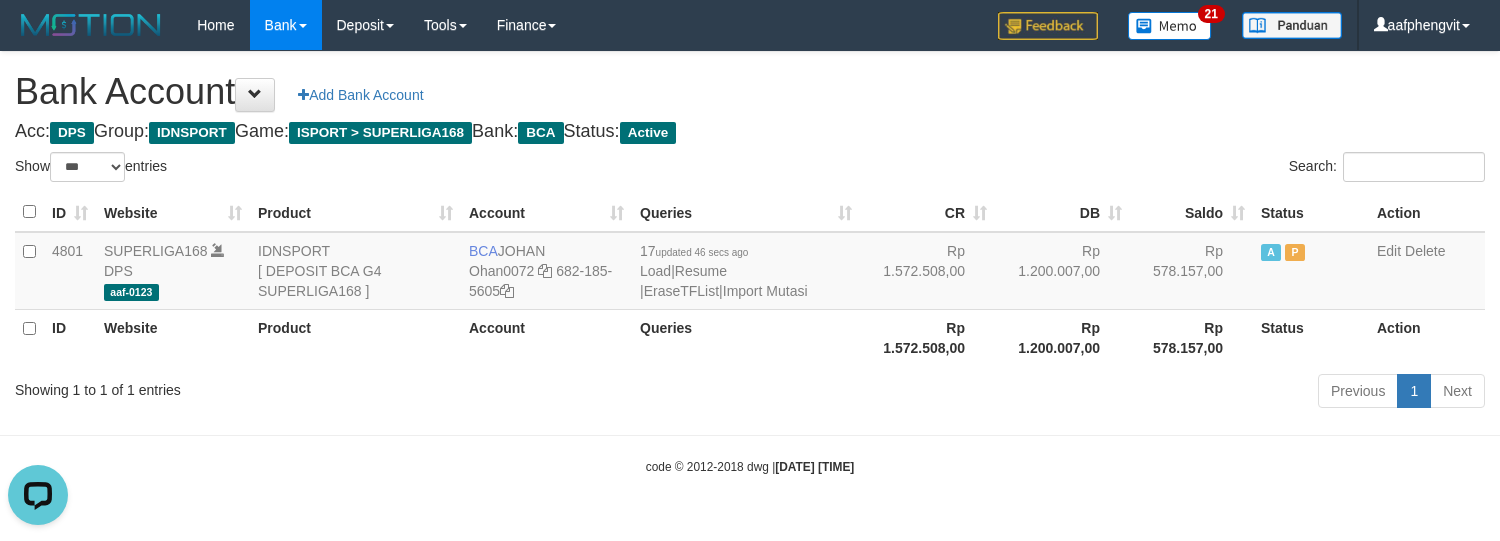 scroll, scrollTop: 0, scrollLeft: 0, axis: both 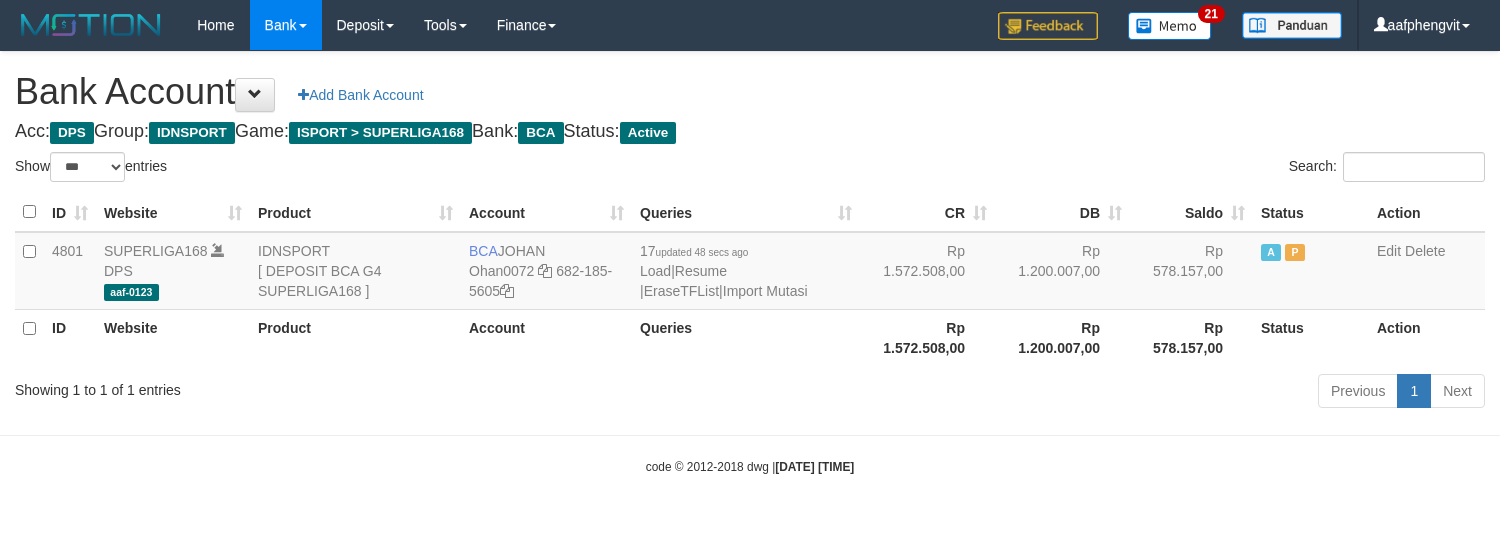 select on "***" 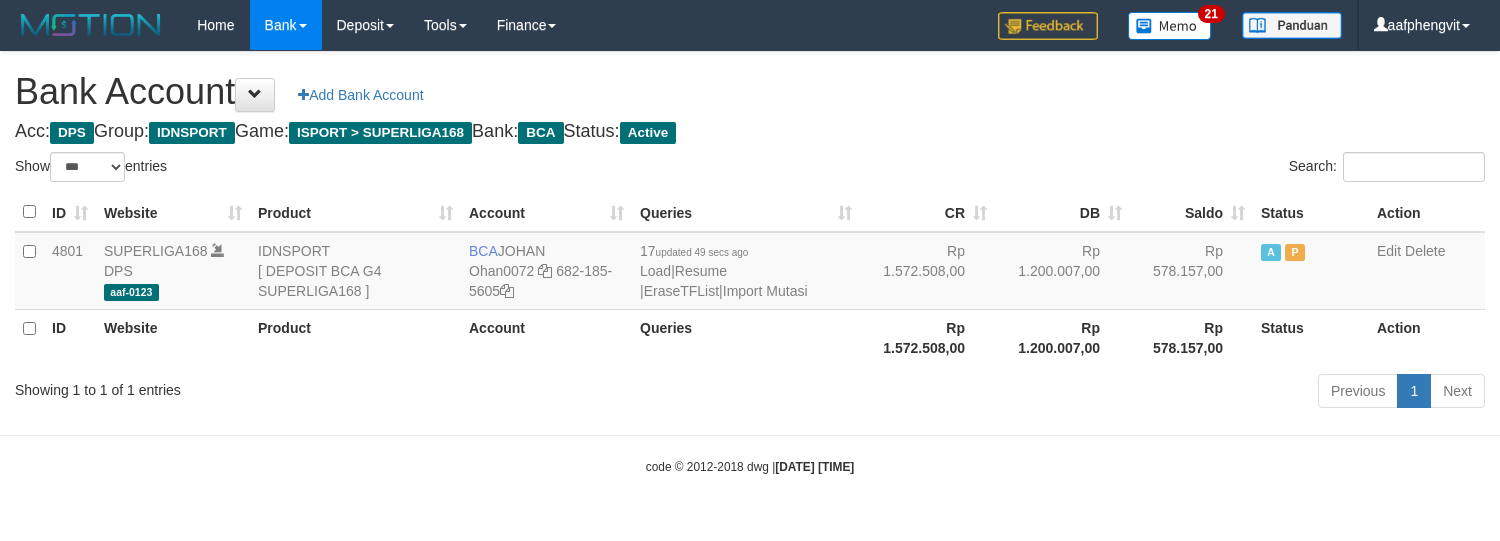 select on "***" 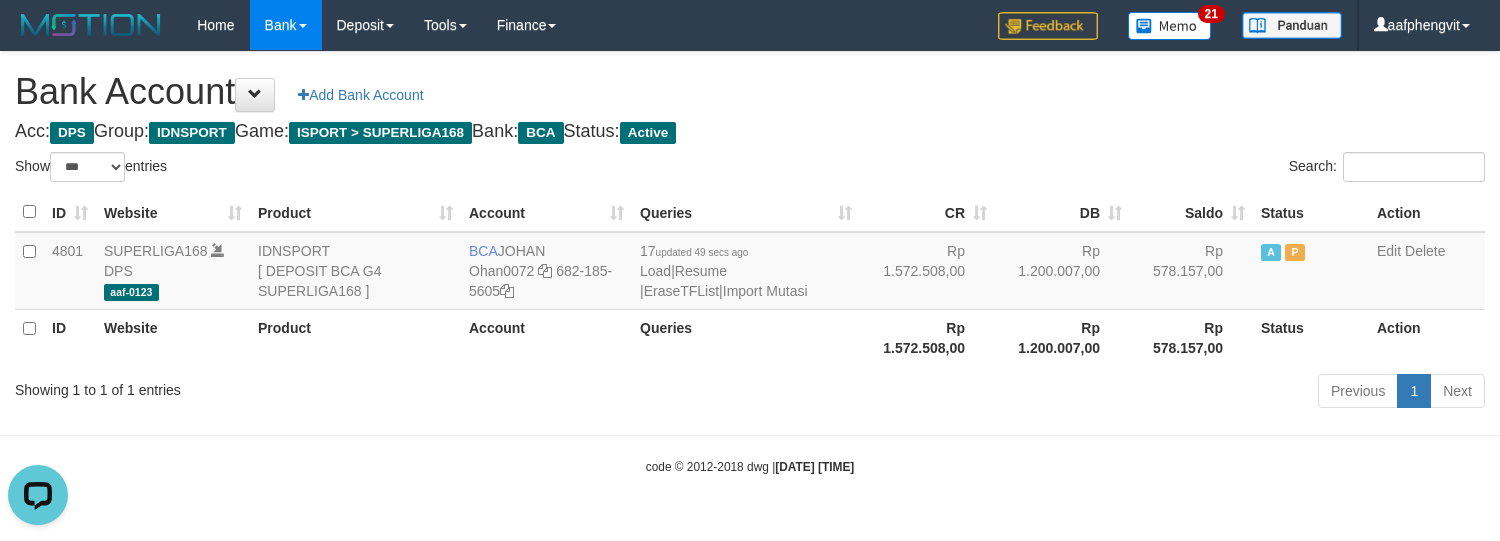 scroll, scrollTop: 0, scrollLeft: 0, axis: both 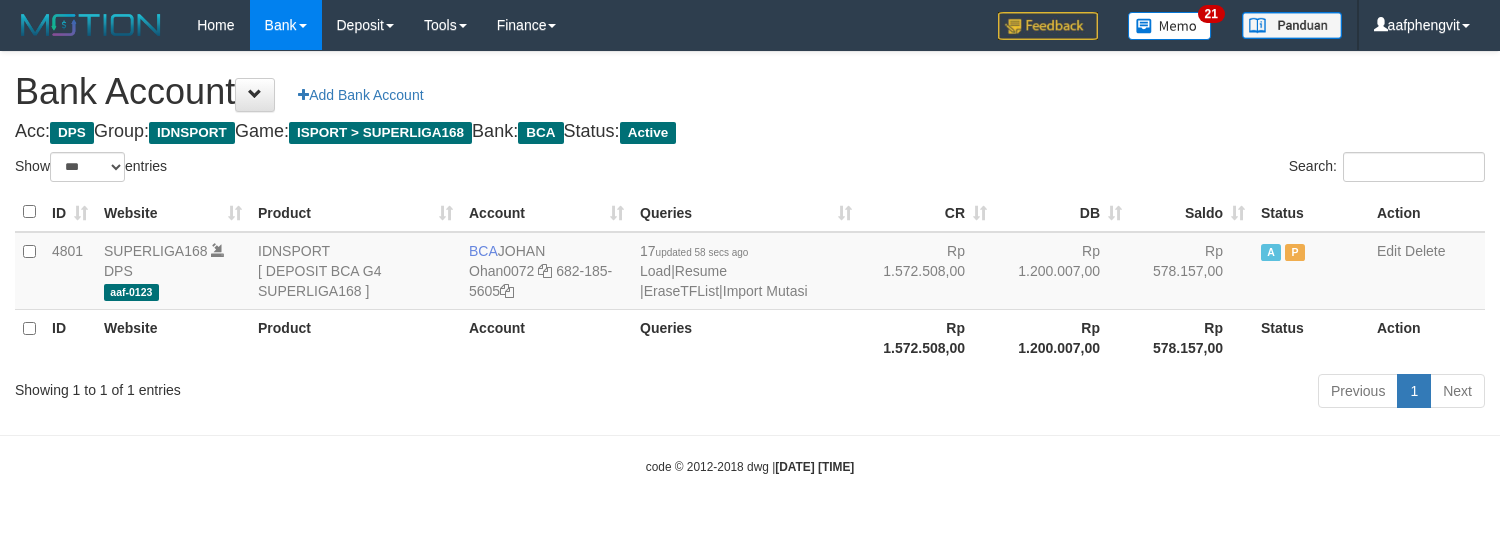 select on "***" 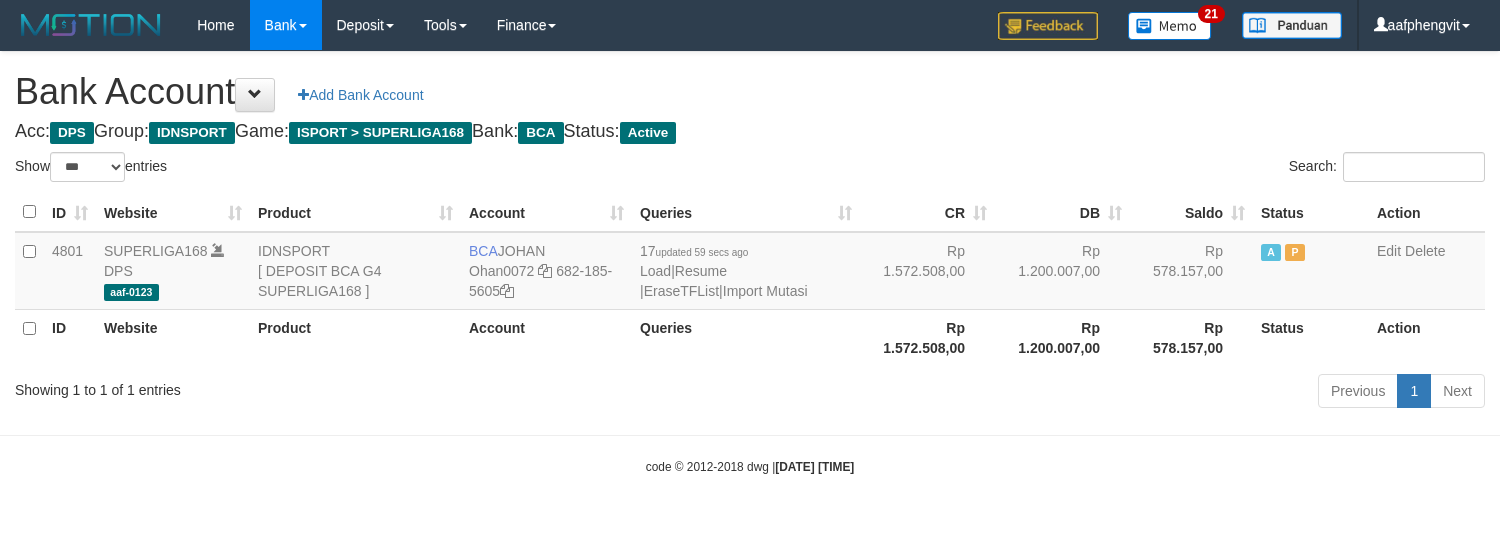 select on "***" 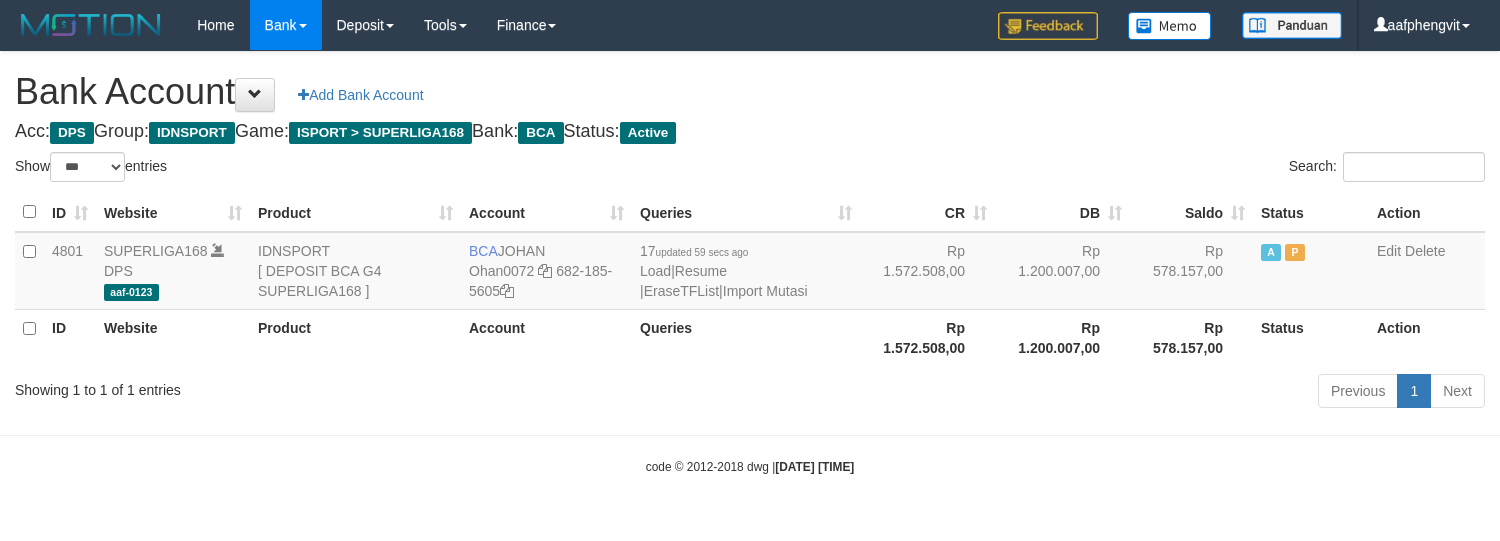 select on "***" 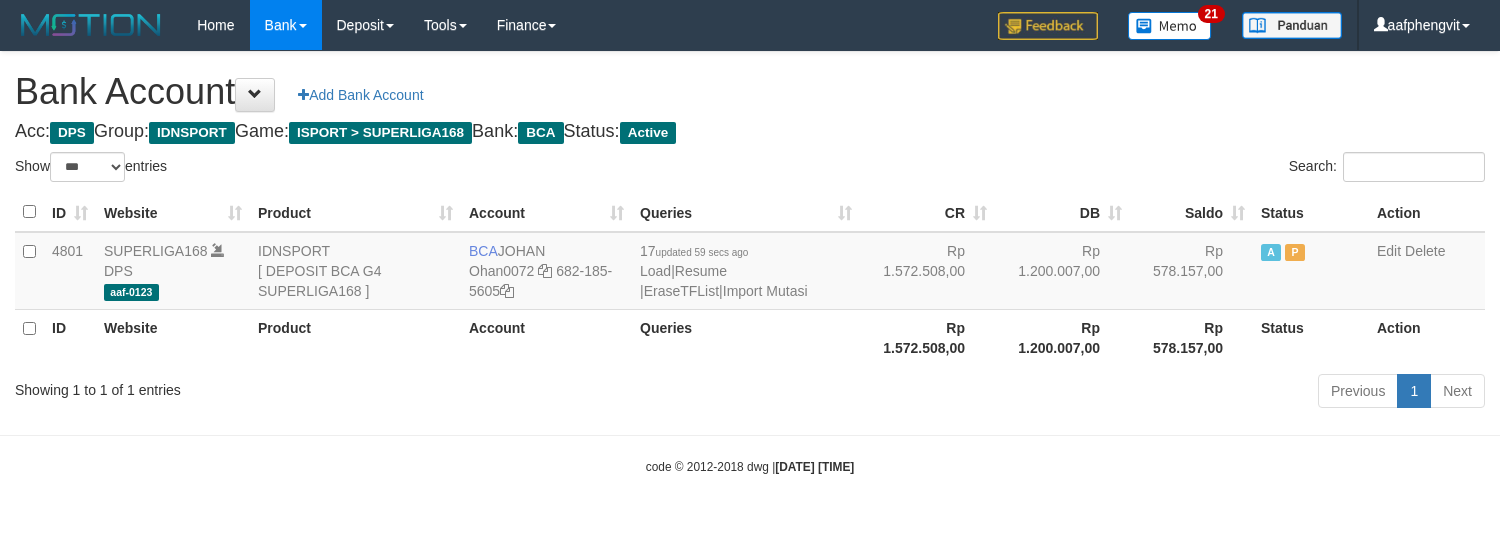 click on "Bank Account
Add Bank Account
Acc: 										 DPS
Group:   IDNSPORT    		Game:   ISPORT > SUPERLIGA168    		Bank:   BCA    		Status:  Active
Filter Account Type
*******
***
**
***
DPS
SELECT ALL  SELECT TYPE  - ALL -
DPS
WD
TMP
Filter Product
*******
******
********
********
*******
********
IDNSPORT
SELECT ALL  SELECT GROUP  - ALL -
BETHUB
IDNPOKER
IDNSPORT
IDNTOTO
LOADONLY
Filter Website
*******" at bounding box center (750, 233) 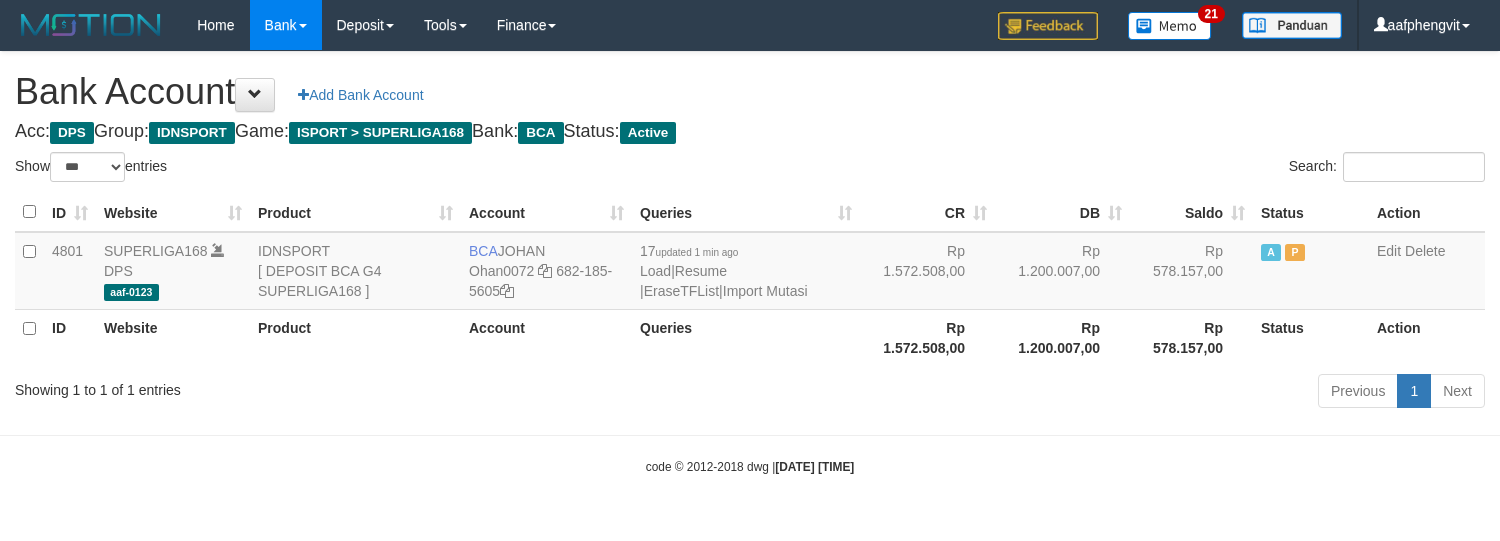select on "***" 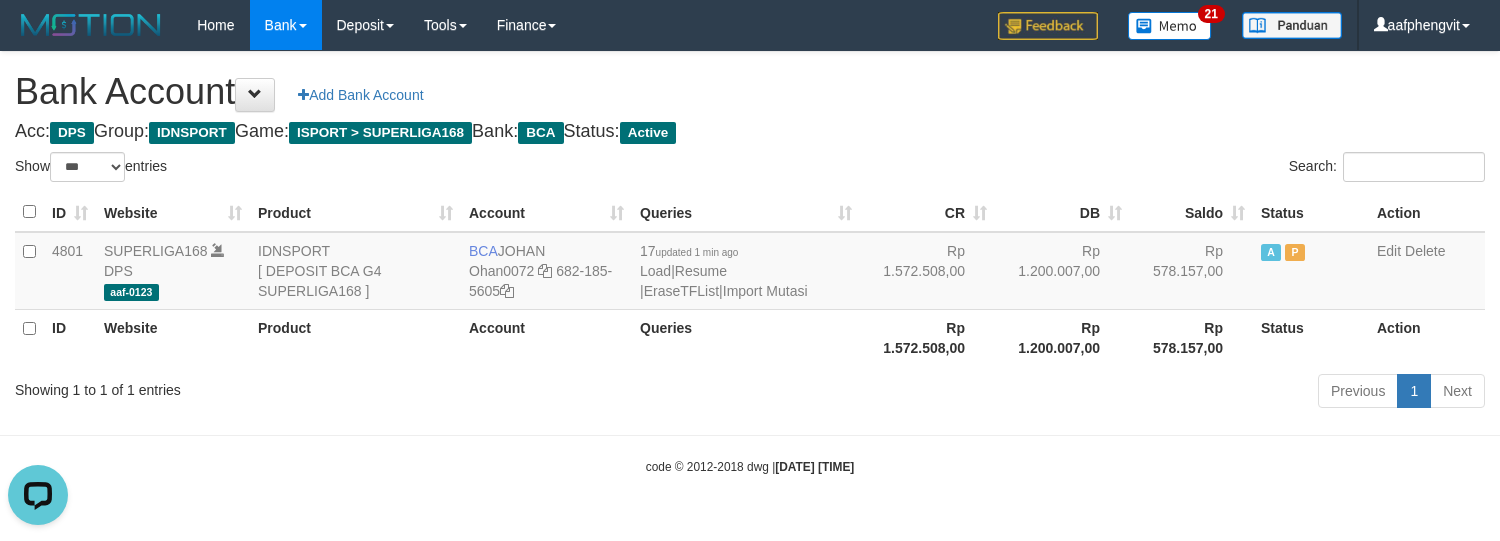 scroll, scrollTop: 0, scrollLeft: 0, axis: both 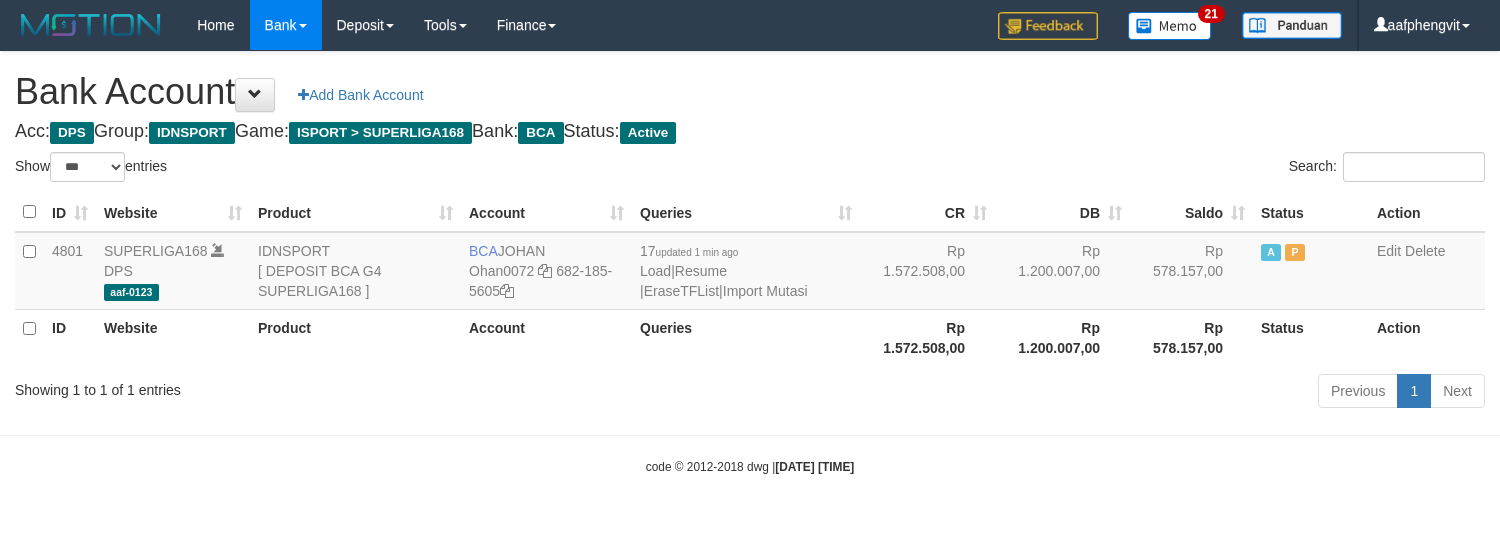 select on "***" 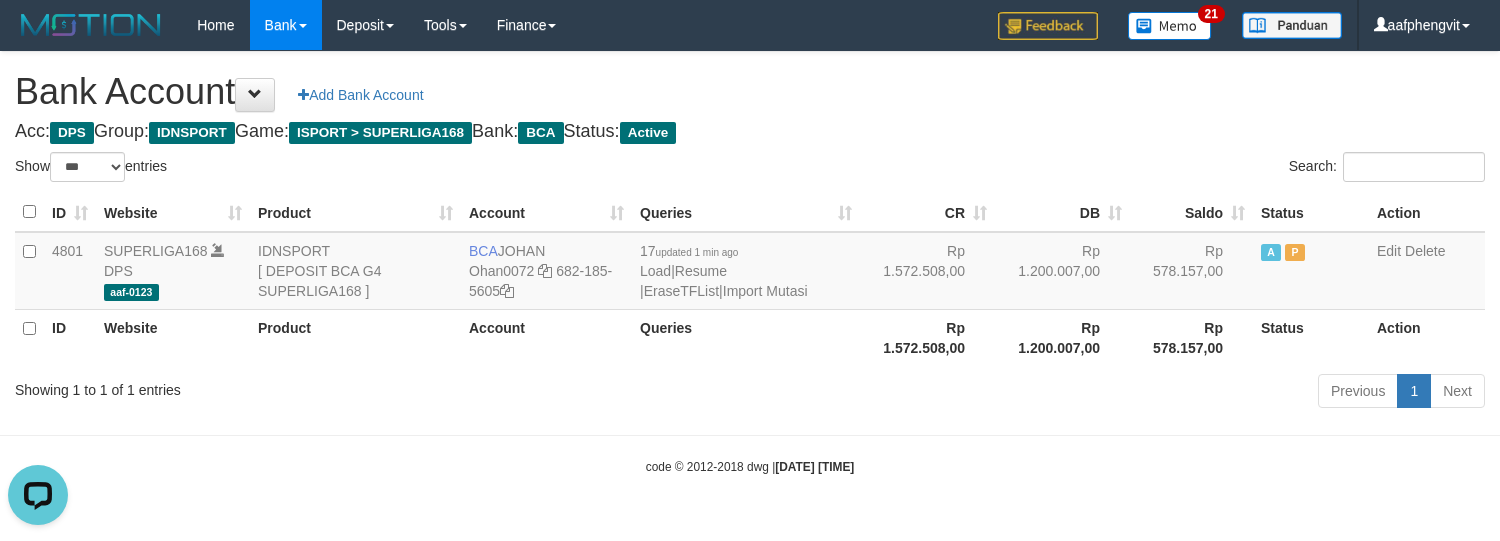 scroll, scrollTop: 0, scrollLeft: 0, axis: both 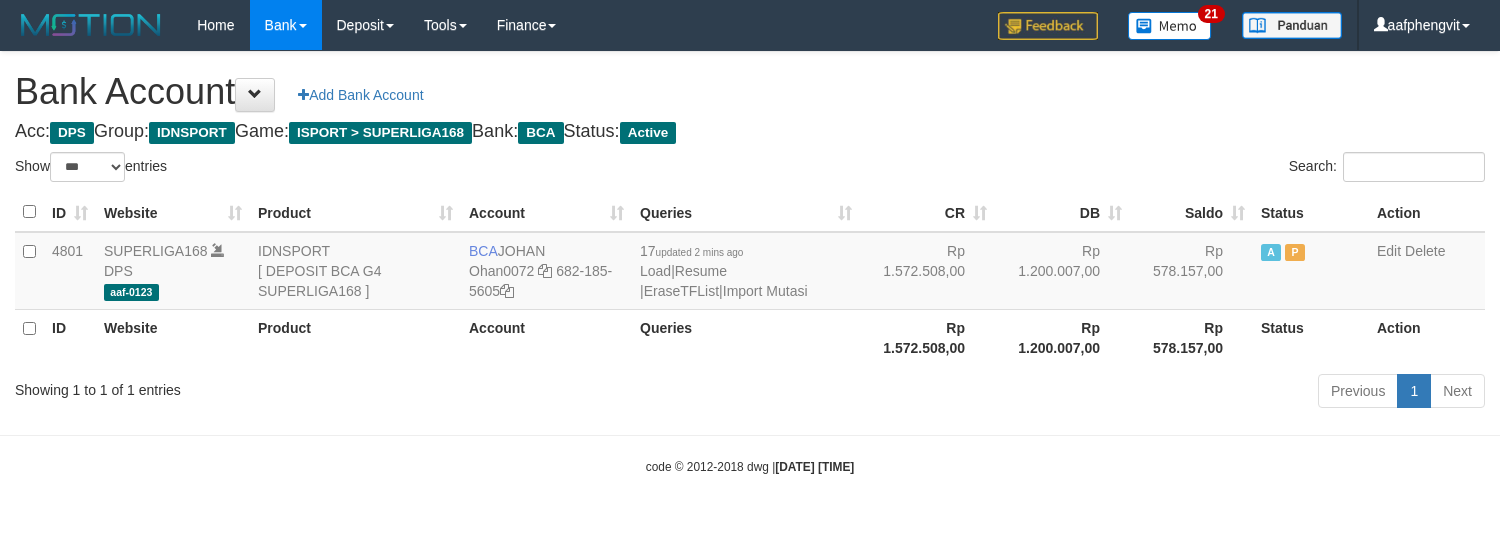 select on "***" 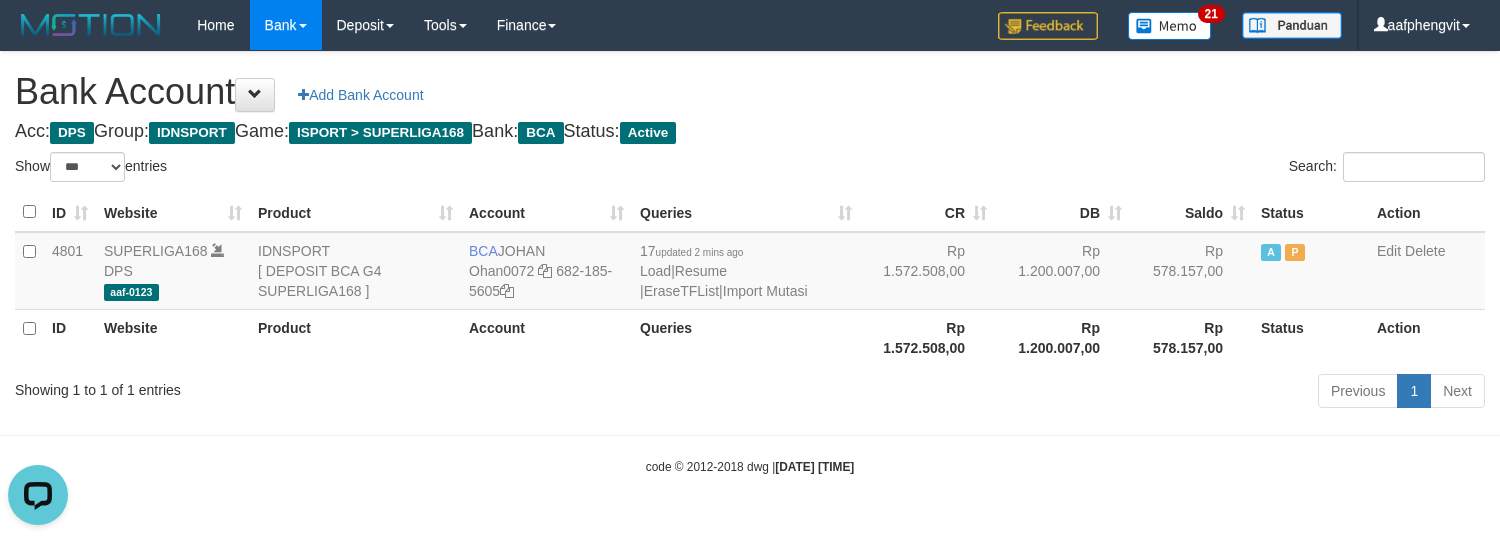 scroll, scrollTop: 0, scrollLeft: 0, axis: both 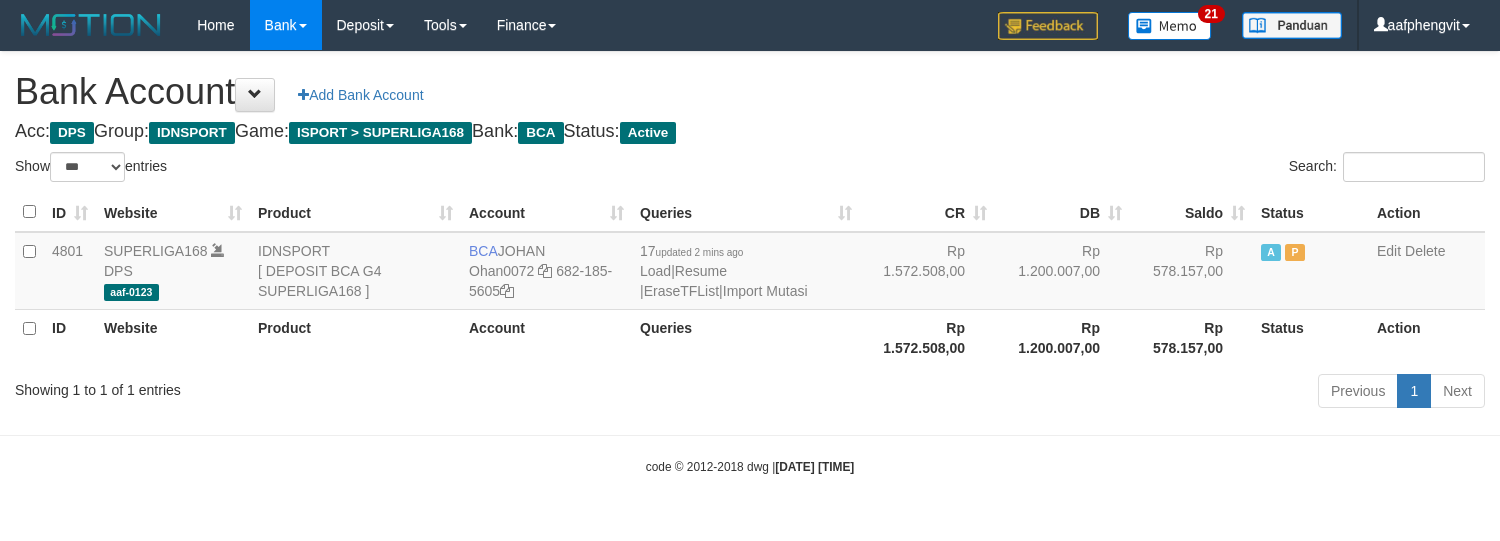 select on "***" 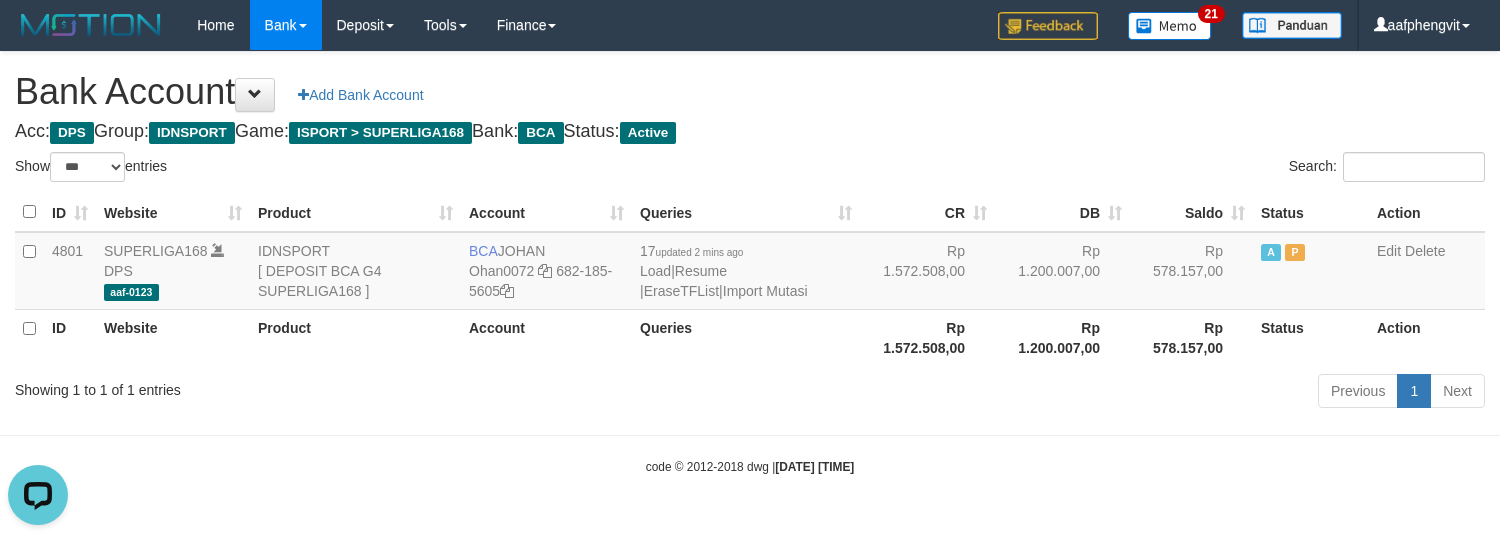scroll, scrollTop: 0, scrollLeft: 0, axis: both 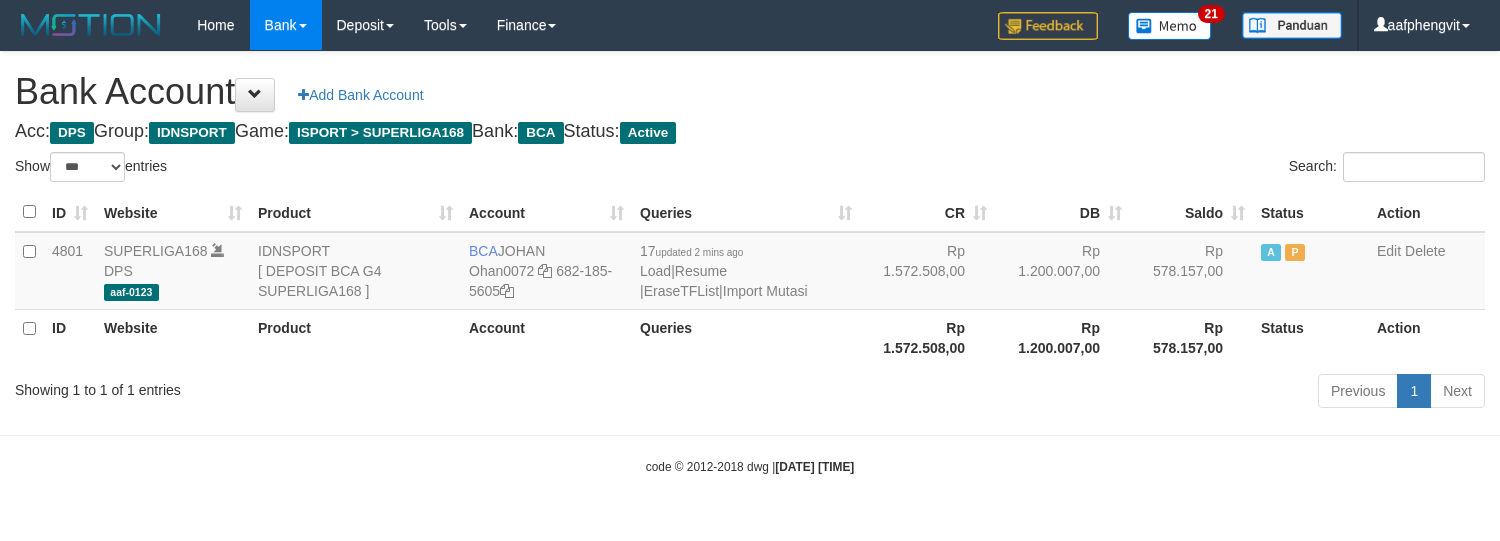 select on "***" 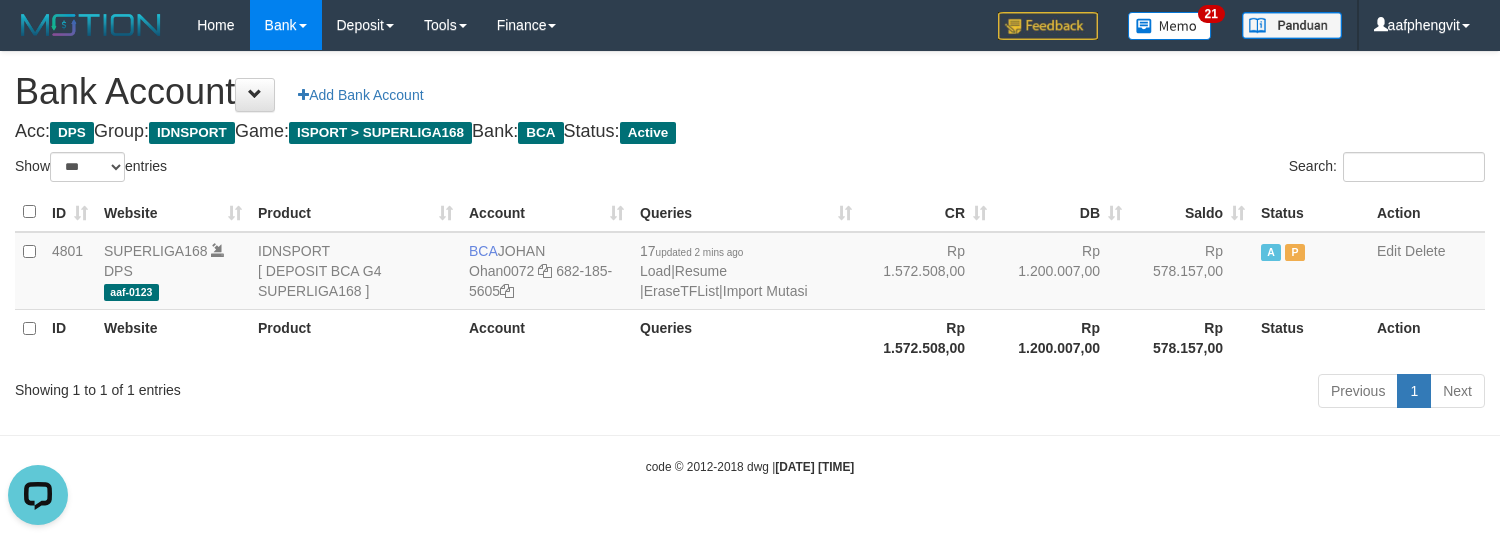 scroll, scrollTop: 0, scrollLeft: 0, axis: both 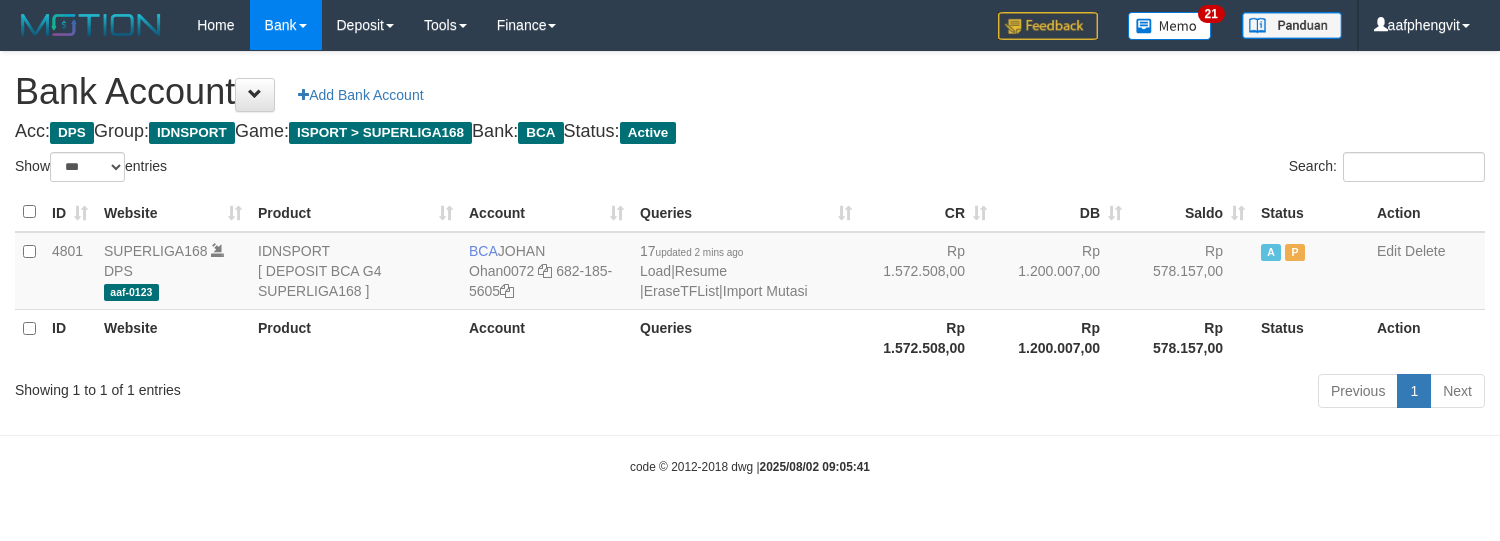 select on "***" 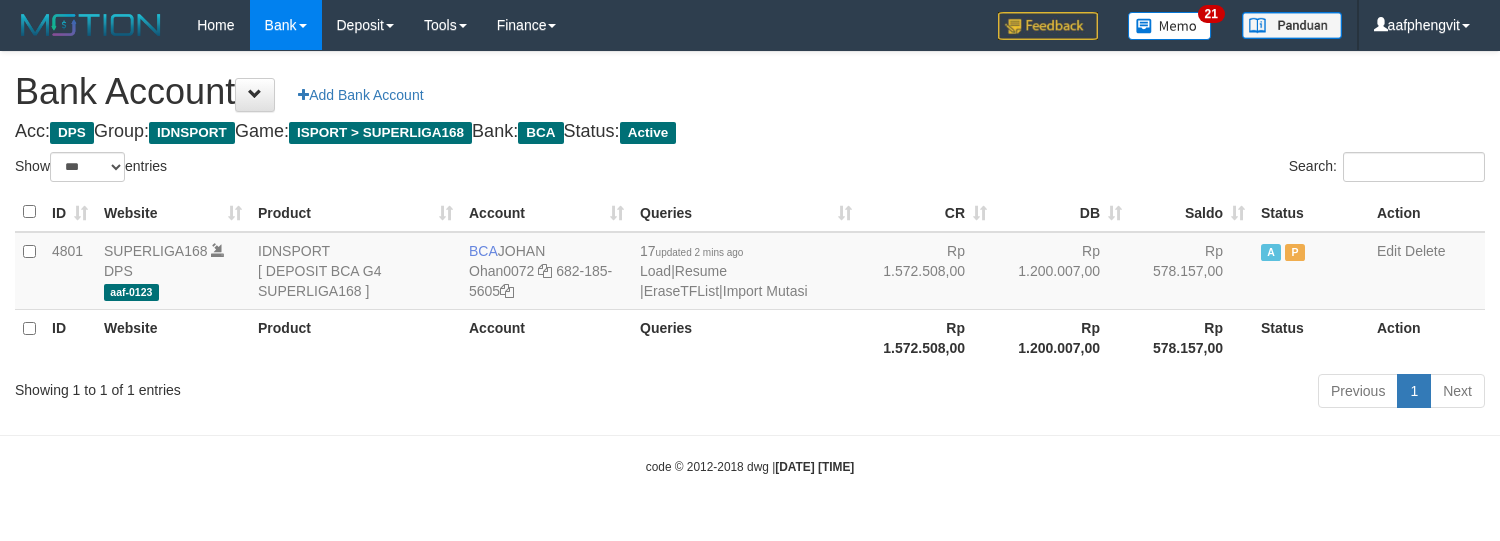 select on "***" 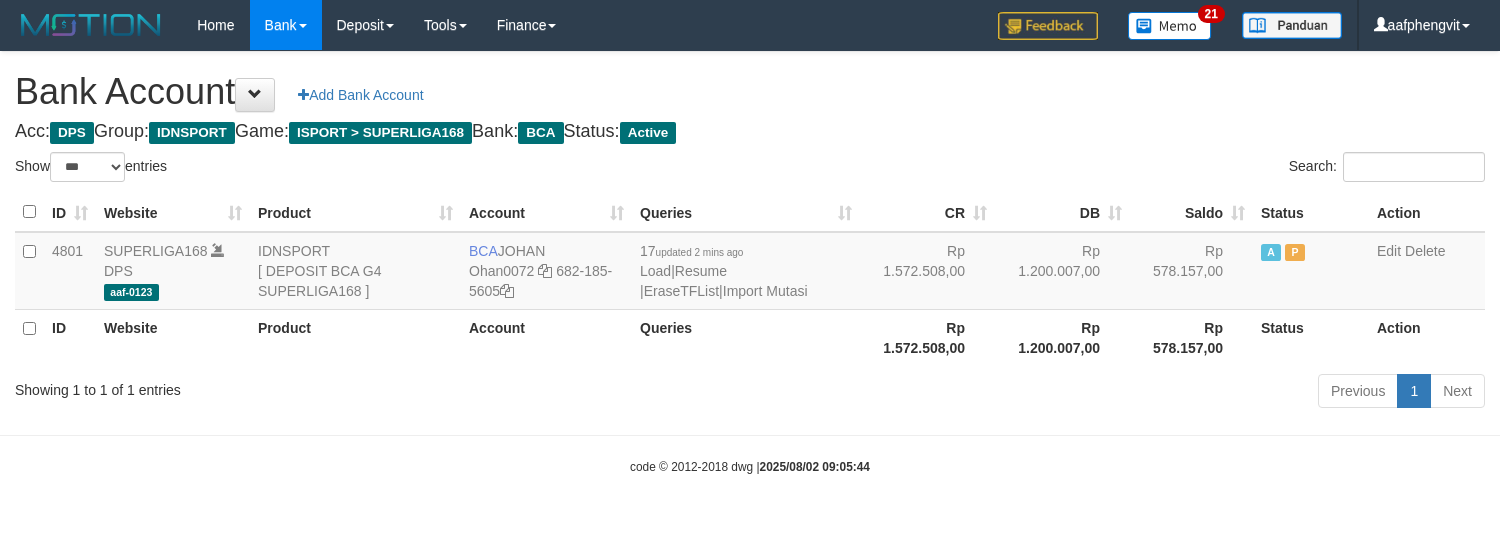 select on "***" 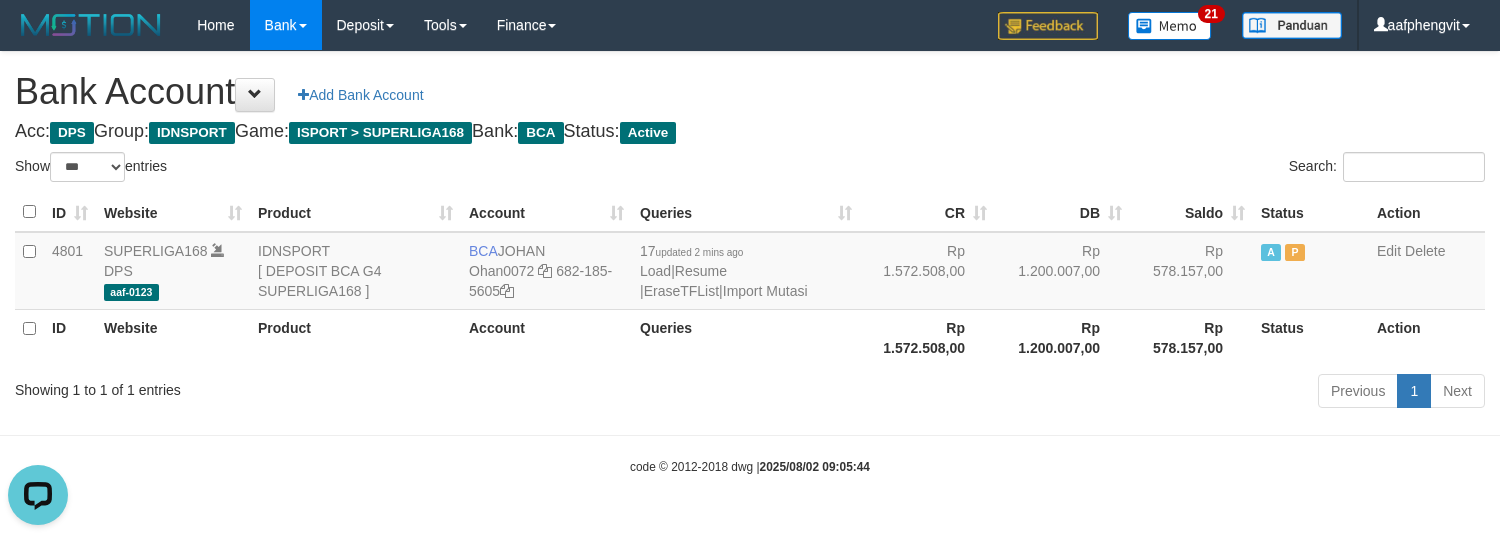 scroll, scrollTop: 0, scrollLeft: 0, axis: both 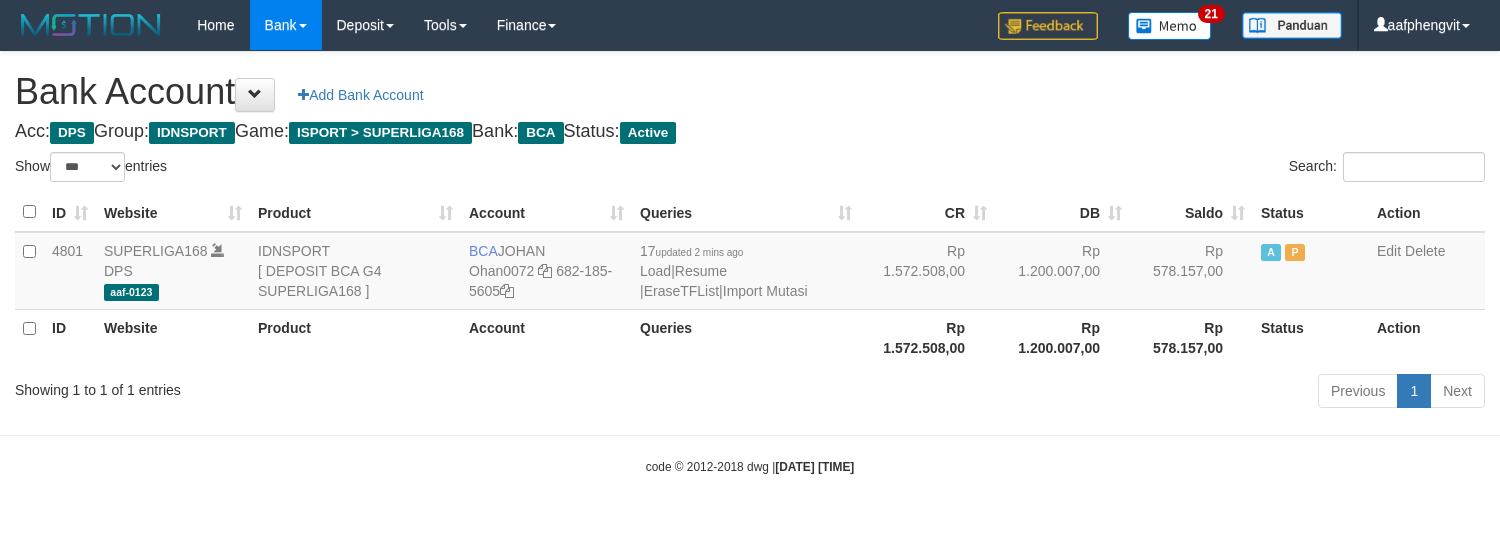 select on "***" 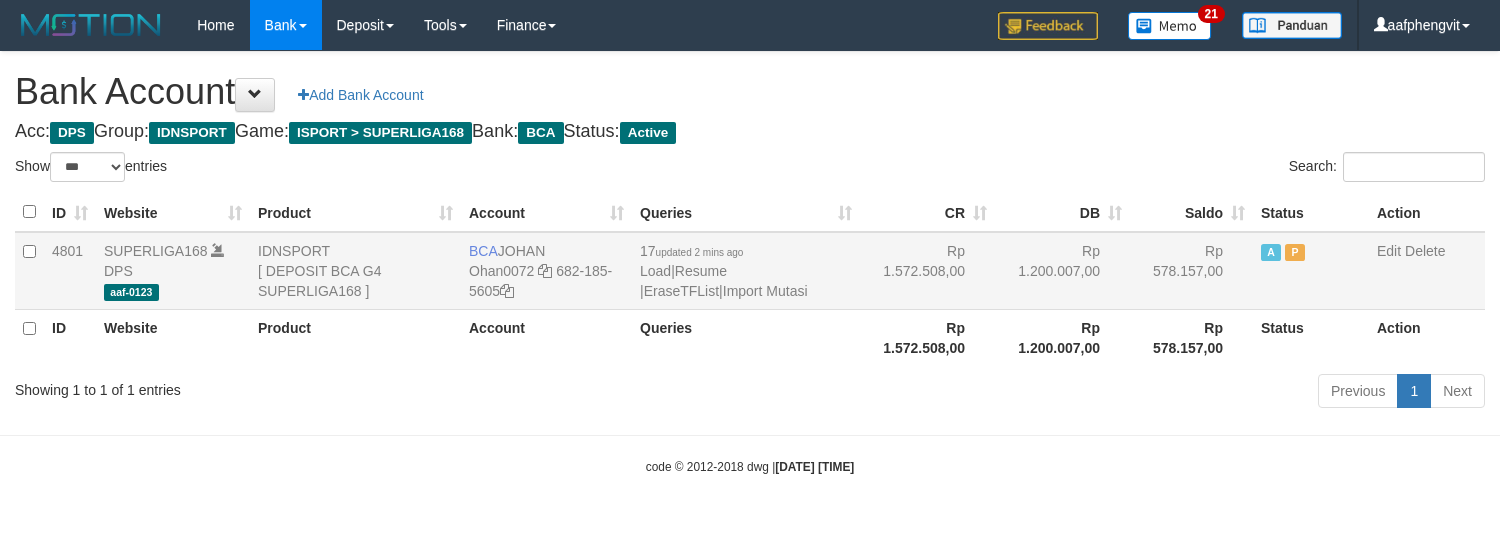 scroll, scrollTop: 0, scrollLeft: 0, axis: both 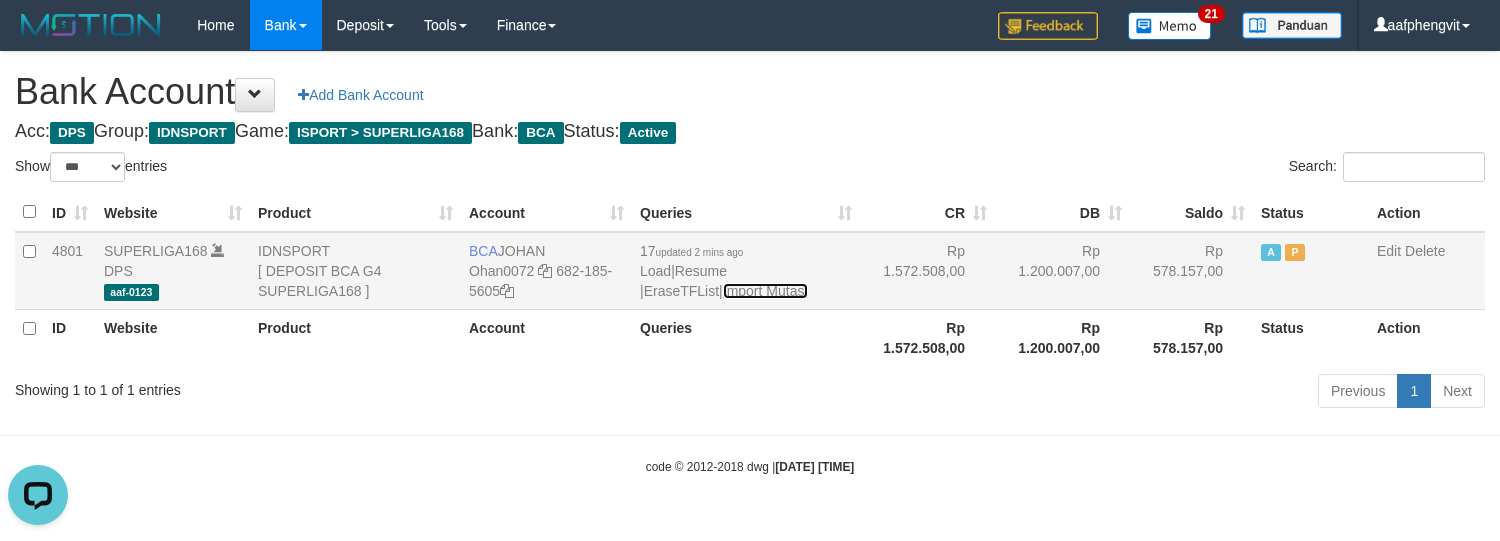 click on "Import Mutasi" at bounding box center (765, 291) 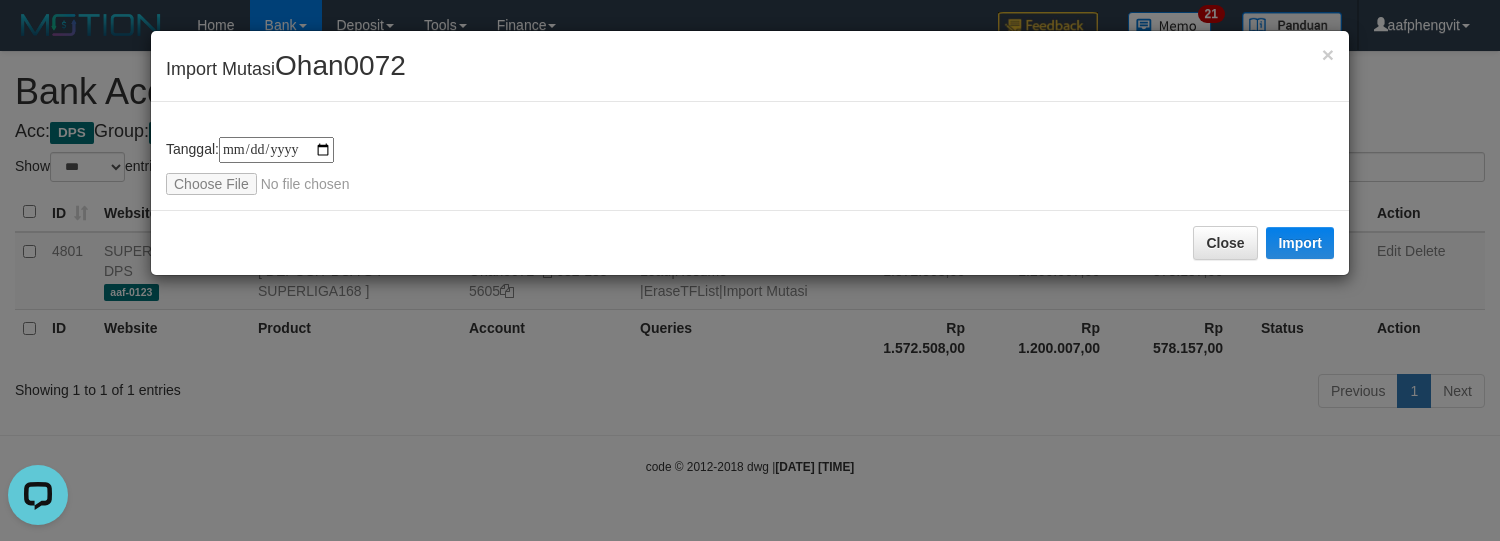 type on "**********" 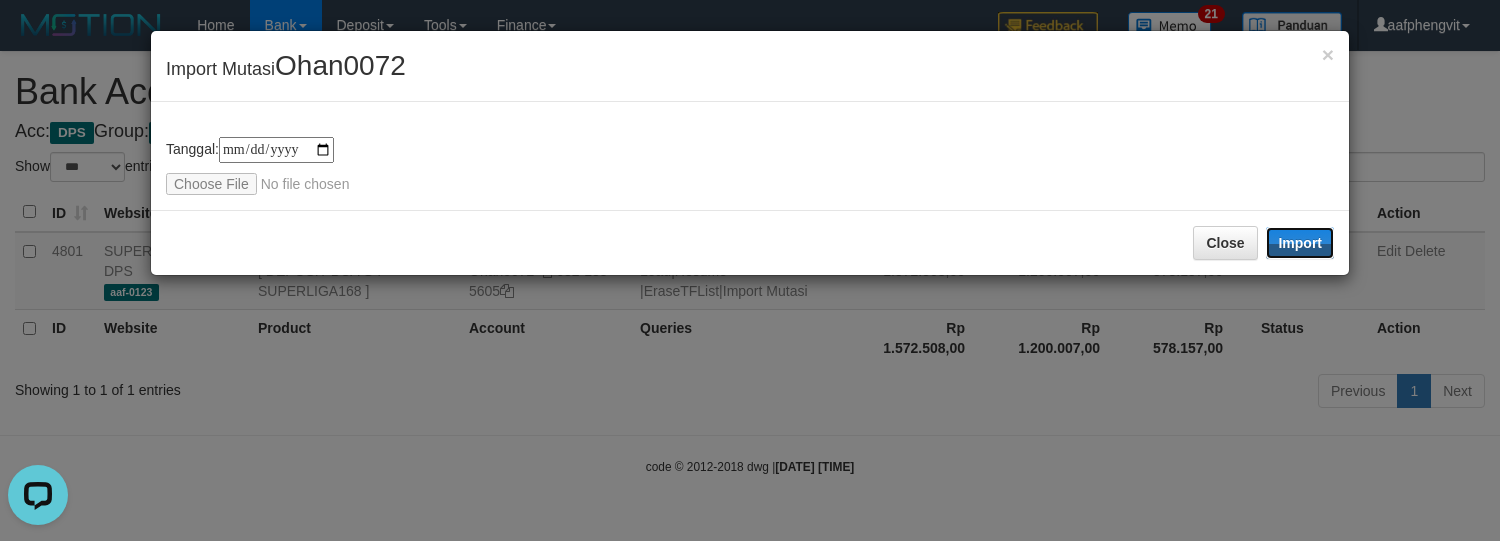 drag, startPoint x: 1290, startPoint y: 238, endPoint x: 833, endPoint y: 34, distance: 500.46478 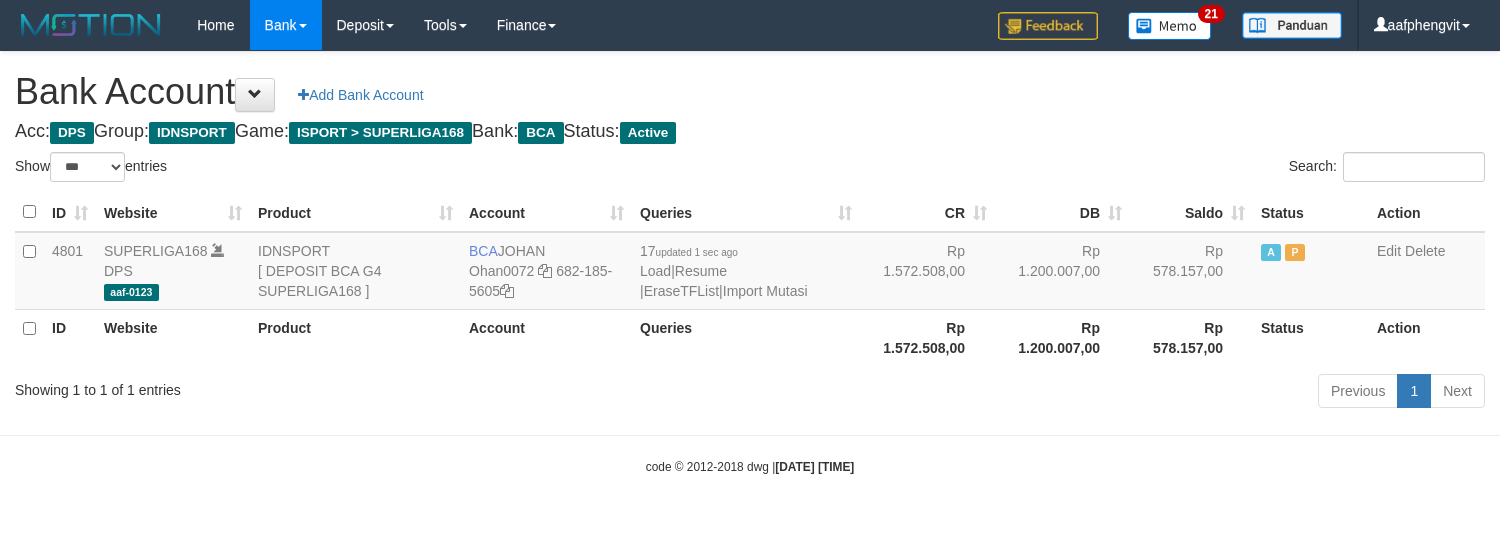 select on "***" 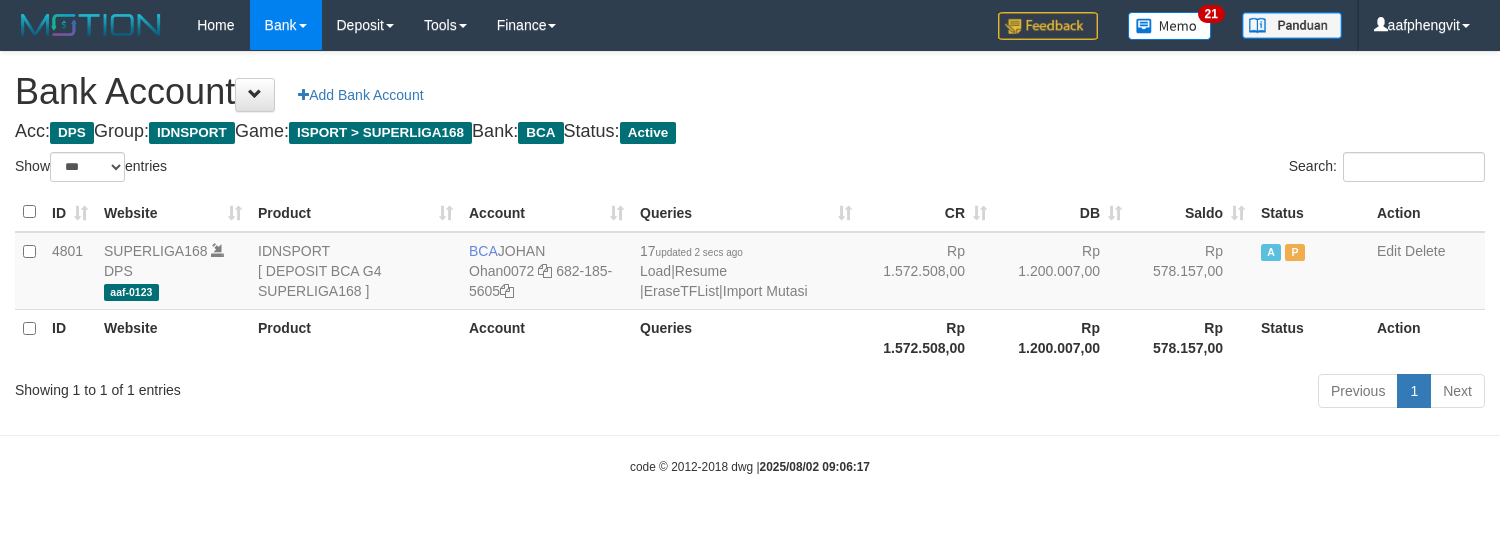 select on "***" 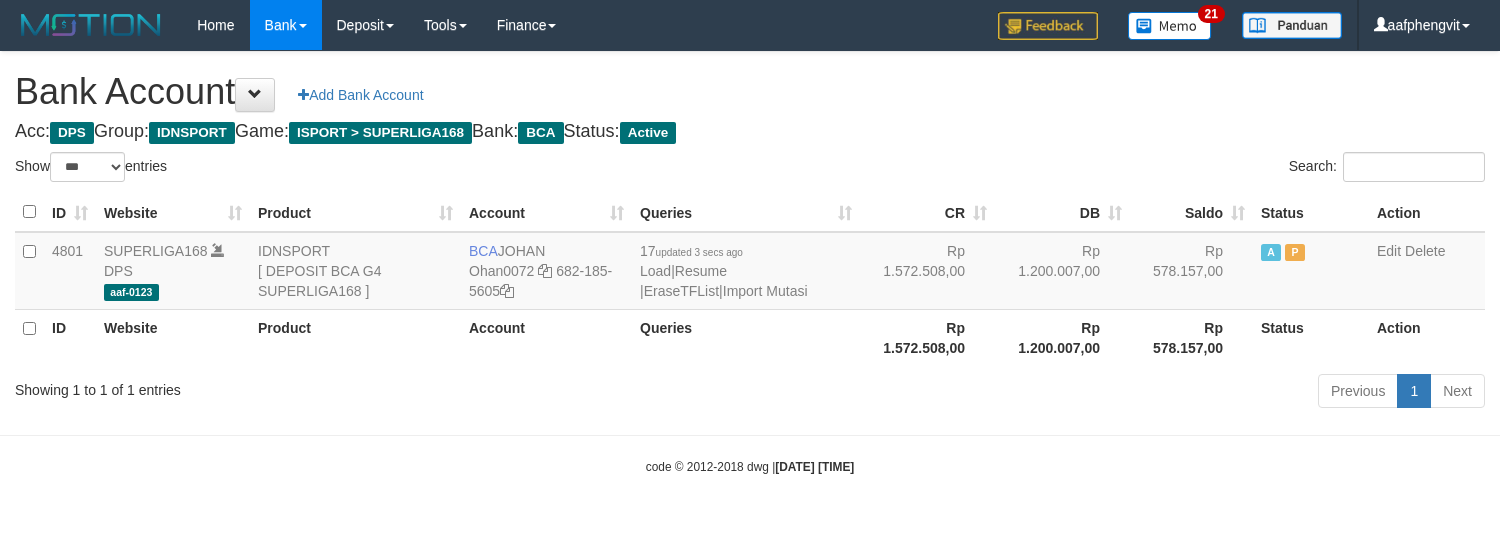 select on "***" 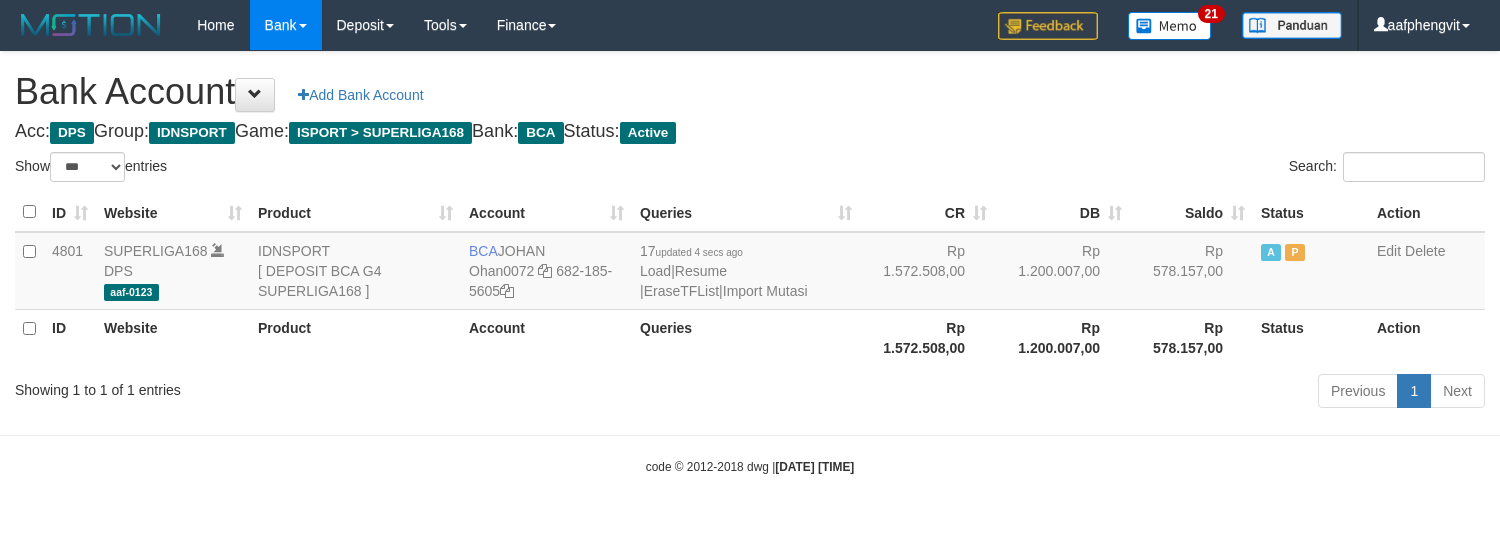 select on "***" 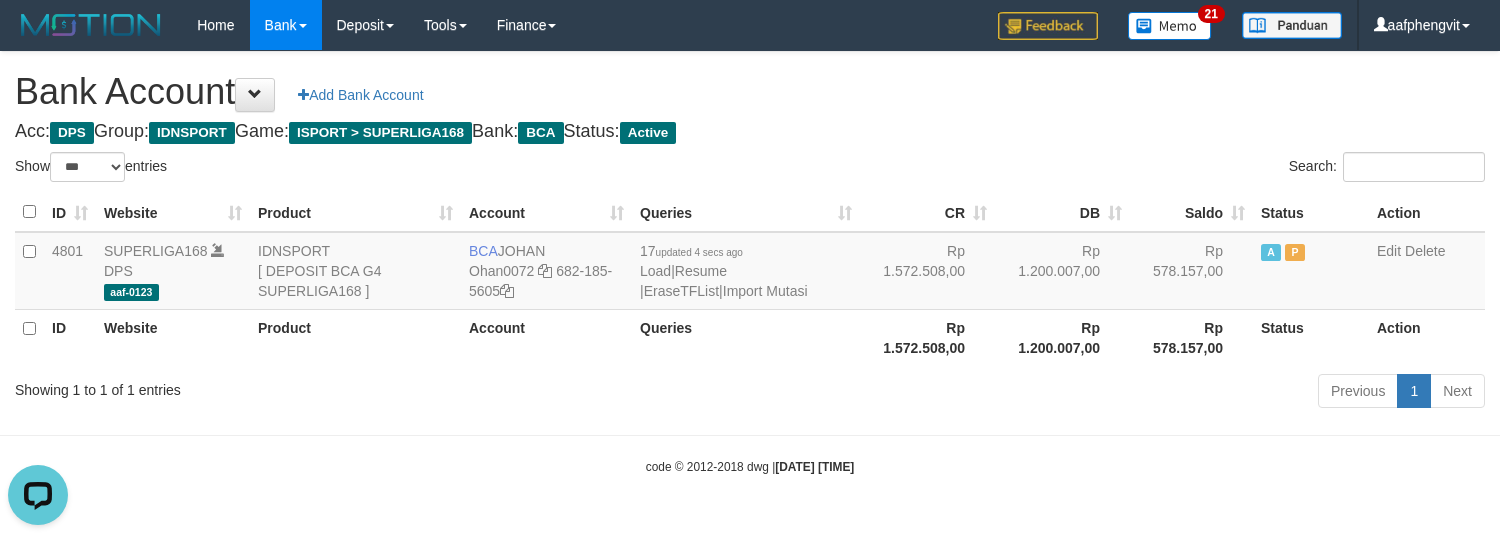 scroll, scrollTop: 0, scrollLeft: 0, axis: both 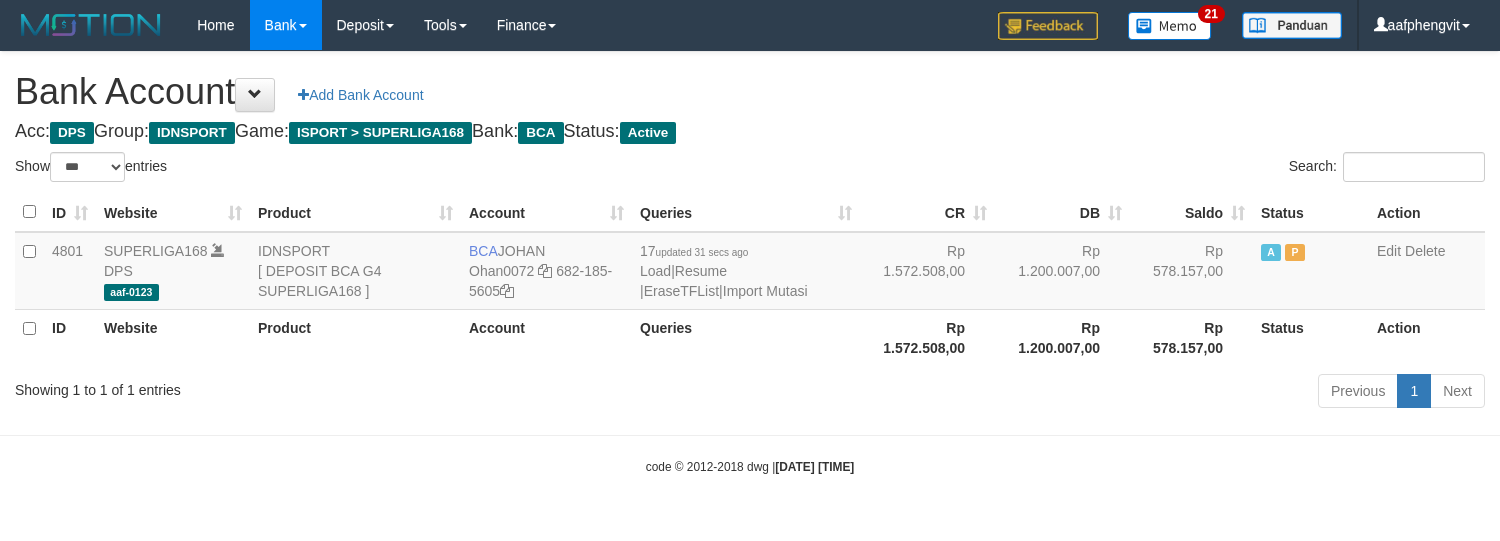 select on "***" 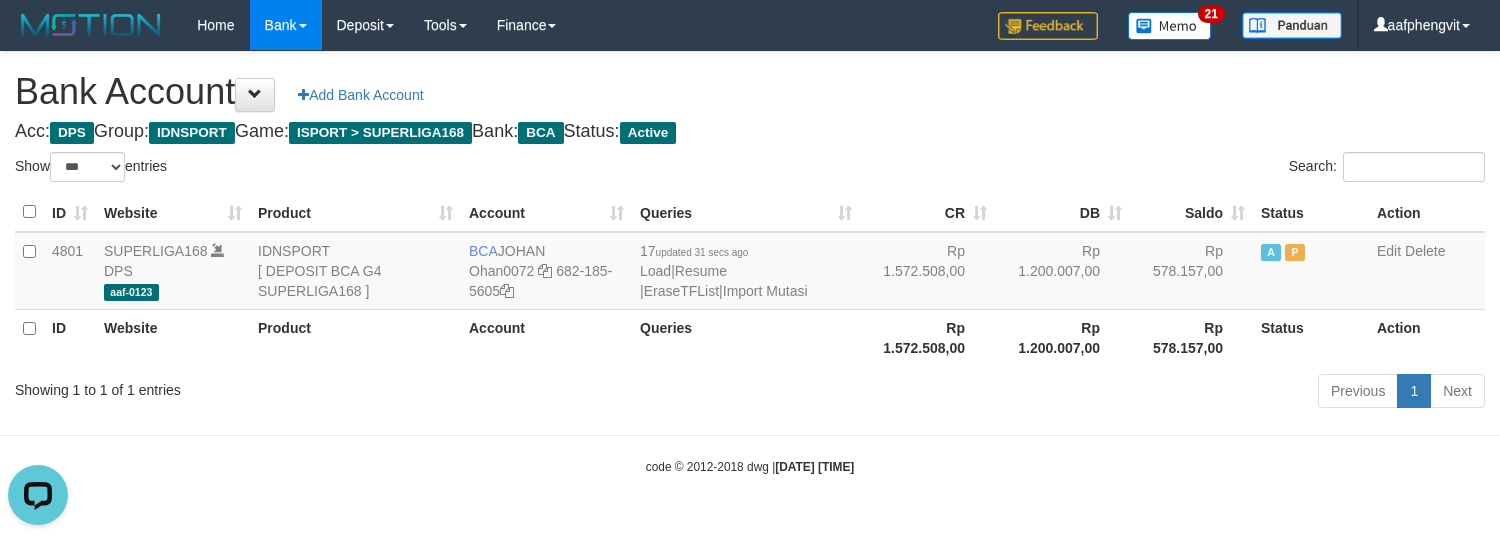 scroll, scrollTop: 0, scrollLeft: 0, axis: both 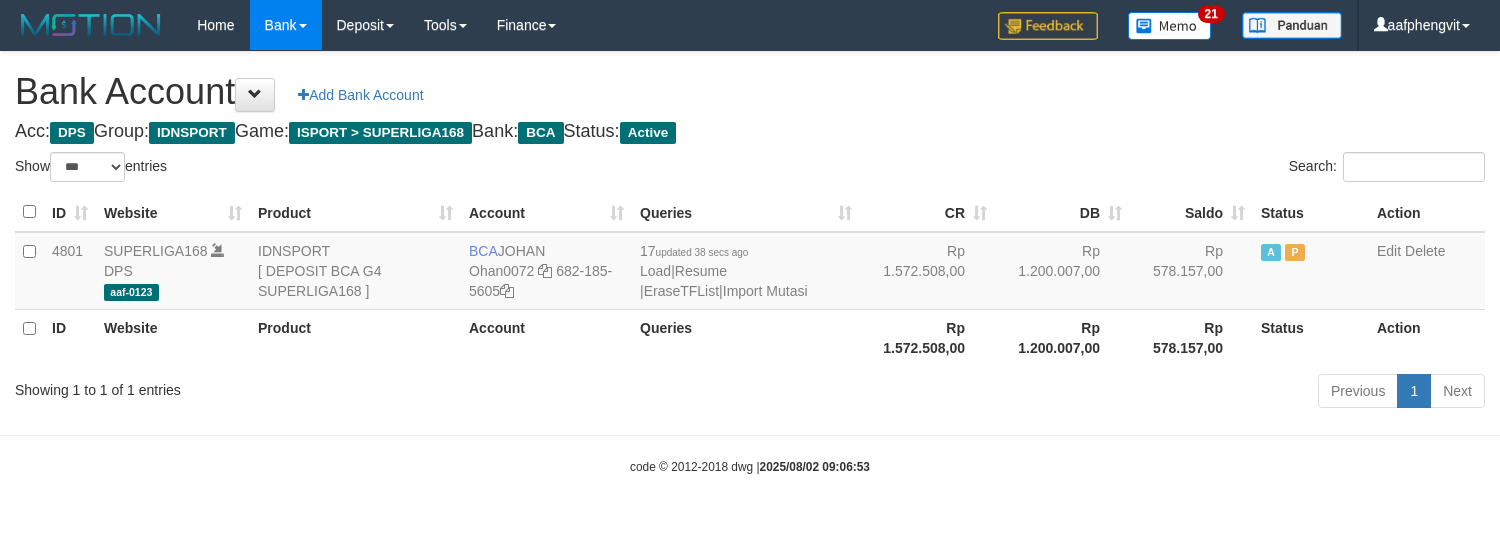 select on "***" 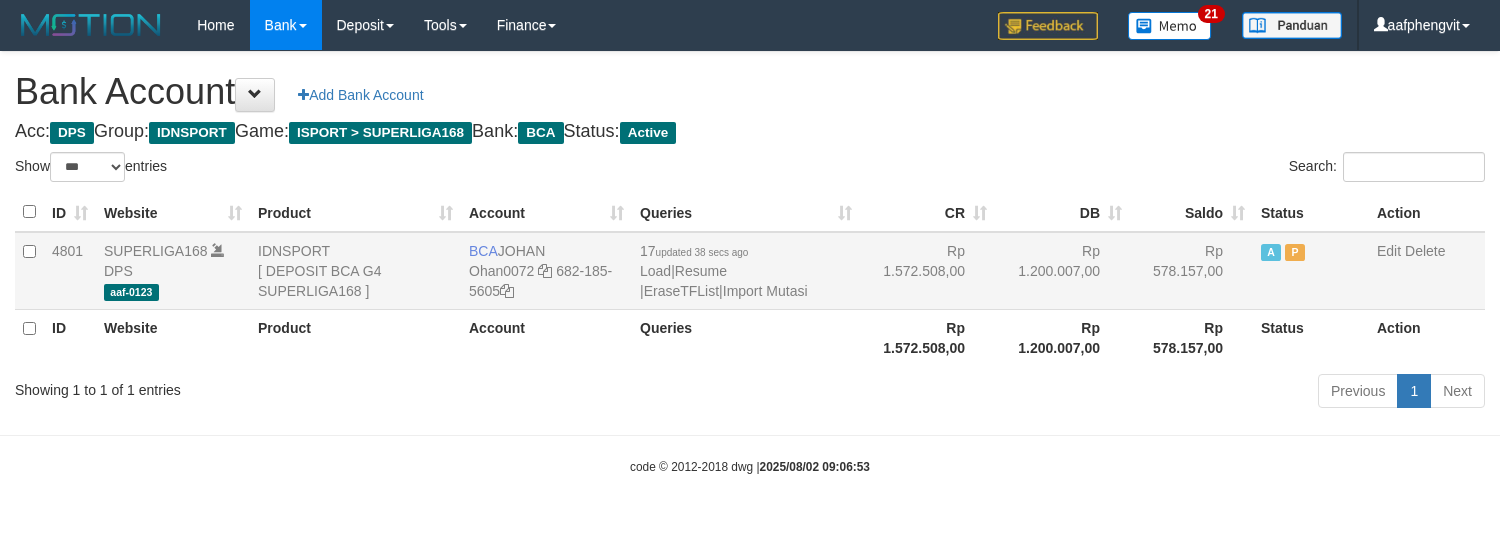 scroll, scrollTop: 0, scrollLeft: 0, axis: both 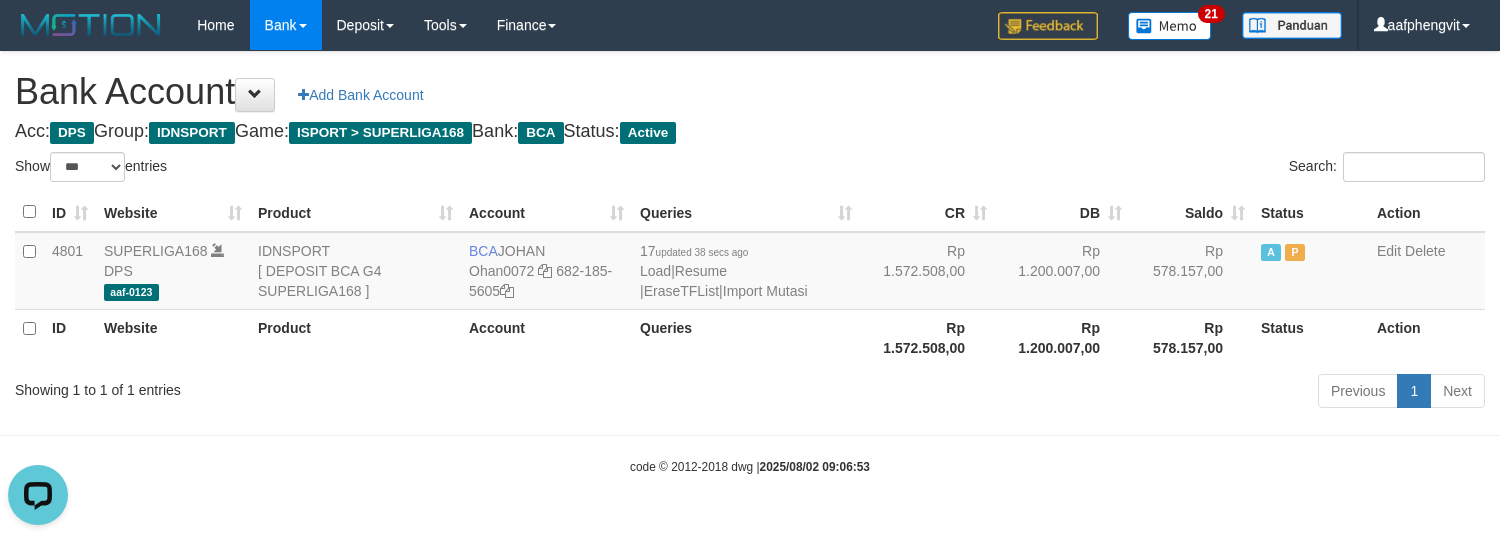 click on "Search:" at bounding box center [1125, 169] 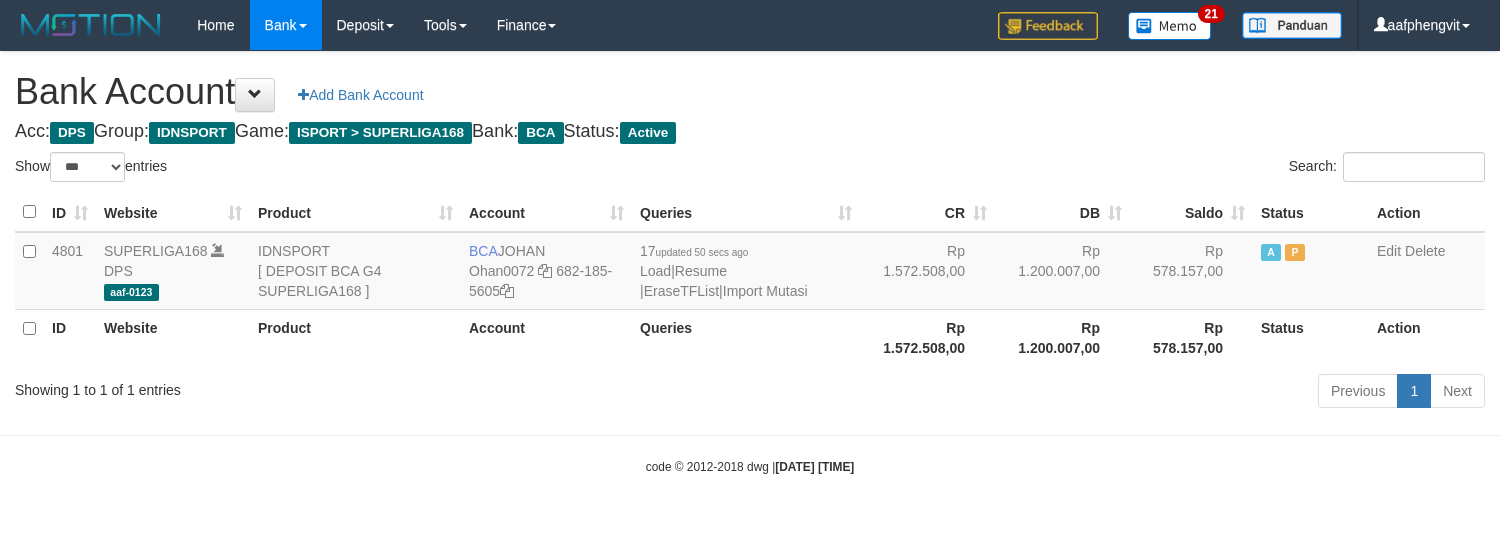 select on "***" 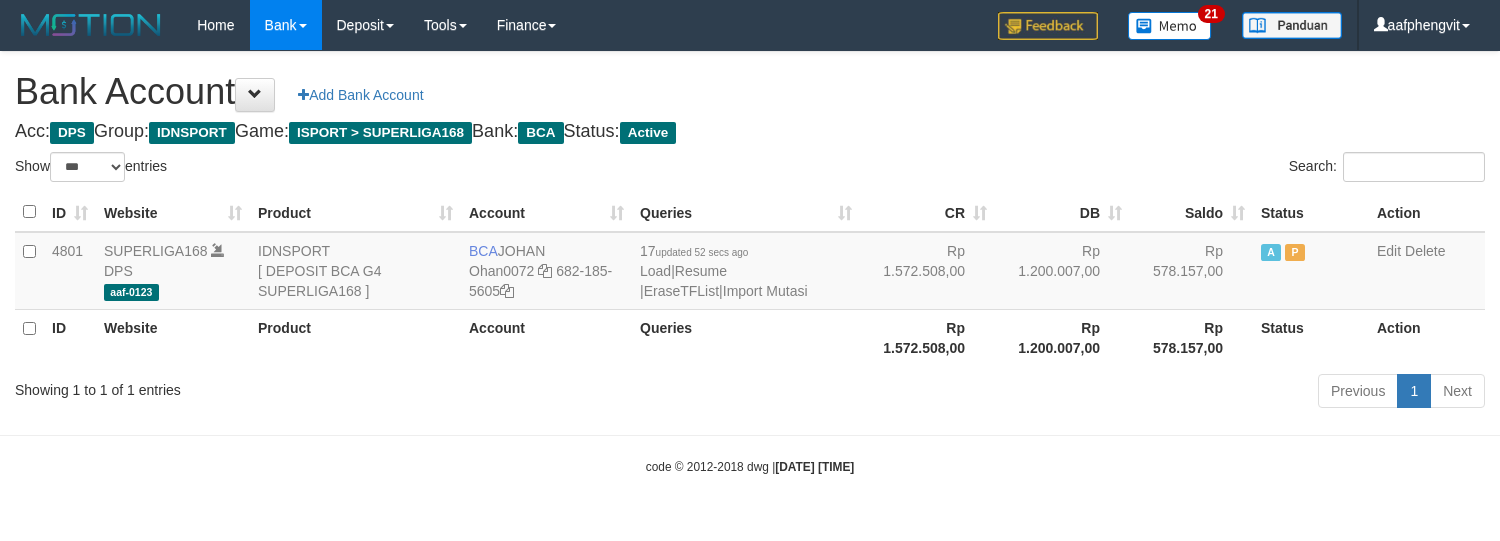 select on "***" 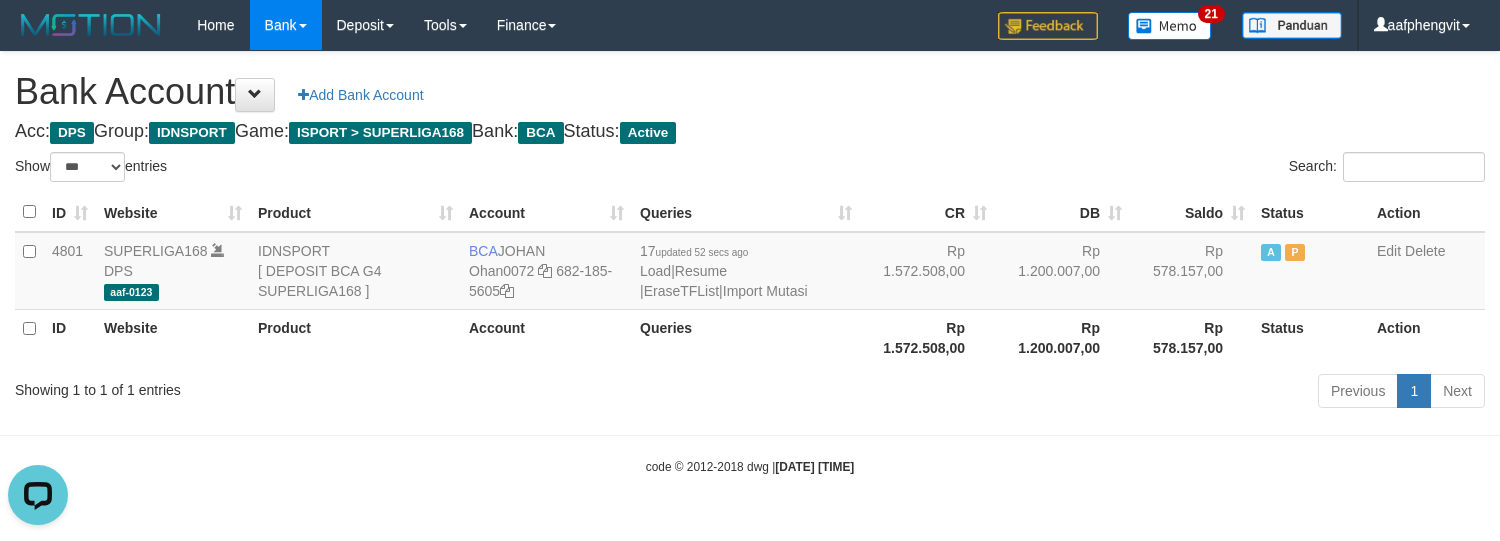 scroll, scrollTop: 0, scrollLeft: 0, axis: both 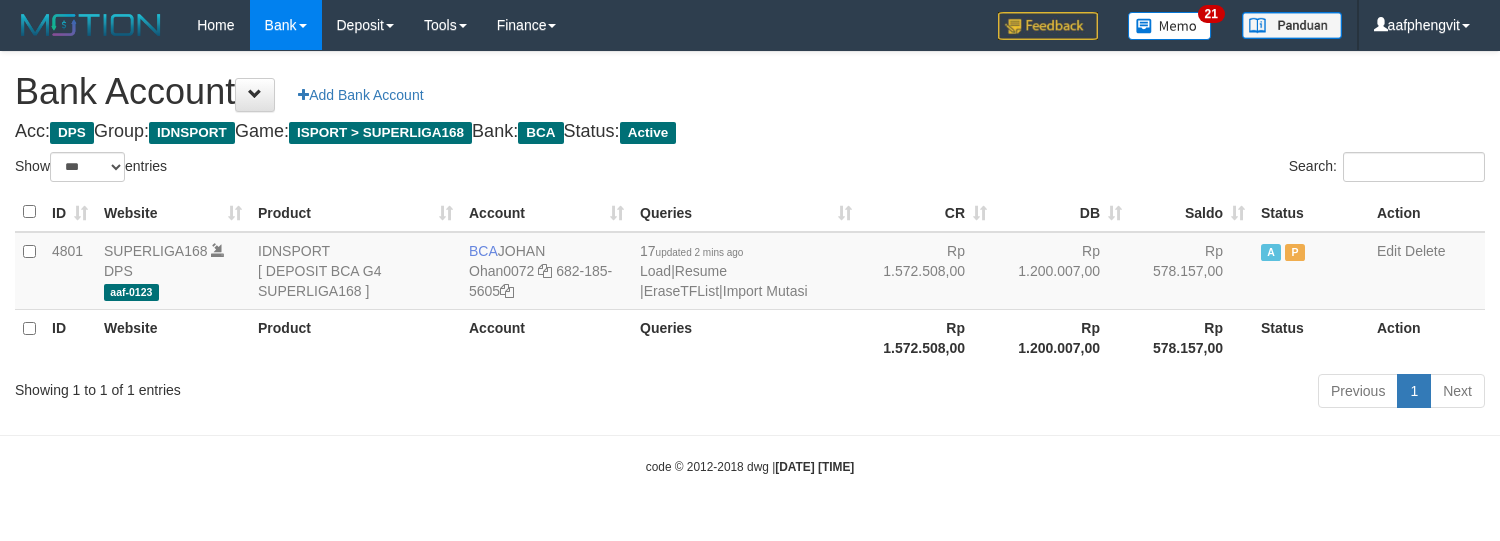 select on "***" 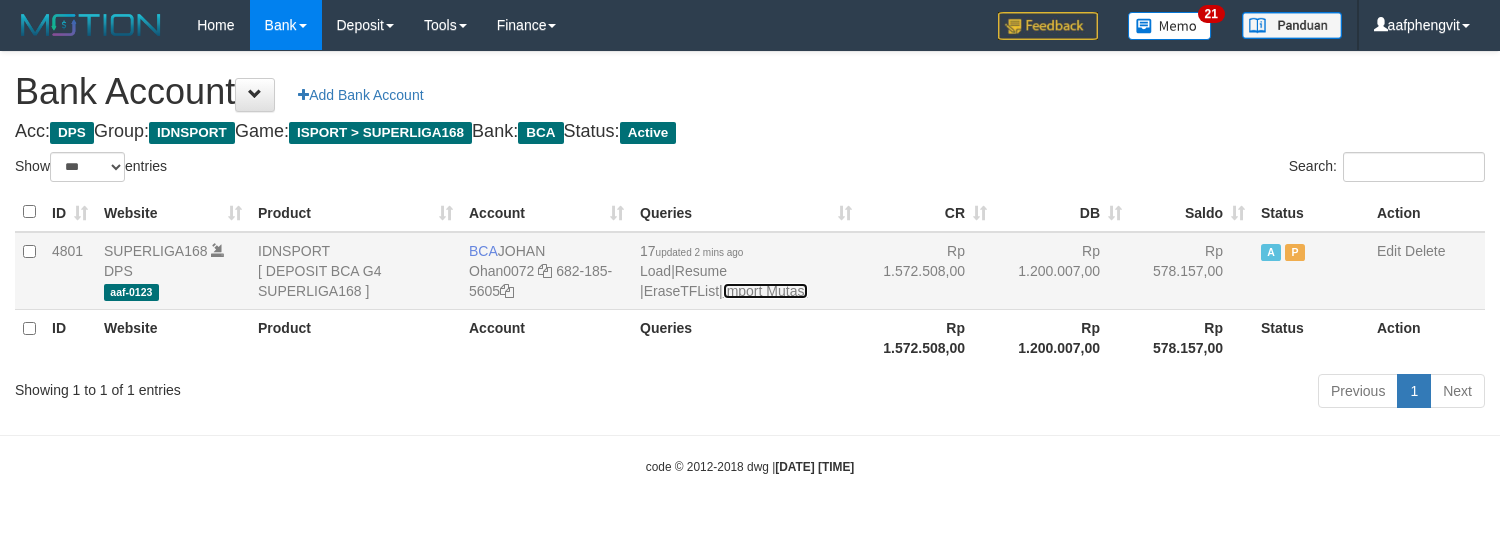 click on "Import Mutasi" at bounding box center [765, 291] 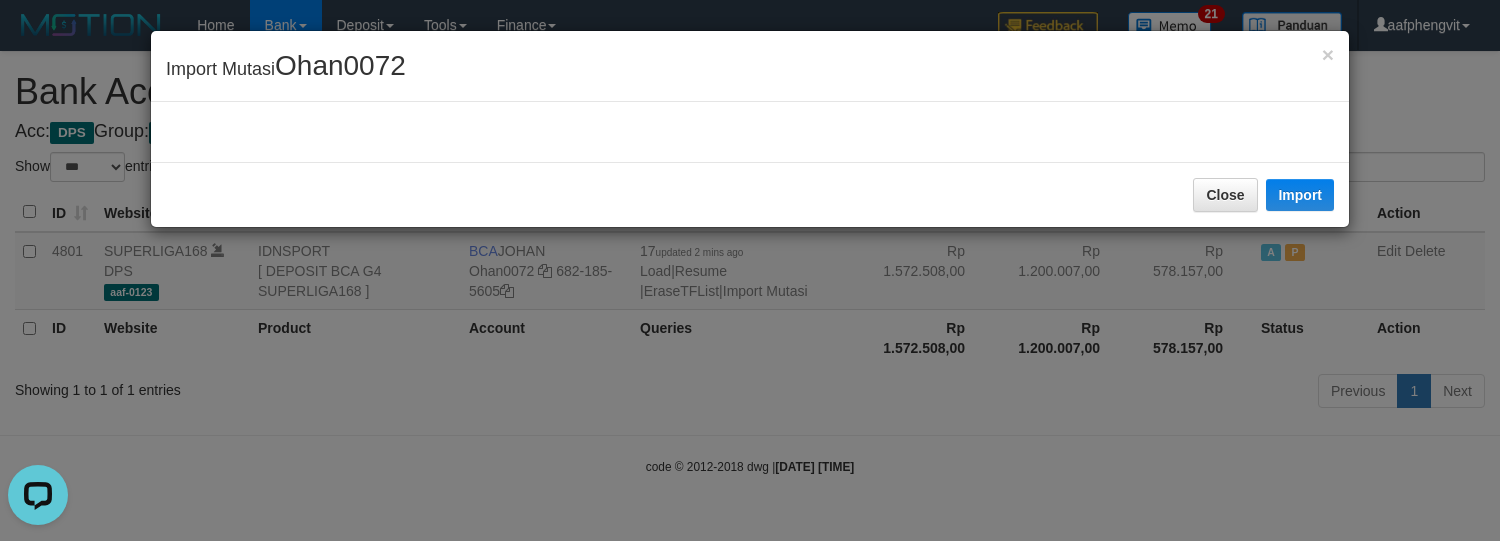 scroll, scrollTop: 0, scrollLeft: 0, axis: both 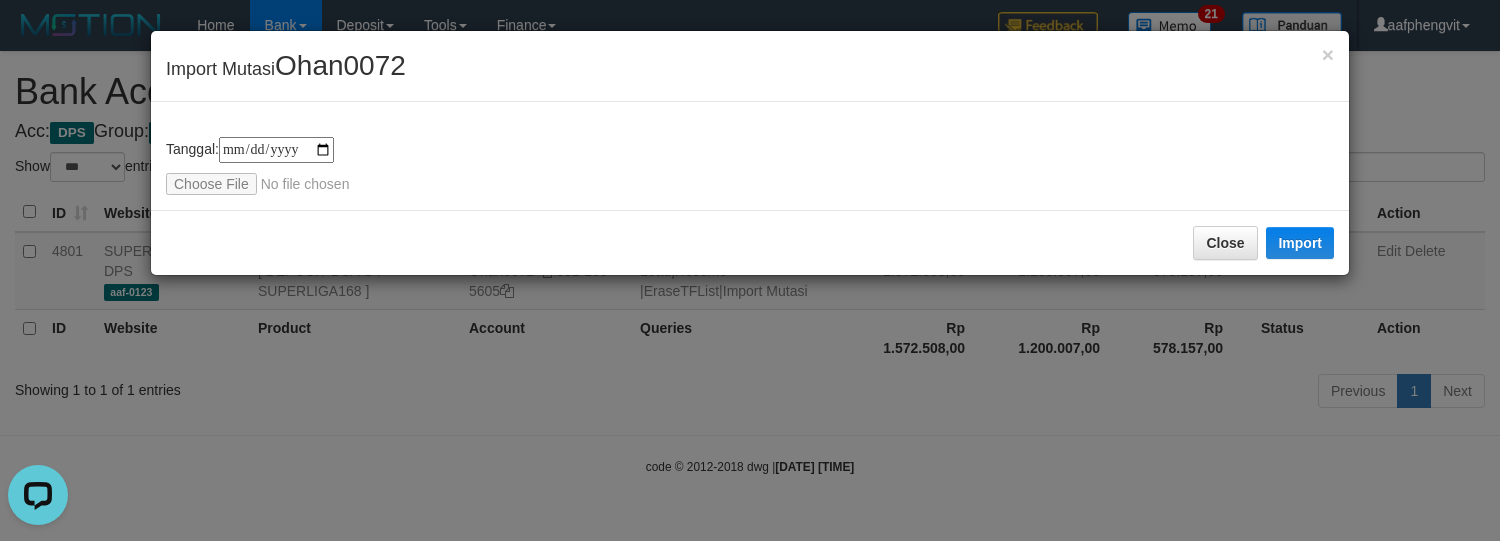 type on "**********" 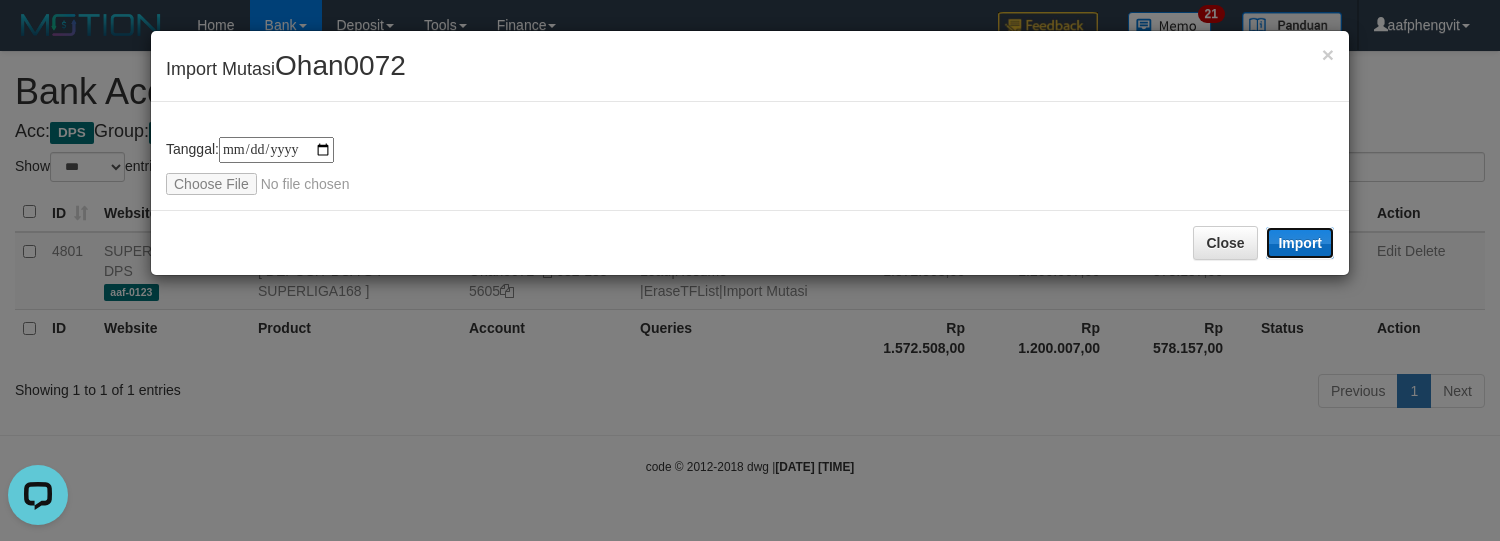 click on "Import" at bounding box center (1300, 243) 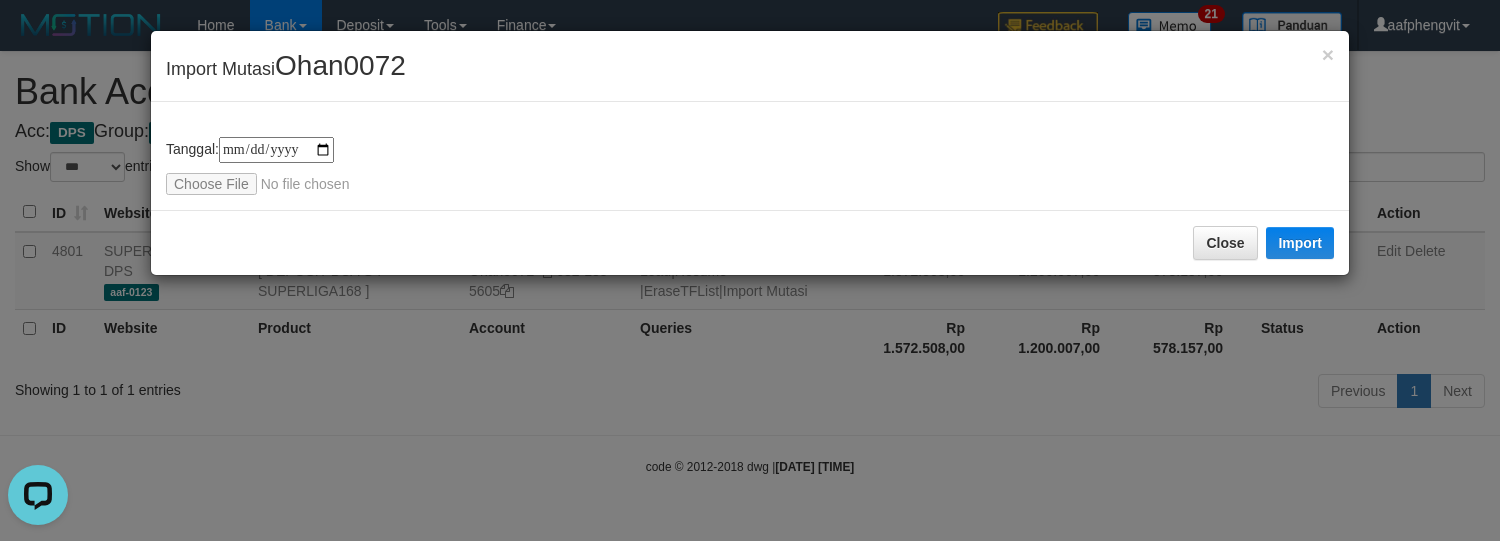 click on "**********" at bounding box center (750, 156) 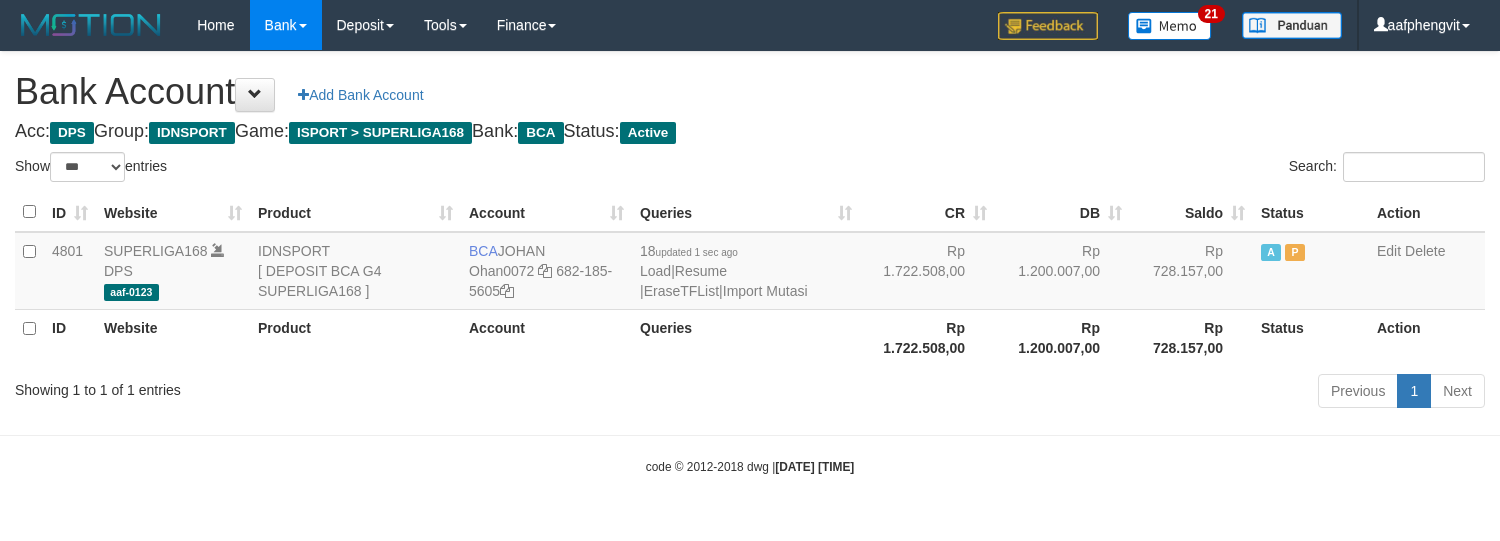select on "***" 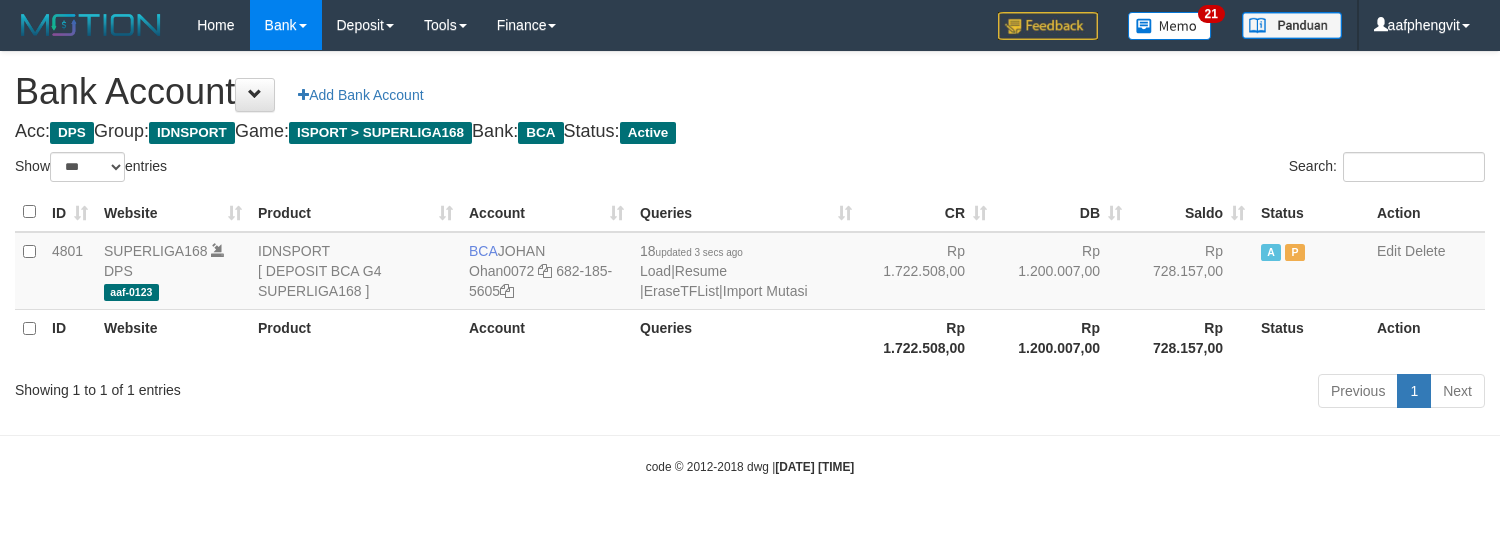 select on "***" 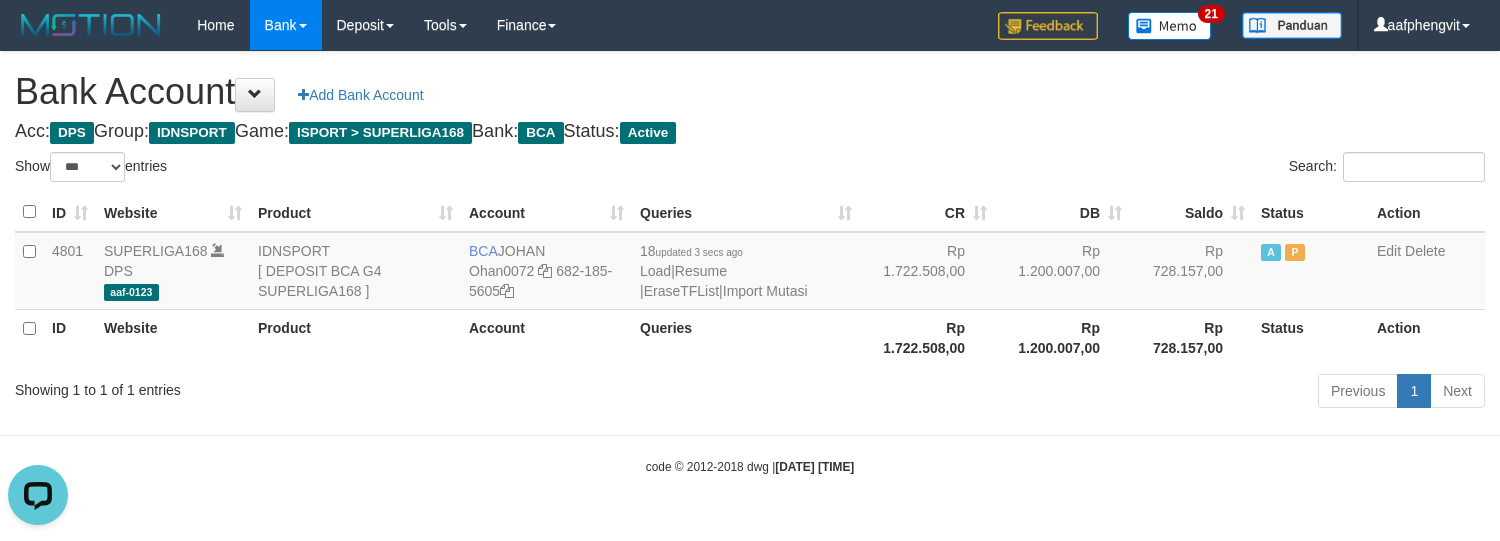 scroll, scrollTop: 0, scrollLeft: 0, axis: both 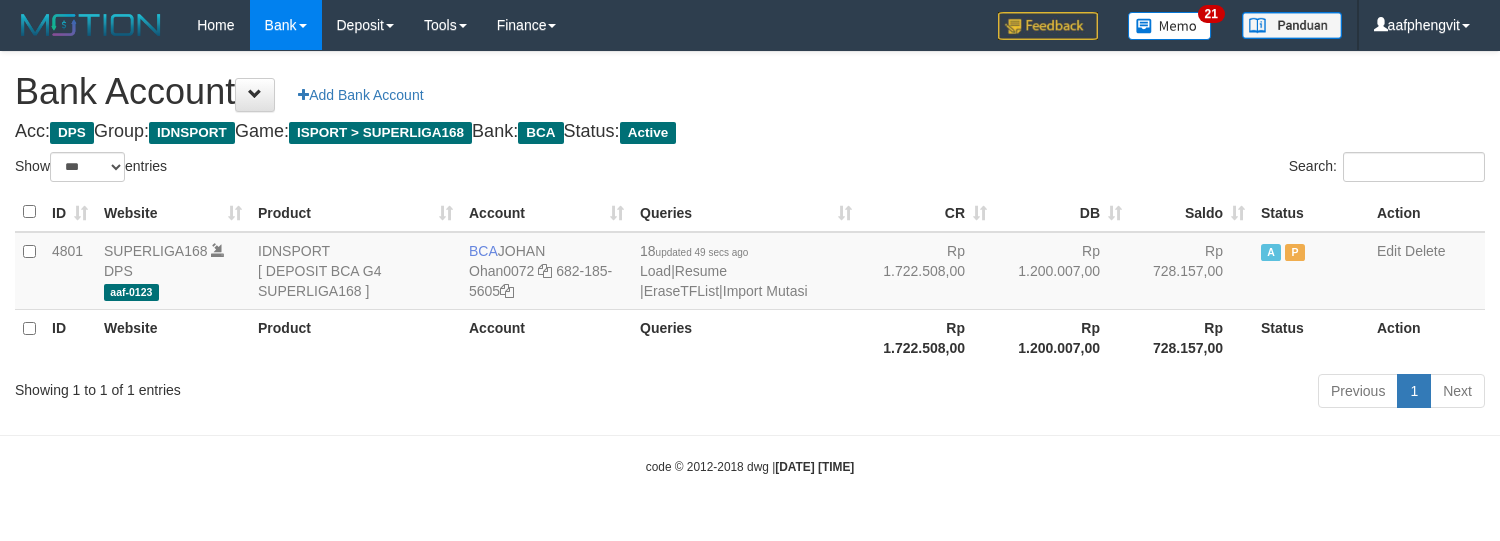 select on "***" 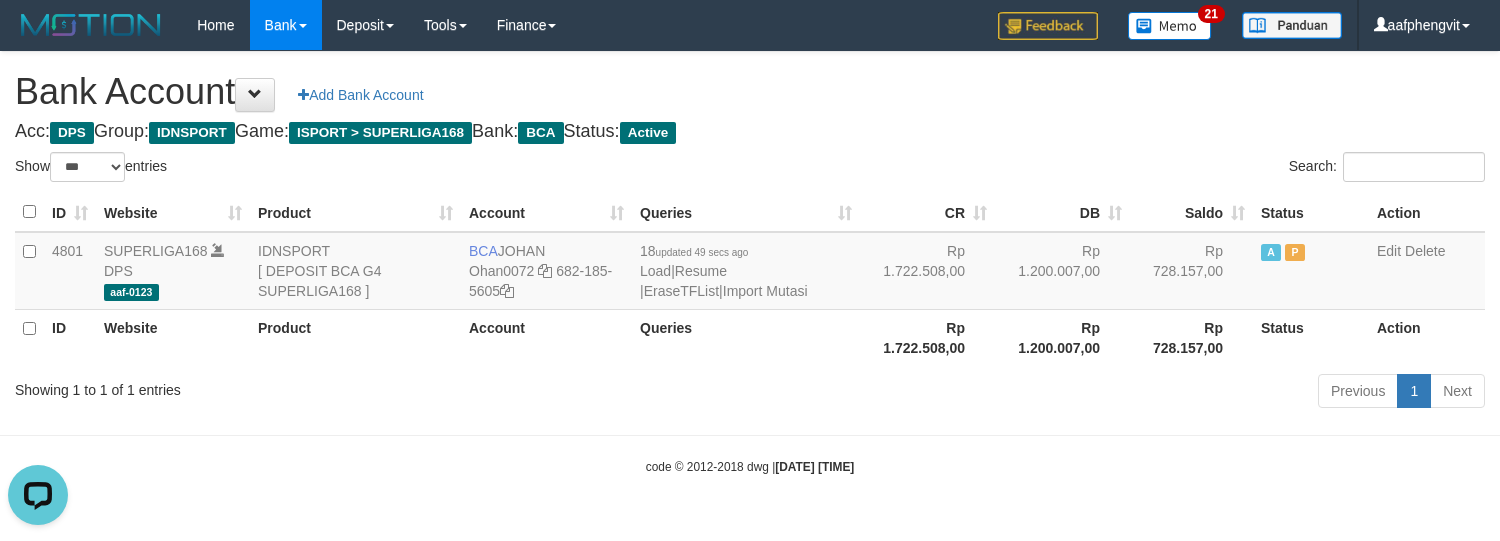 scroll, scrollTop: 0, scrollLeft: 0, axis: both 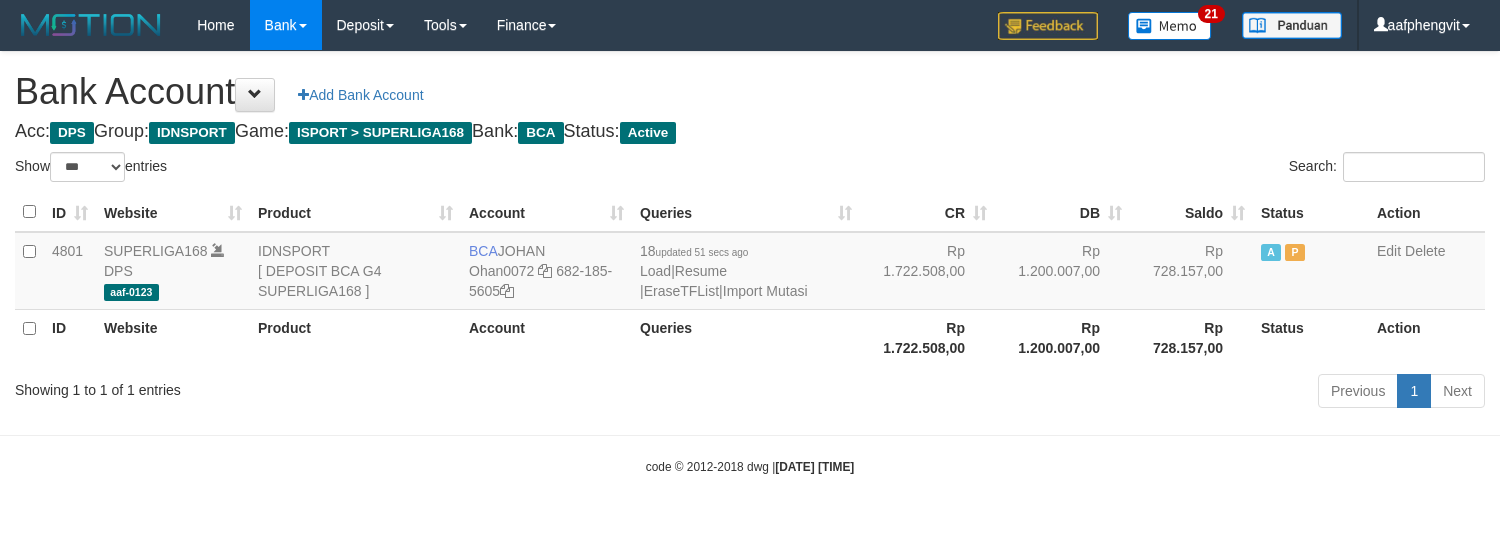 select on "***" 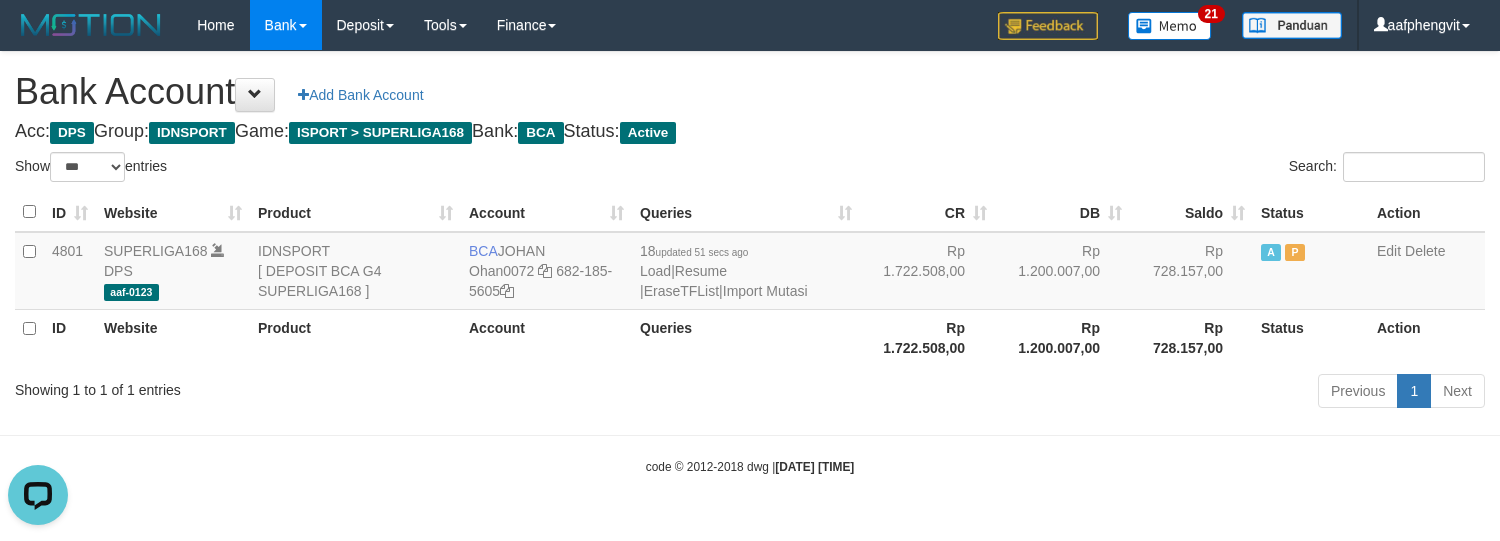scroll, scrollTop: 0, scrollLeft: 0, axis: both 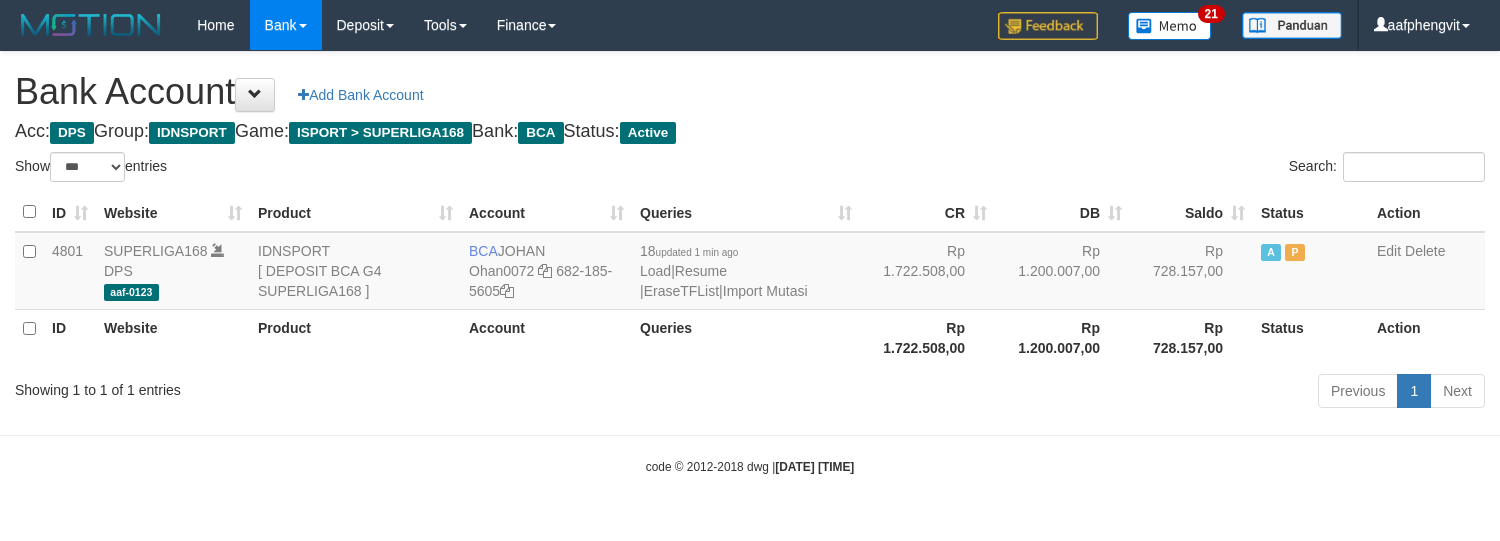 select on "***" 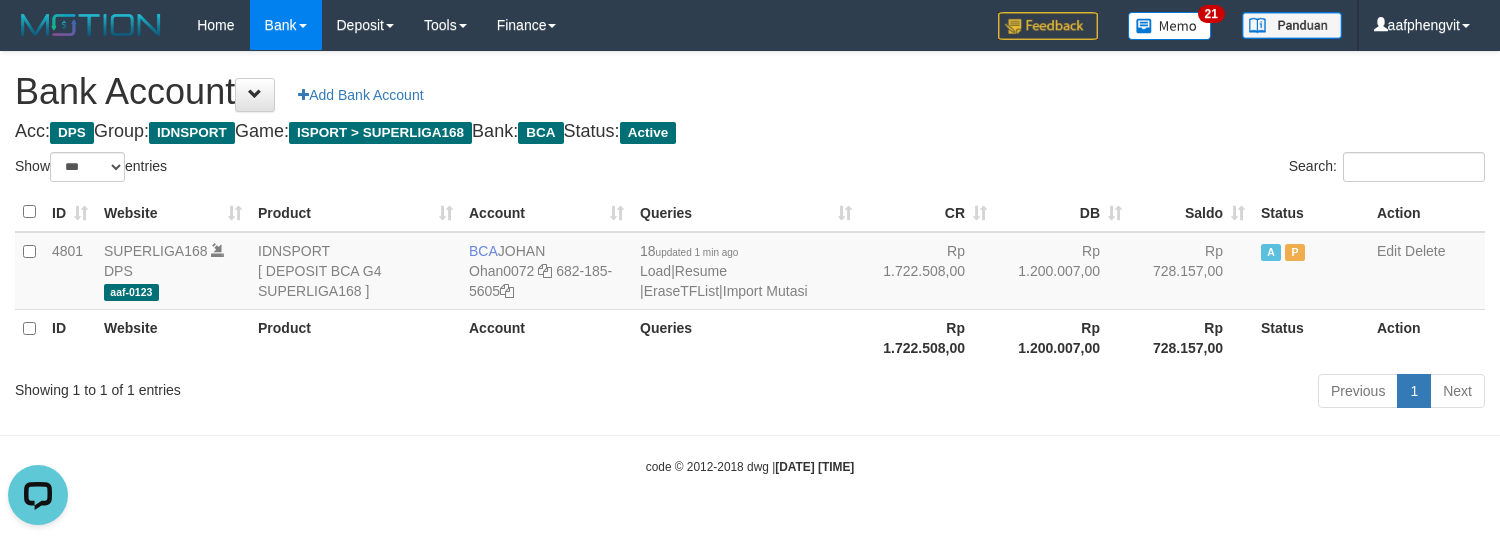scroll, scrollTop: 0, scrollLeft: 0, axis: both 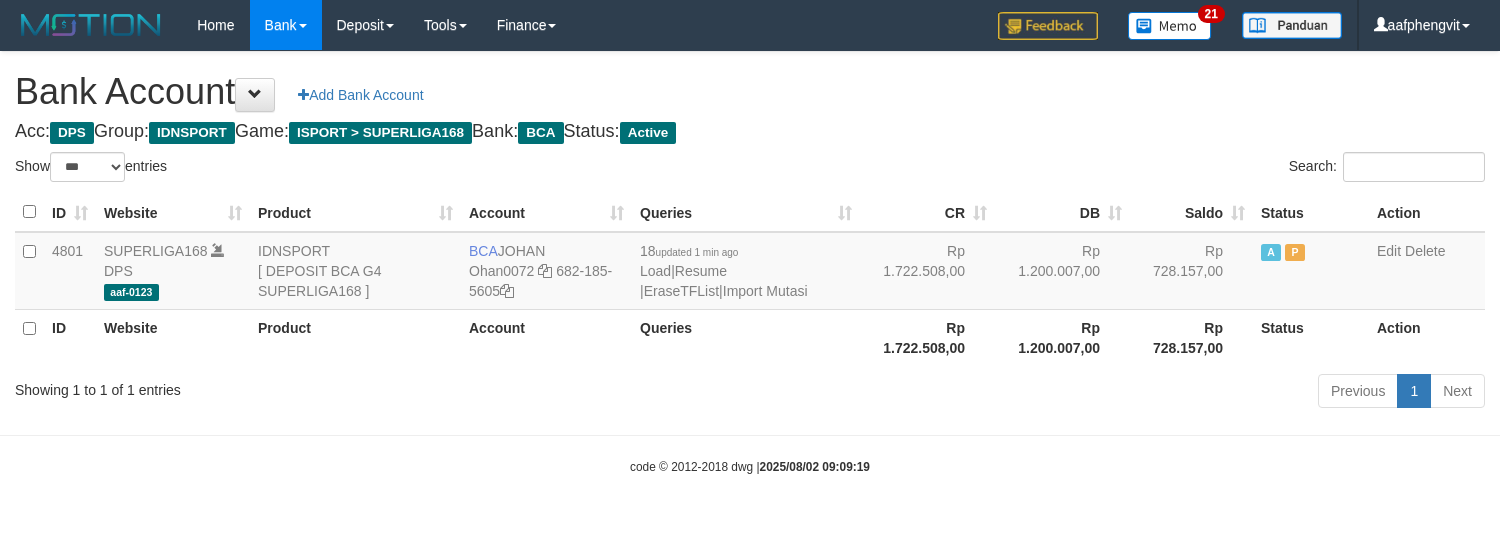 select on "***" 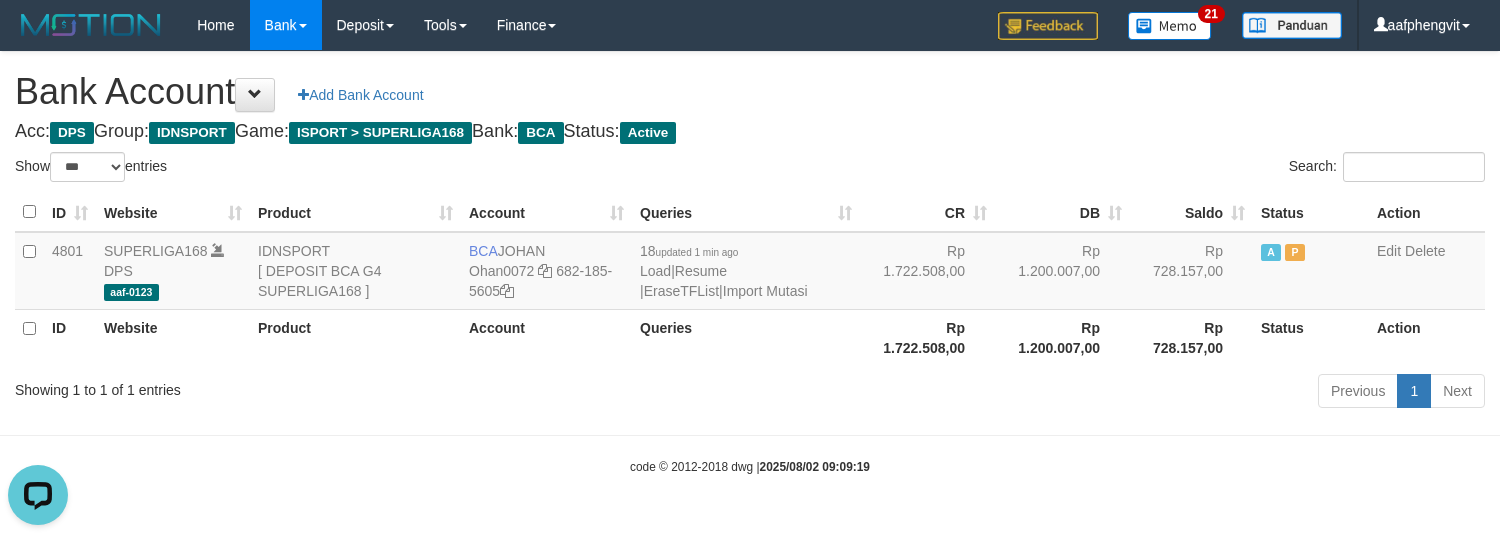 scroll, scrollTop: 0, scrollLeft: 0, axis: both 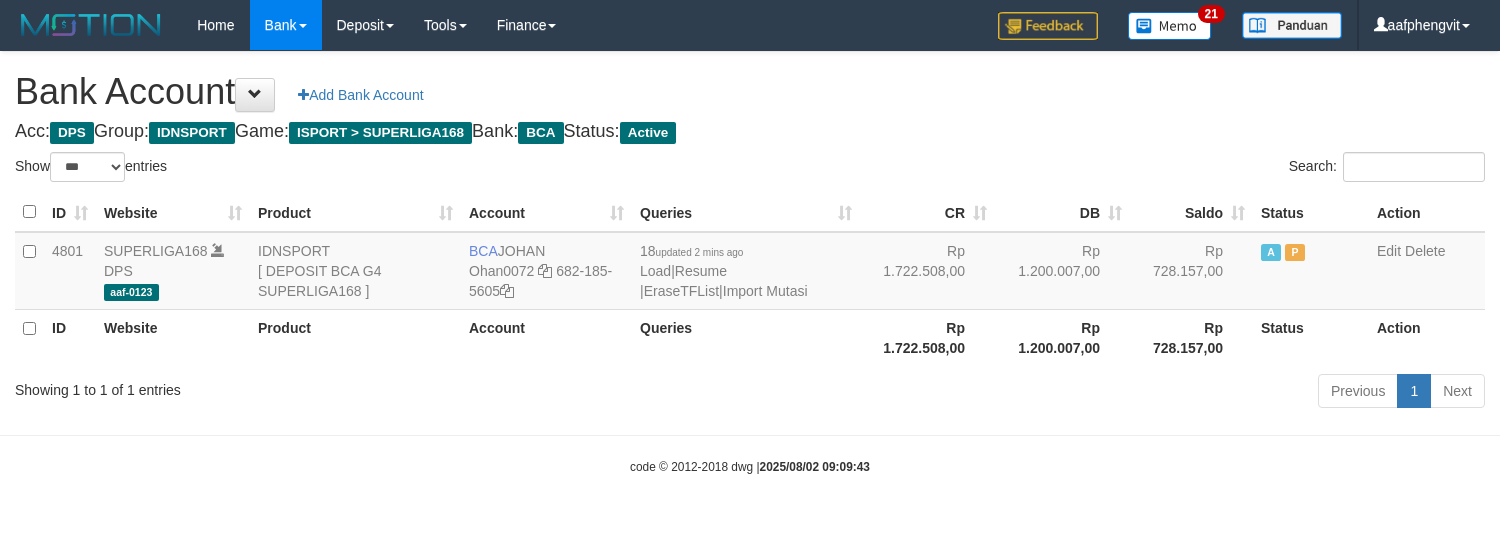 select on "***" 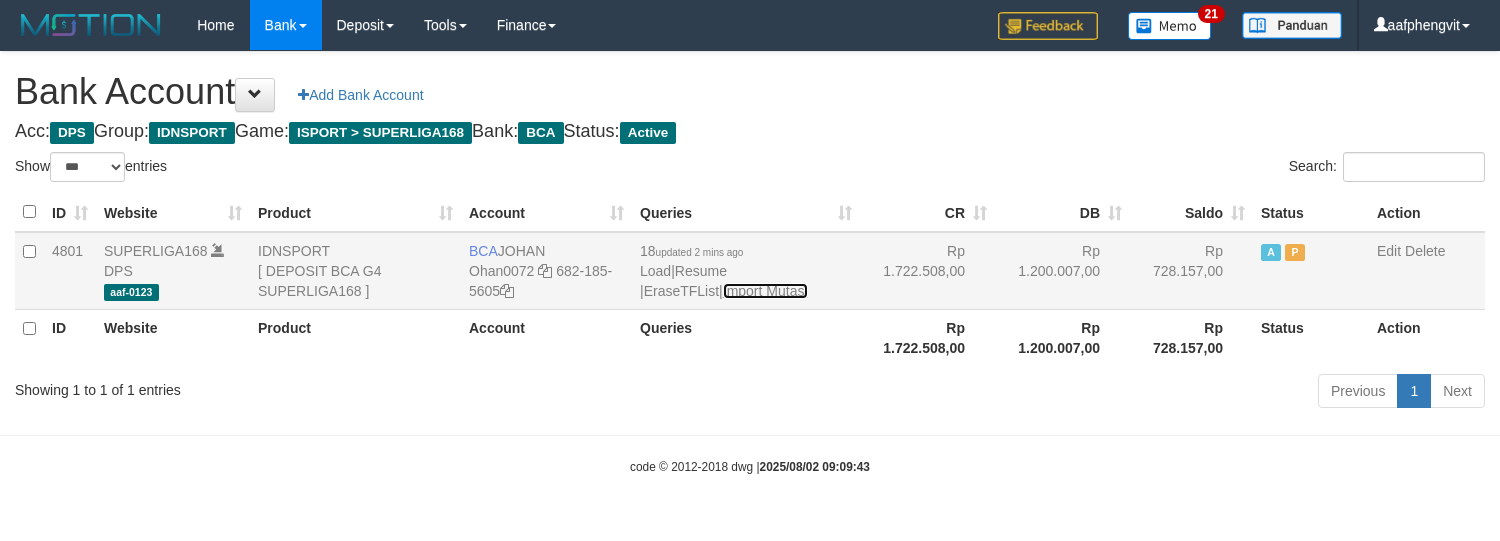 click on "Import Mutasi" at bounding box center (765, 291) 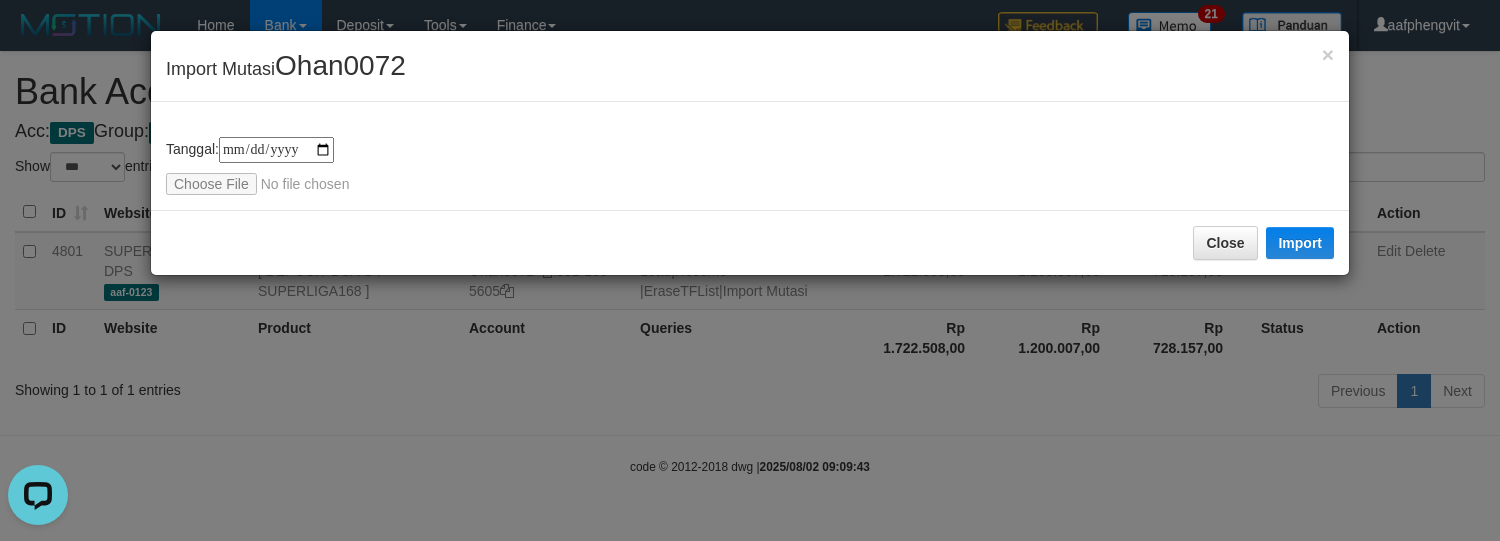 scroll, scrollTop: 0, scrollLeft: 0, axis: both 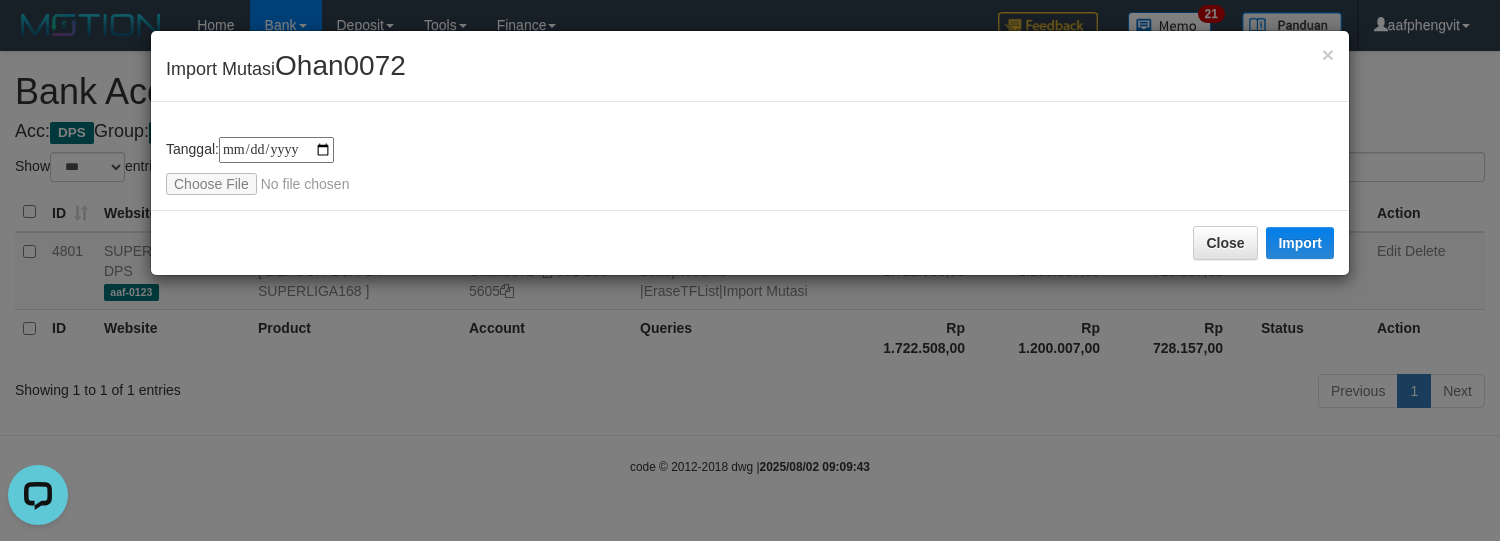 type on "**********" 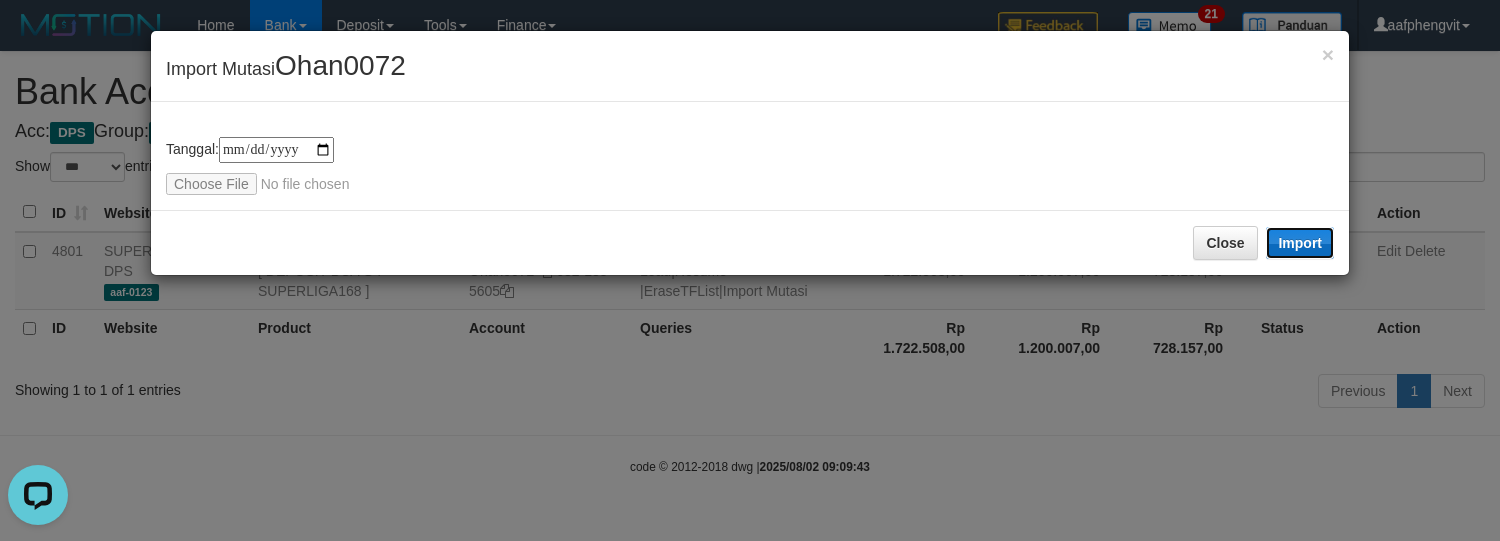 click on "Import" at bounding box center [1300, 243] 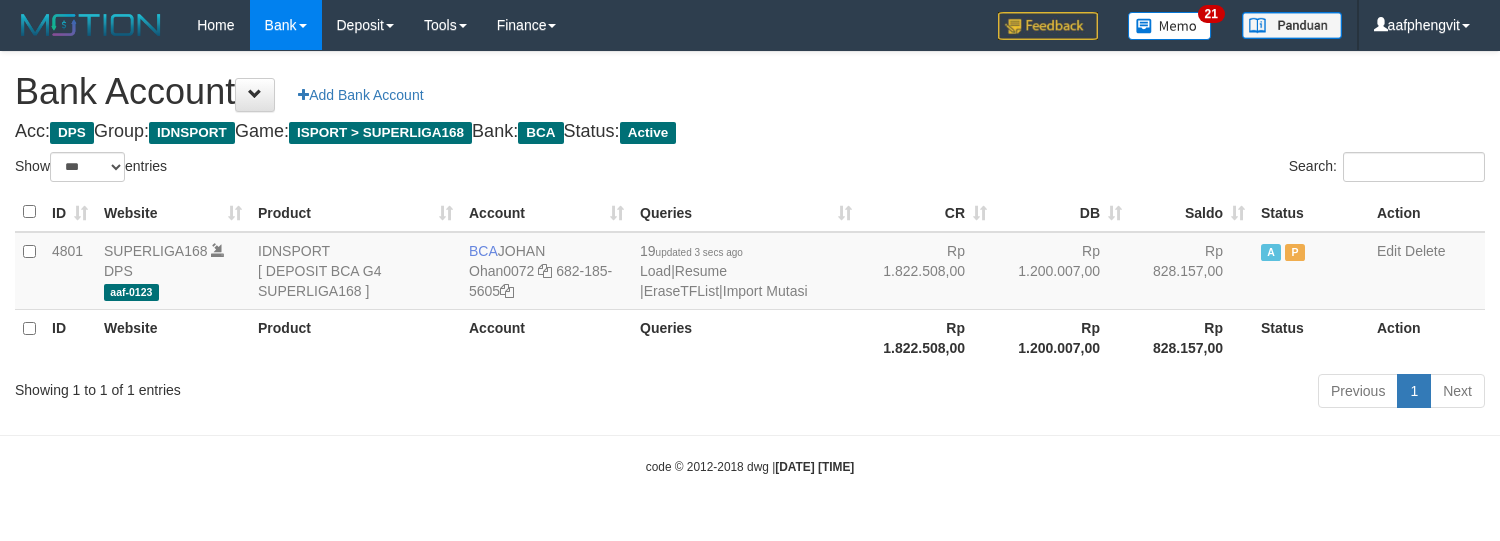 select on "***" 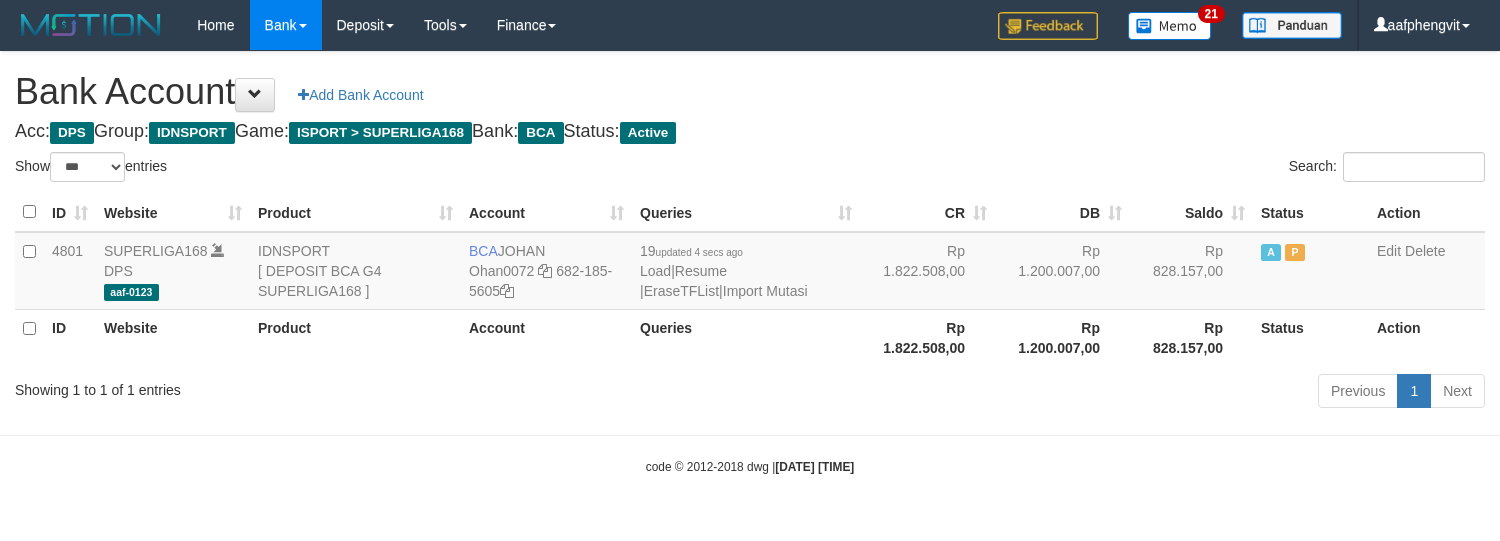 select on "***" 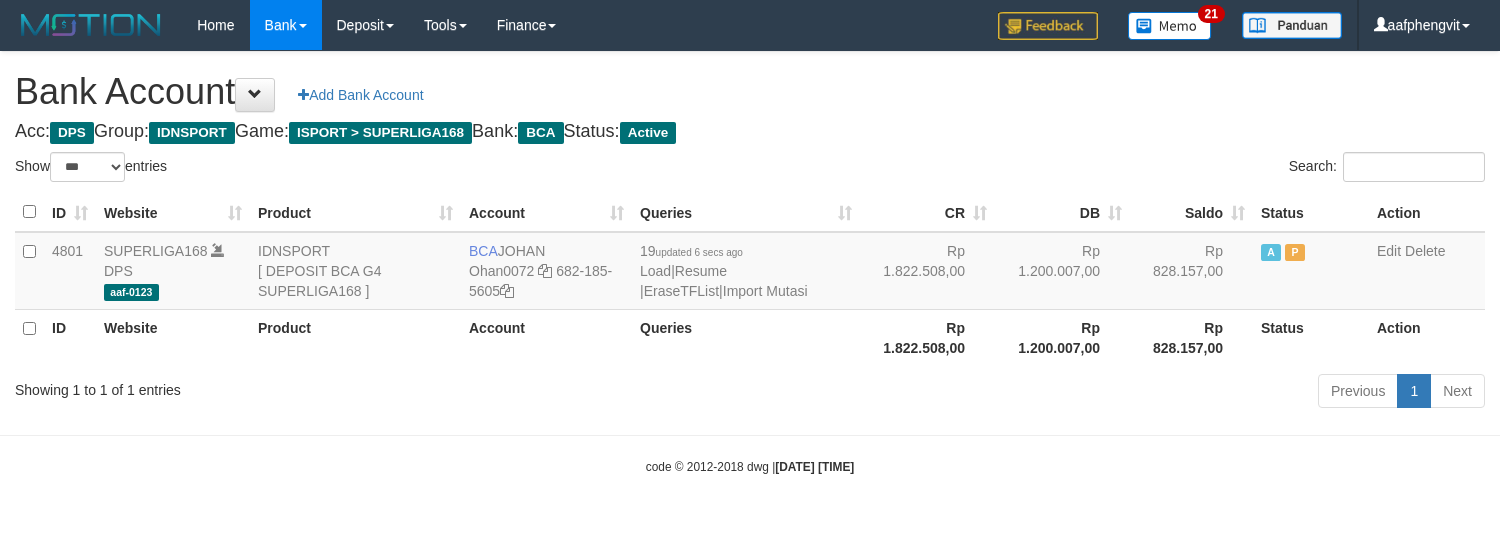 select on "***" 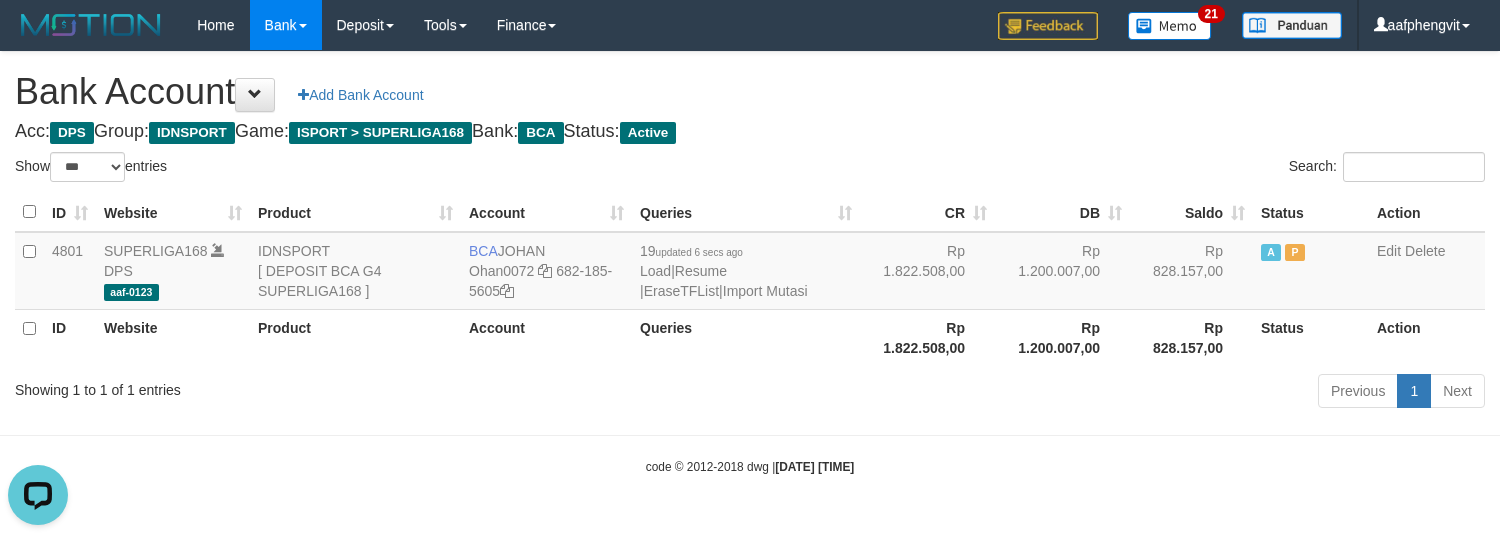scroll, scrollTop: 0, scrollLeft: 0, axis: both 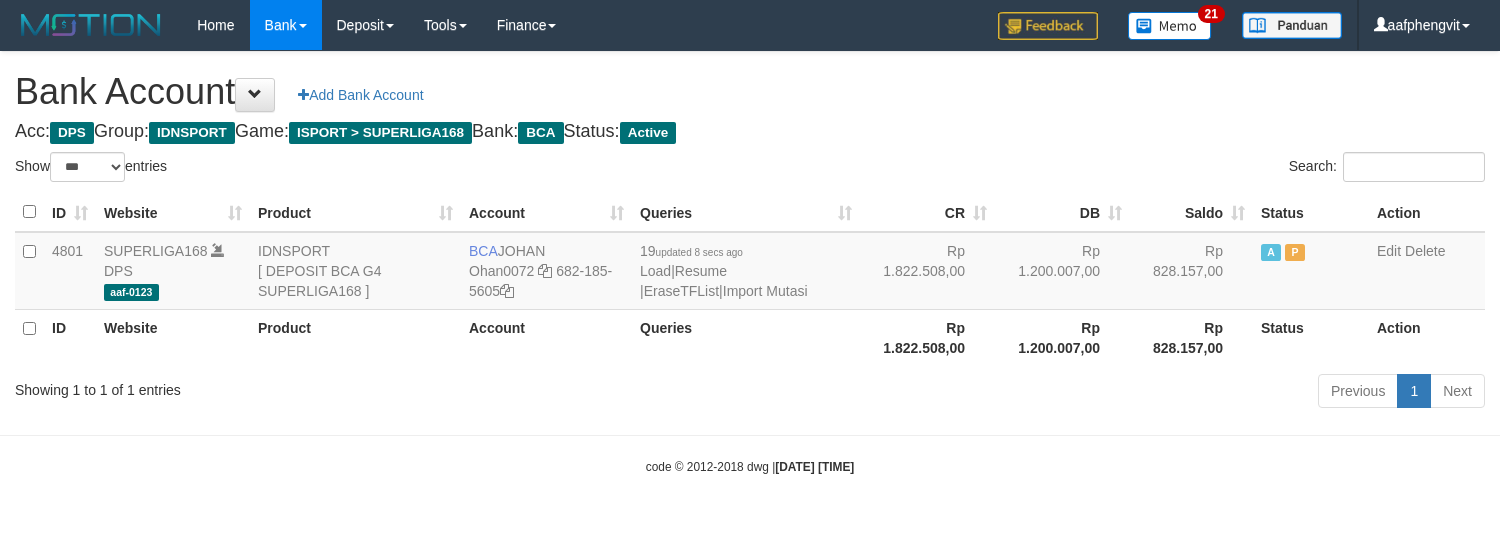 select on "***" 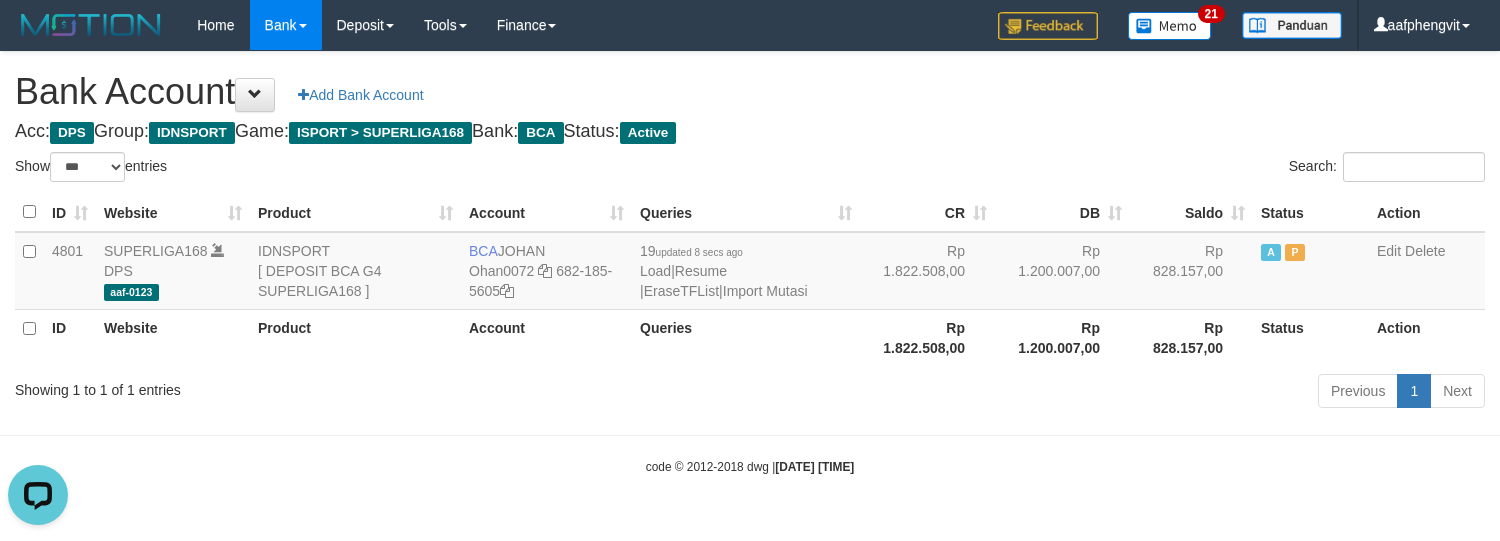 scroll, scrollTop: 0, scrollLeft: 0, axis: both 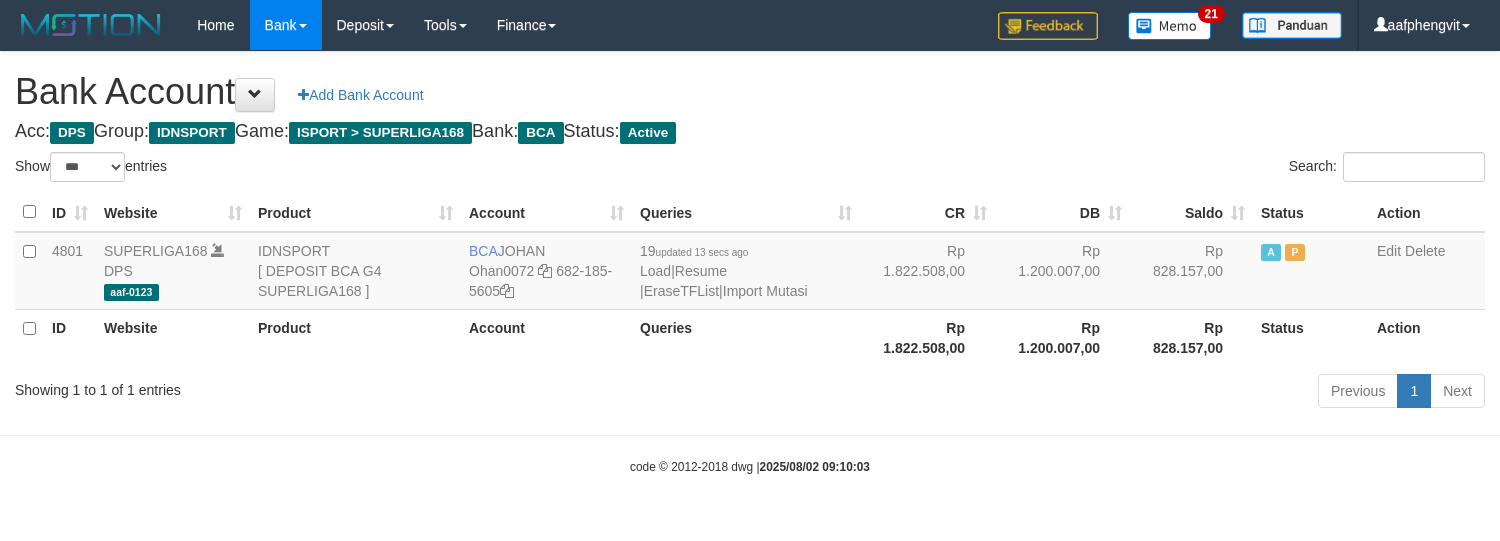 select on "***" 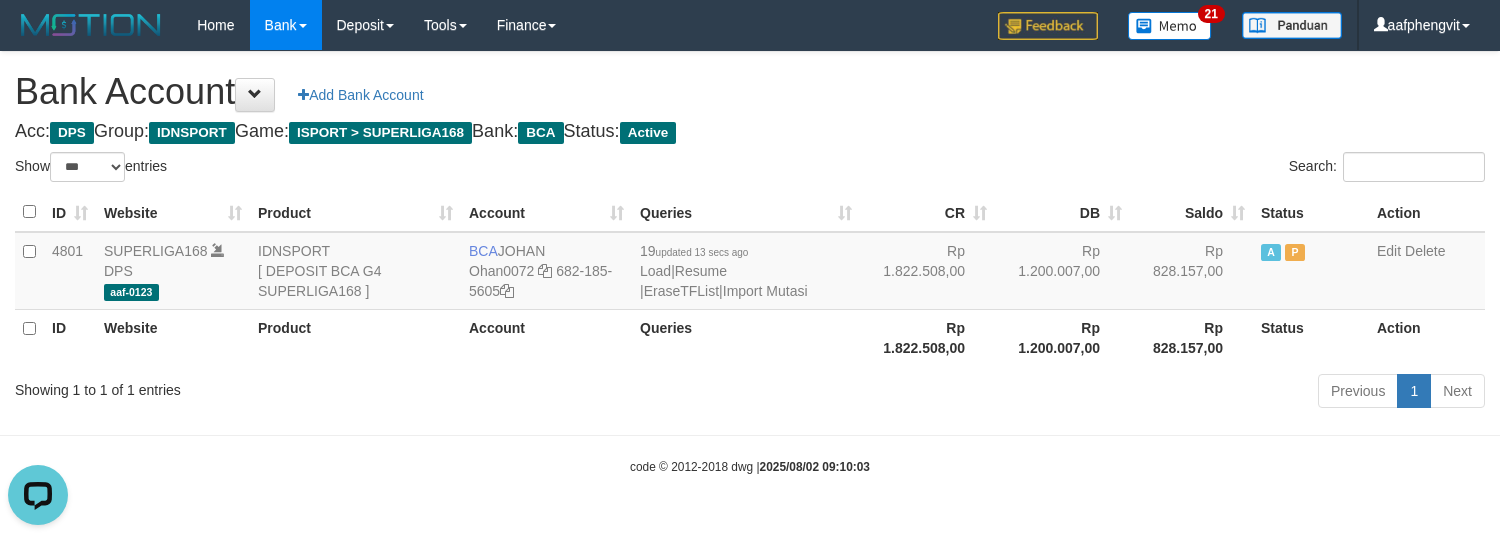 scroll, scrollTop: 0, scrollLeft: 0, axis: both 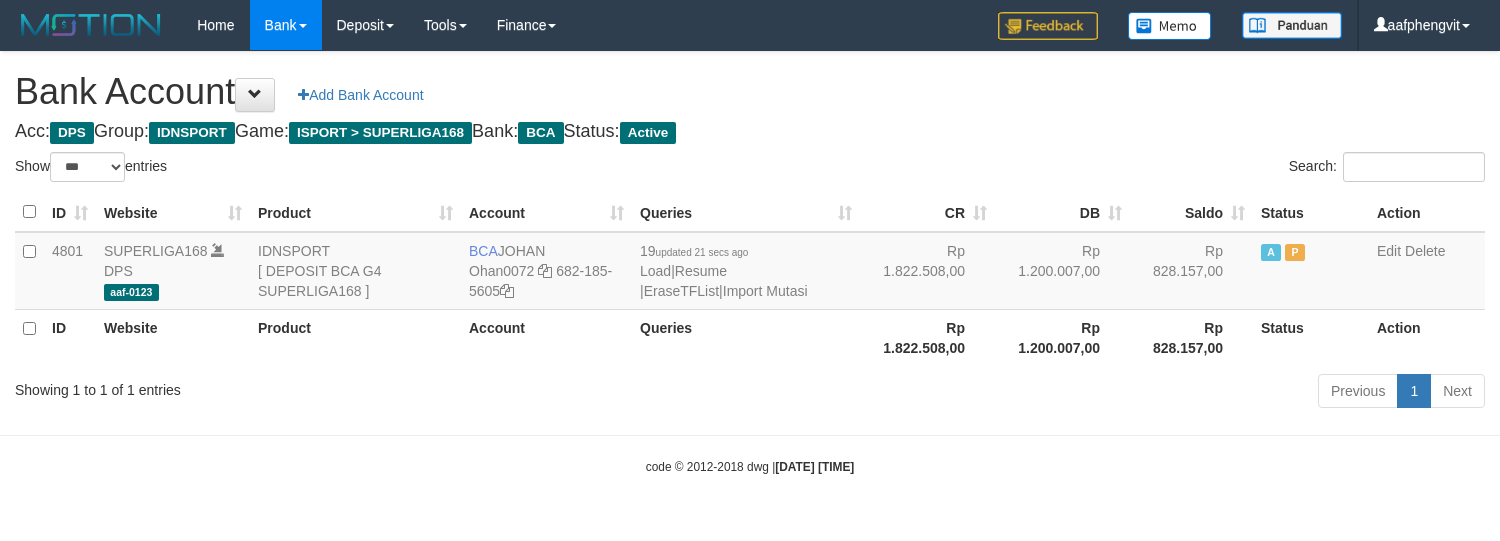 select on "***" 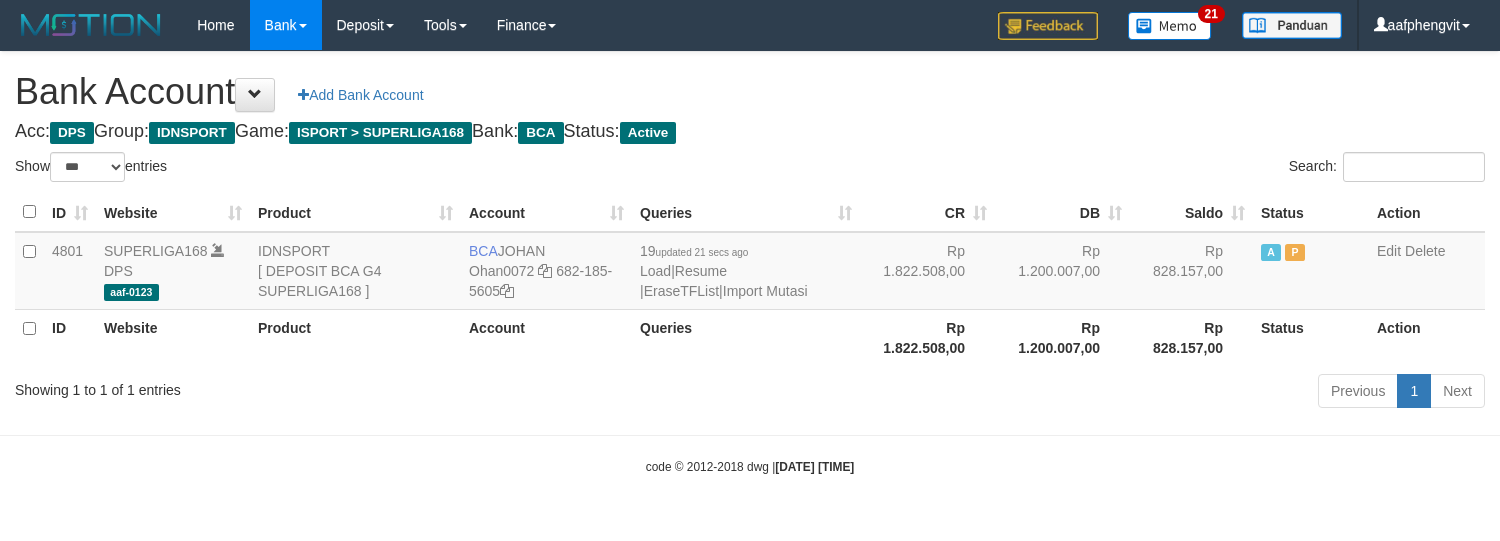 drag, startPoint x: 854, startPoint y: 96, endPoint x: 844, endPoint y: 72, distance: 26 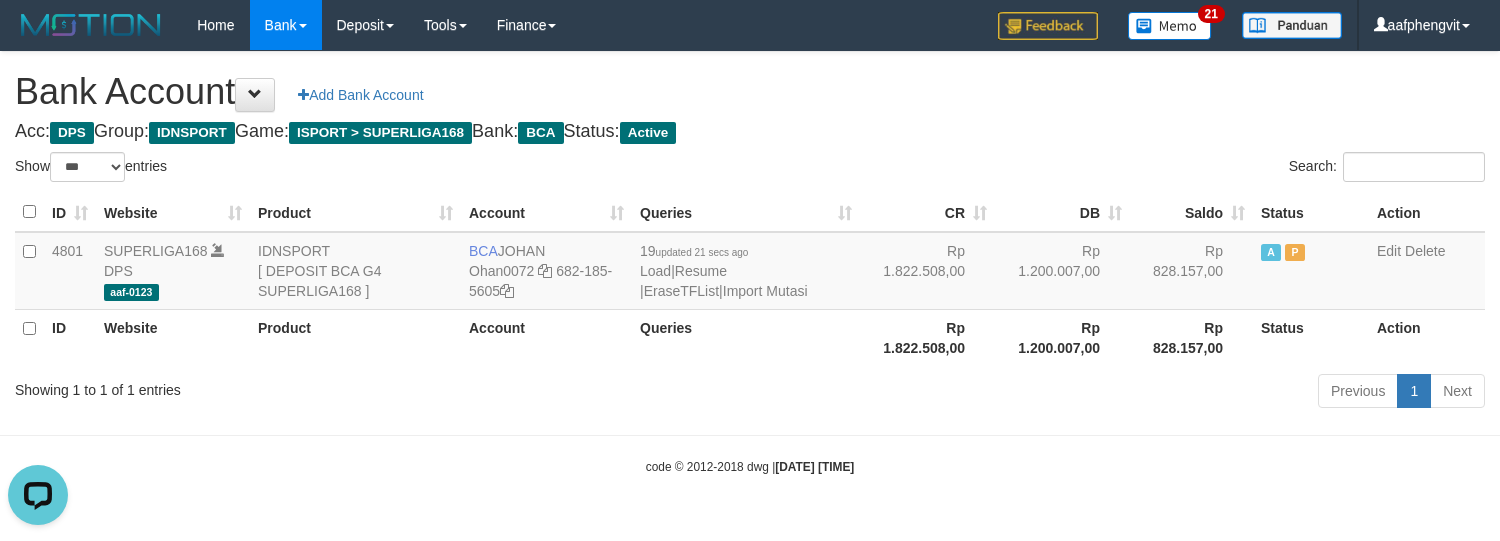 scroll, scrollTop: 0, scrollLeft: 0, axis: both 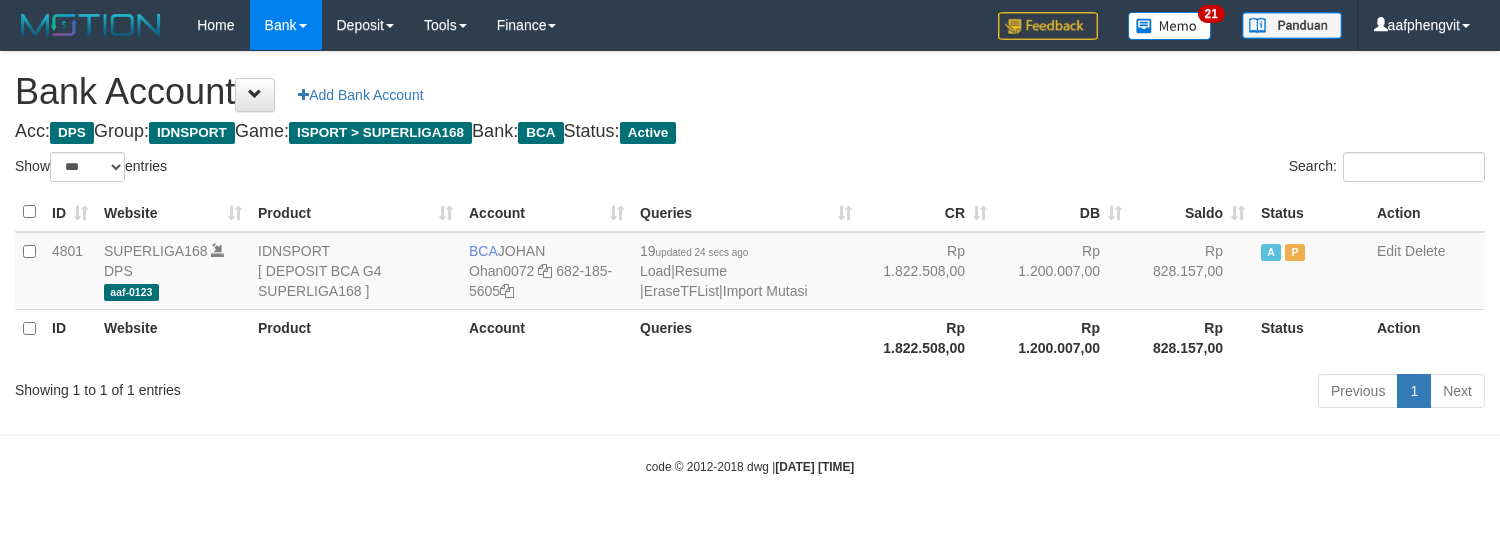select on "***" 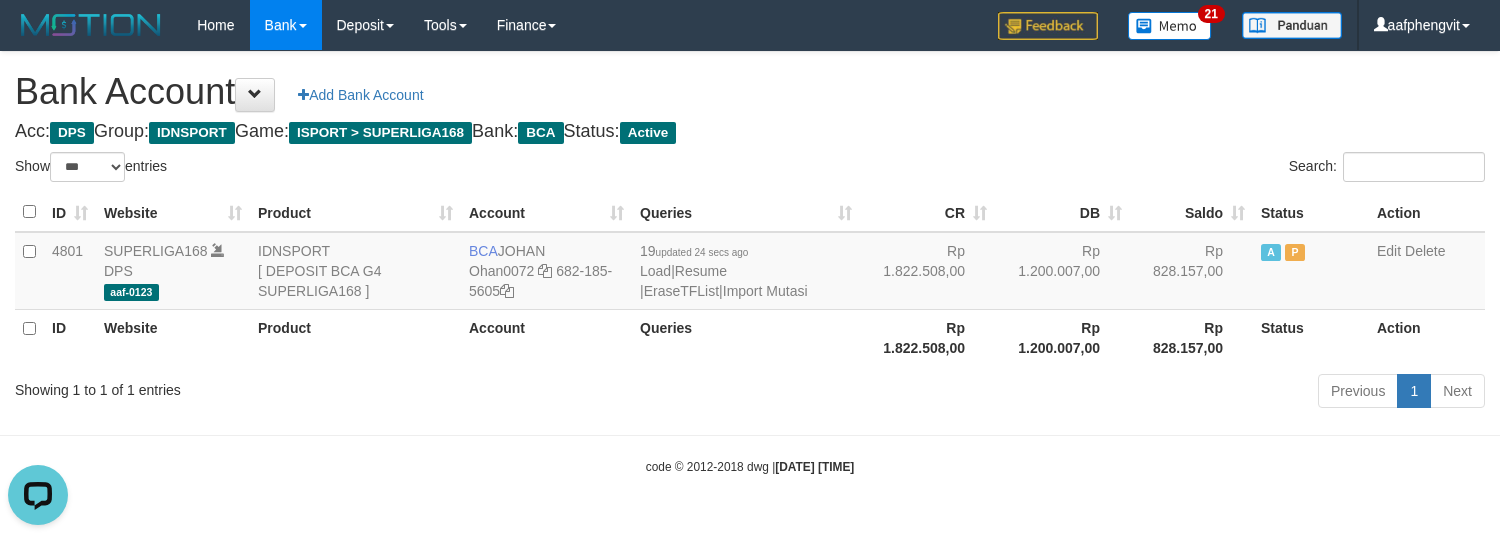scroll, scrollTop: 0, scrollLeft: 0, axis: both 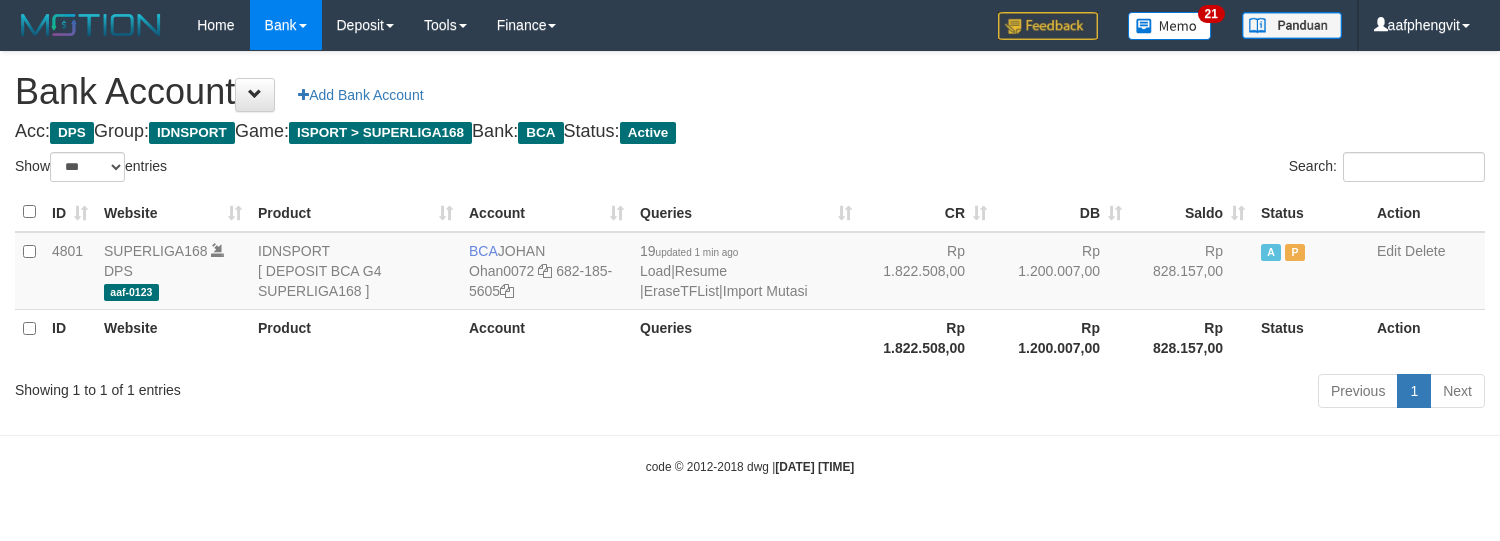 select on "***" 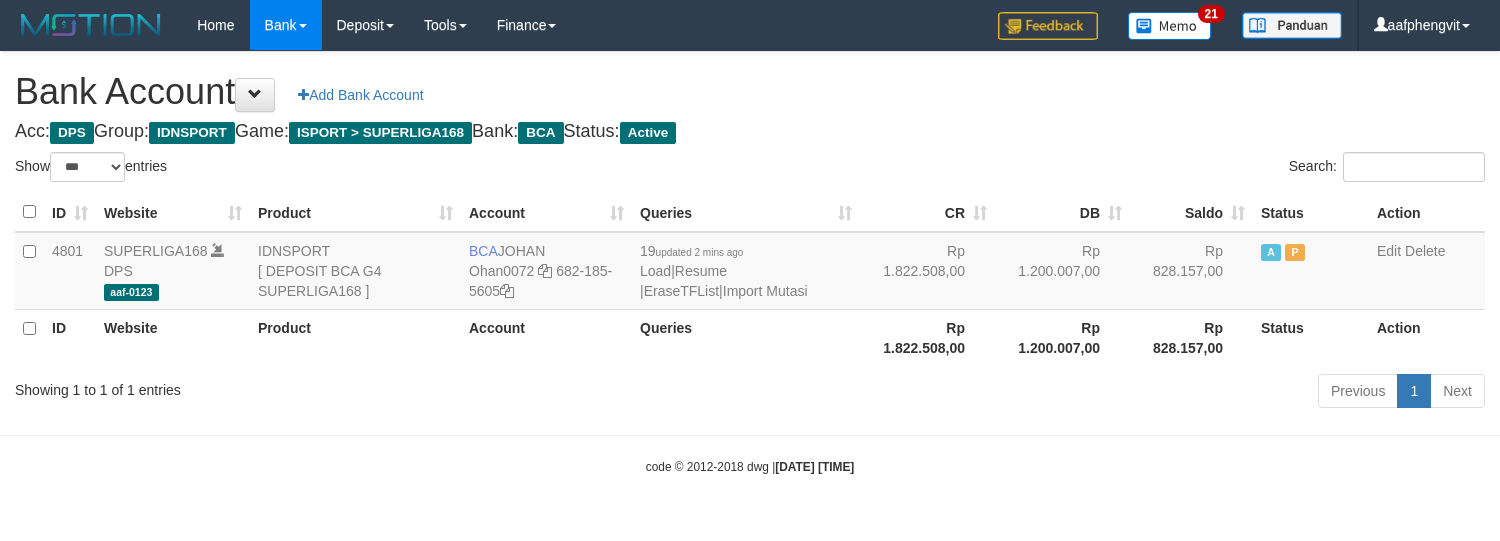 select on "***" 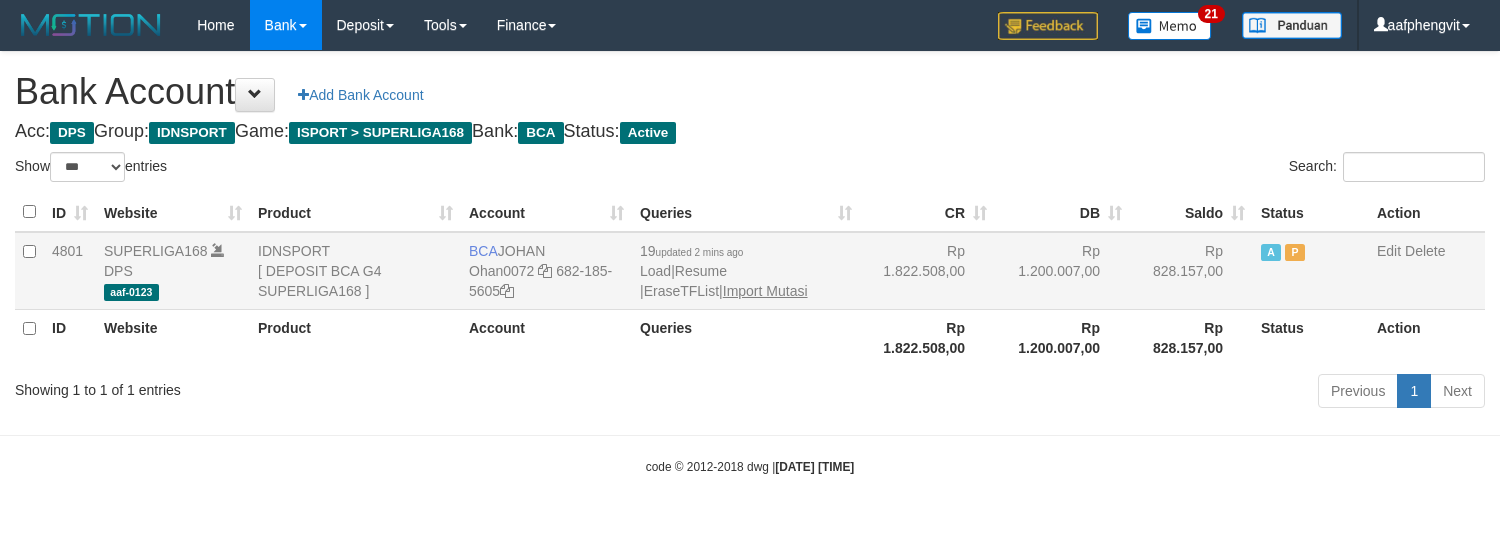 scroll, scrollTop: 0, scrollLeft: 0, axis: both 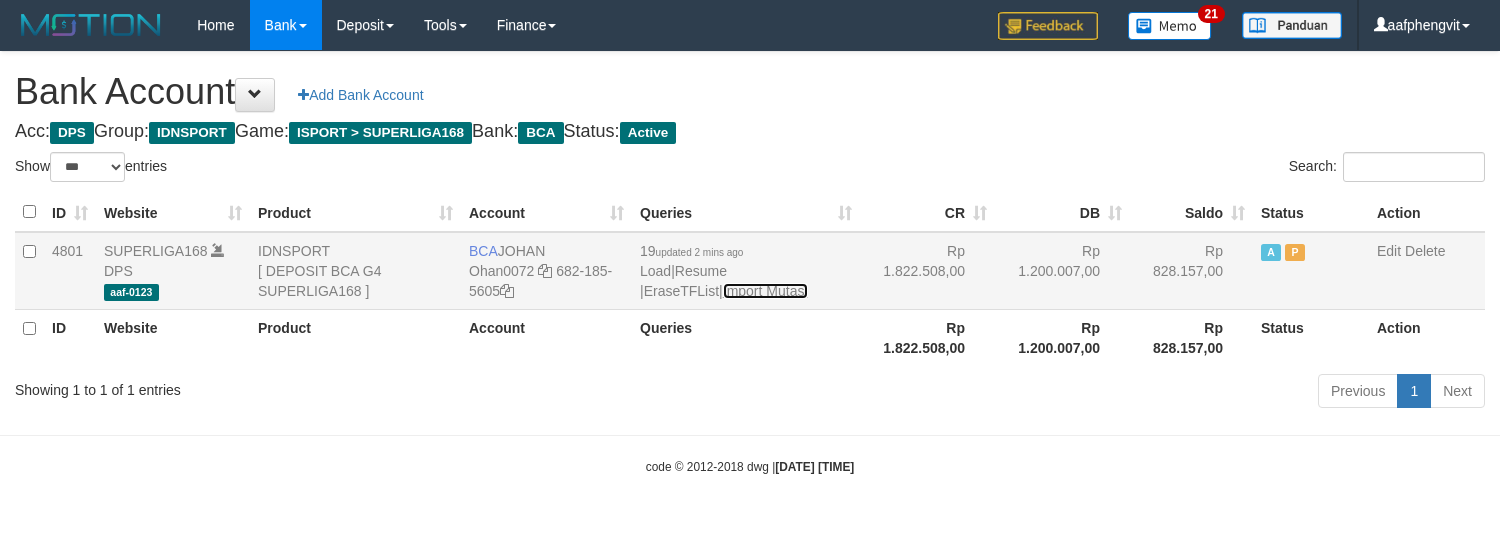 click on "Import Mutasi" at bounding box center (765, 291) 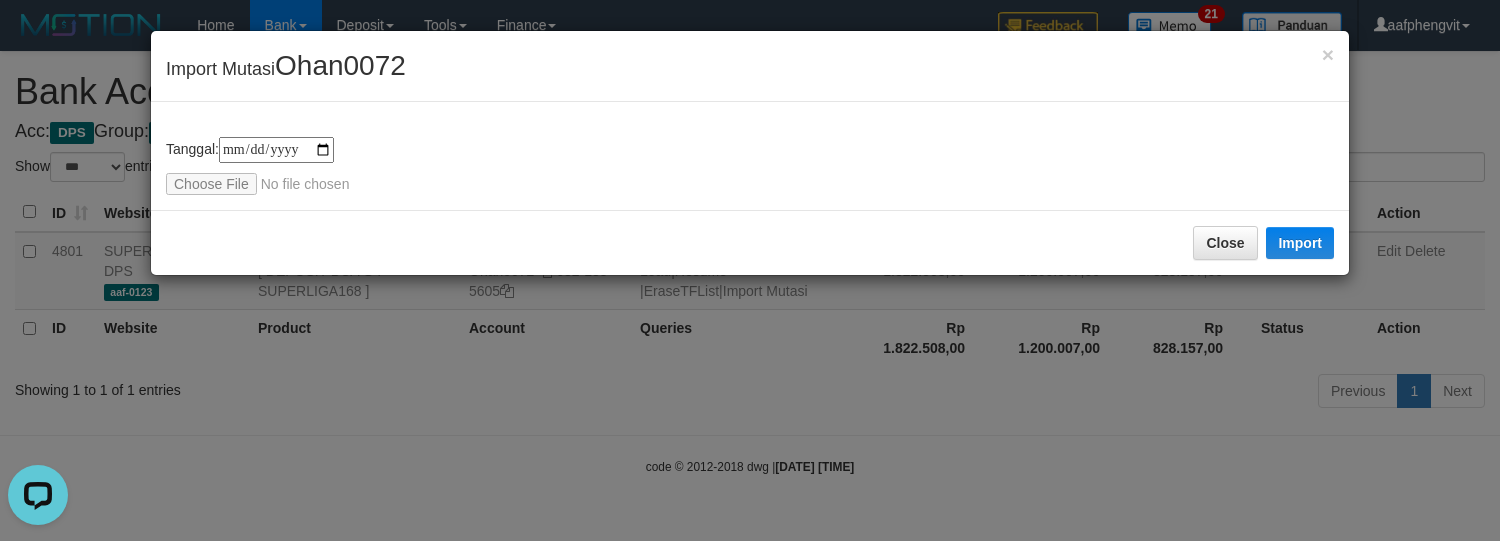 scroll, scrollTop: 0, scrollLeft: 0, axis: both 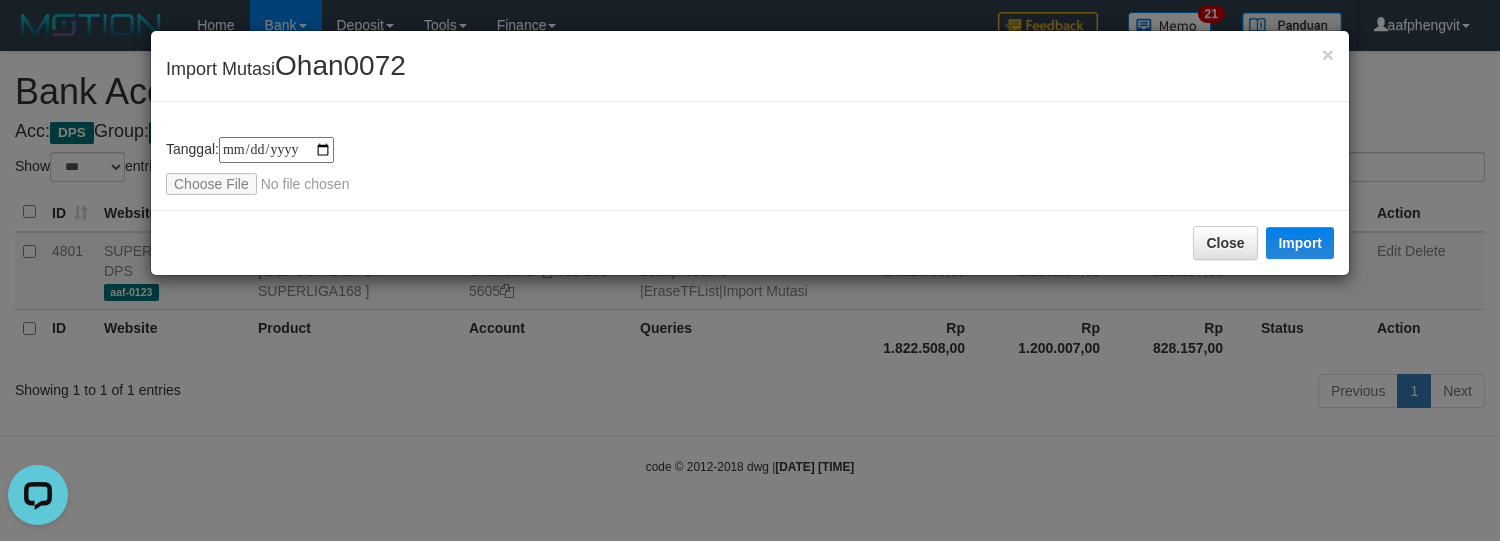type on "**********" 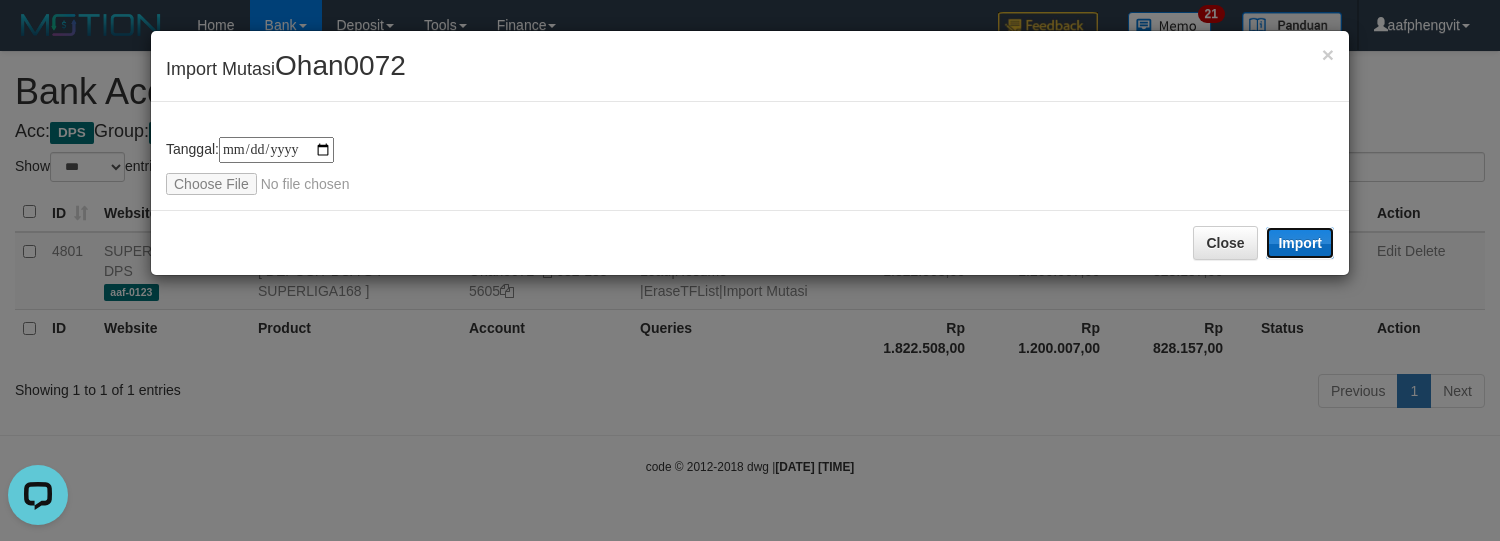 click on "Import" at bounding box center (1300, 243) 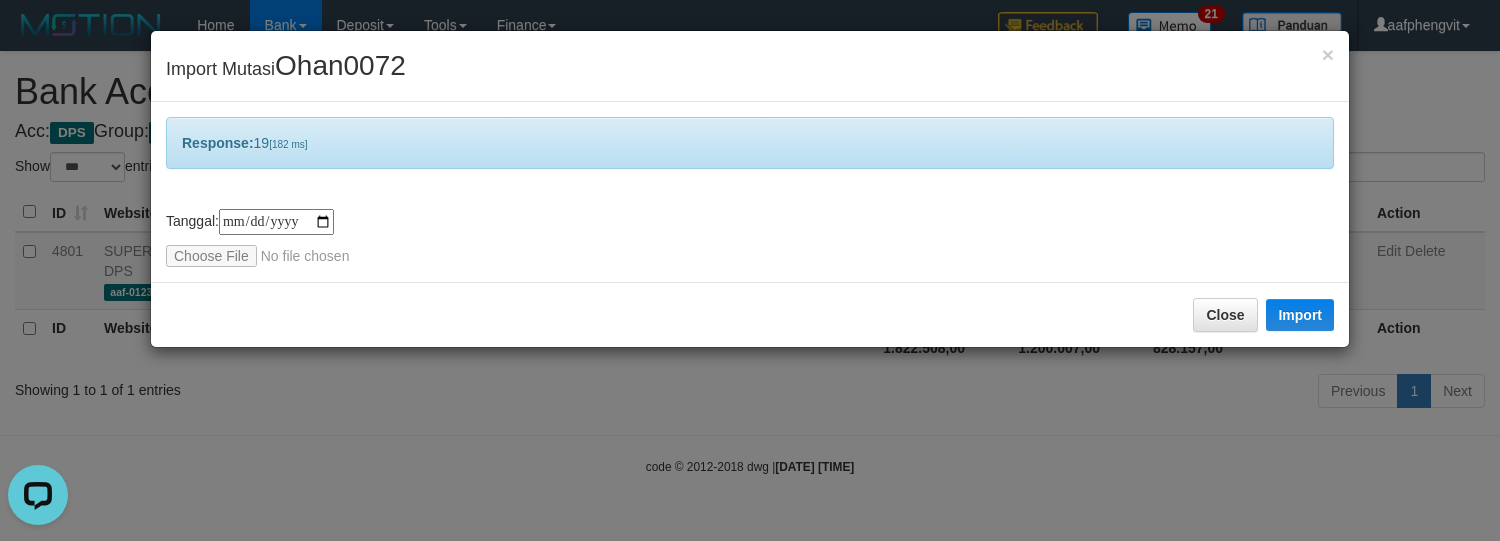 click on "**********" at bounding box center (750, 192) 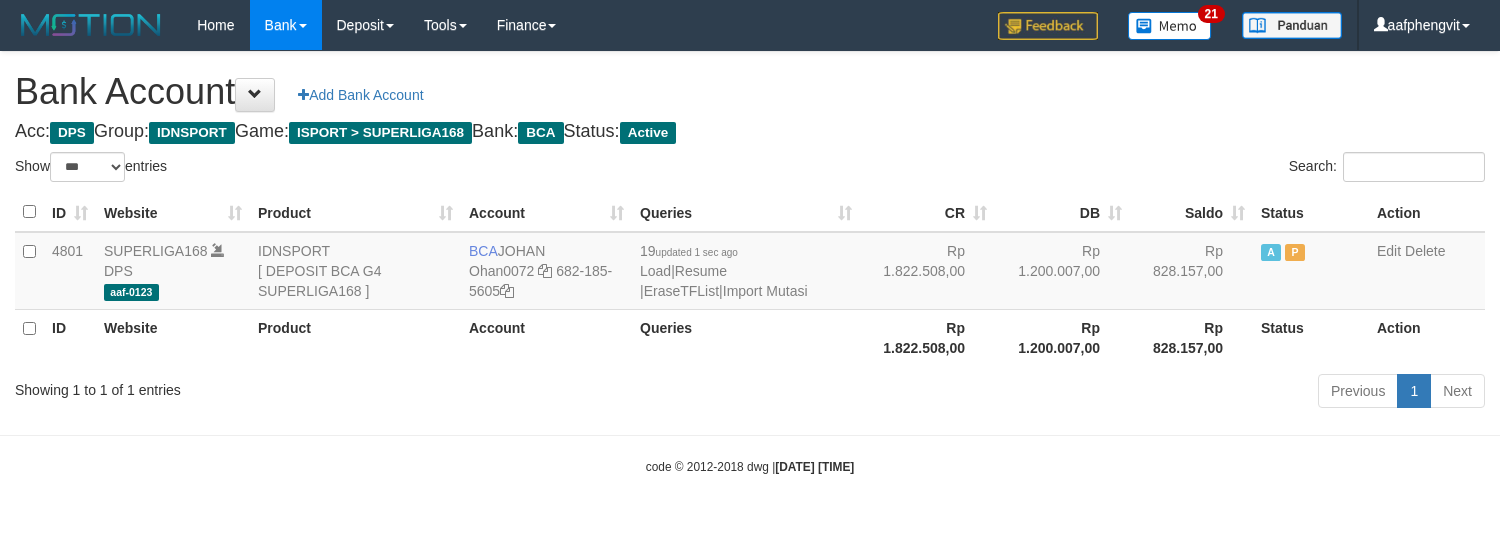 select on "***" 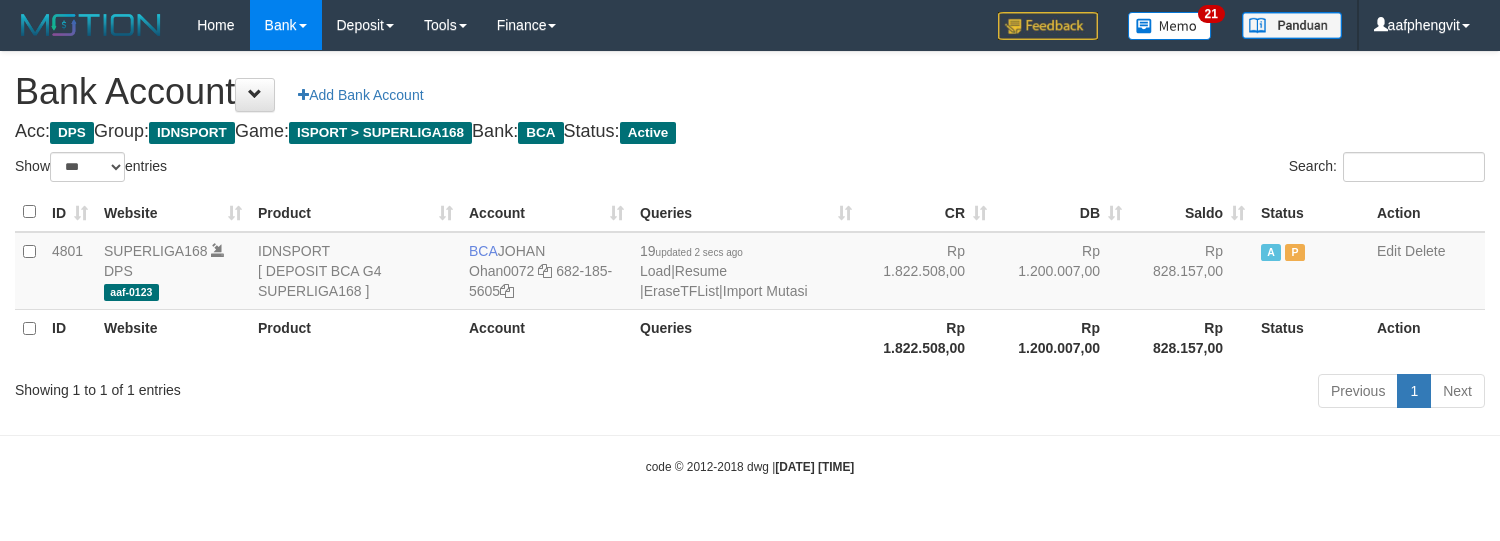 select on "***" 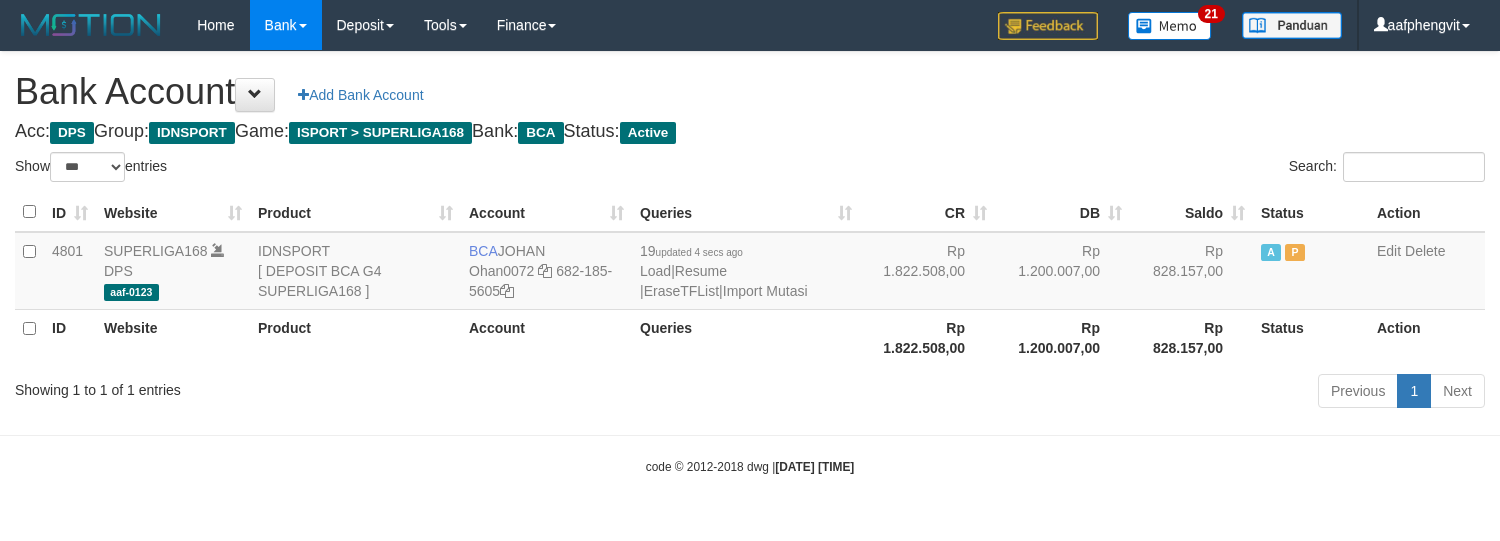 select on "***" 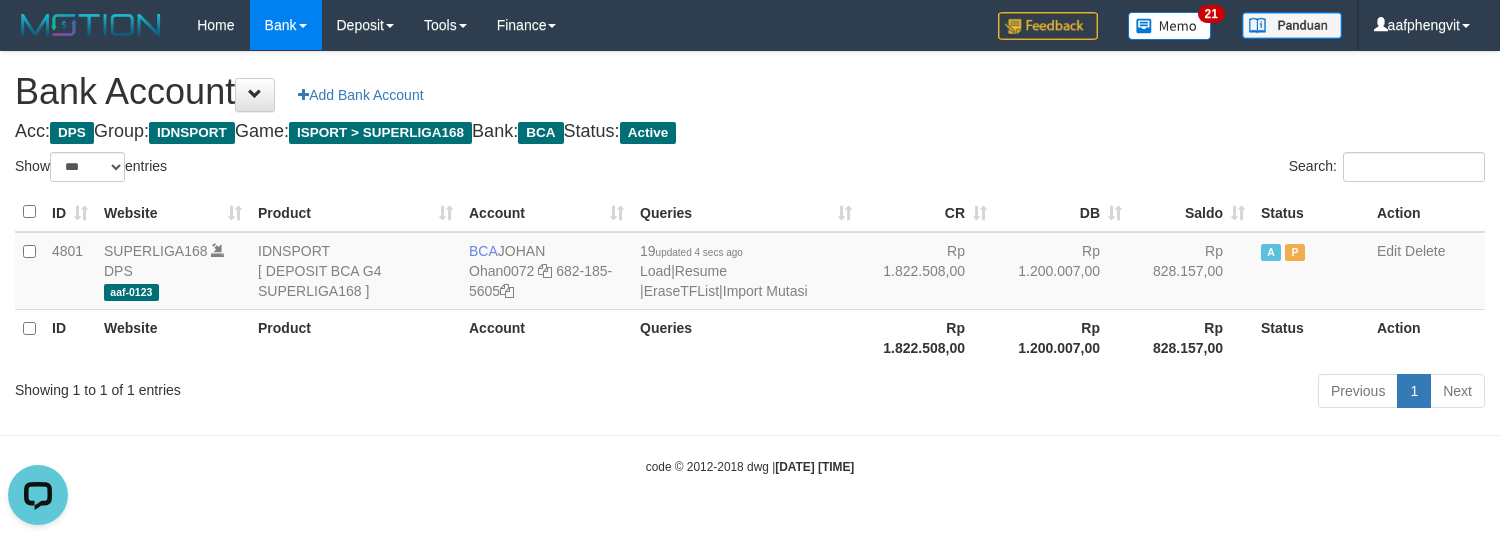 scroll, scrollTop: 0, scrollLeft: 0, axis: both 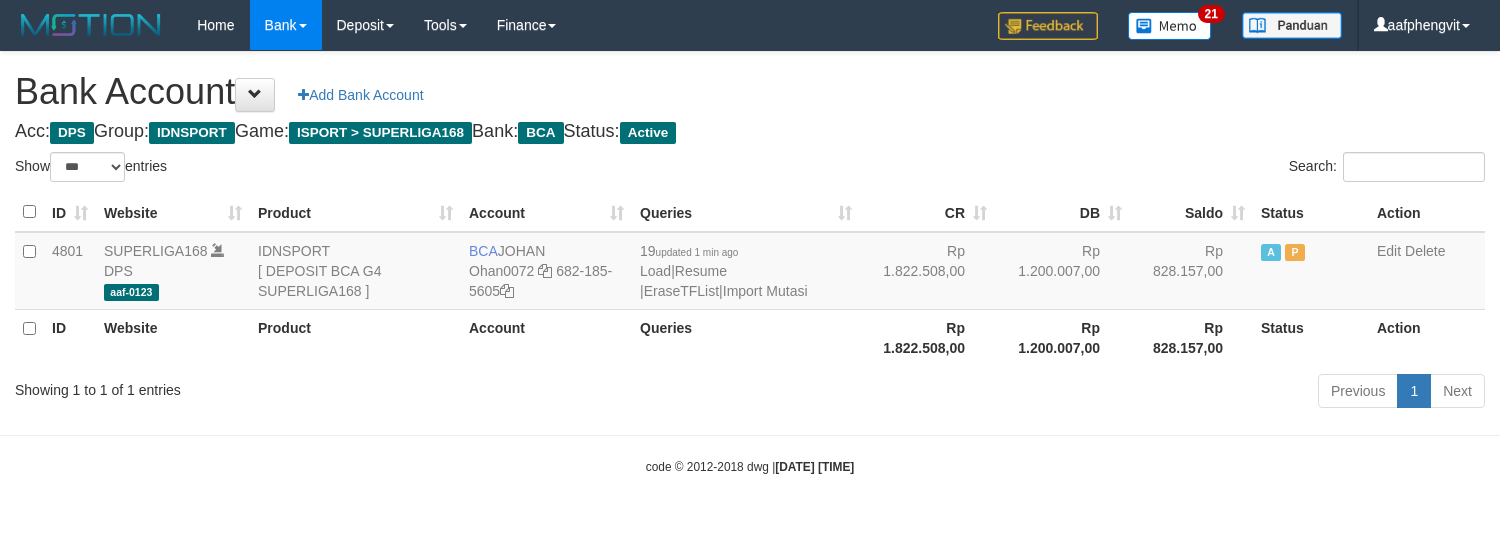 select on "***" 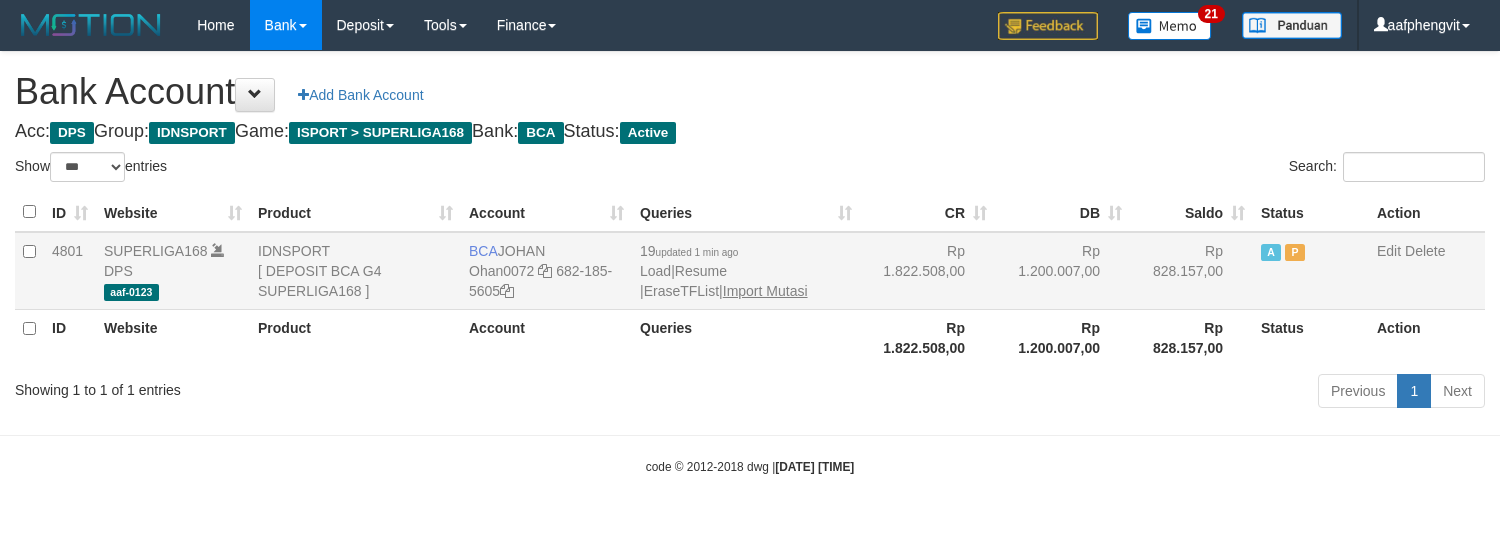 scroll, scrollTop: 0, scrollLeft: 0, axis: both 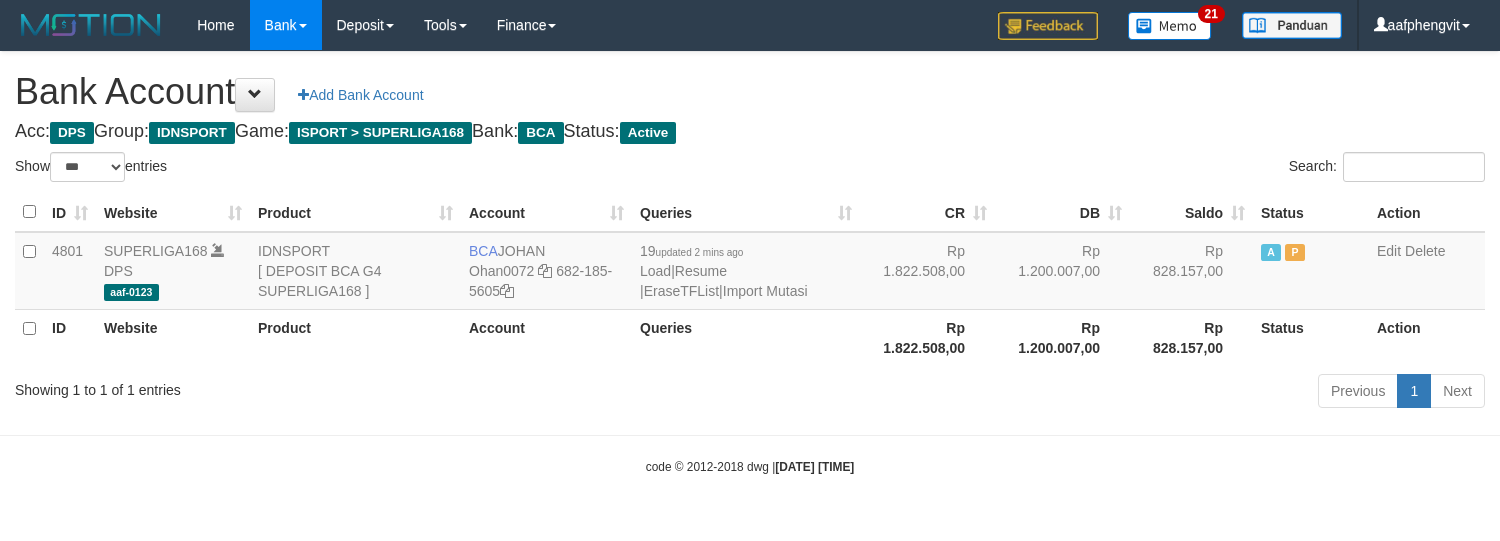 select on "***" 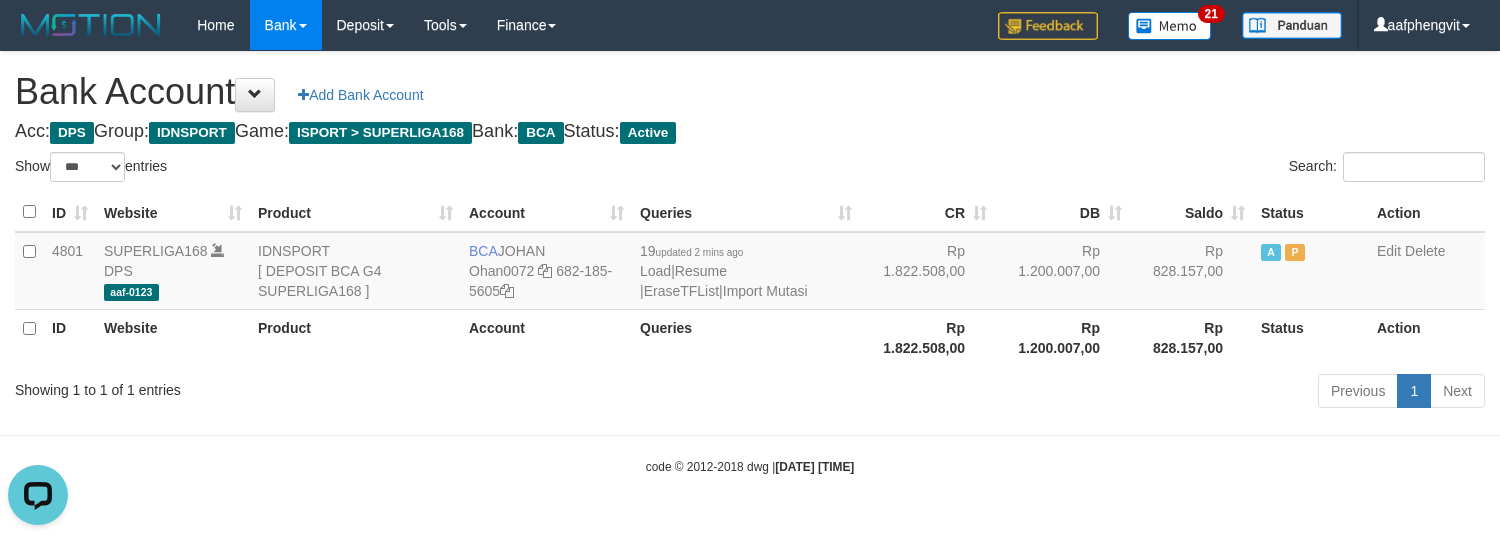 scroll, scrollTop: 0, scrollLeft: 0, axis: both 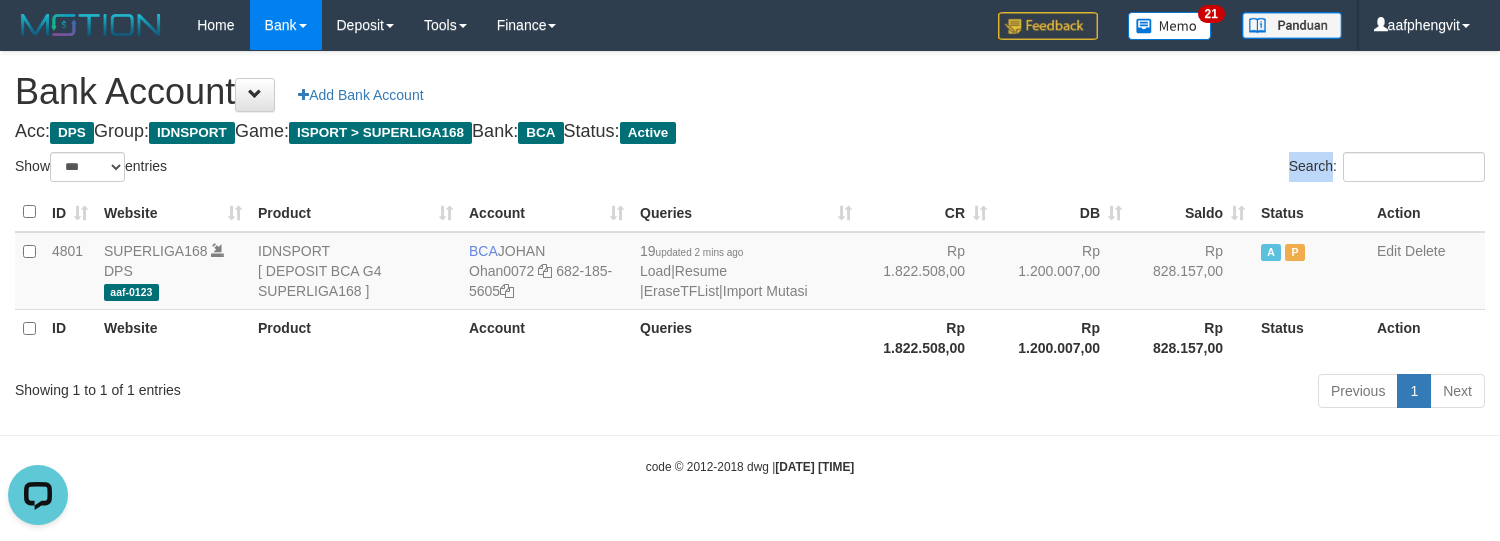click on "Search:" at bounding box center [1125, 169] 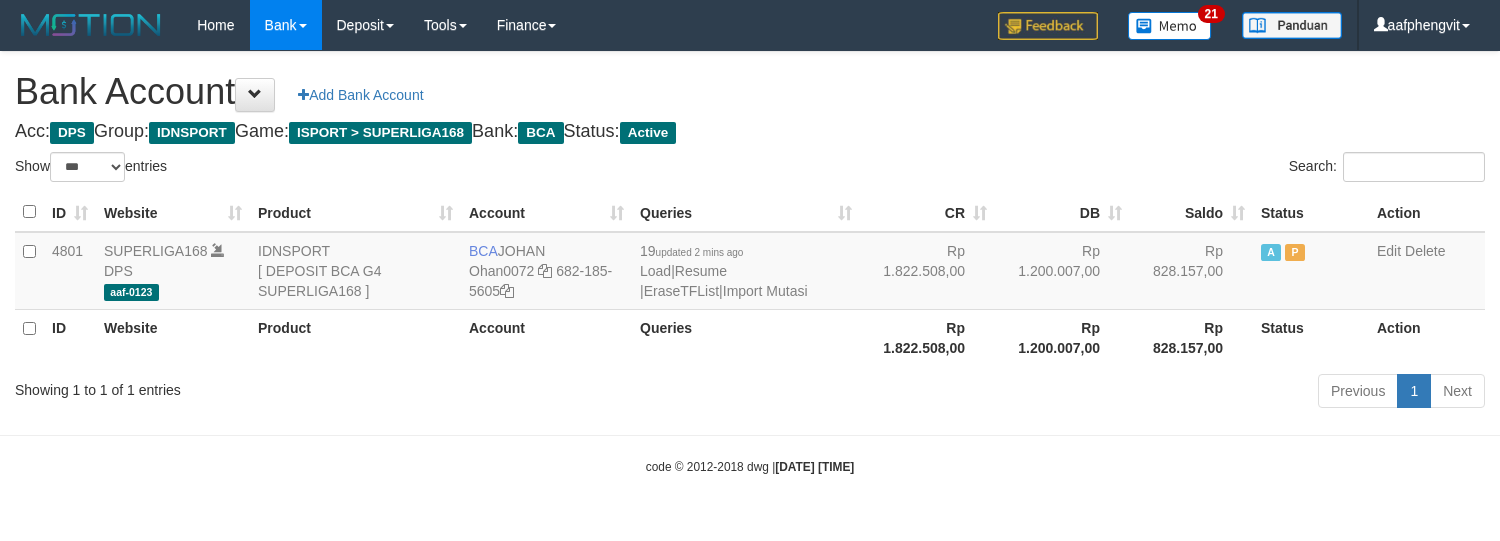 select on "***" 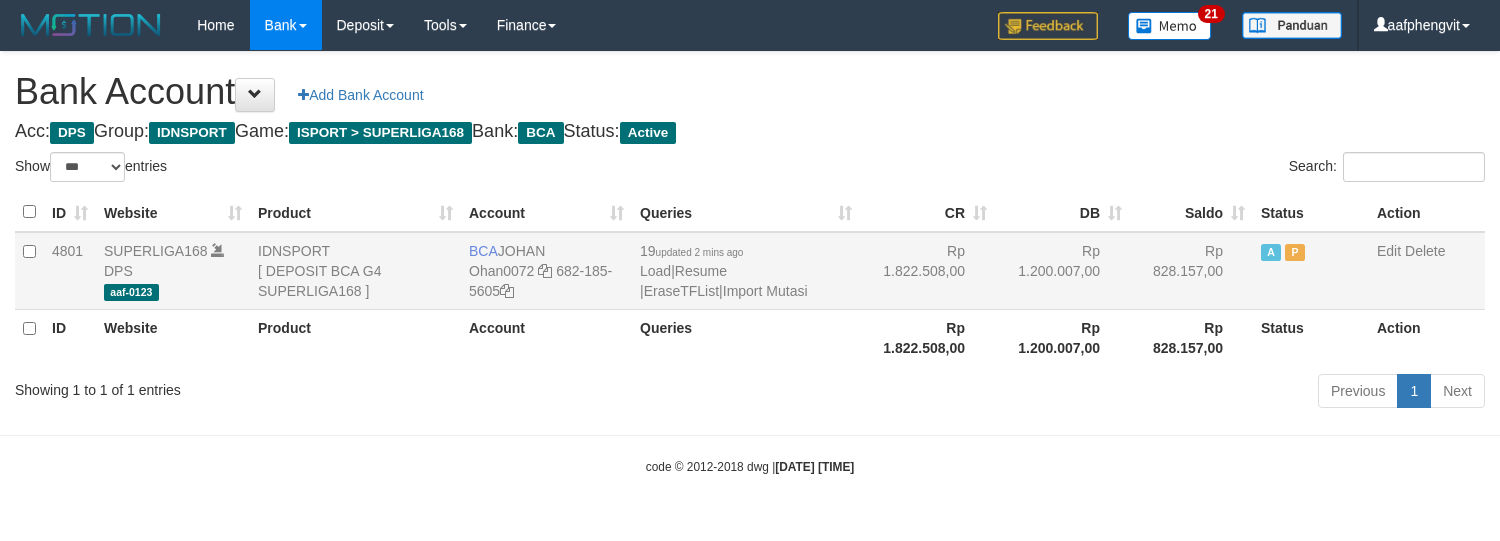 scroll, scrollTop: 0, scrollLeft: 0, axis: both 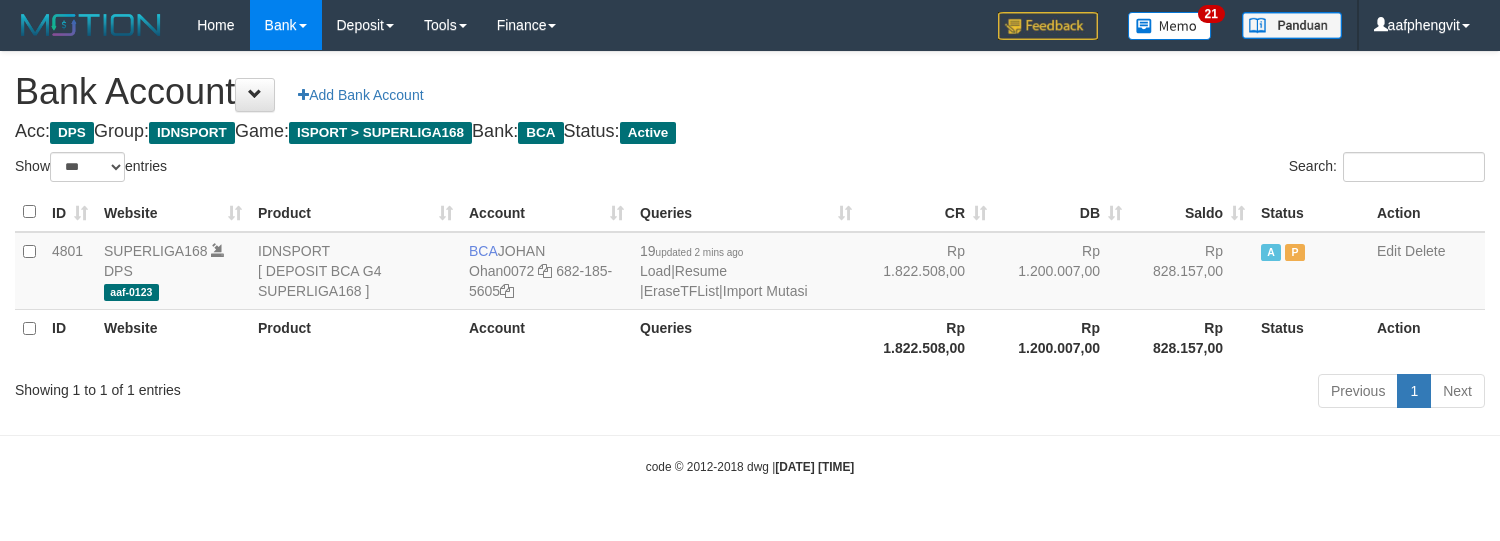 select on "***" 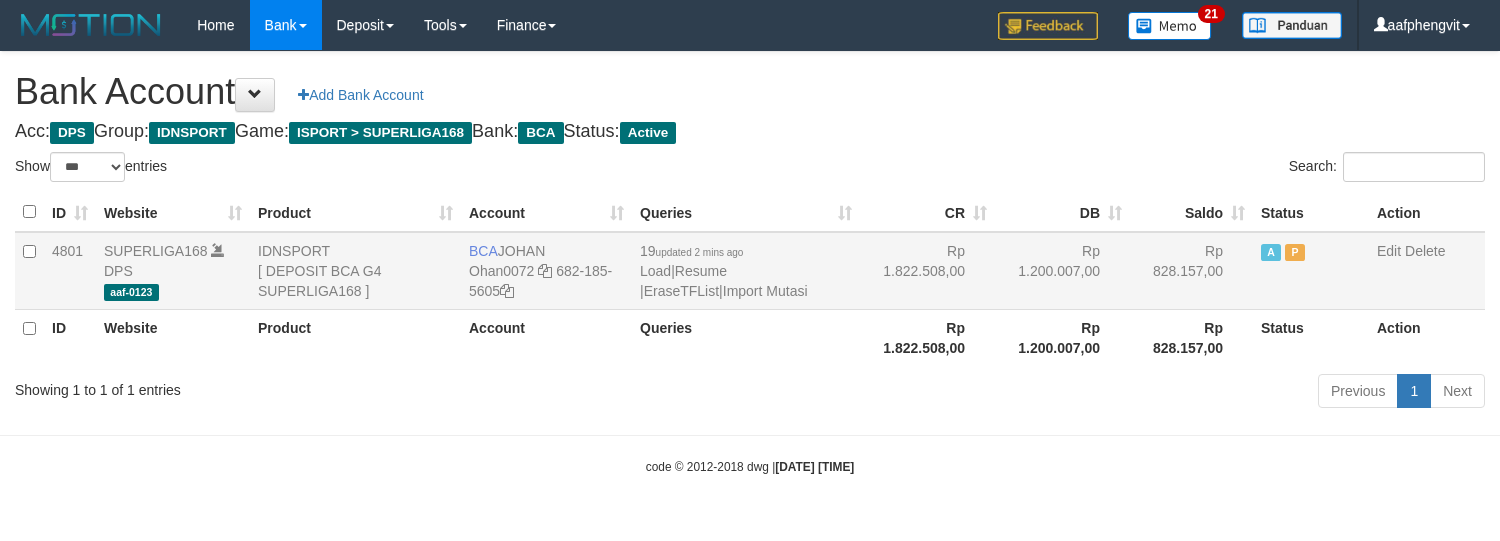 scroll, scrollTop: 0, scrollLeft: 0, axis: both 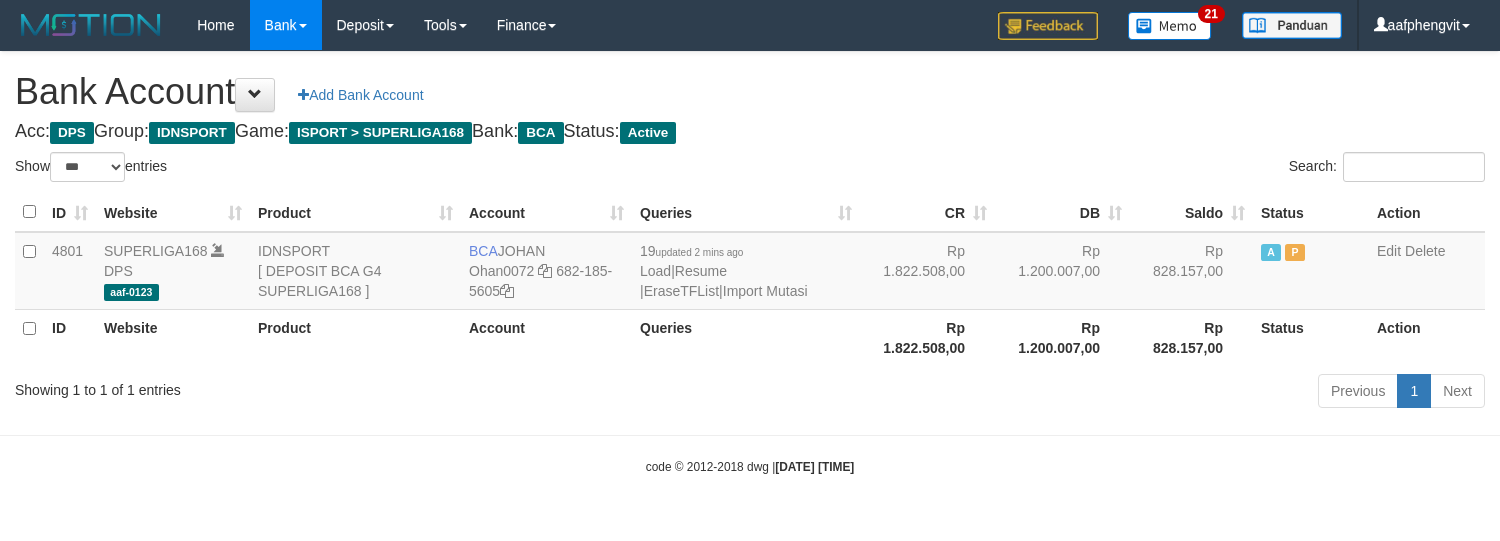 select on "***" 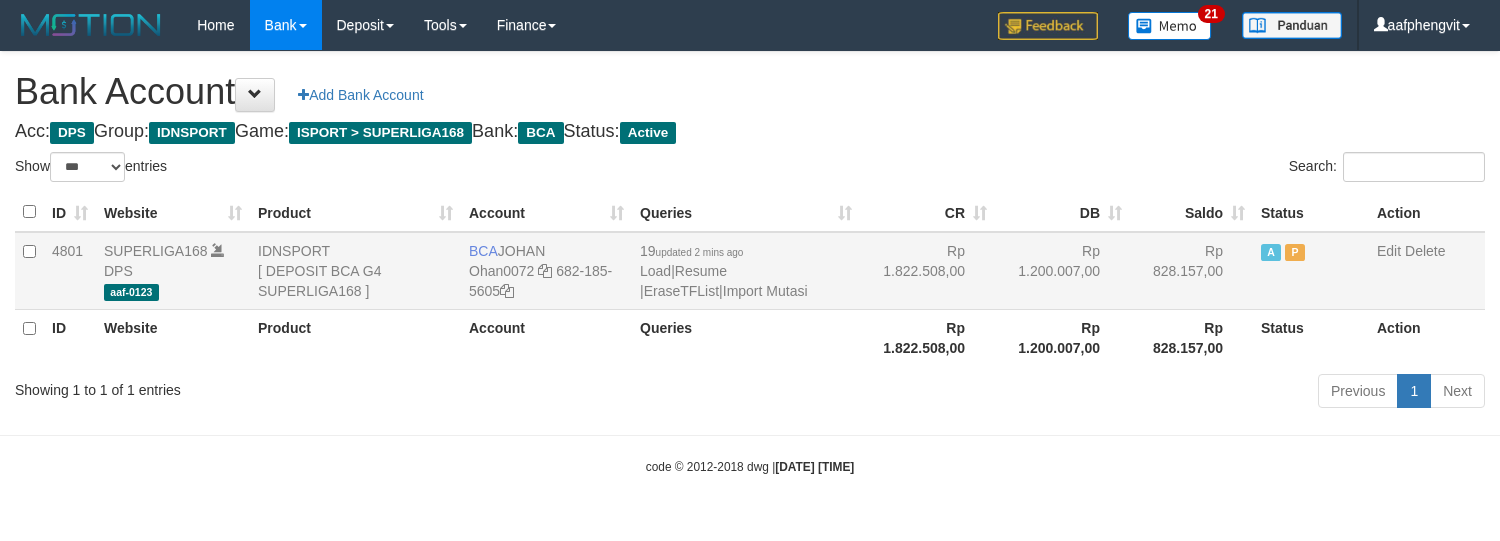 scroll, scrollTop: 0, scrollLeft: 0, axis: both 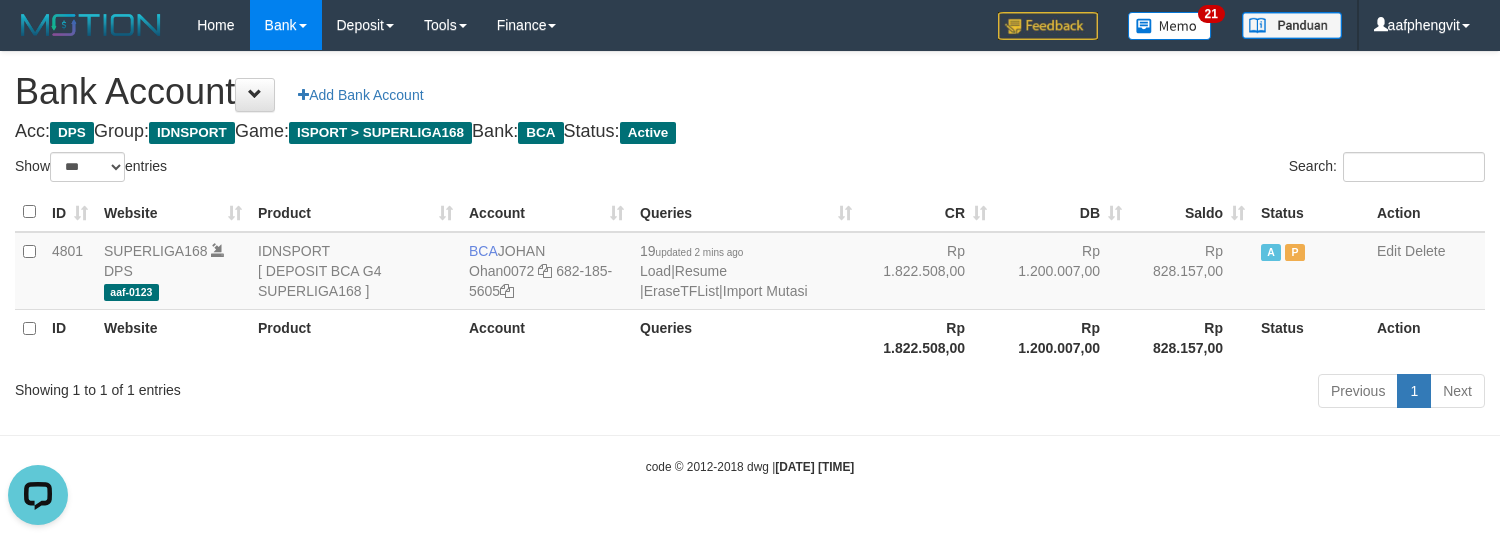 click on "Bank Account
Add Bank Account" at bounding box center [750, 92] 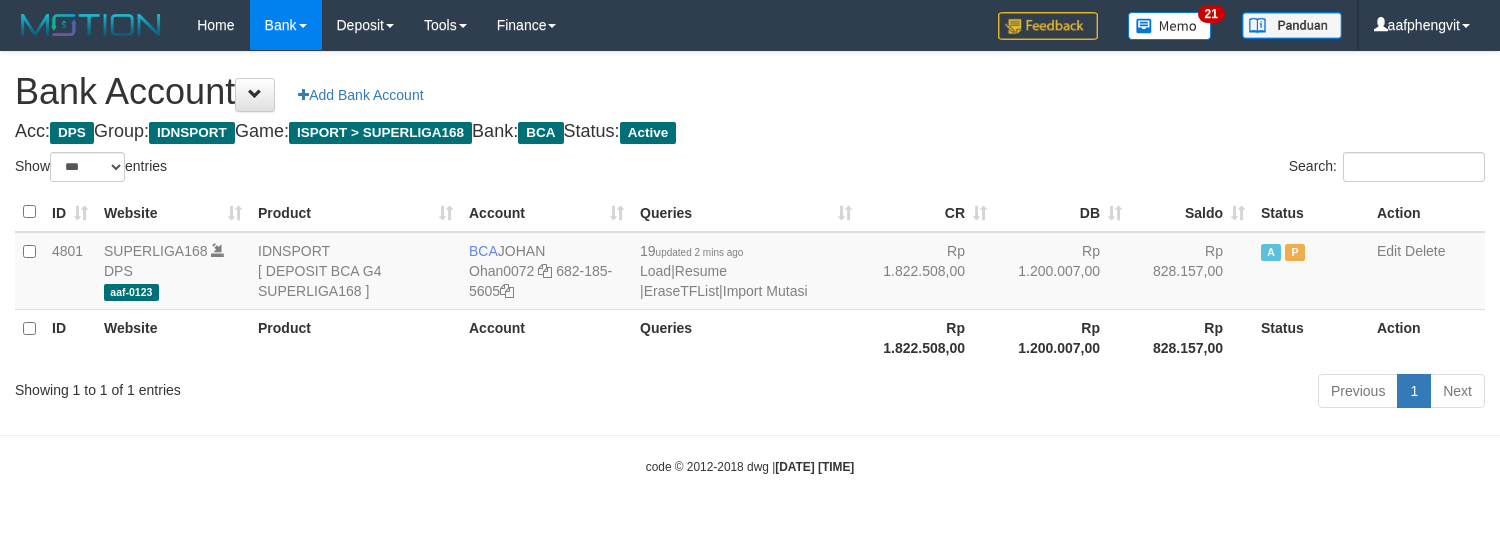 select on "***" 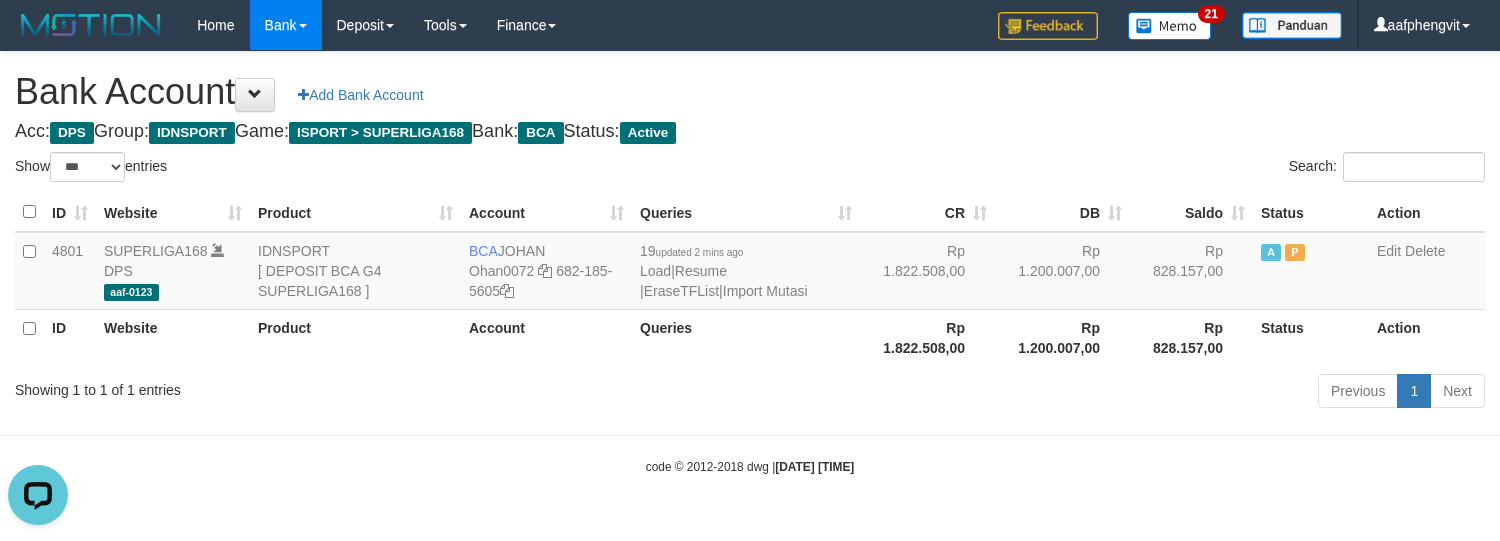 scroll, scrollTop: 0, scrollLeft: 0, axis: both 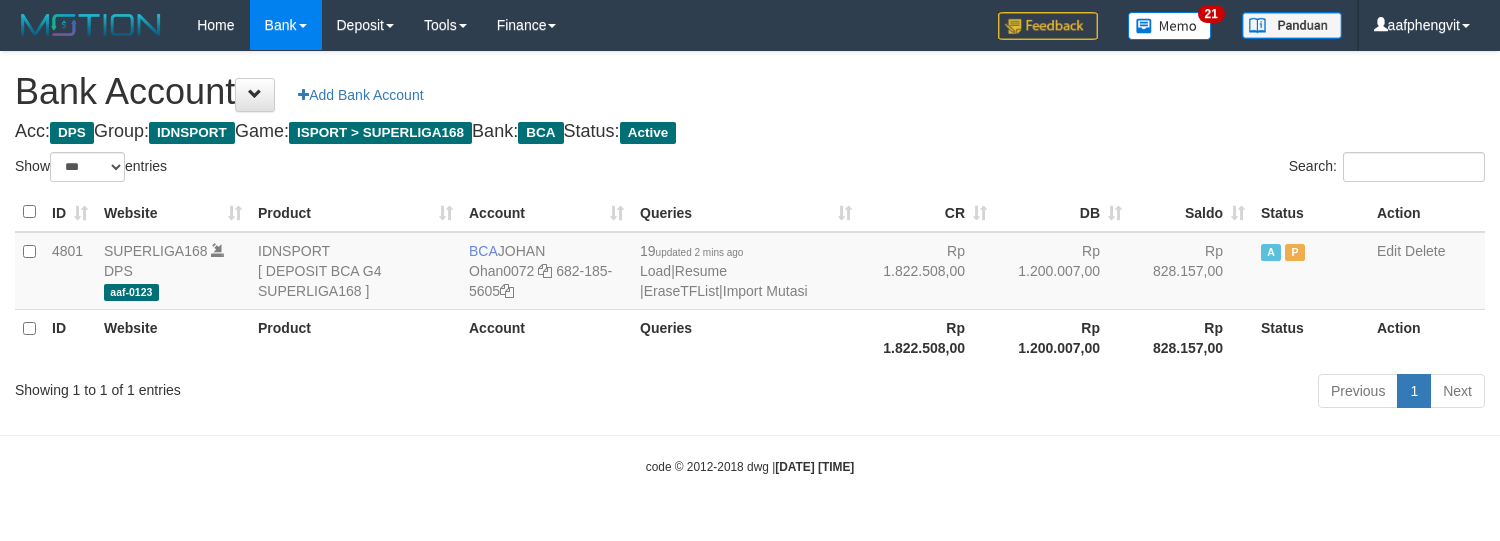 select on "***" 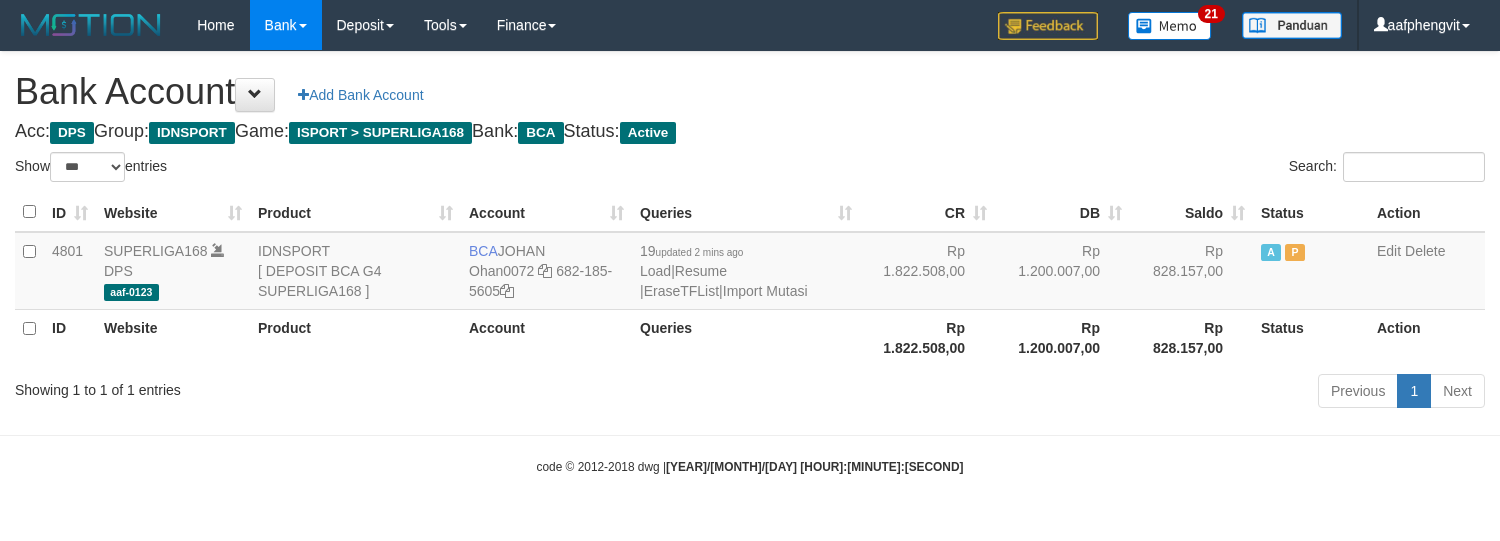 select on "***" 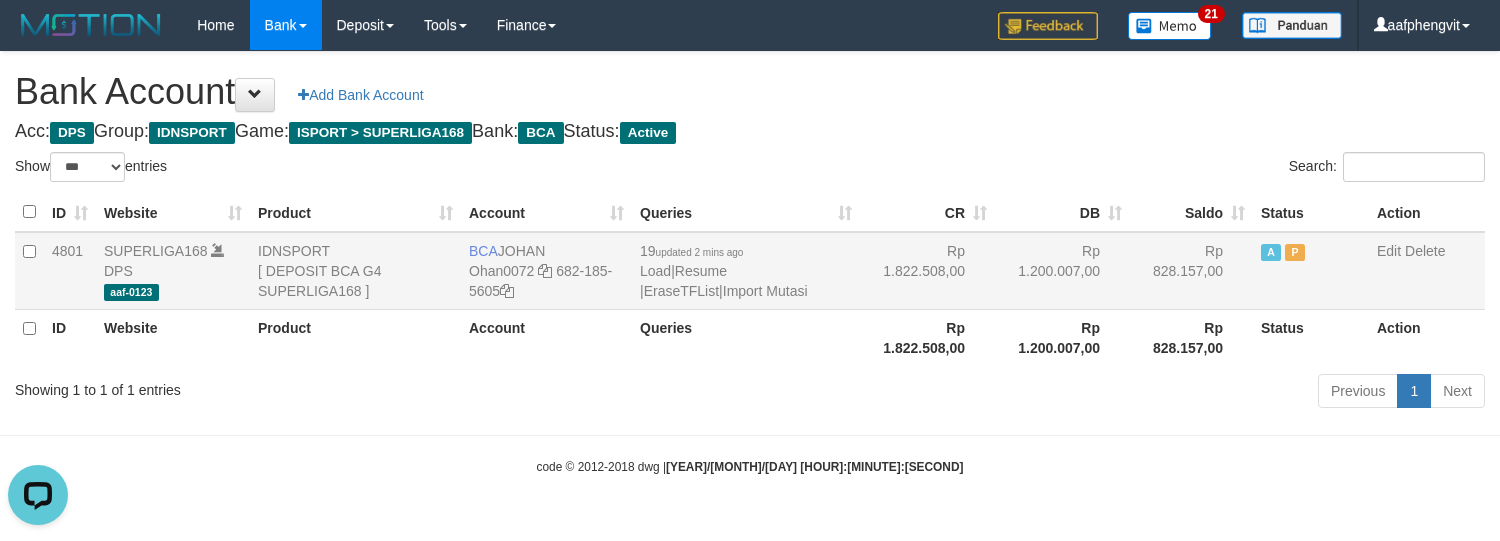 scroll, scrollTop: 0, scrollLeft: 0, axis: both 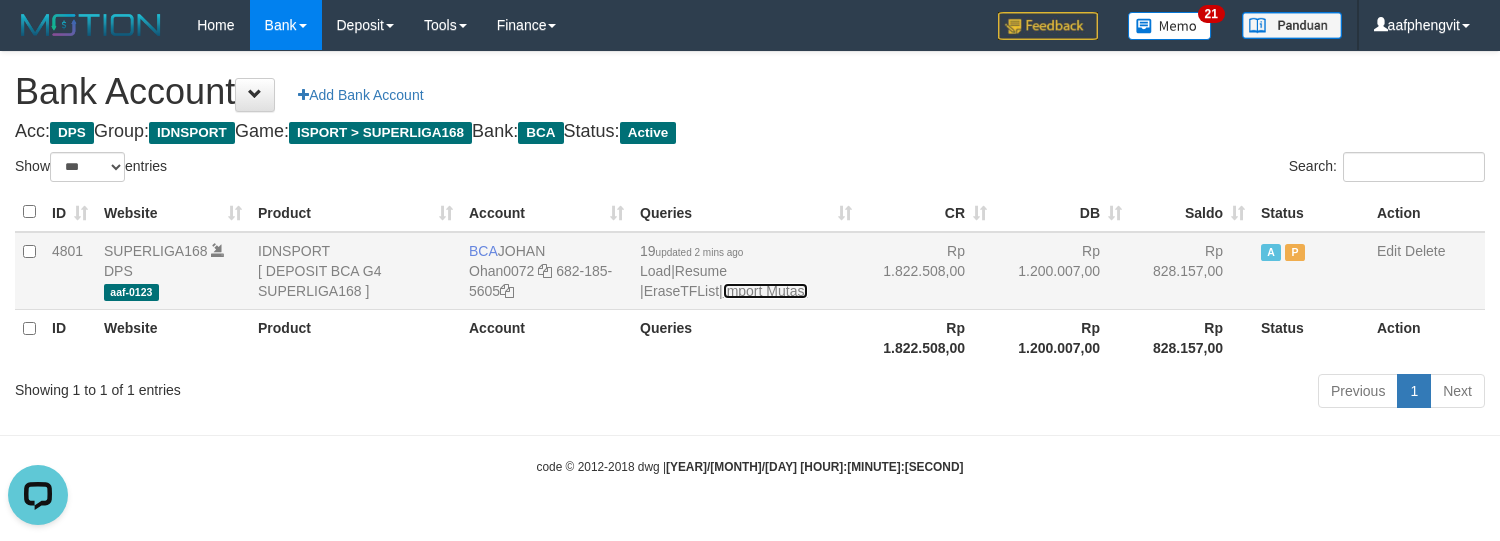 click on "Import Mutasi" at bounding box center [765, 291] 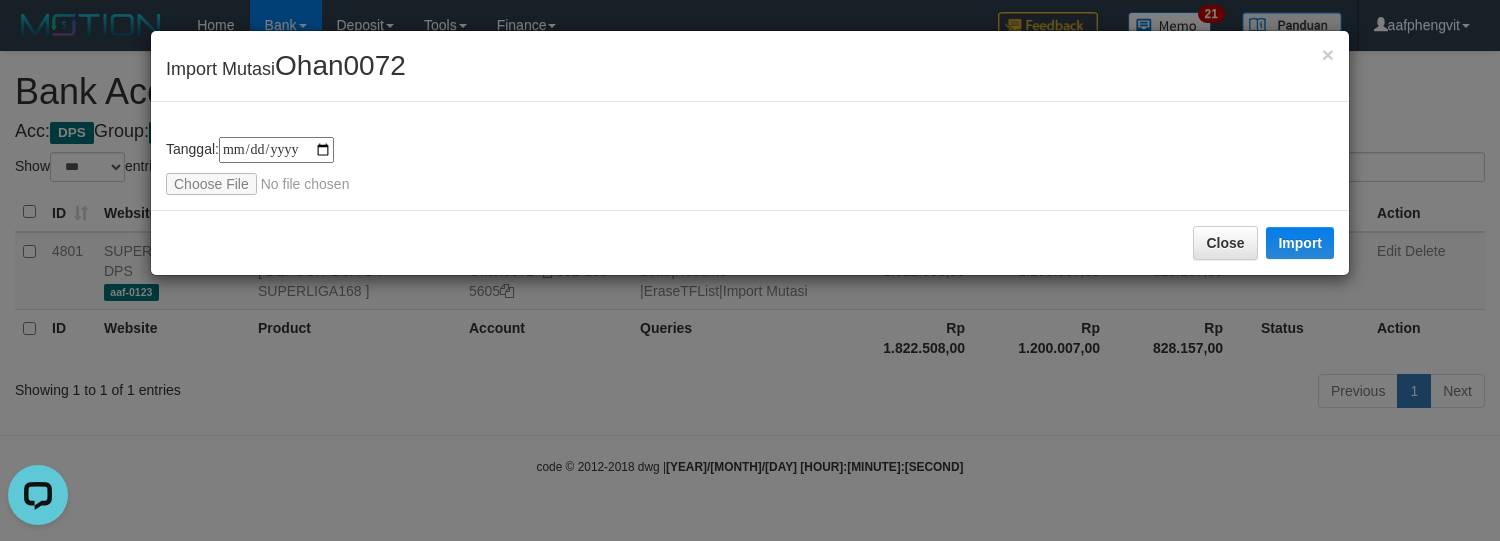 type on "**********" 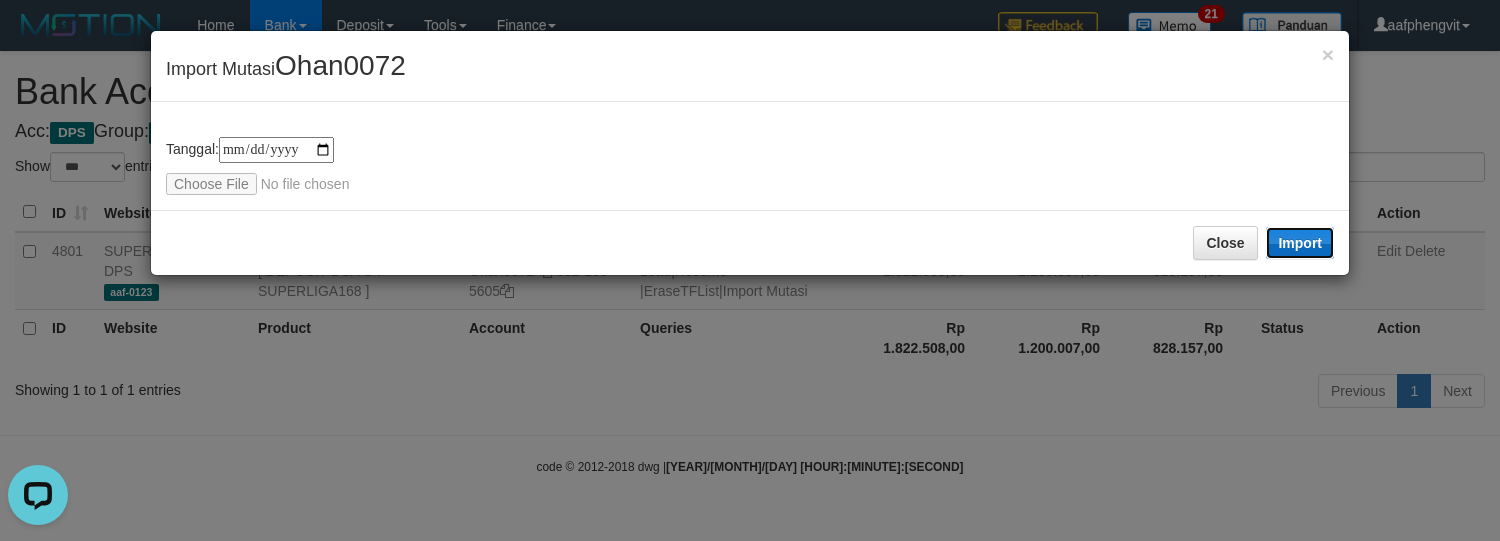 click on "Import" at bounding box center (1300, 243) 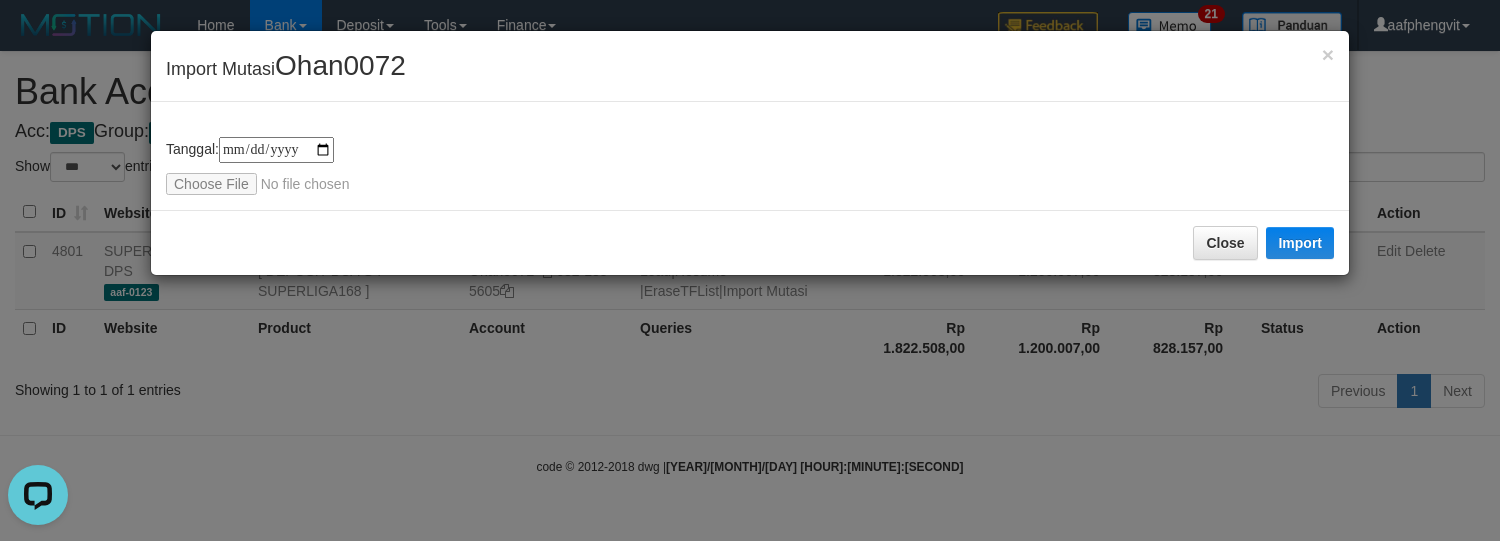 click on "×
Import Mutasi  Ohan0072" at bounding box center (750, 66) 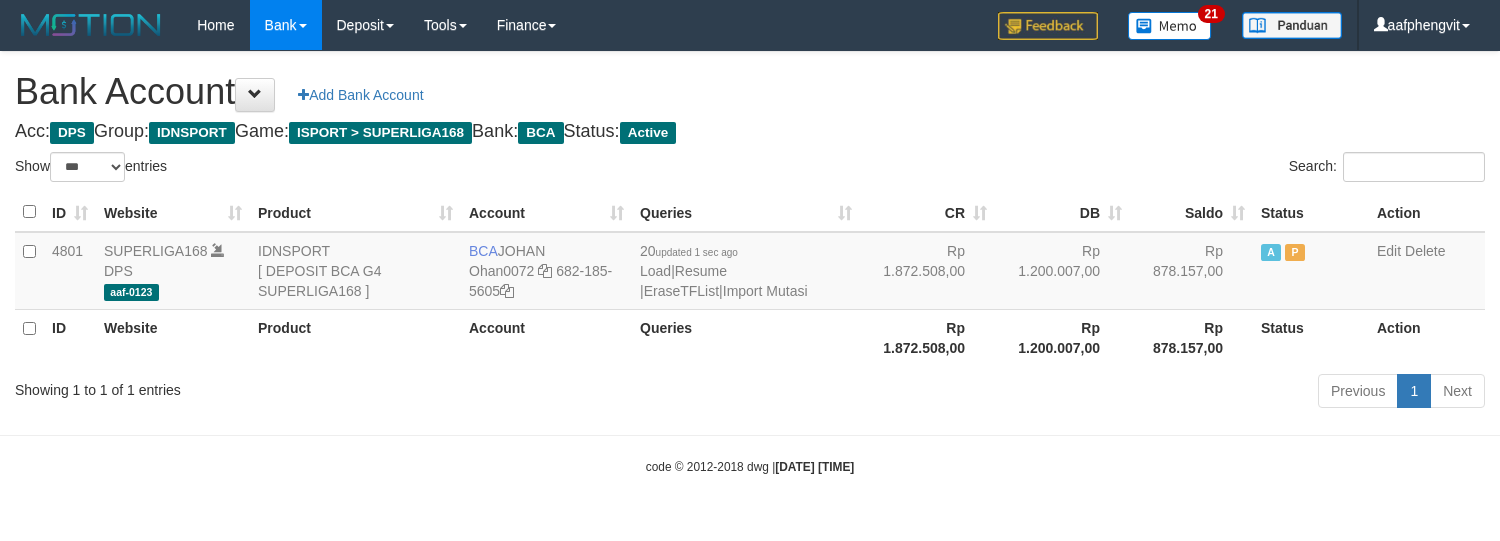 select on "***" 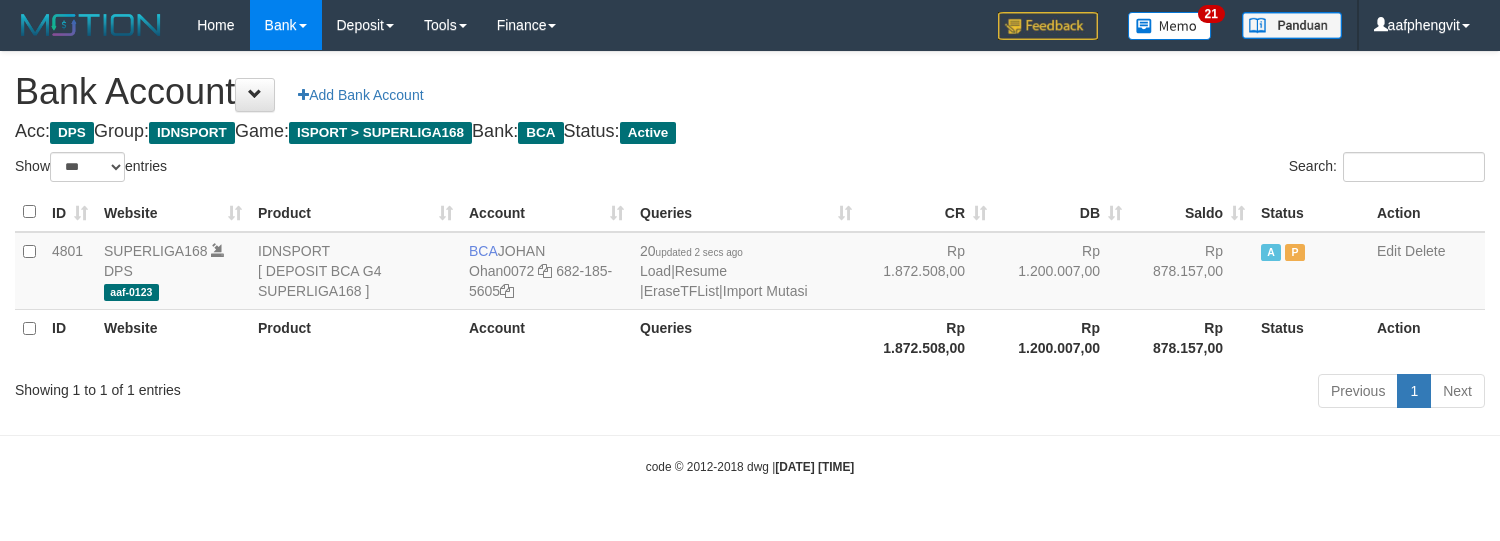 select on "***" 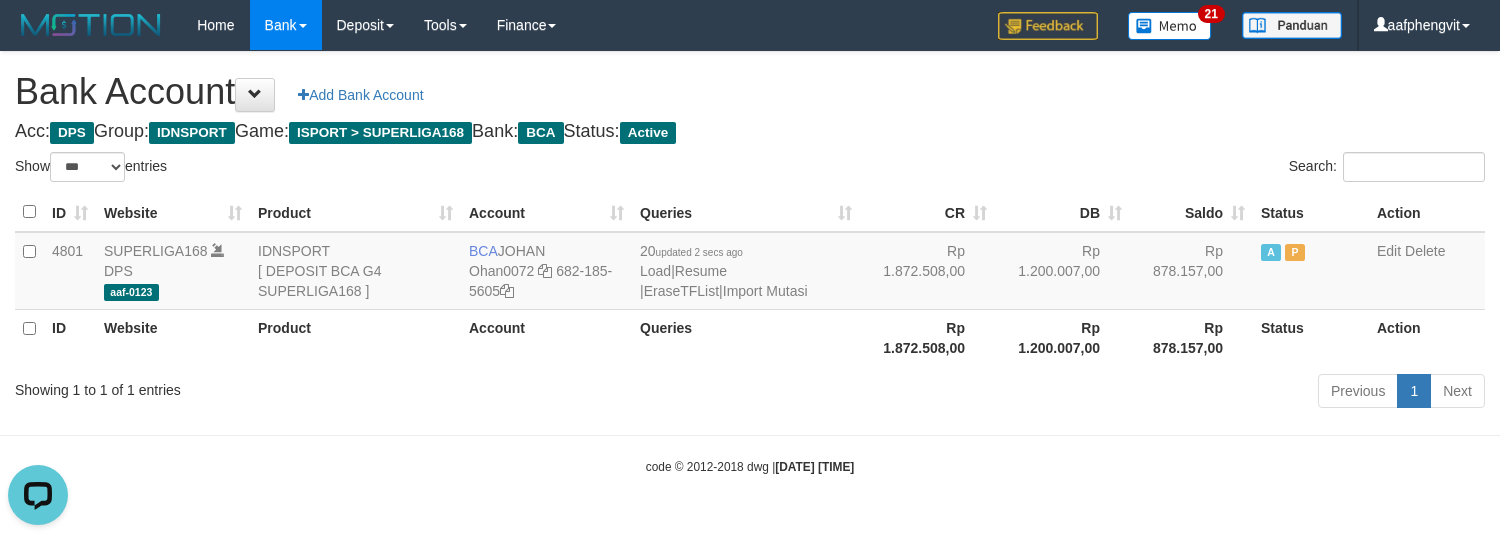 scroll, scrollTop: 0, scrollLeft: 0, axis: both 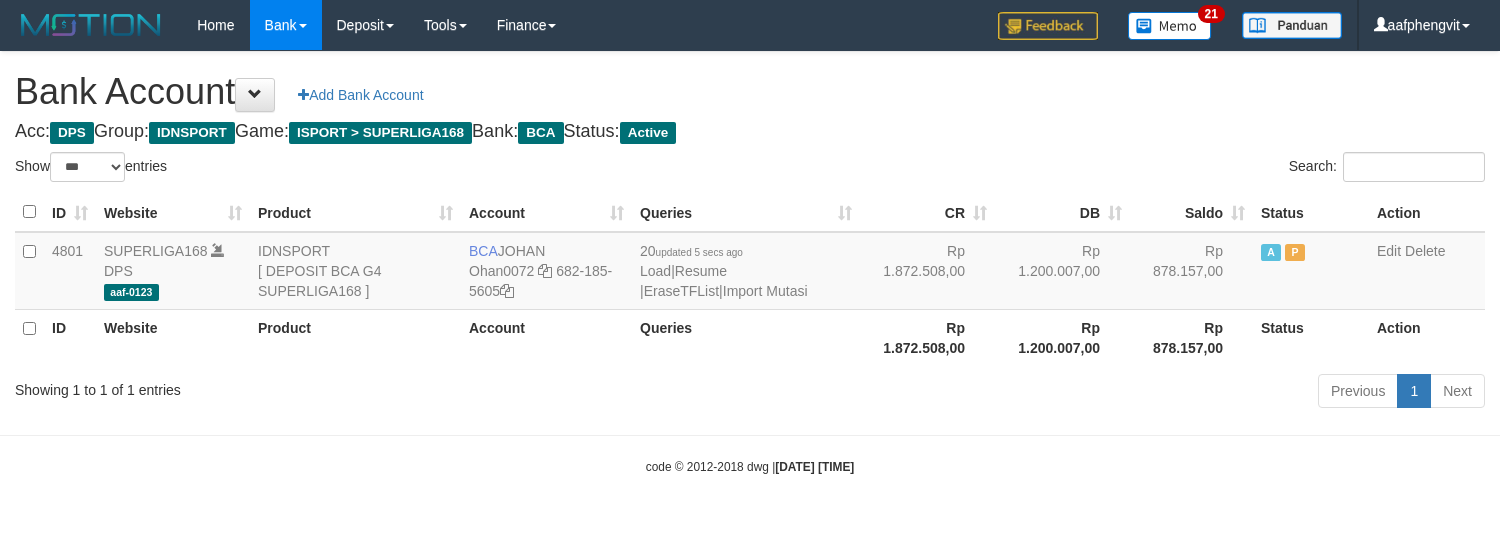 select on "***" 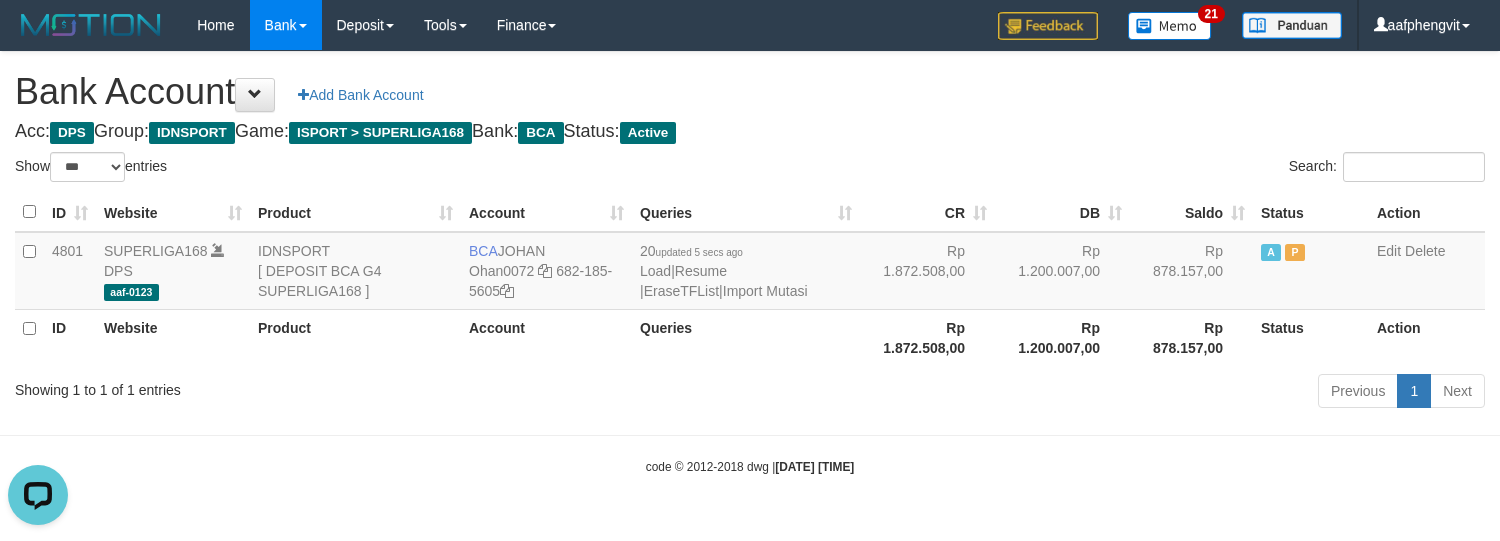 scroll, scrollTop: 0, scrollLeft: 0, axis: both 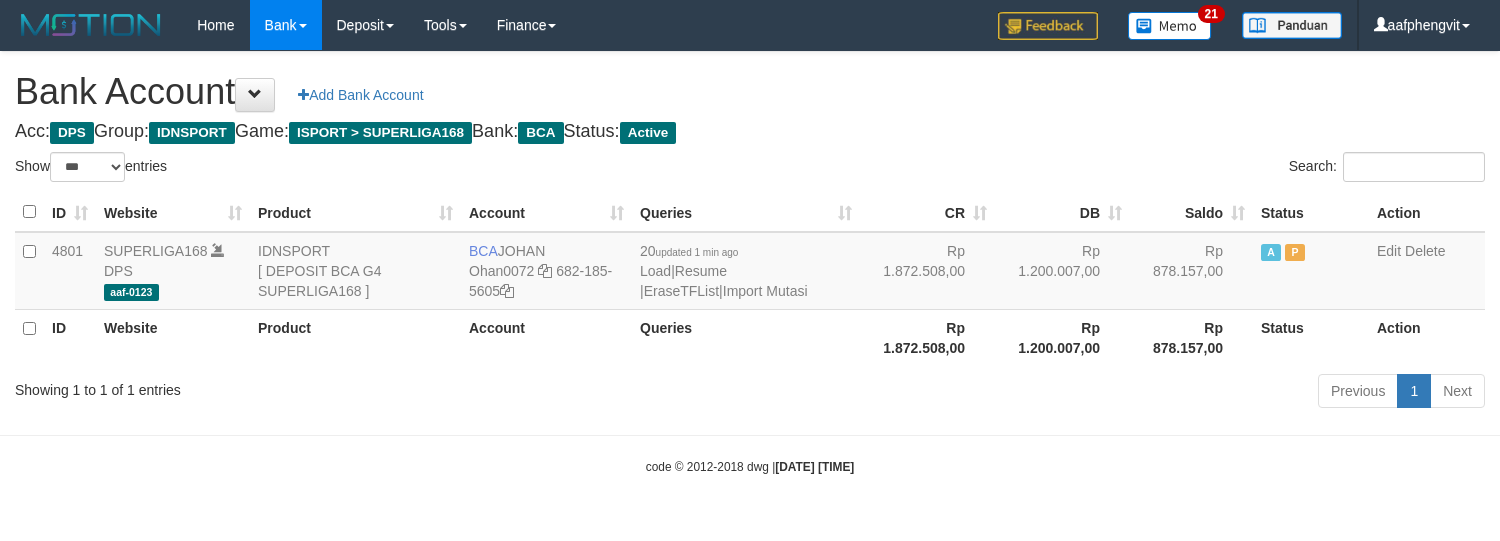 select on "***" 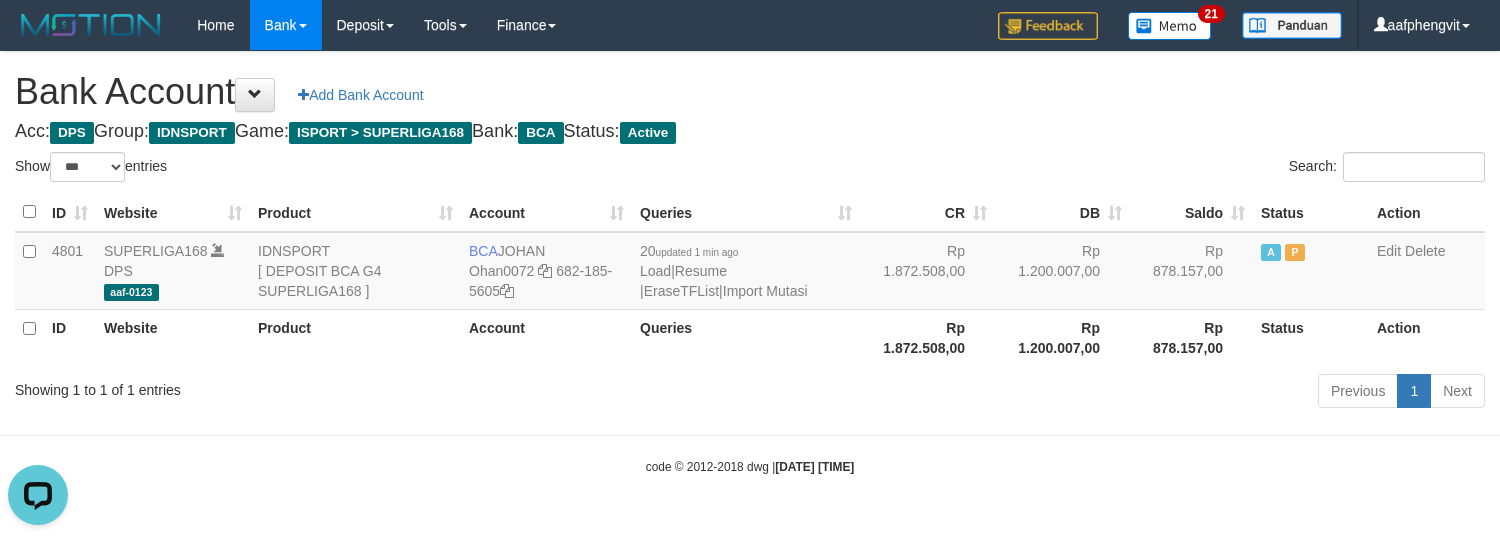 scroll, scrollTop: 0, scrollLeft: 0, axis: both 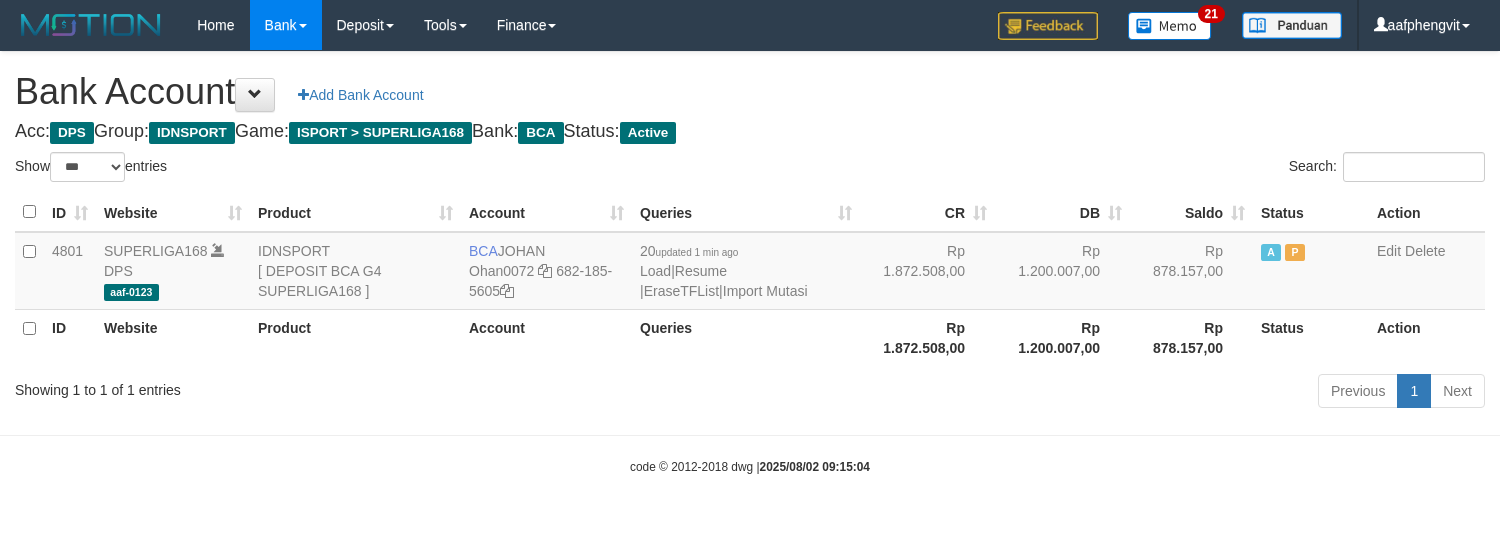 select on "***" 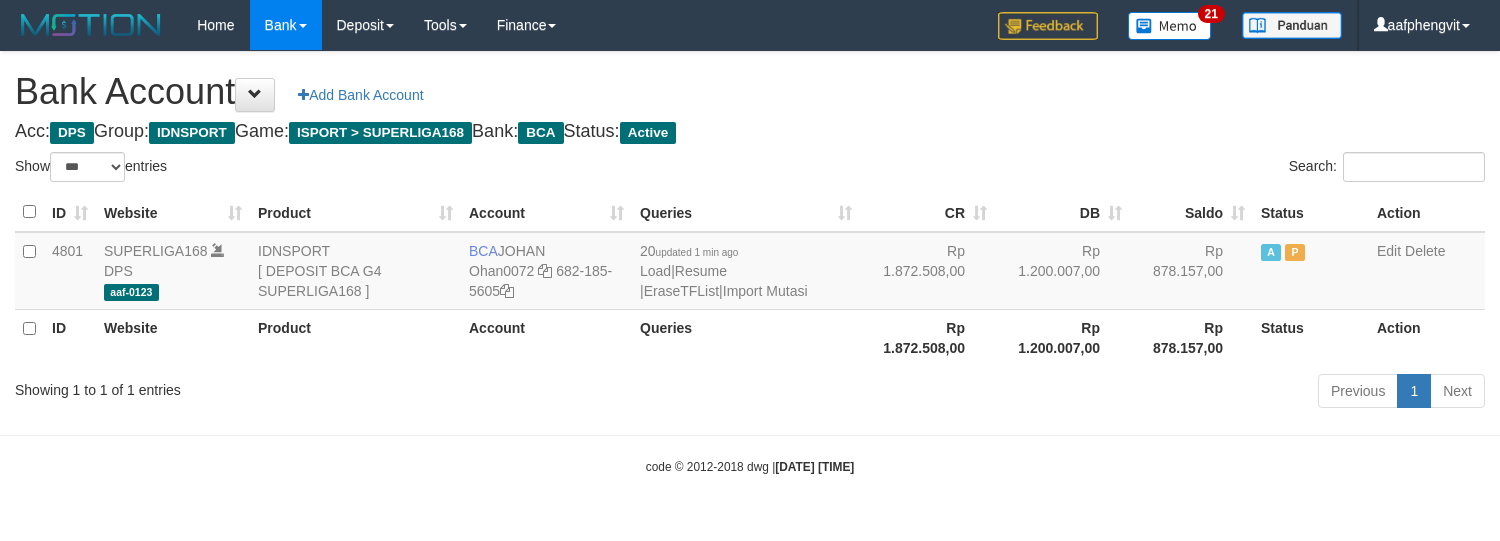 select on "***" 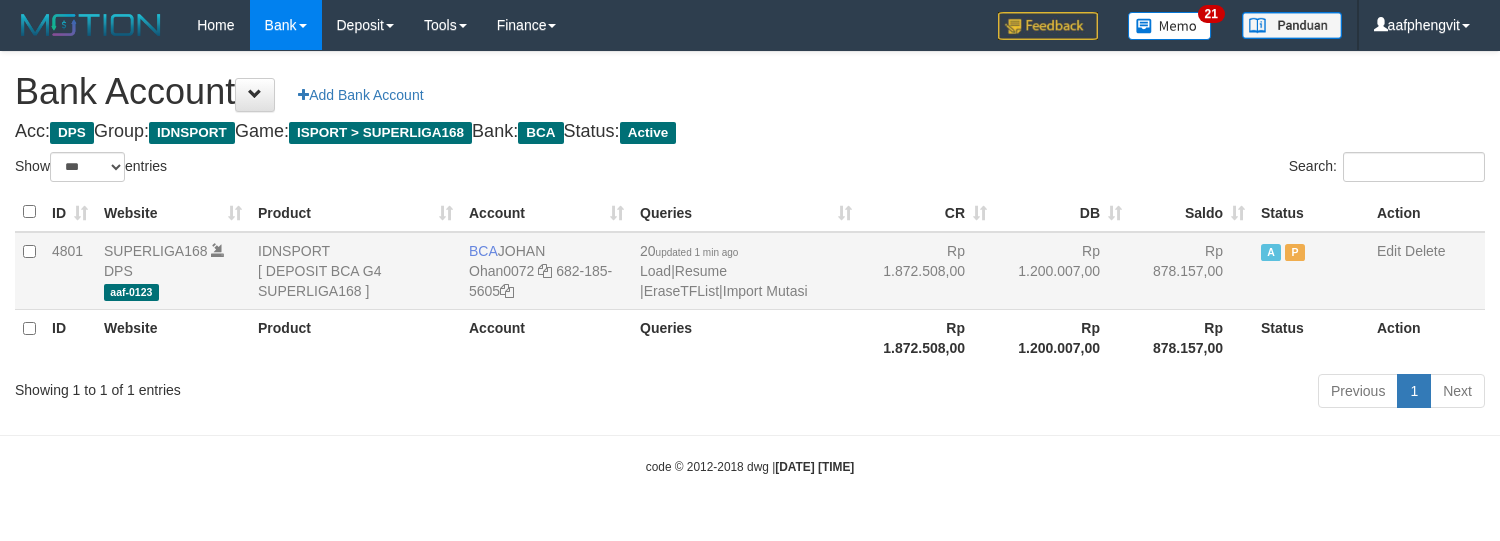 scroll, scrollTop: 0, scrollLeft: 0, axis: both 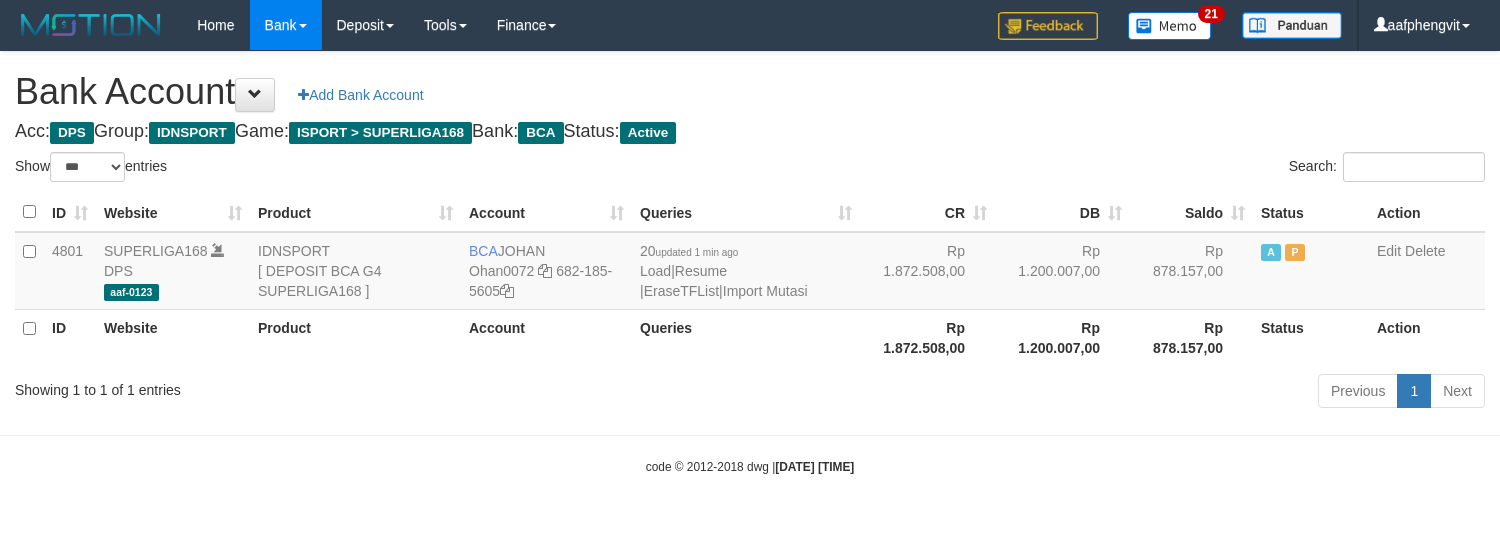 click on "Search:" at bounding box center [1125, 169] 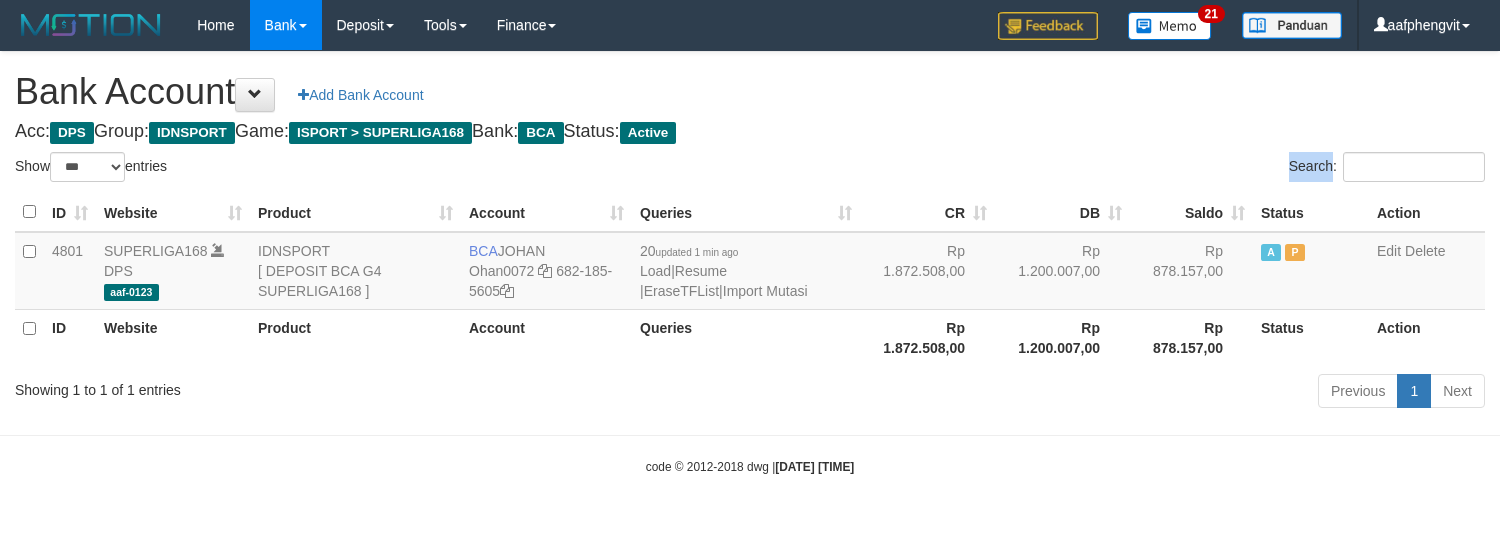 click on "Search:" at bounding box center (1125, 169) 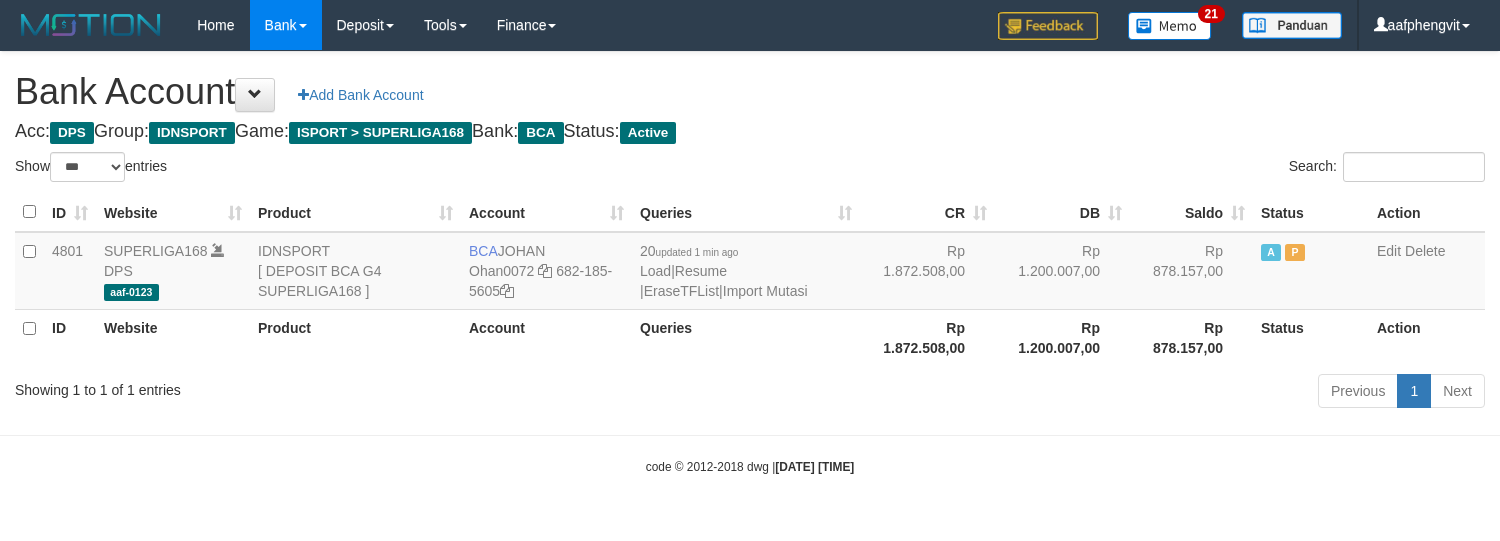 select on "***" 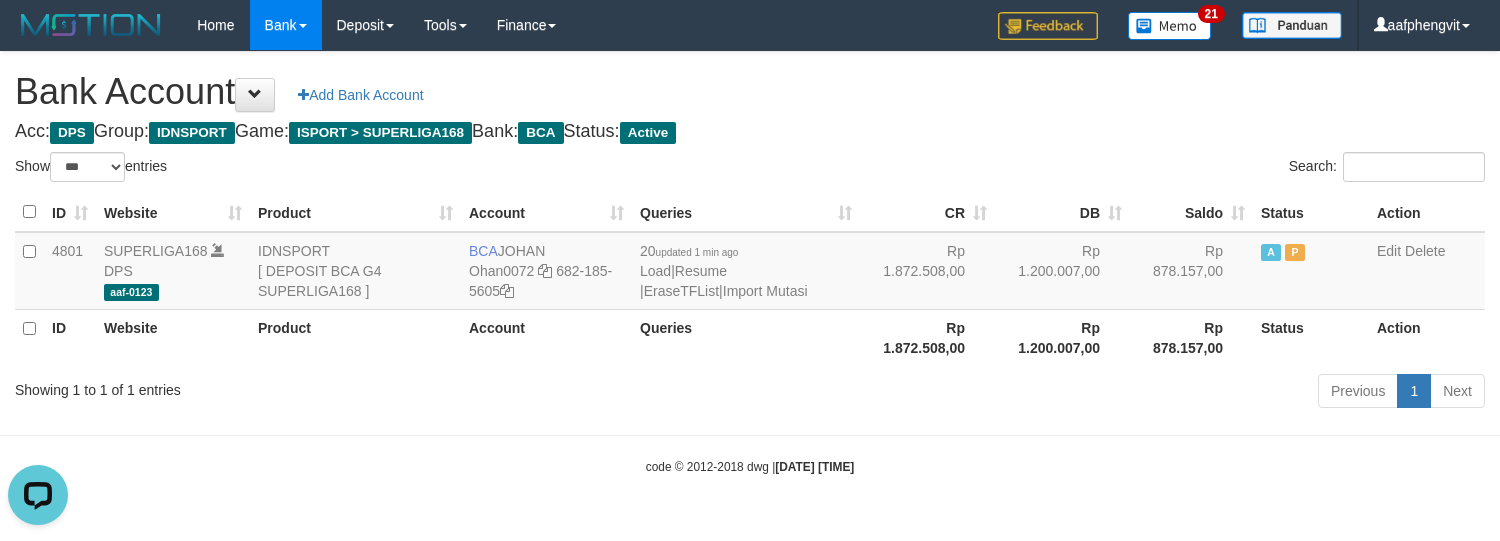 scroll, scrollTop: 0, scrollLeft: 0, axis: both 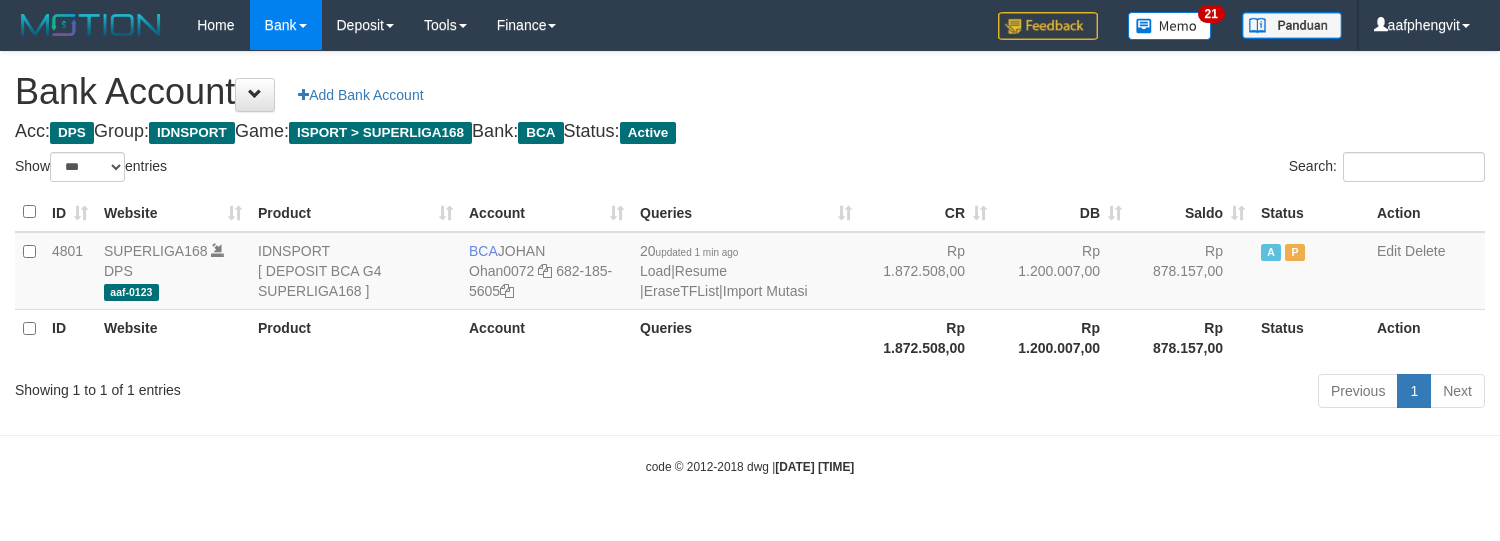 select on "***" 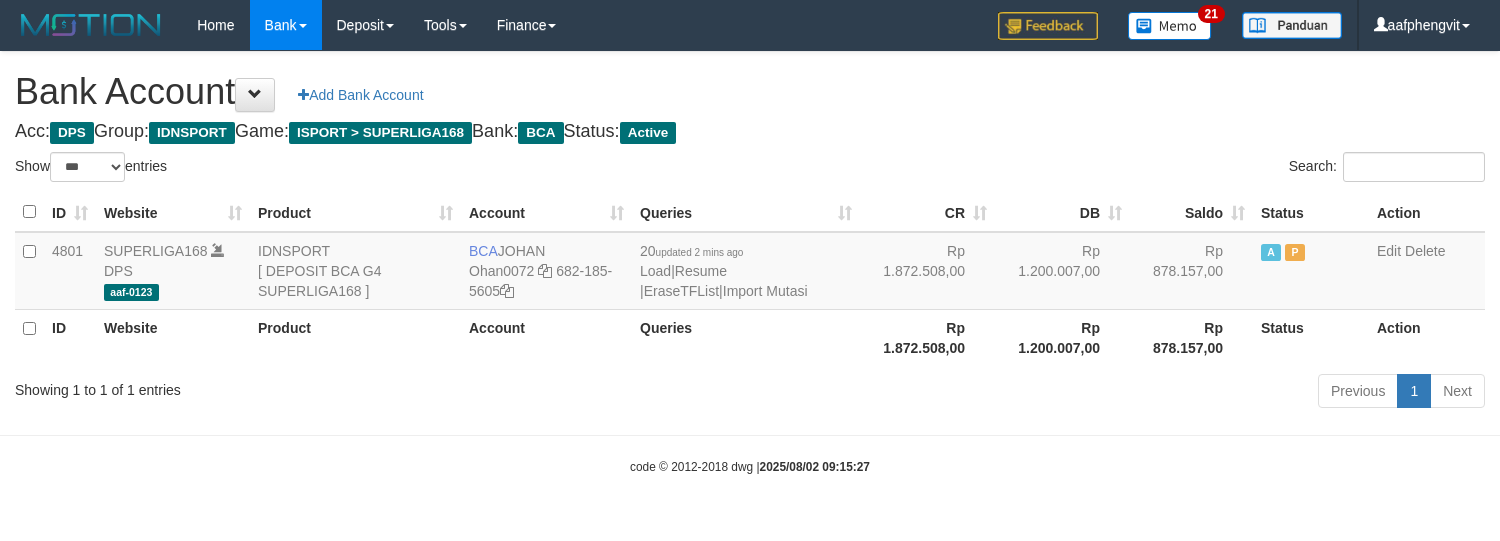 select on "***" 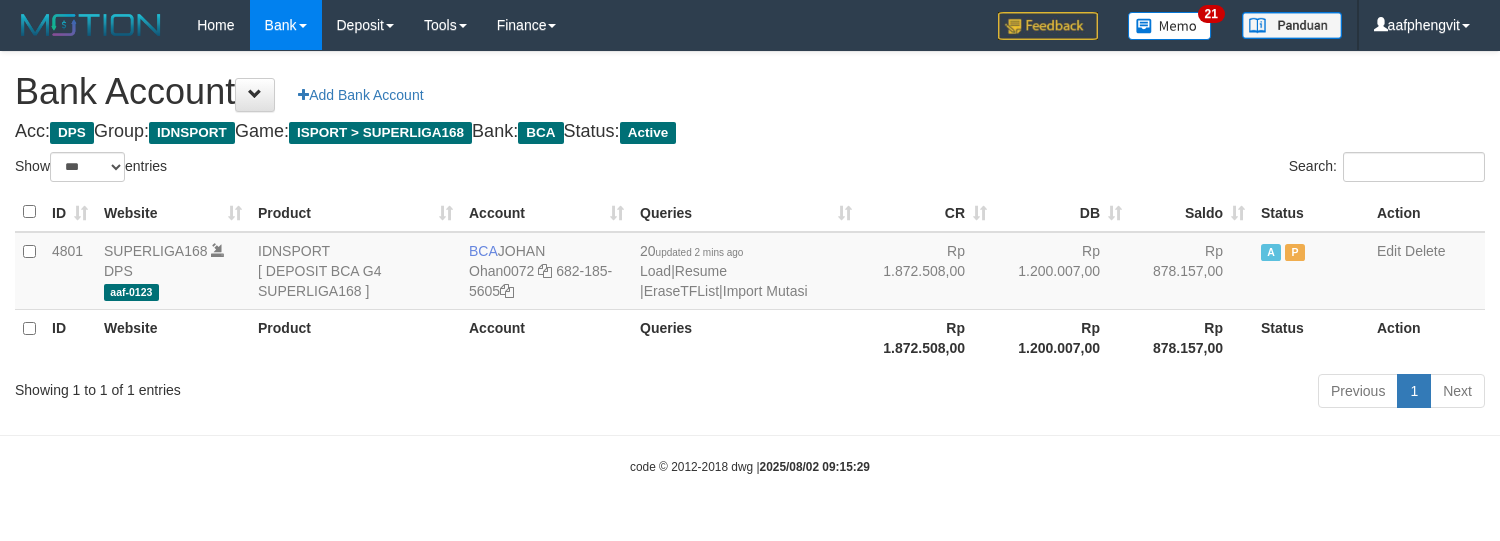 select on "***" 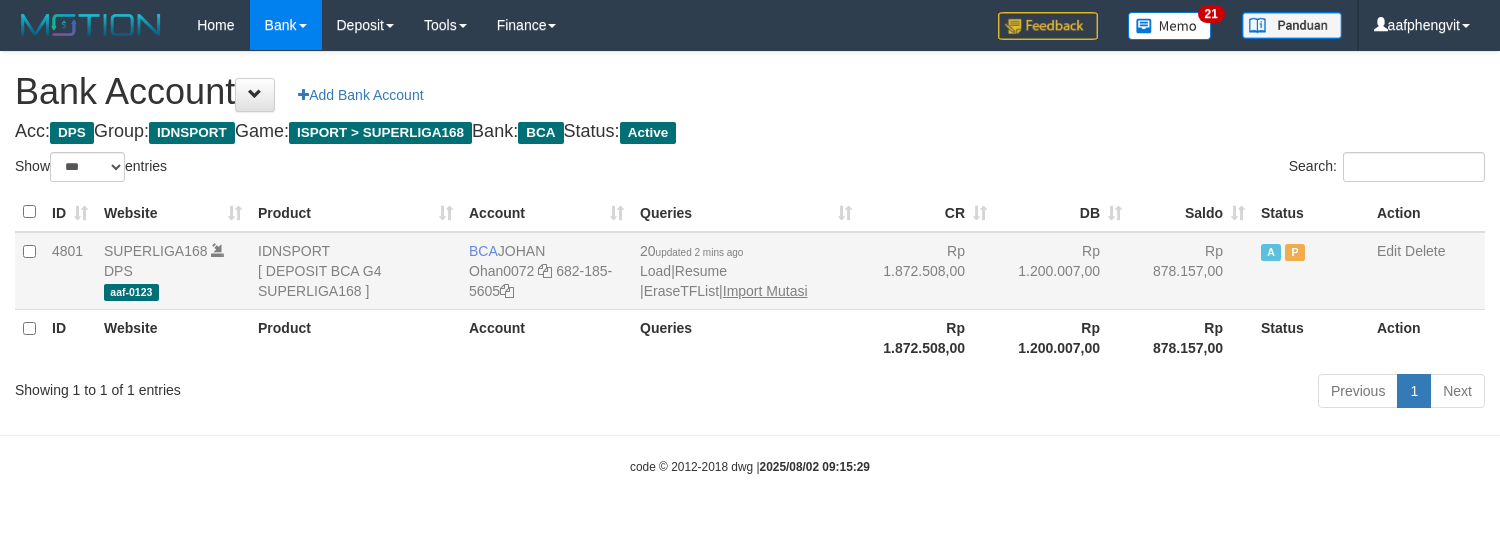 scroll, scrollTop: 0, scrollLeft: 0, axis: both 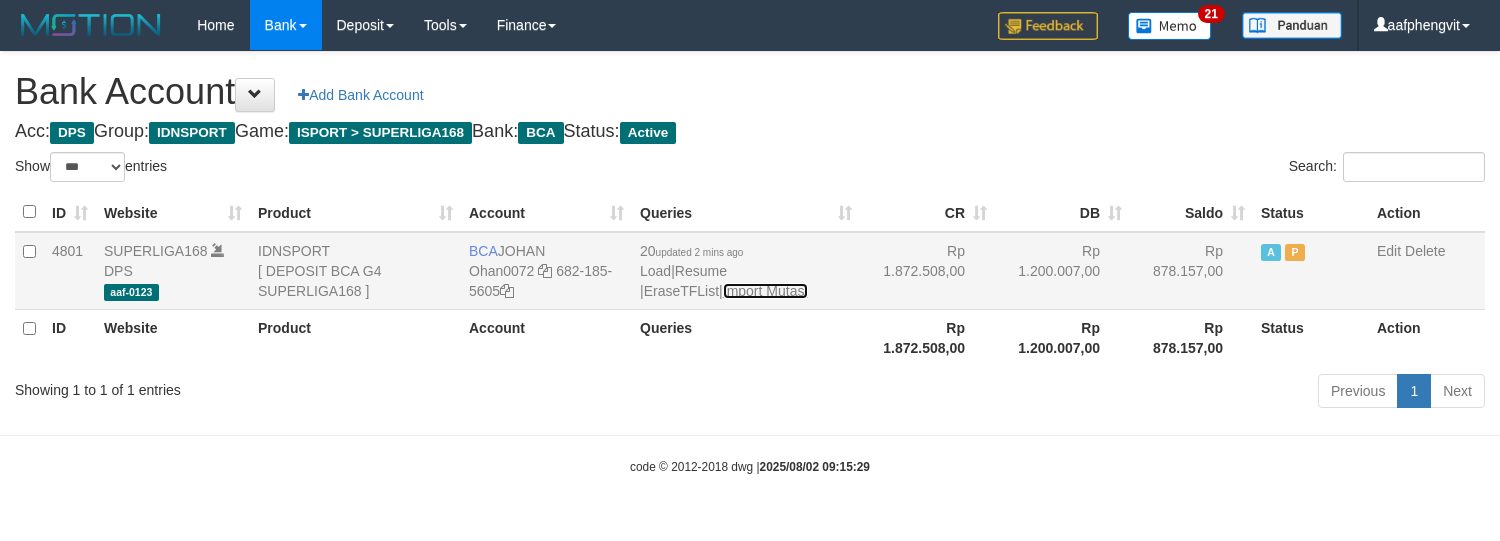 click on "Import Mutasi" at bounding box center (765, 291) 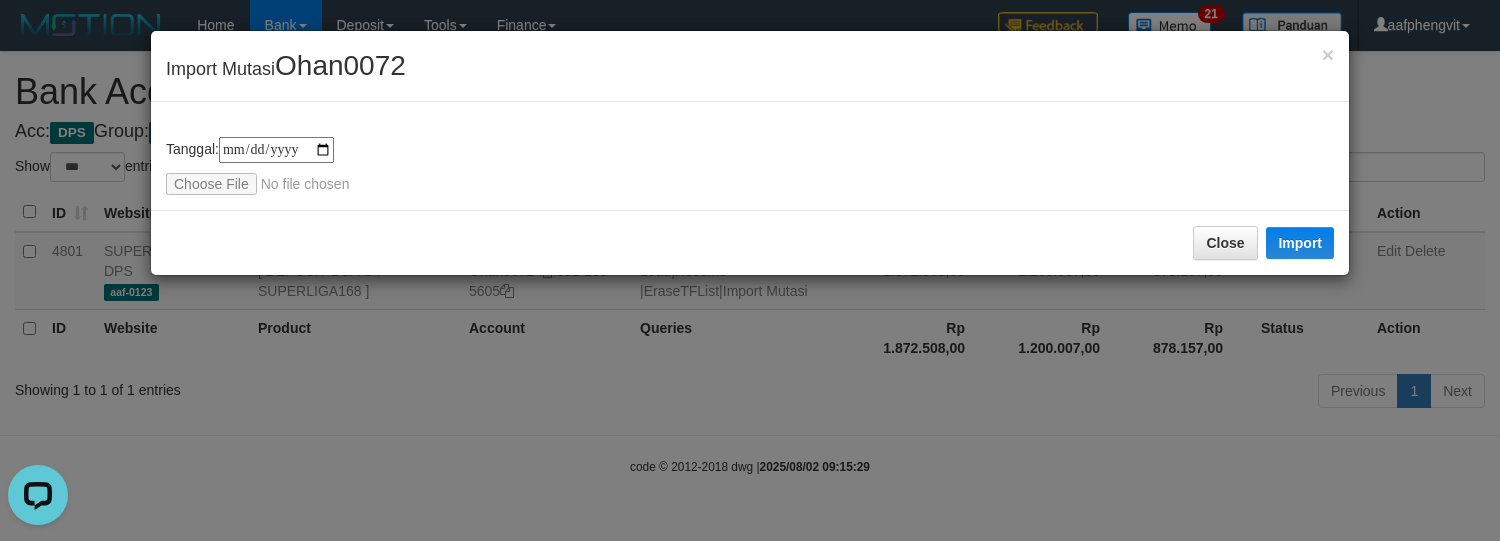 scroll, scrollTop: 0, scrollLeft: 0, axis: both 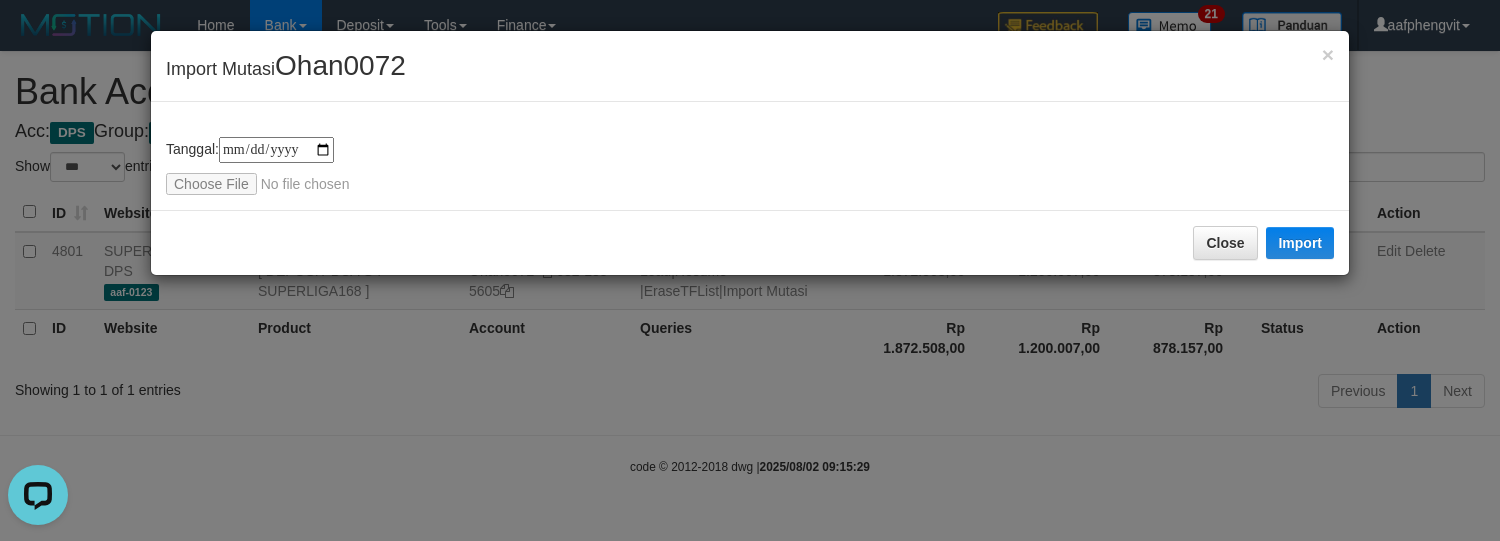 type on "**********" 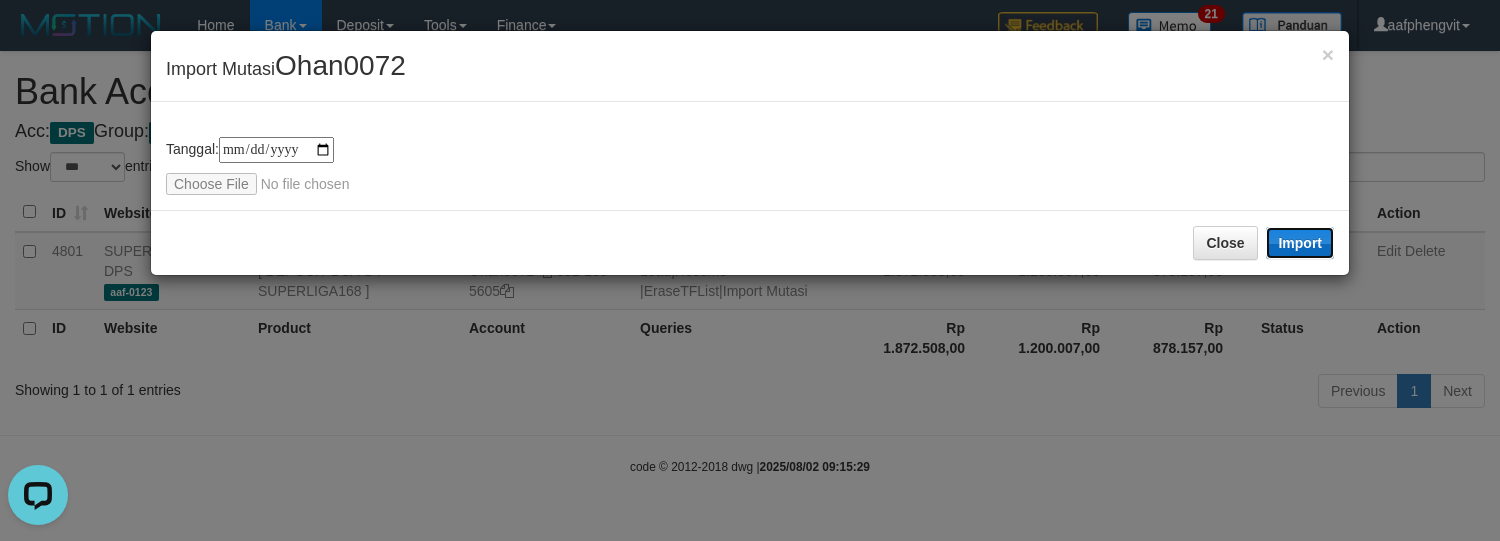 click on "Import" at bounding box center [1300, 243] 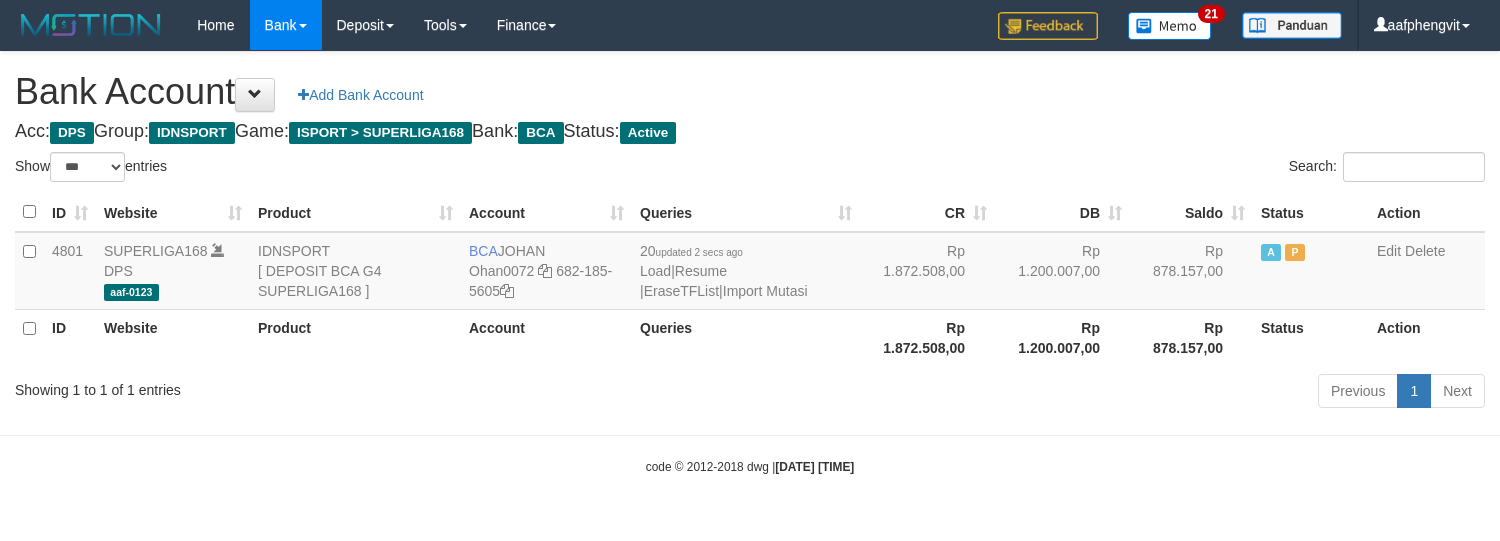 select on "***" 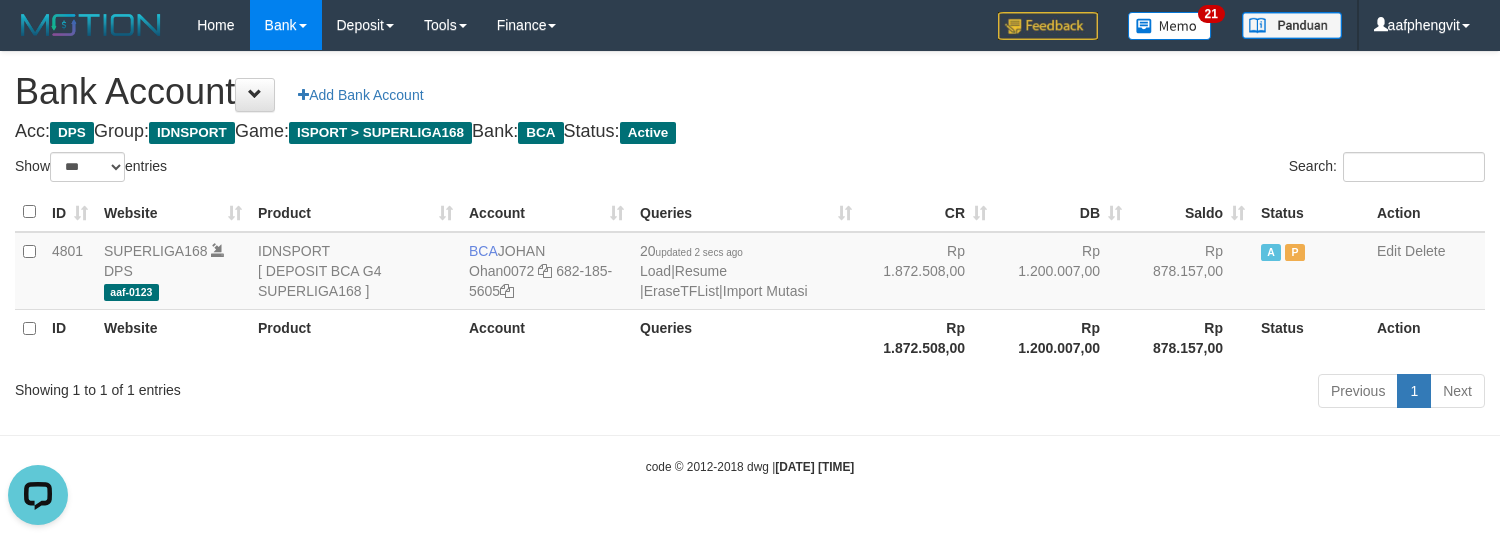 scroll, scrollTop: 0, scrollLeft: 0, axis: both 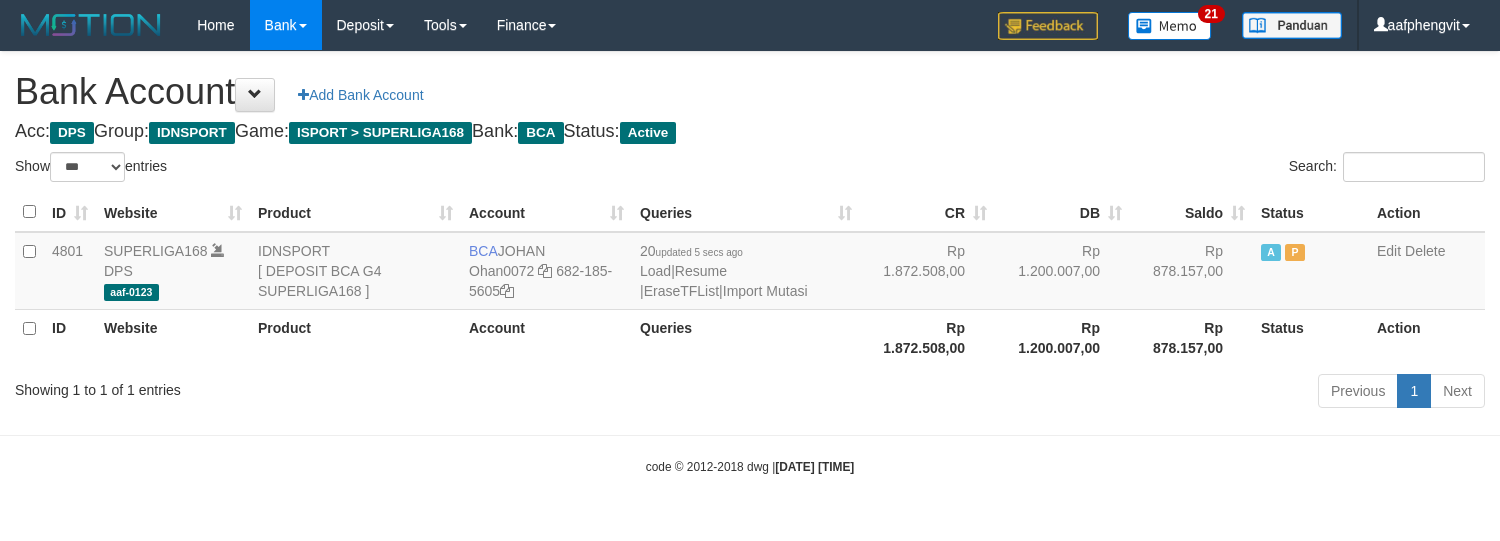 select on "***" 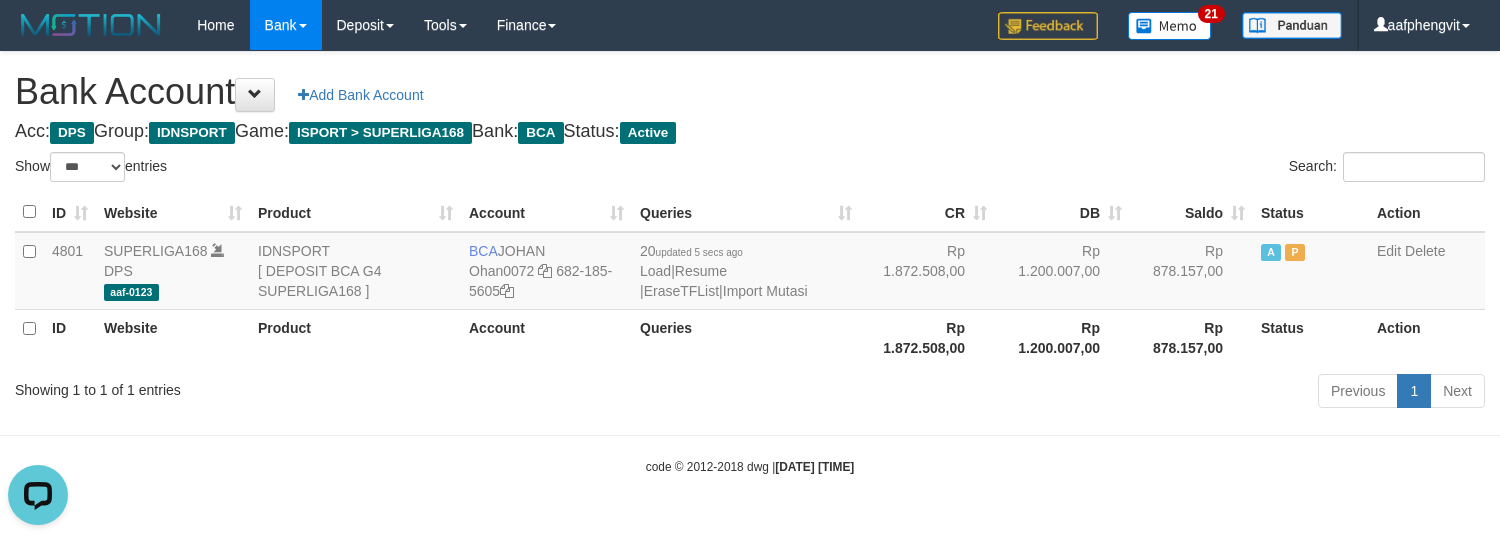 scroll, scrollTop: 0, scrollLeft: 0, axis: both 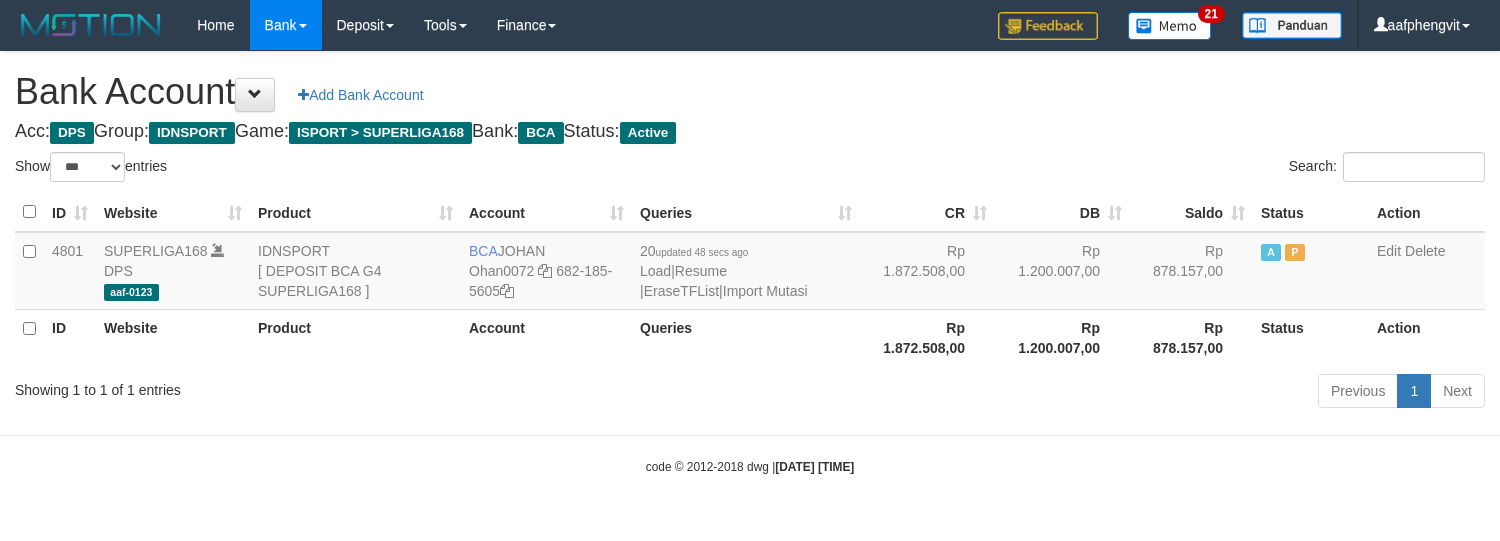 select on "***" 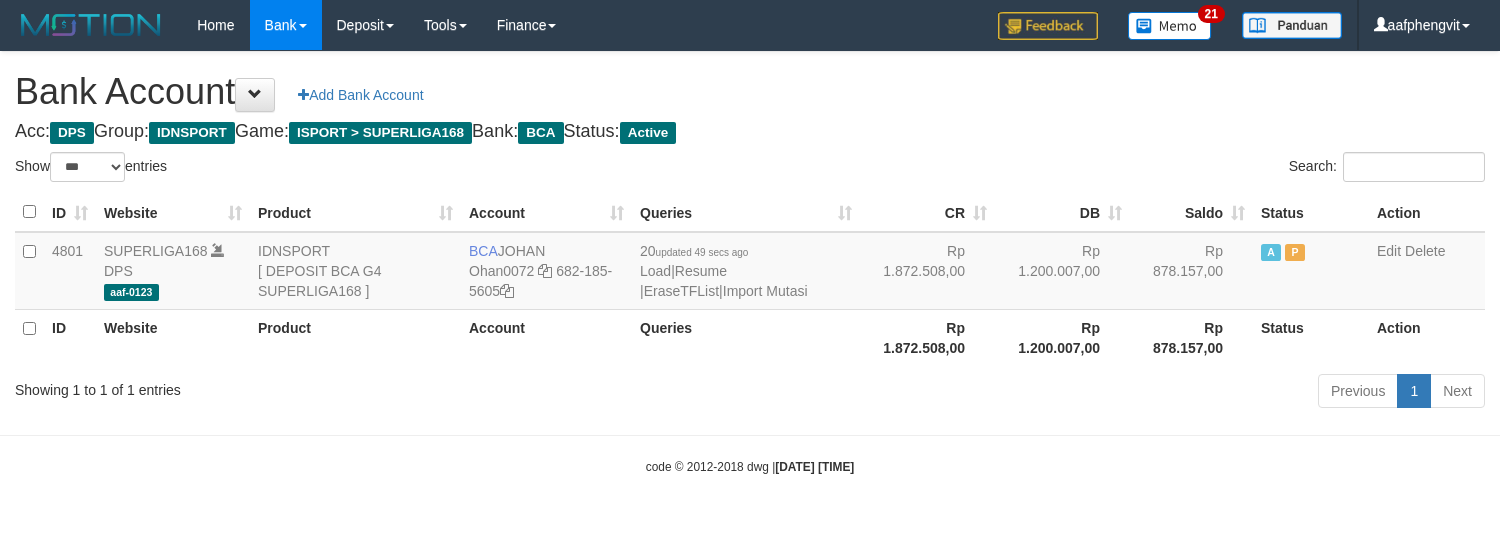 select on "***" 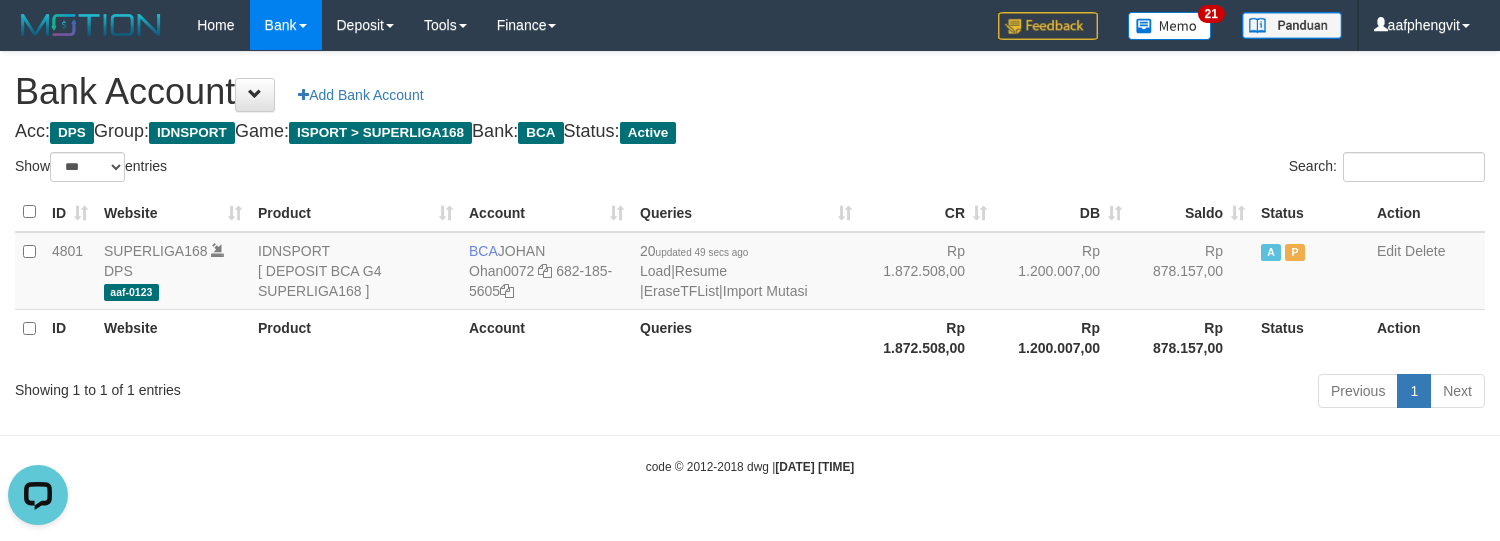 scroll, scrollTop: 0, scrollLeft: 0, axis: both 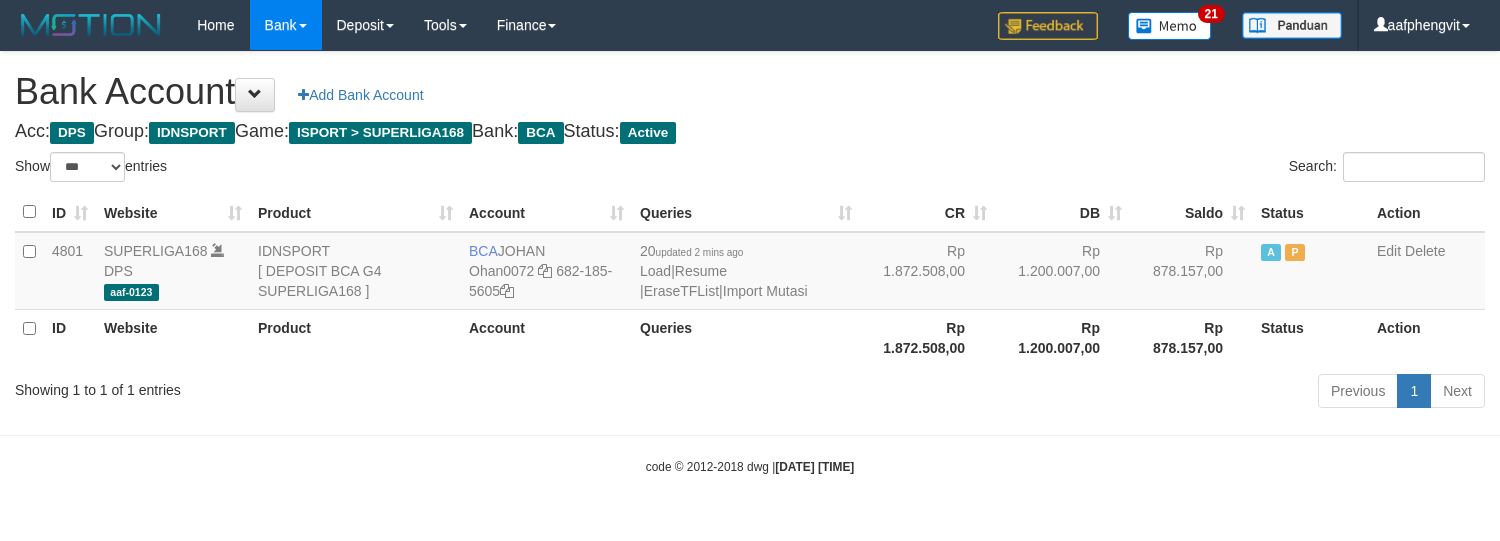 select on "***" 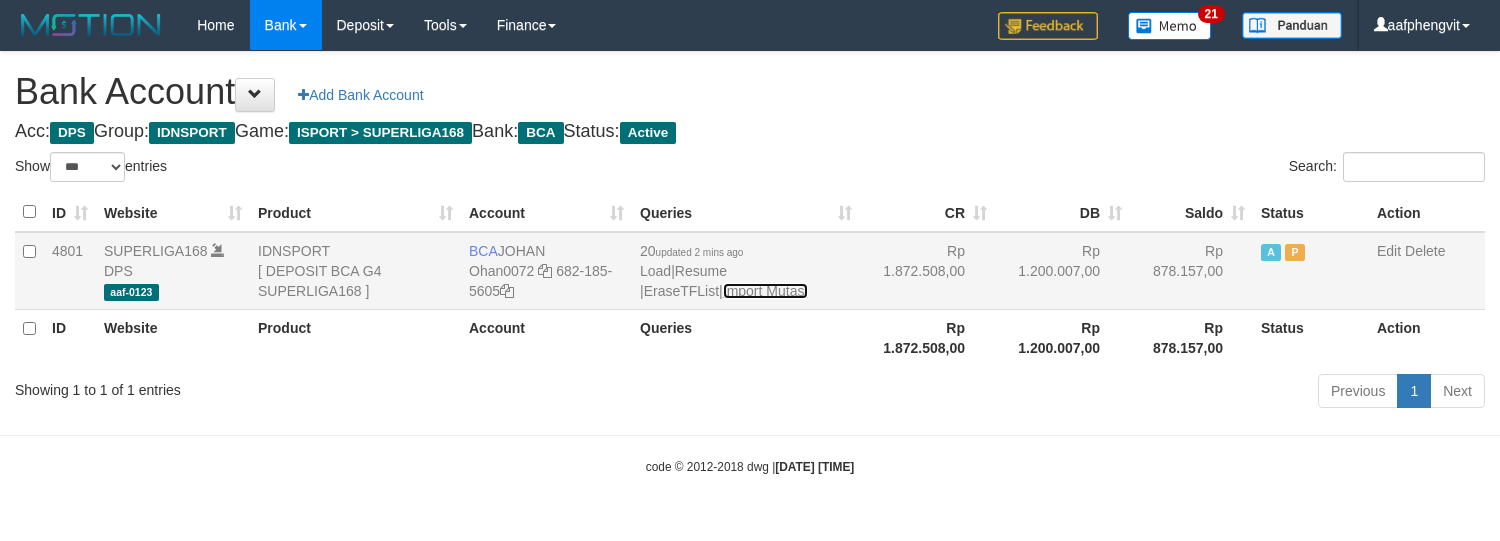 click on "Import Mutasi" at bounding box center [765, 291] 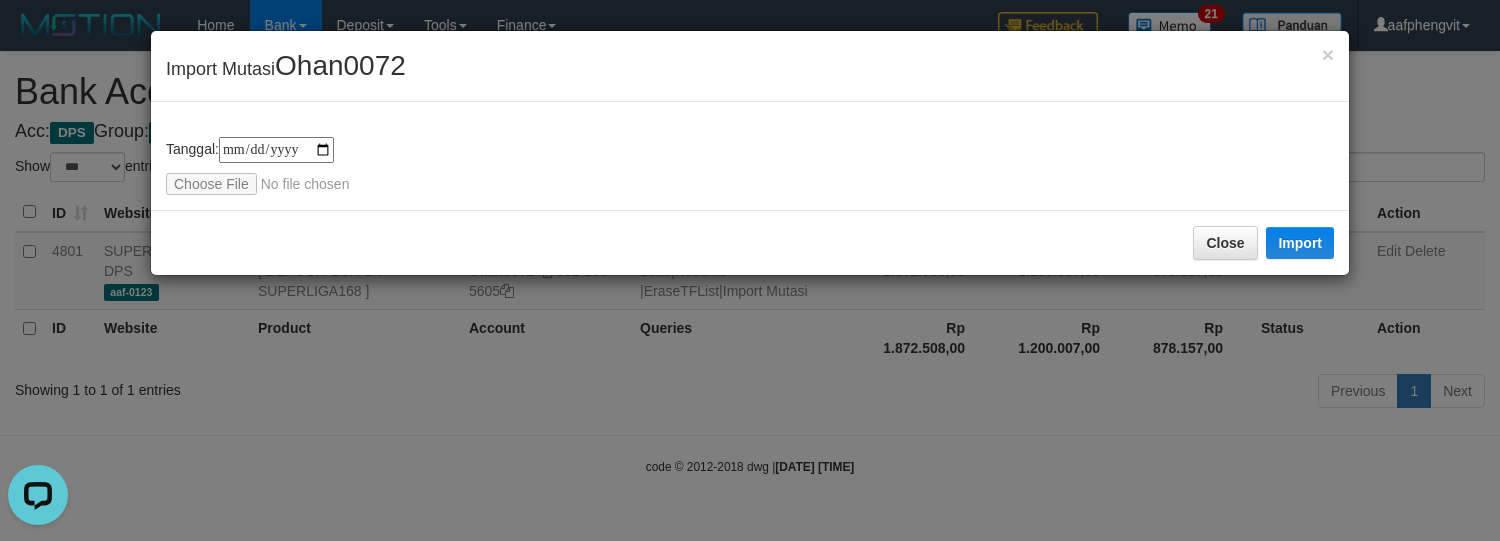 scroll, scrollTop: 0, scrollLeft: 0, axis: both 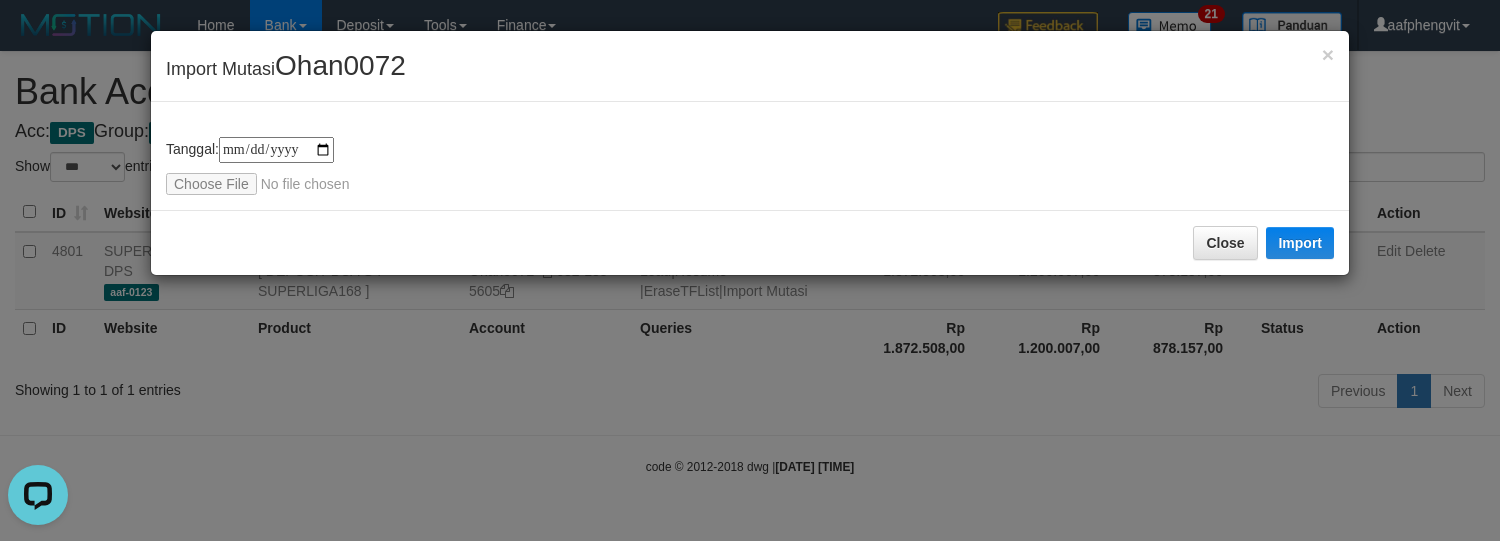 type on "**********" 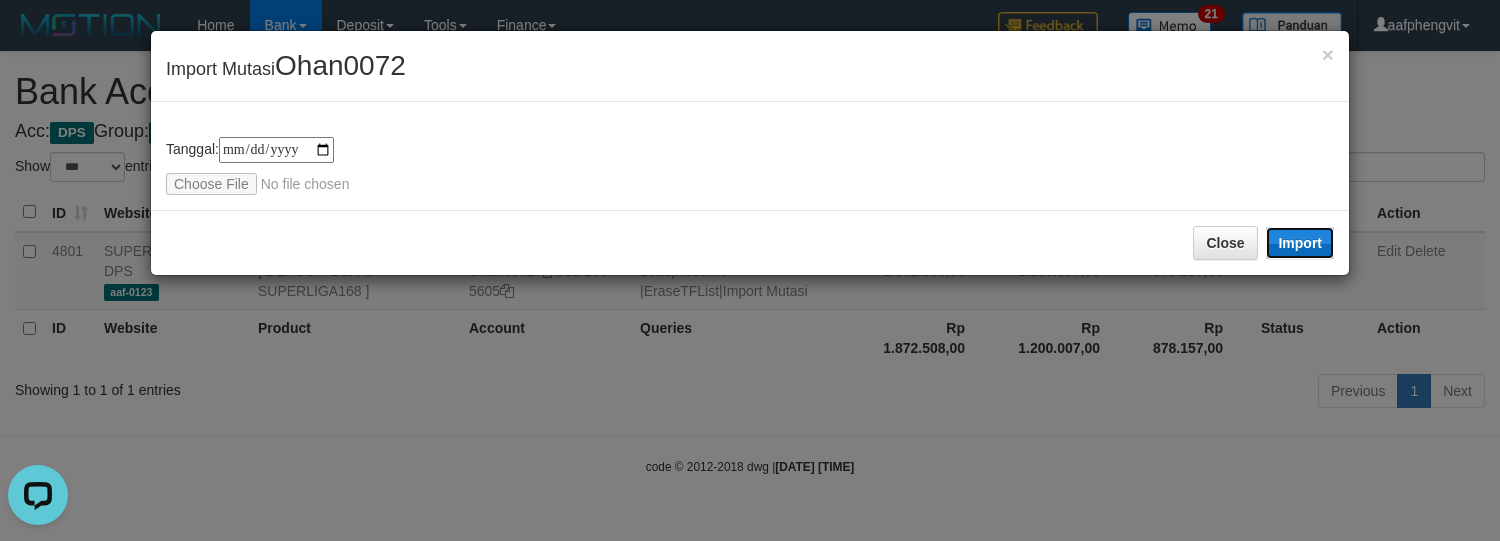 click on "Import" at bounding box center [1300, 243] 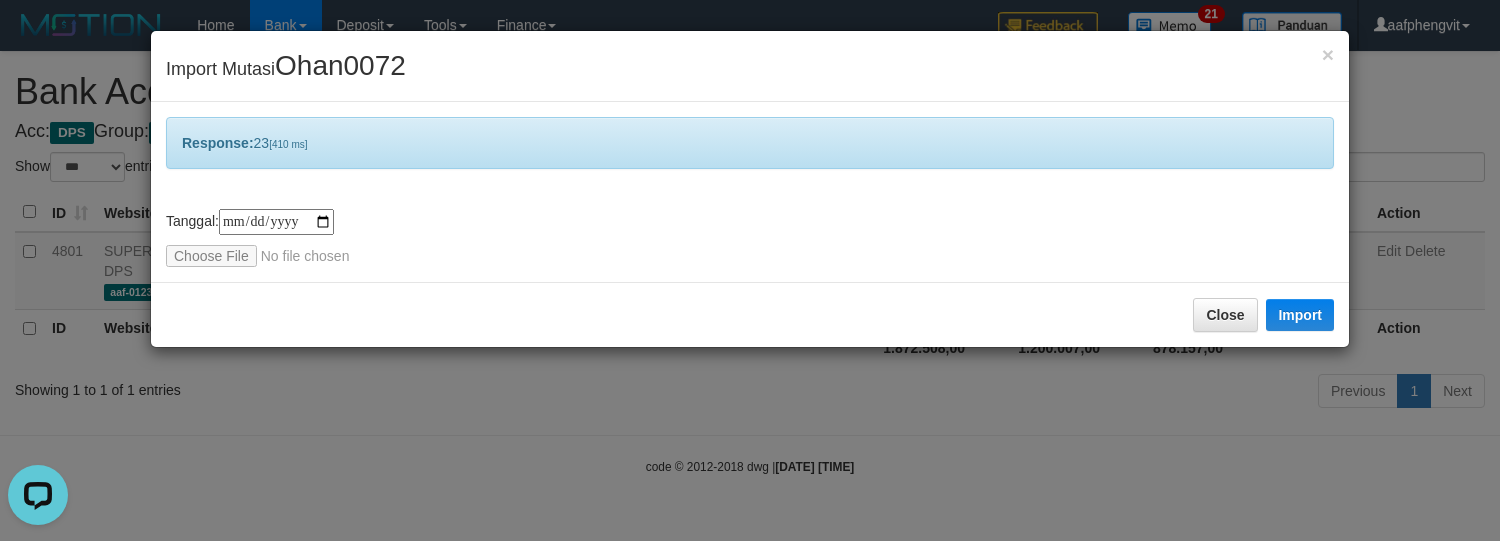 drag, startPoint x: 786, startPoint y: 164, endPoint x: 782, endPoint y: 153, distance: 11.7046995 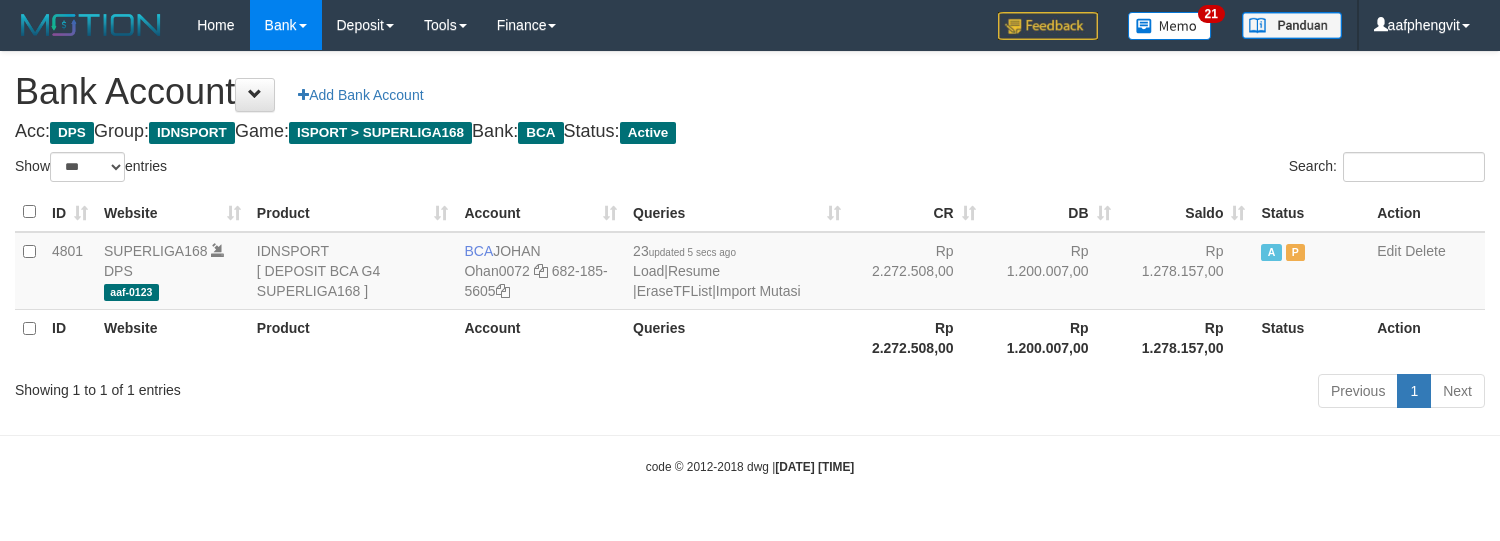 select on "***" 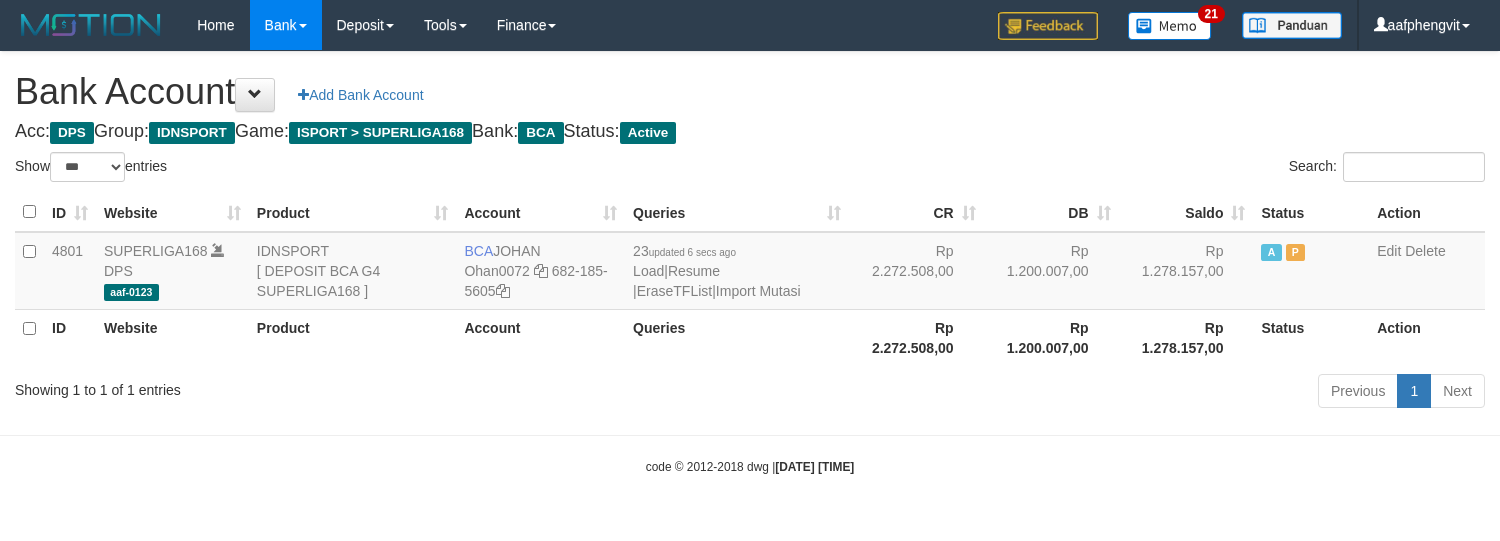 select on "***" 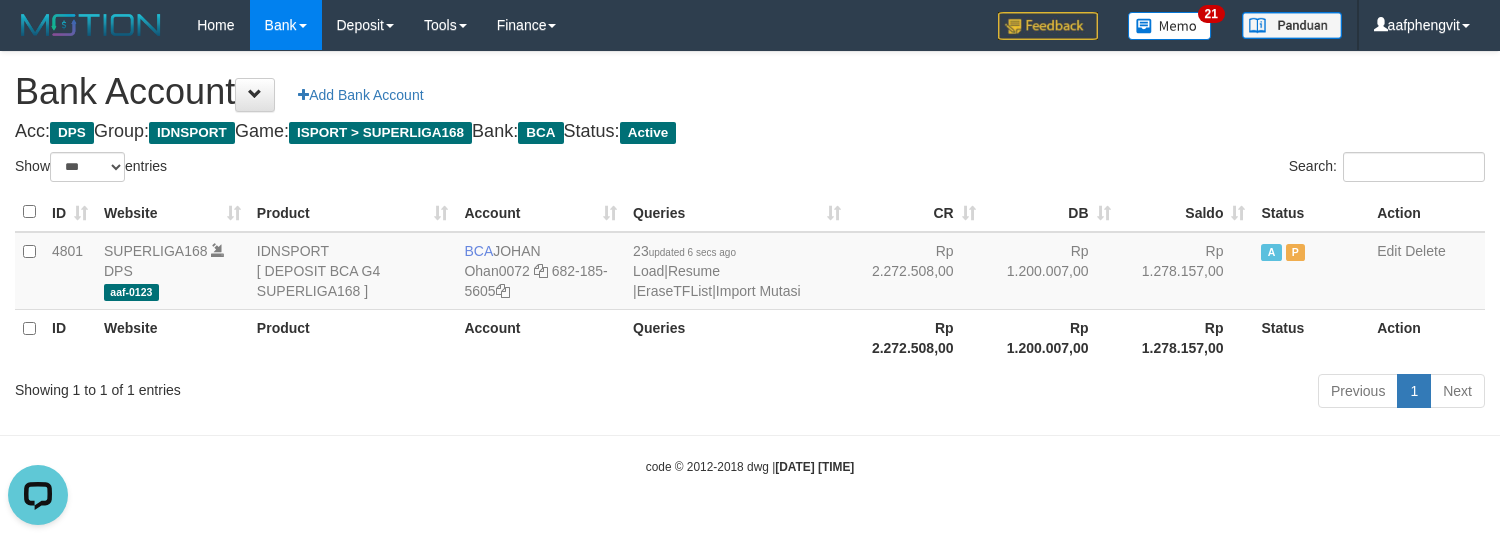 scroll, scrollTop: 0, scrollLeft: 0, axis: both 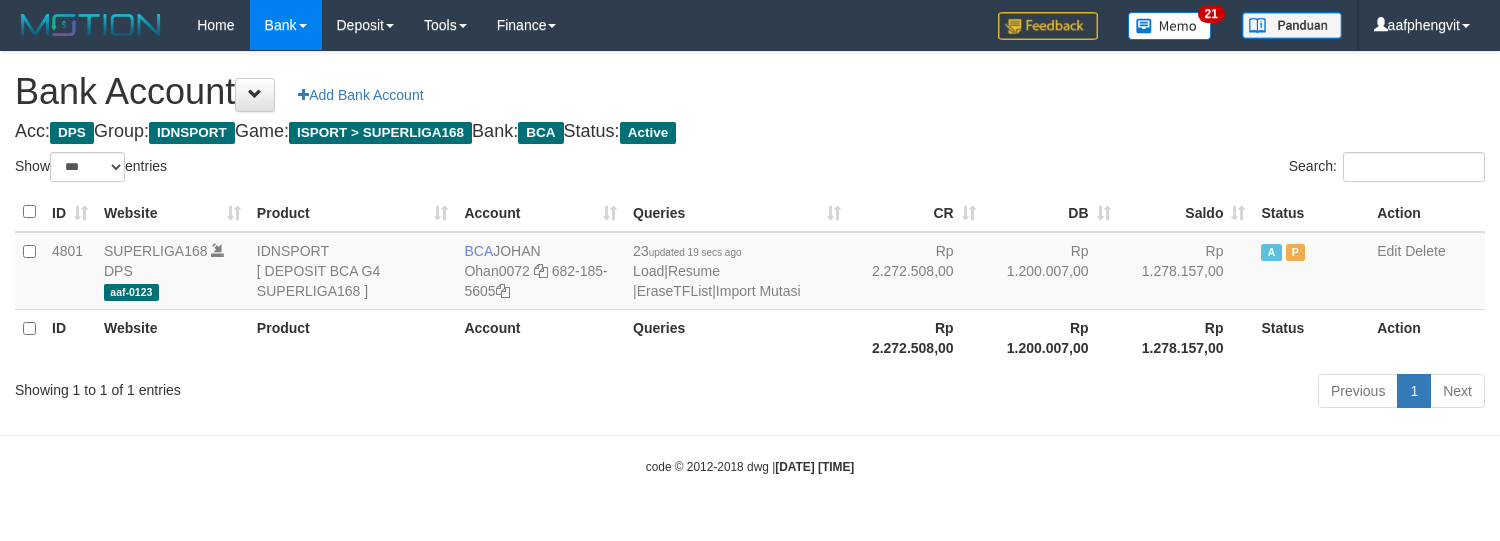 select on "***" 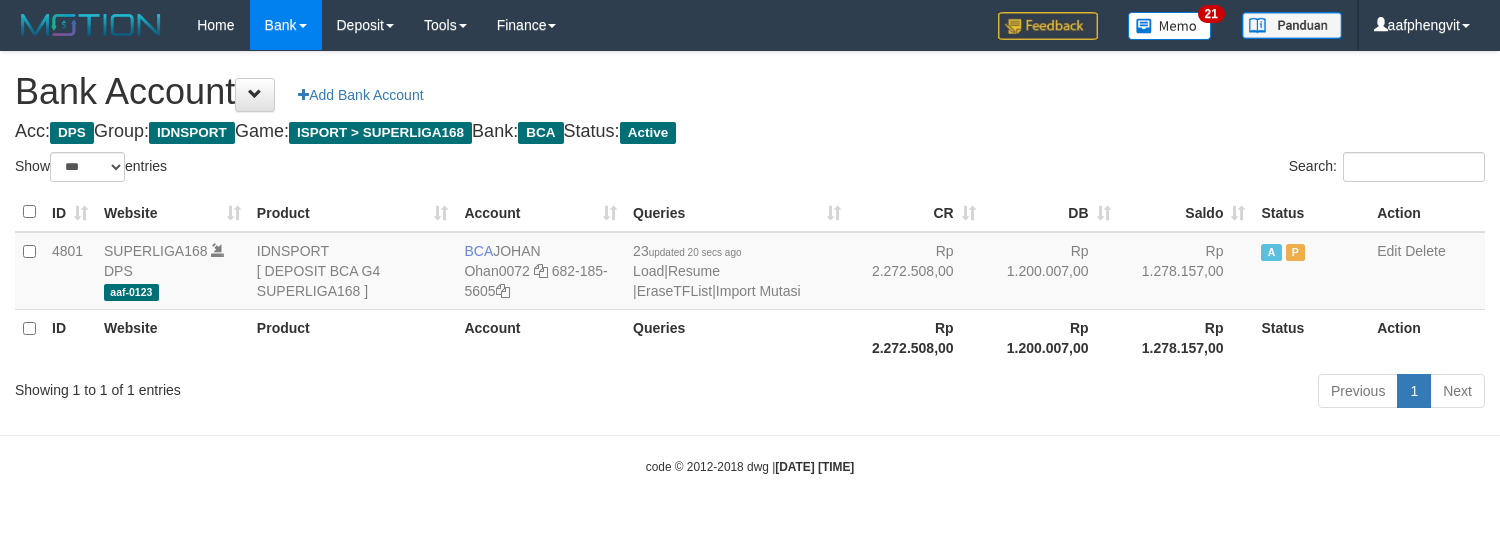 select on "***" 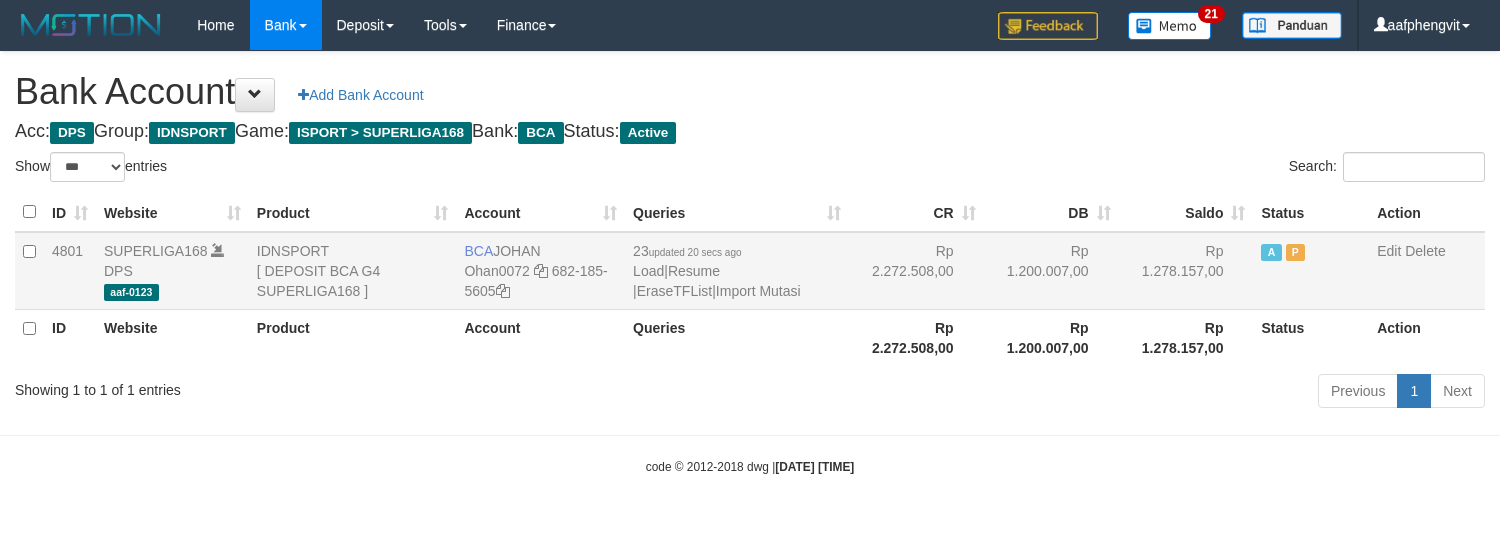 scroll, scrollTop: 0, scrollLeft: 0, axis: both 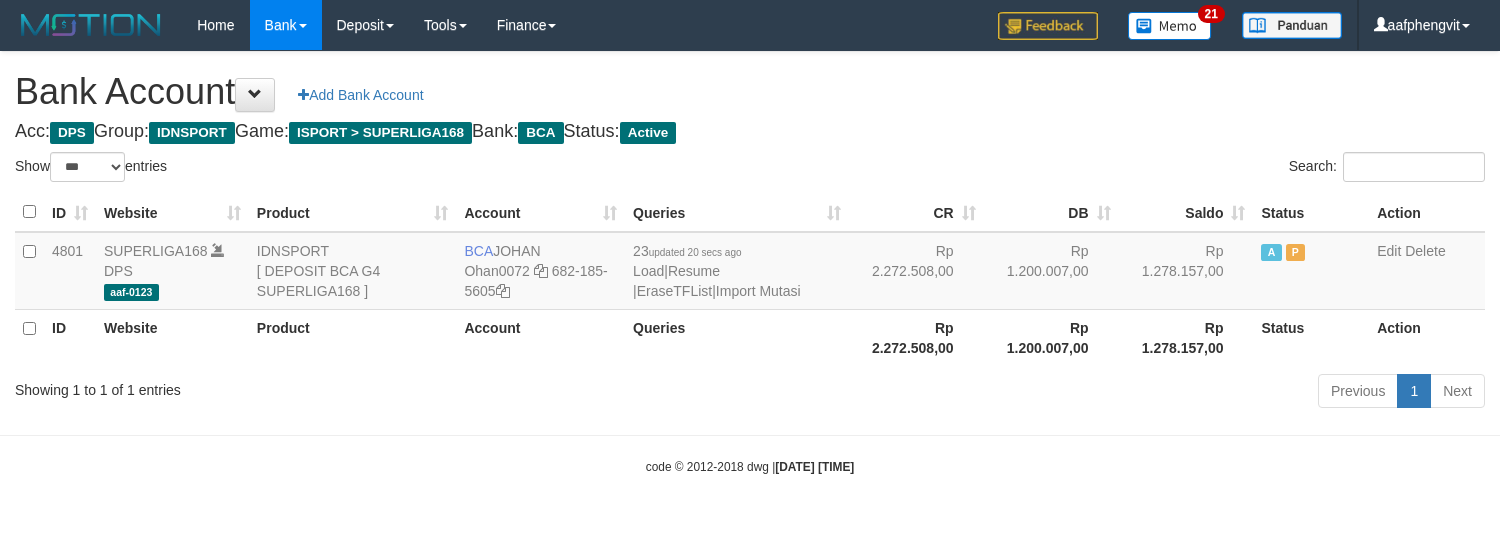 click on "Queries" at bounding box center (737, 337) 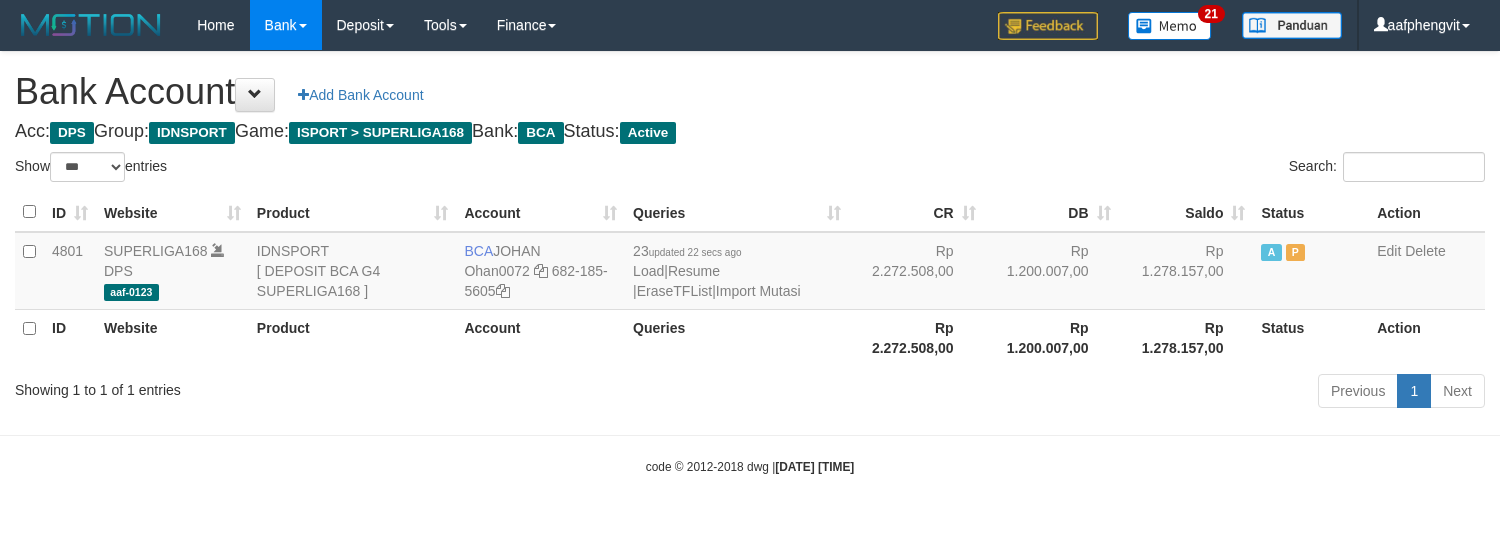 select on "***" 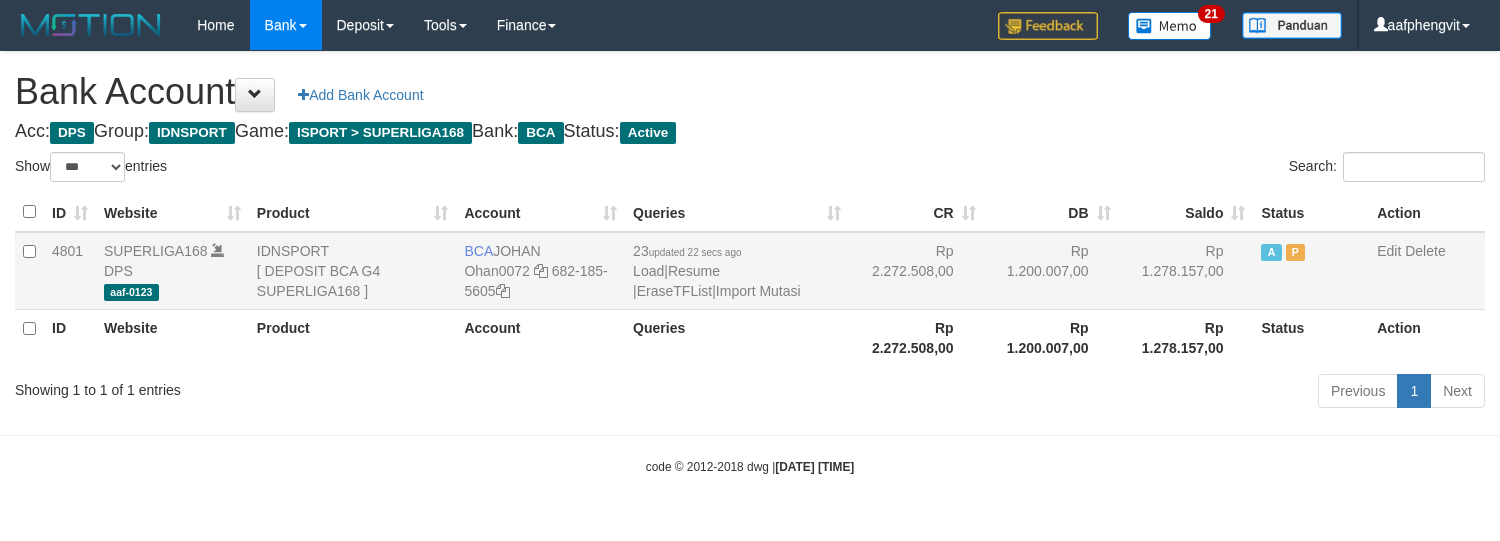 scroll, scrollTop: 0, scrollLeft: 0, axis: both 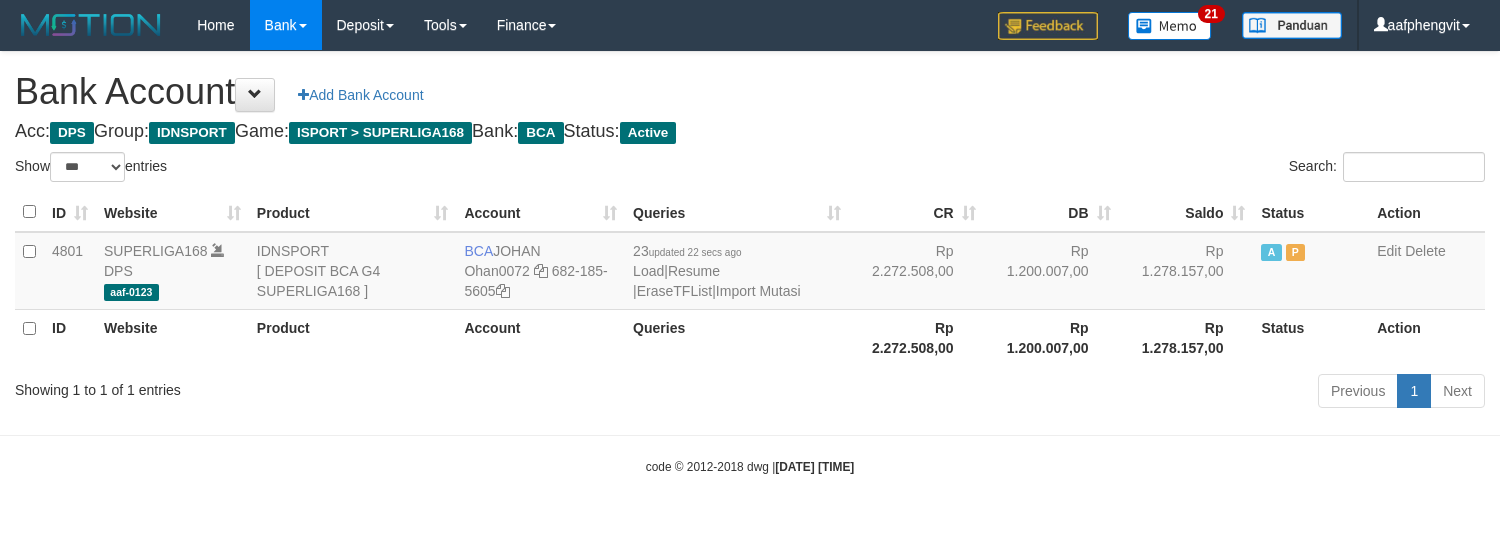 click on "Queries" at bounding box center (737, 337) 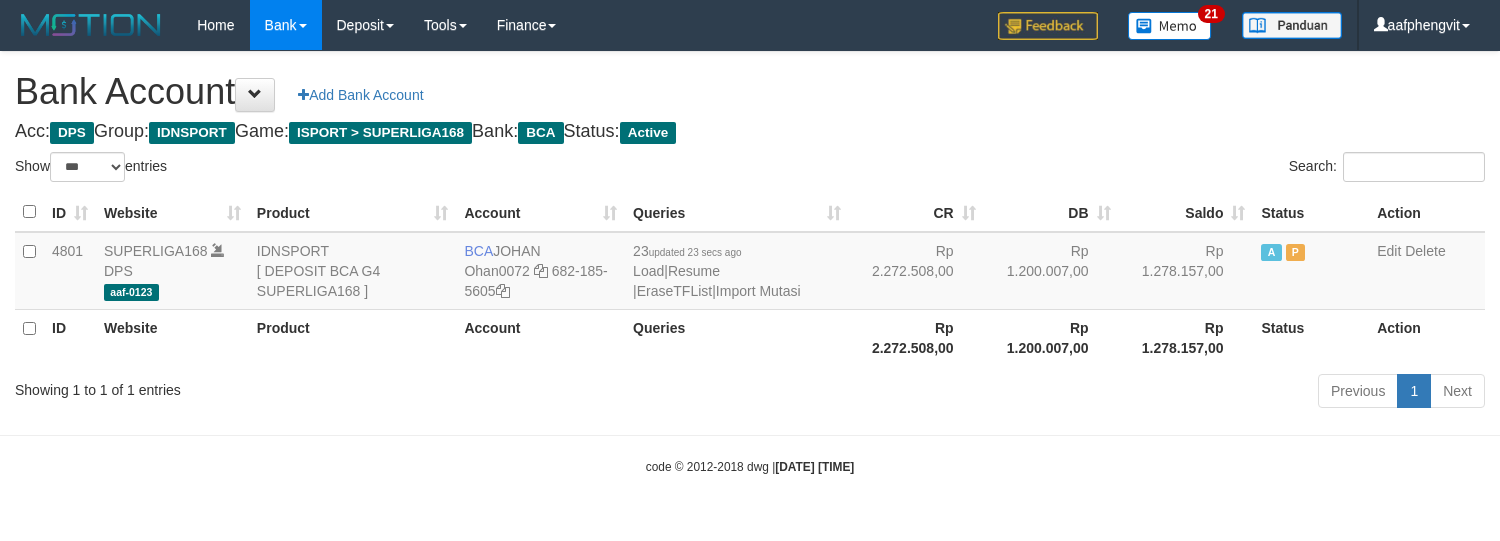 select on "***" 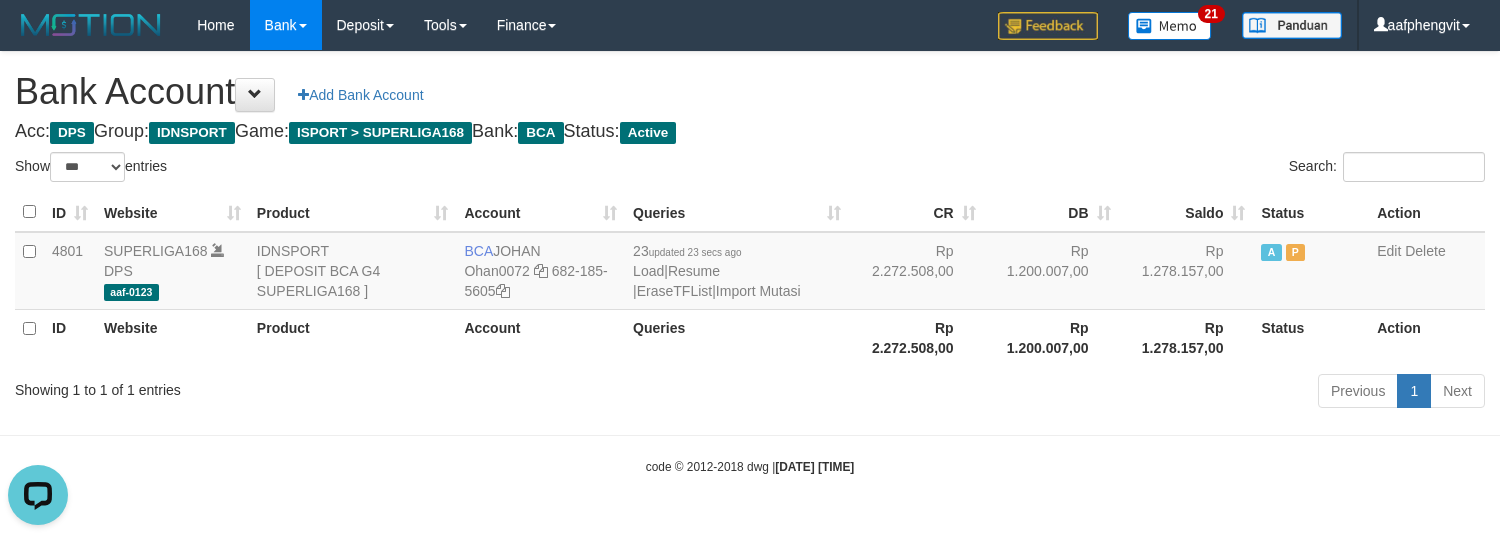 scroll, scrollTop: 0, scrollLeft: 0, axis: both 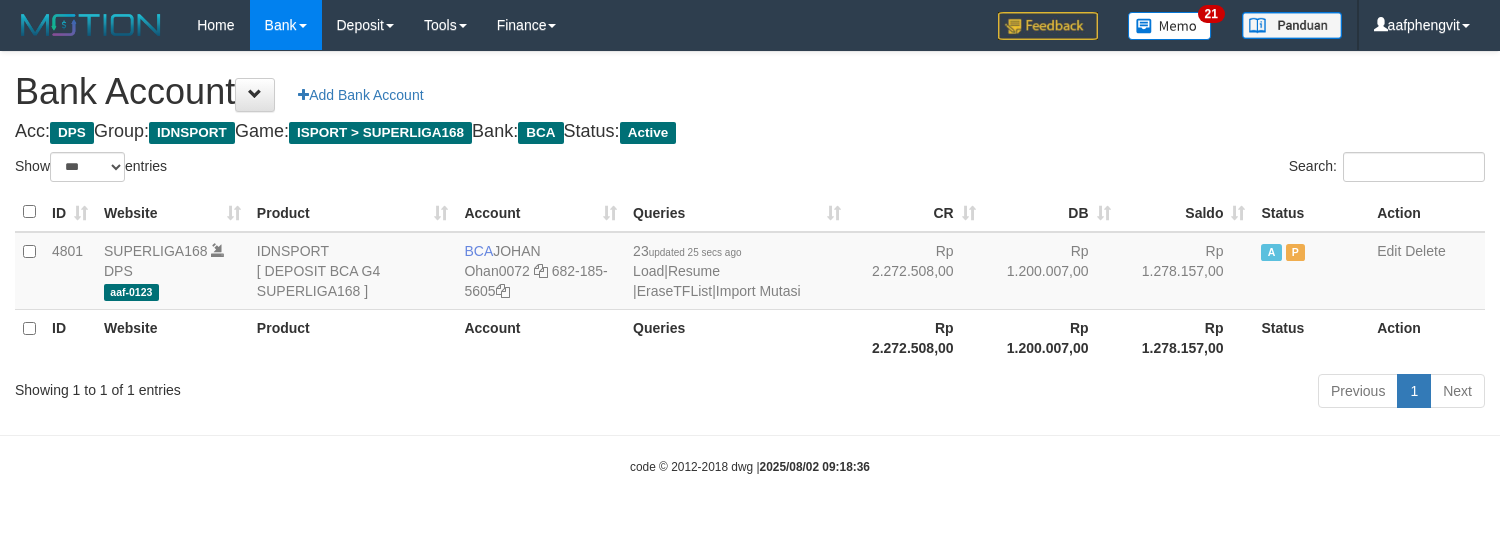 select on "***" 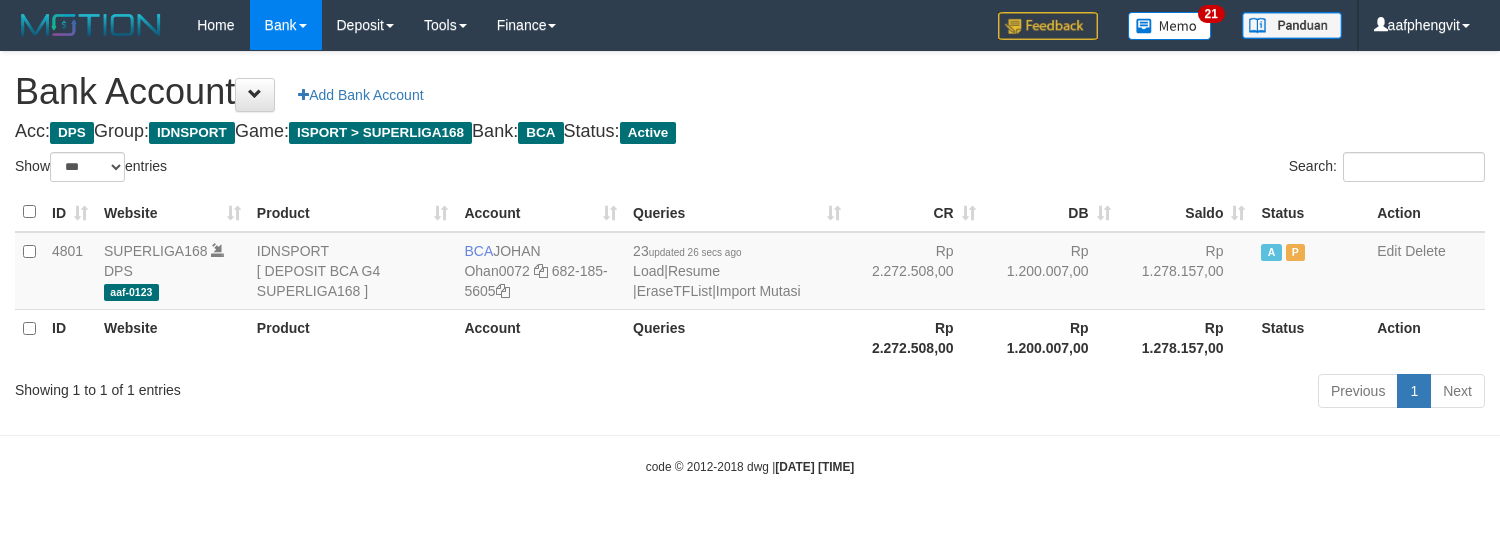 select on "***" 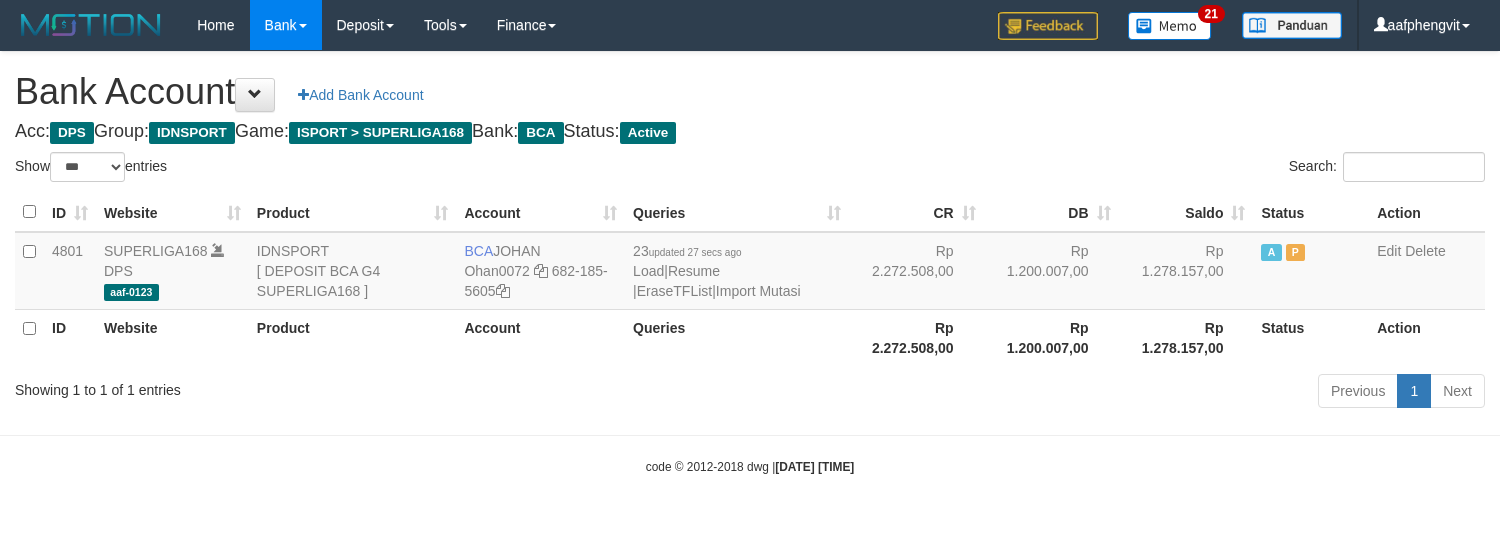 select on "***" 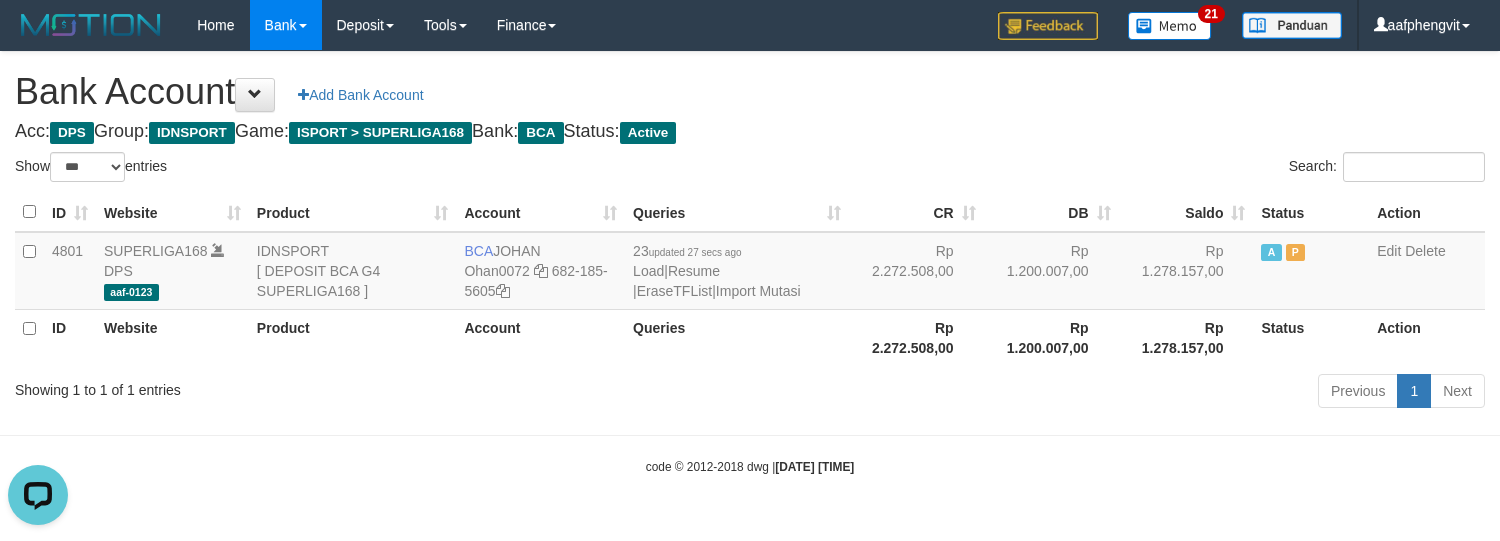 scroll, scrollTop: 0, scrollLeft: 0, axis: both 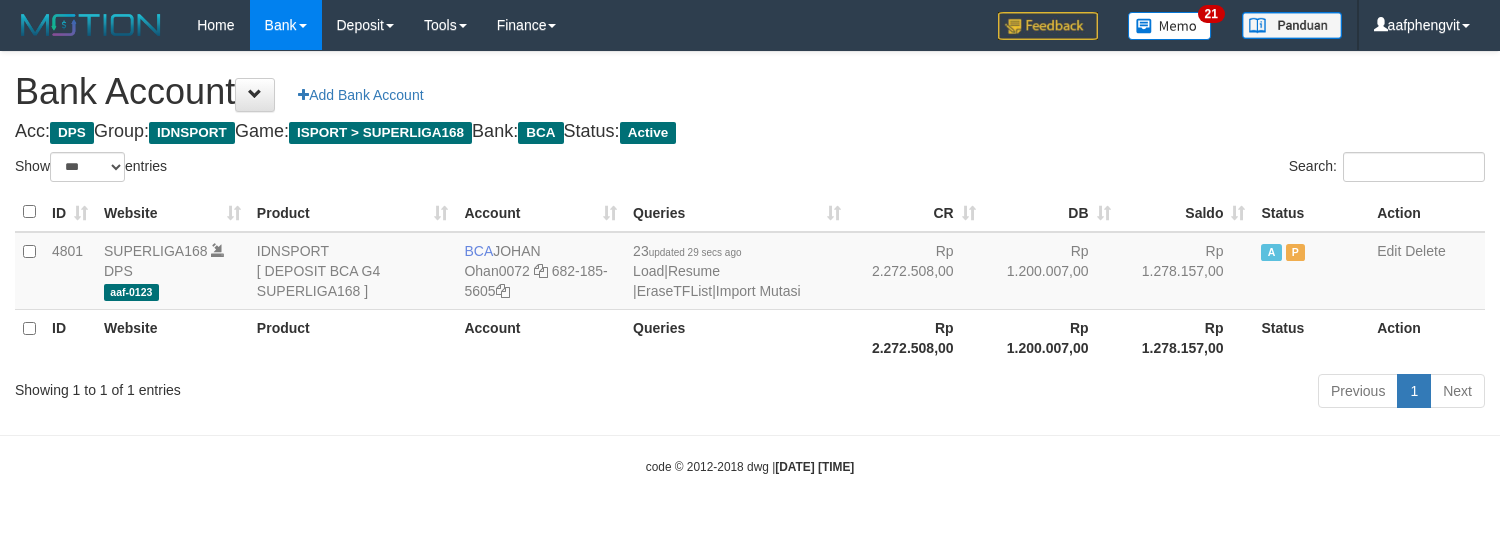 select on "***" 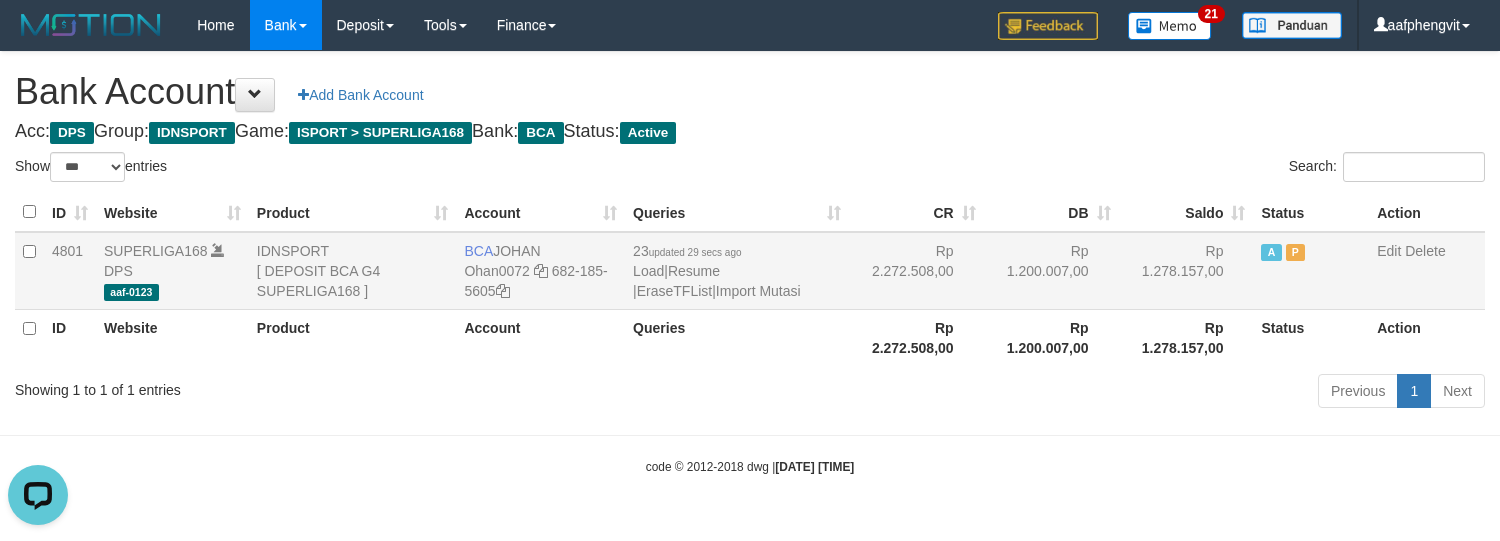 scroll, scrollTop: 0, scrollLeft: 0, axis: both 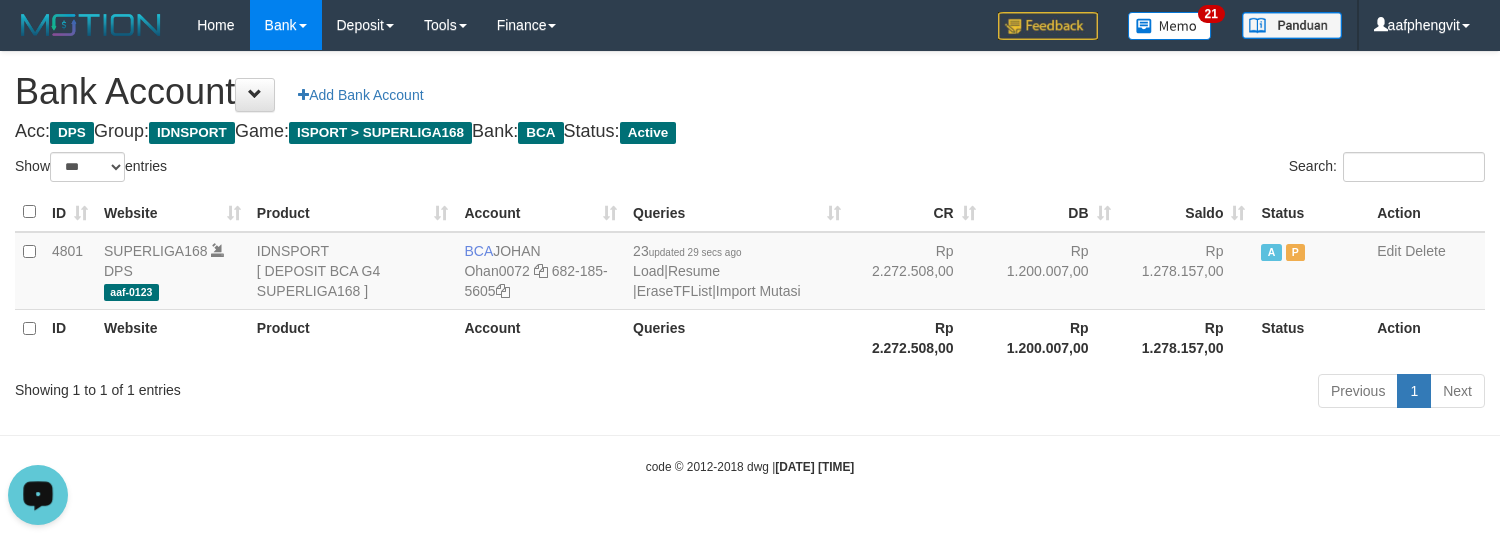 click on "Search:" at bounding box center (1125, 169) 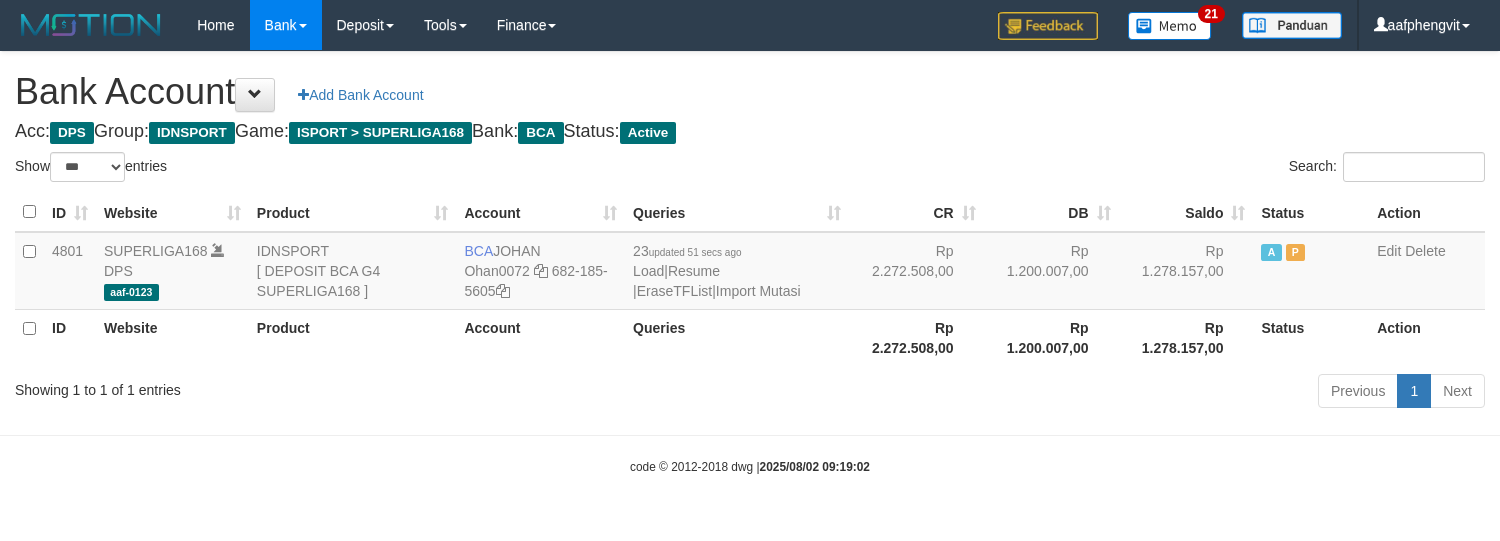 select on "***" 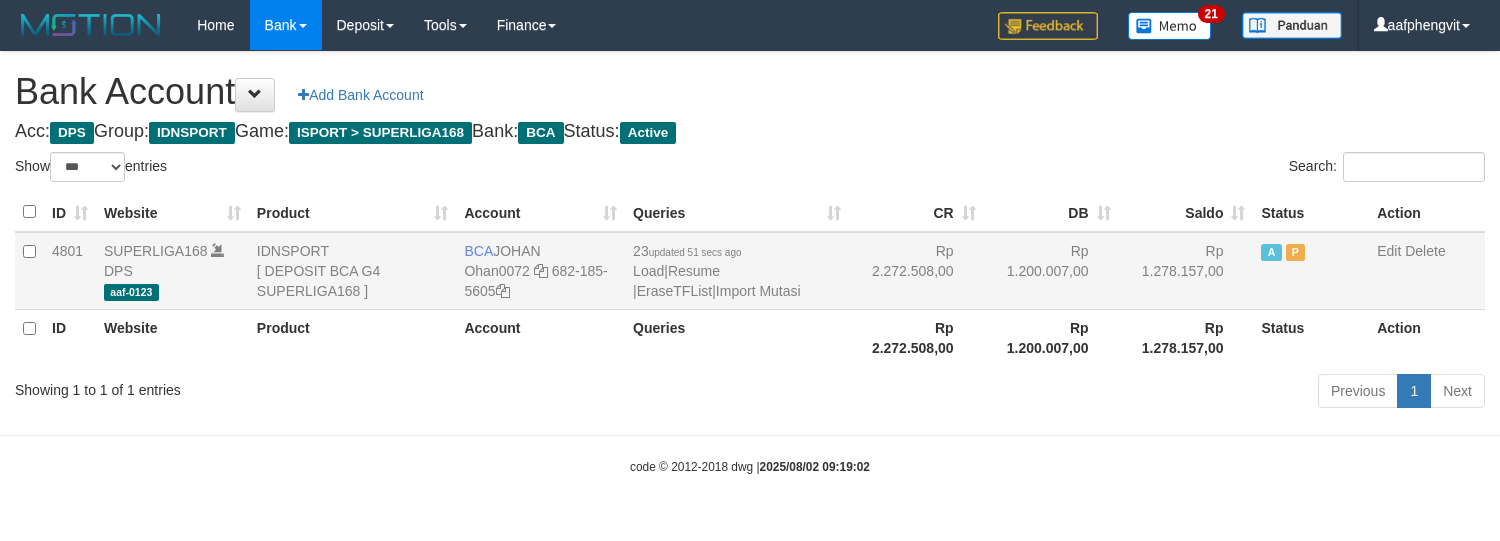 scroll, scrollTop: 0, scrollLeft: 0, axis: both 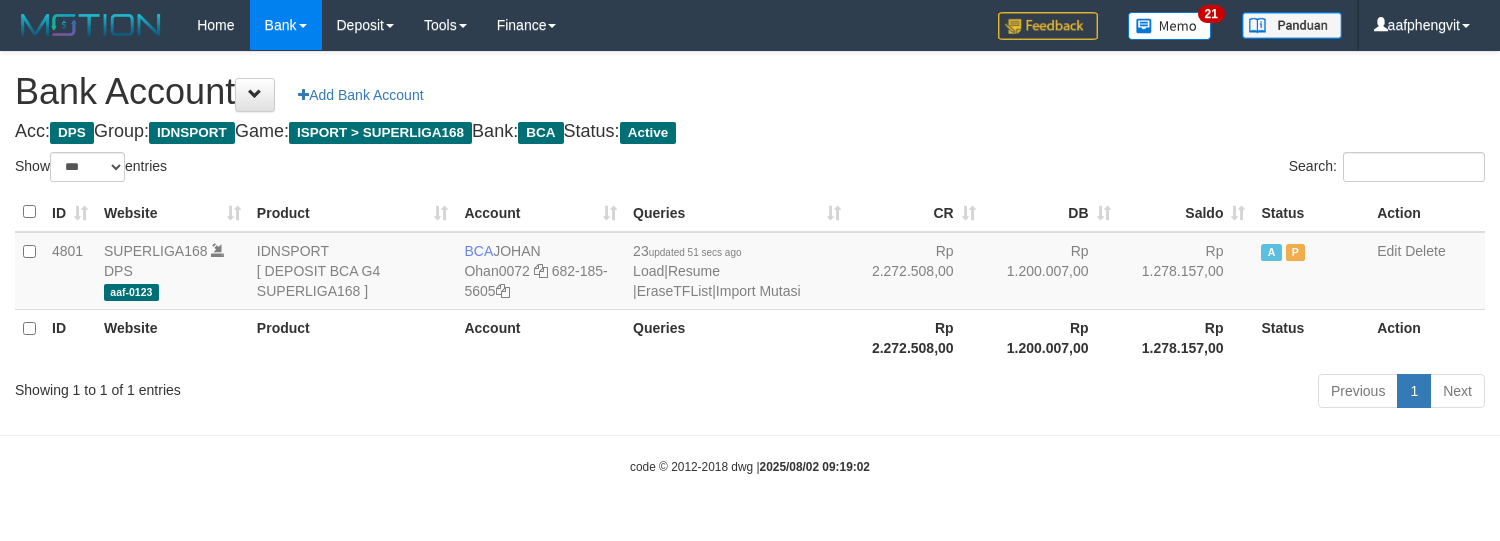 click on "Showing 1 to 1 of 1 entries Previous 1 Next" at bounding box center (750, 393) 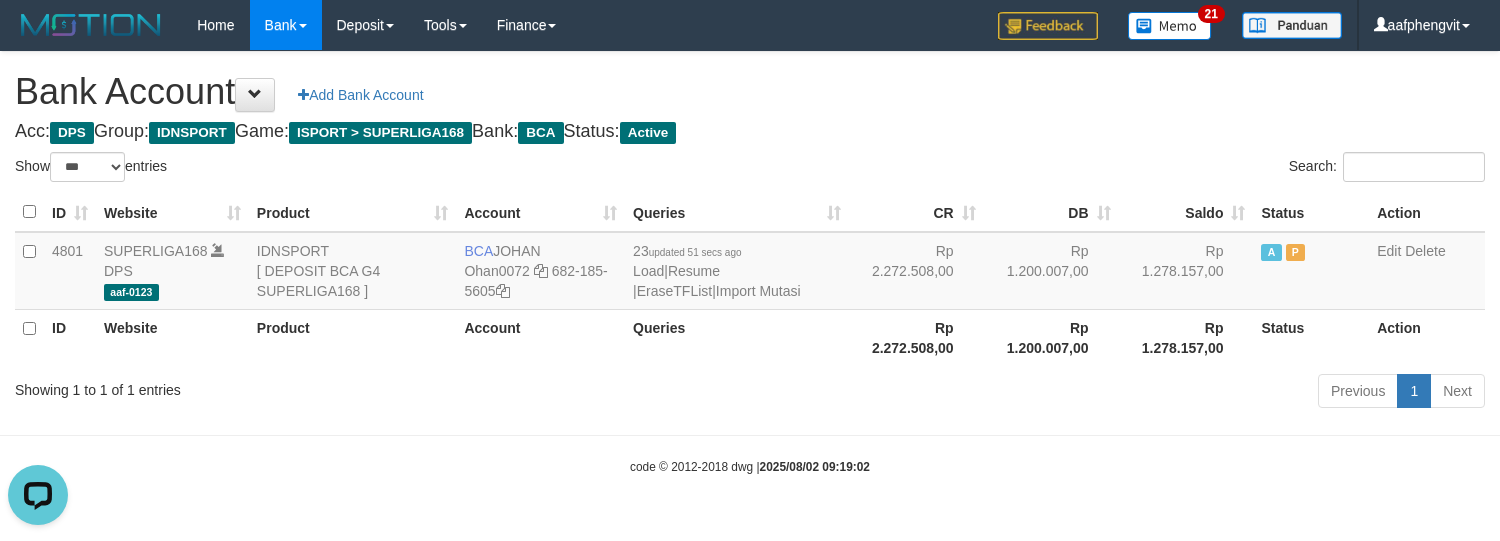 scroll, scrollTop: 0, scrollLeft: 0, axis: both 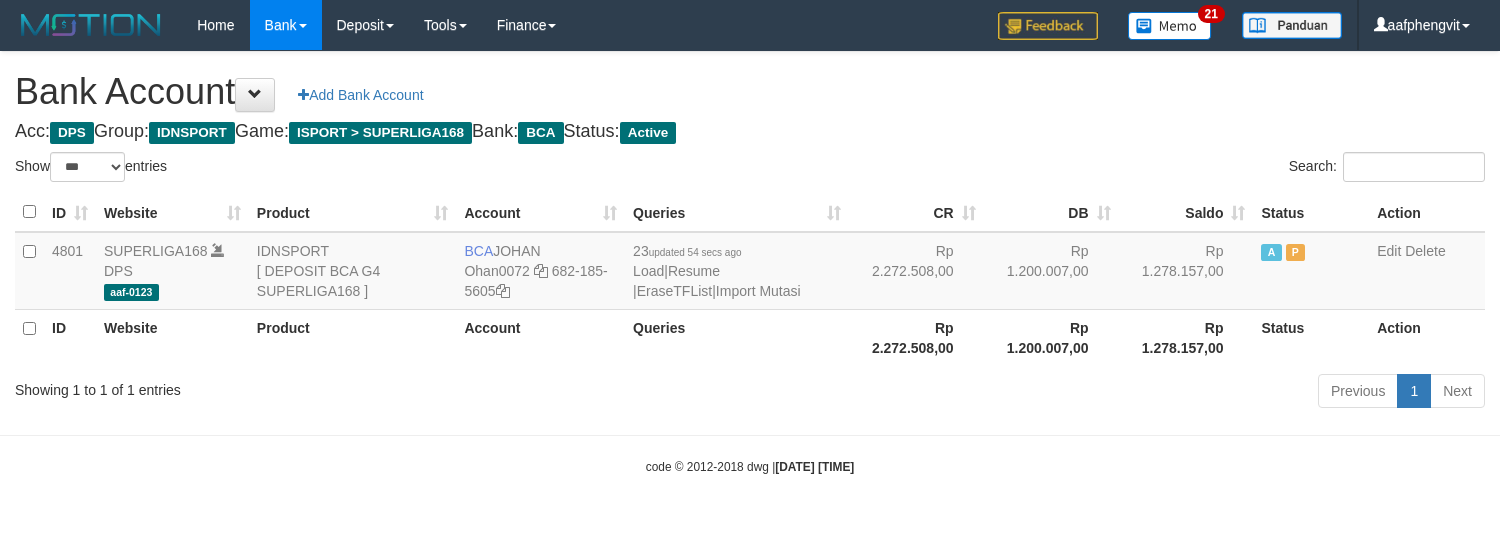 select on "***" 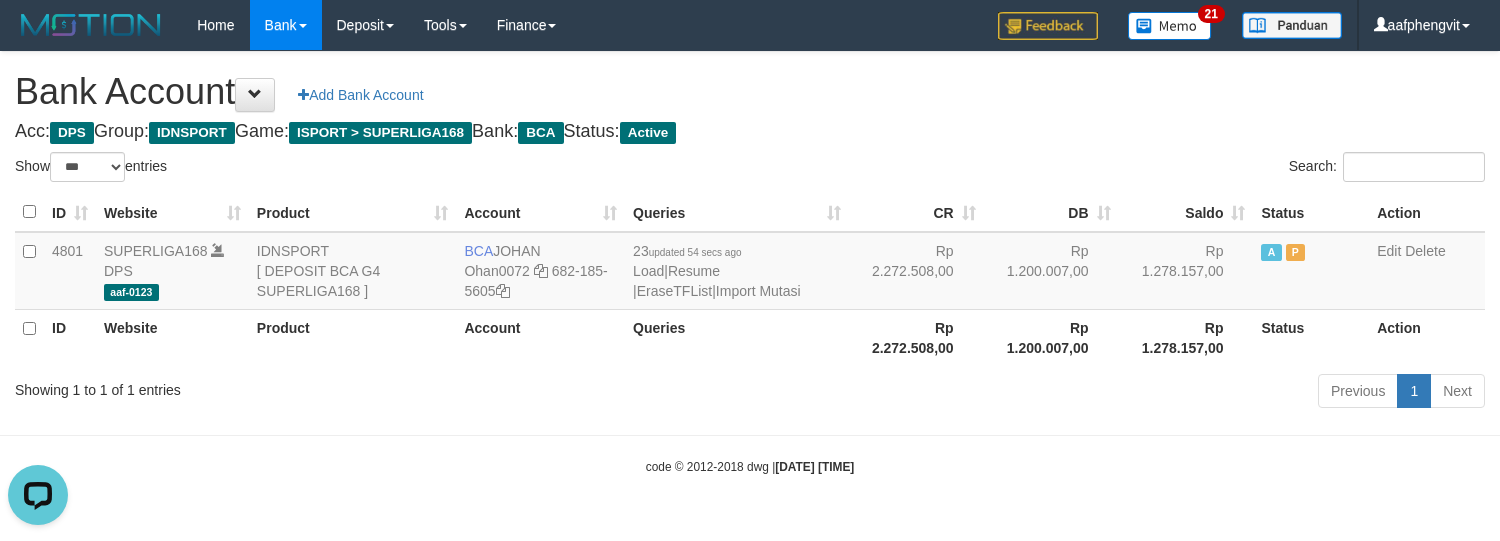 scroll, scrollTop: 0, scrollLeft: 0, axis: both 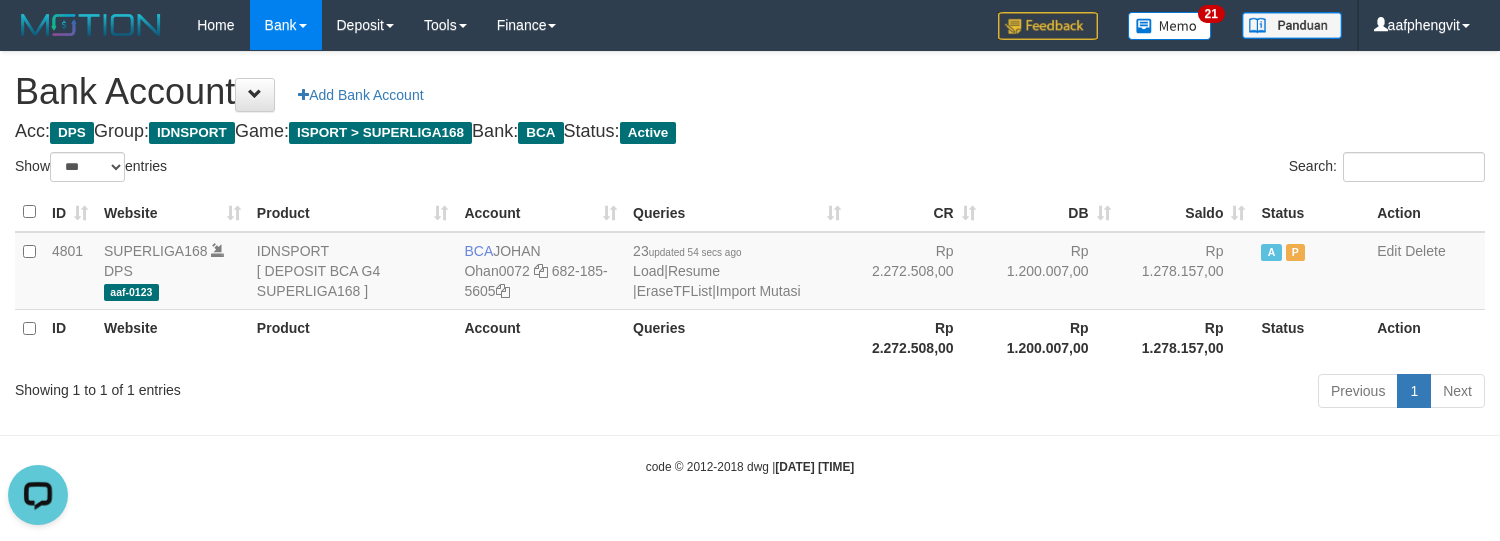 drag, startPoint x: 713, startPoint y: 401, endPoint x: 698, endPoint y: 401, distance: 15 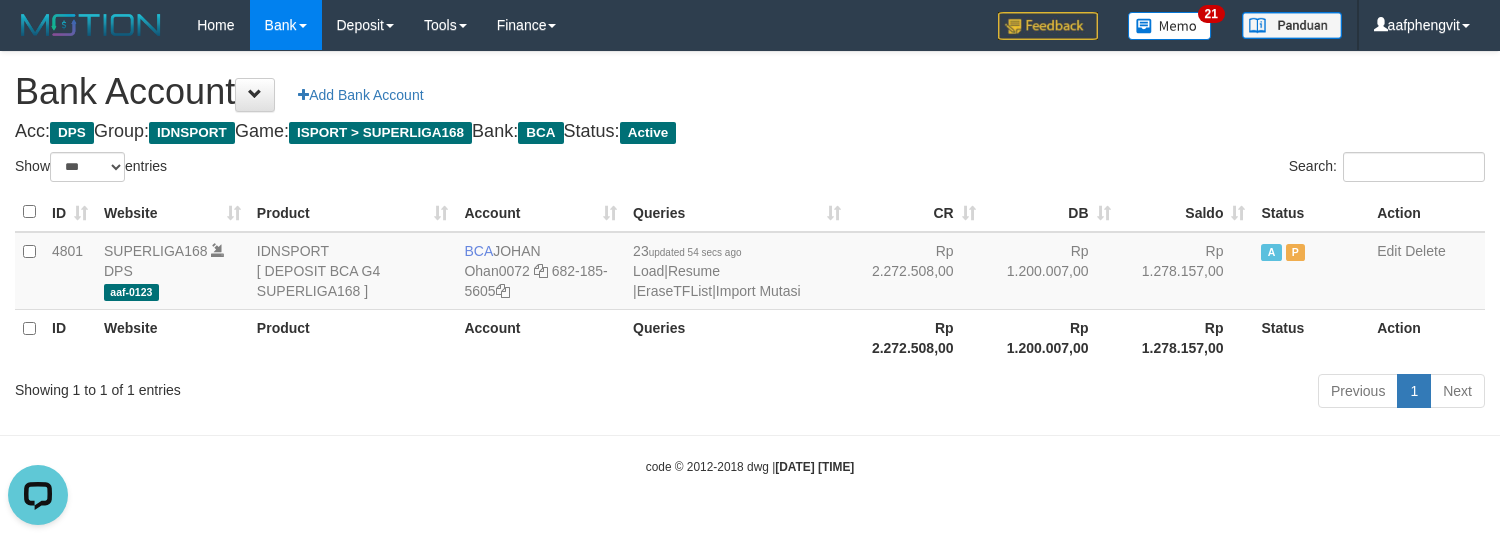 click on "Previous 1 Next" at bounding box center [1062, 393] 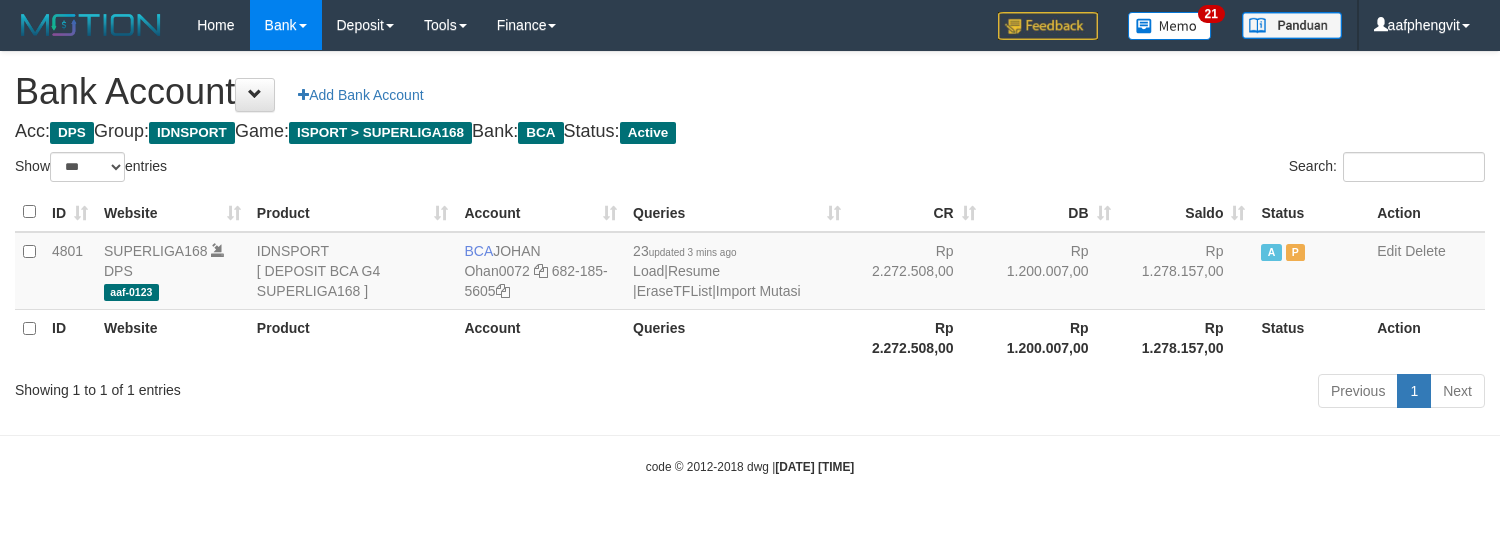 select on "***" 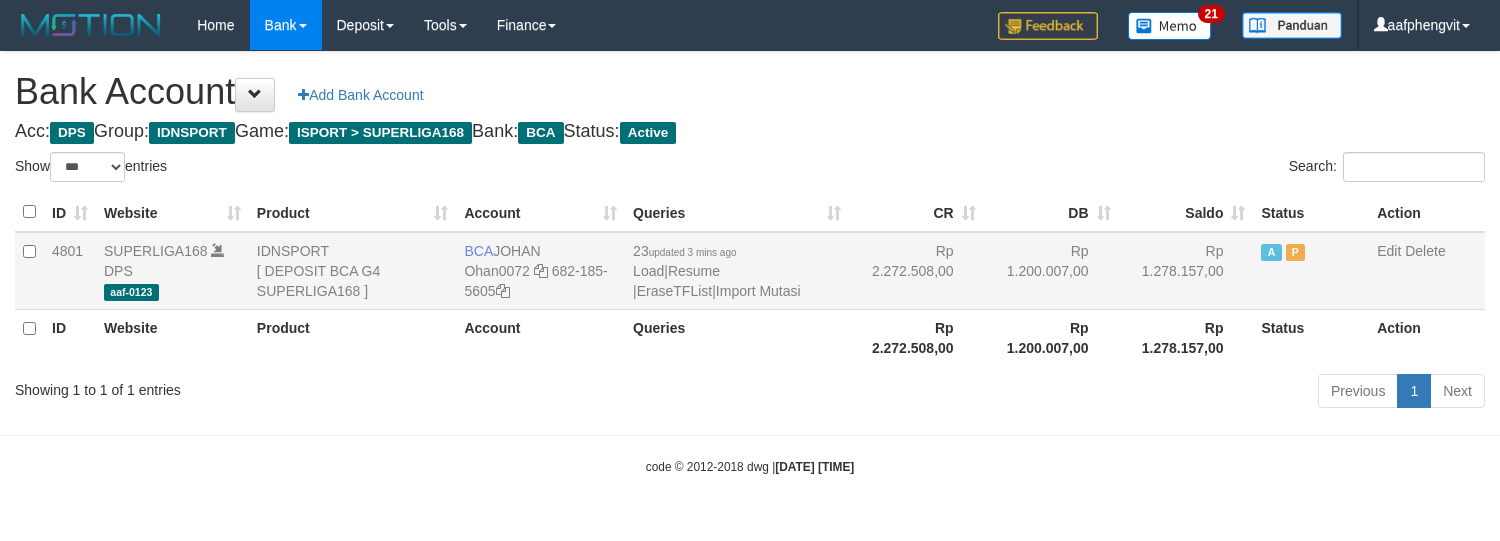 scroll, scrollTop: 0, scrollLeft: 0, axis: both 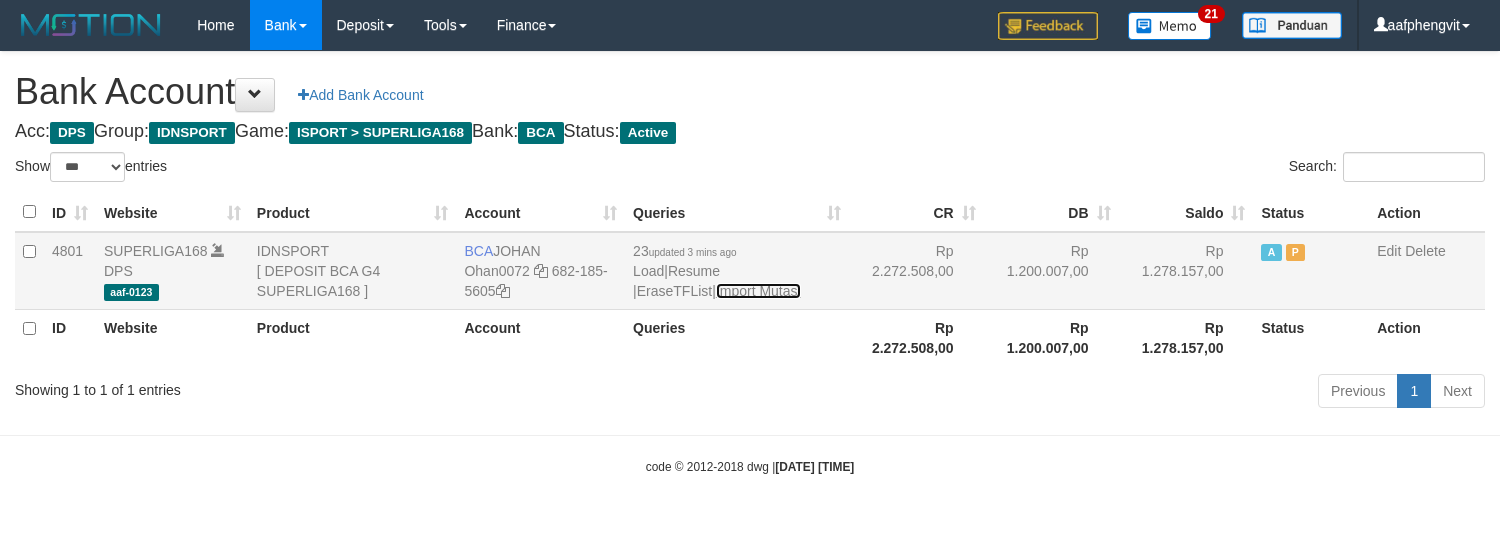 click on "Import Mutasi" at bounding box center (758, 291) 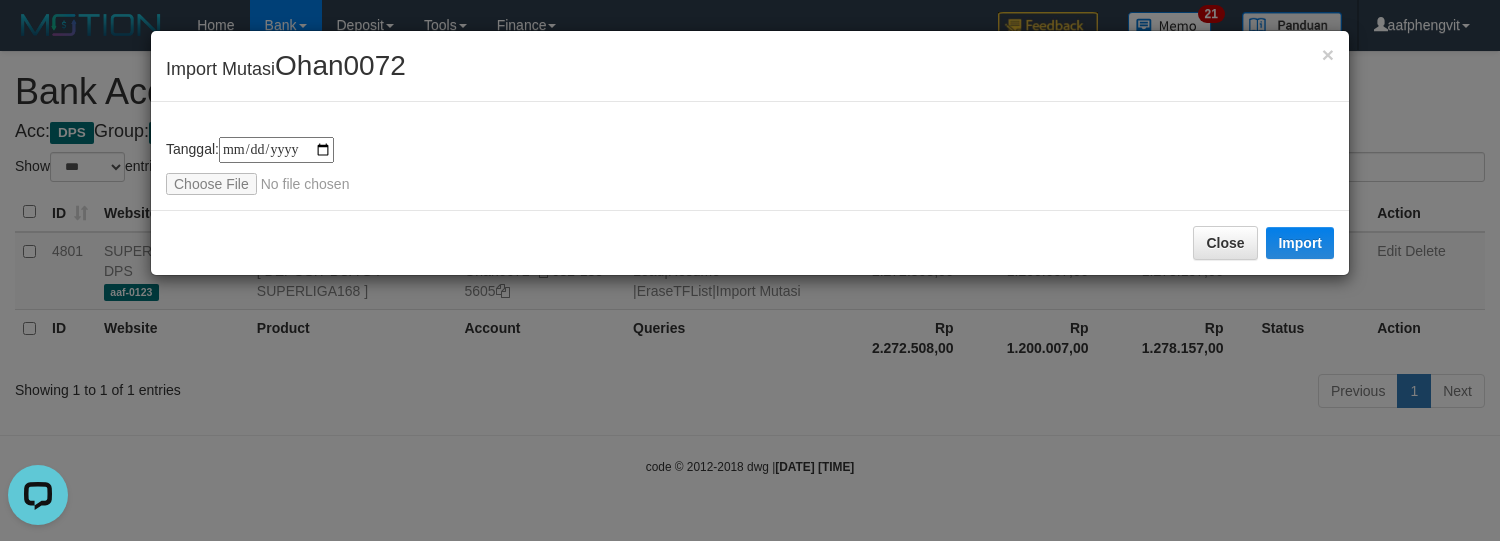 scroll, scrollTop: 0, scrollLeft: 0, axis: both 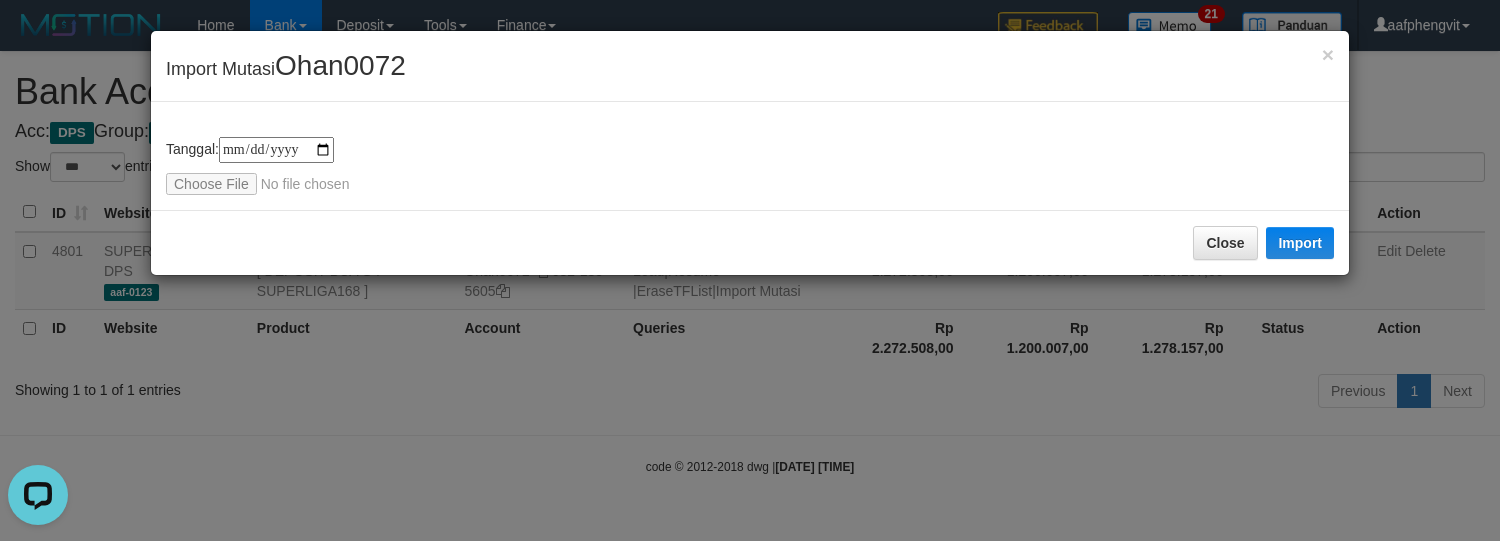 type on "**********" 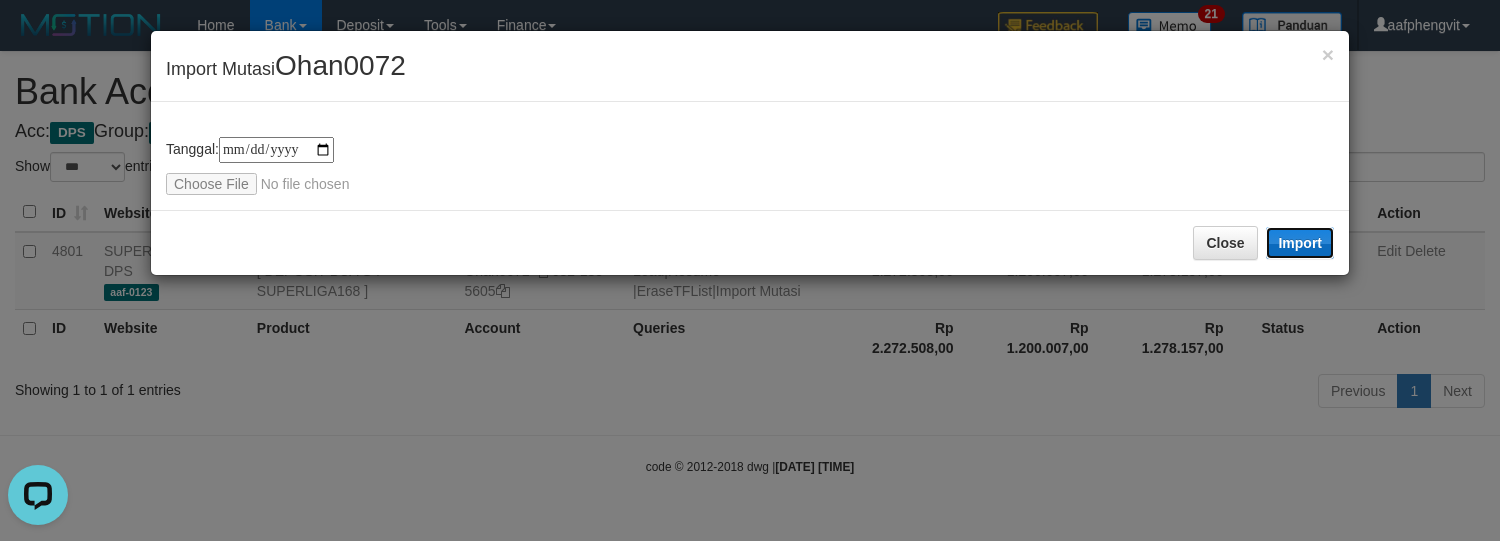 click on "Import" at bounding box center [1300, 243] 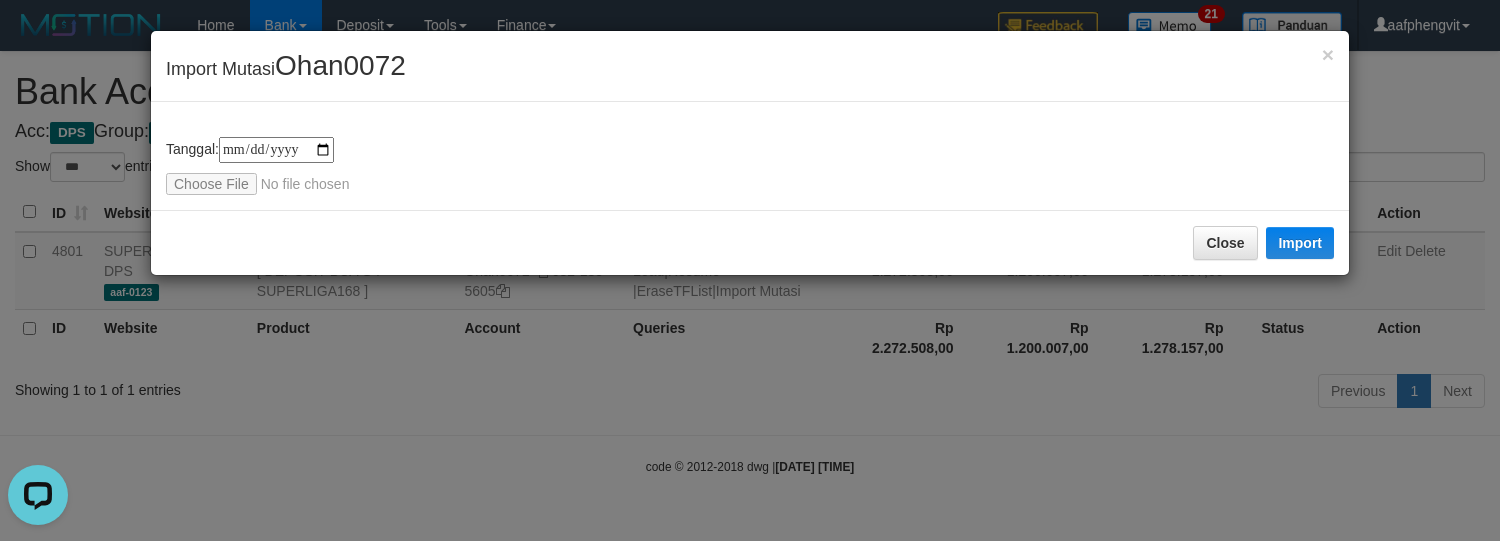 click on "**********" at bounding box center [750, 166] 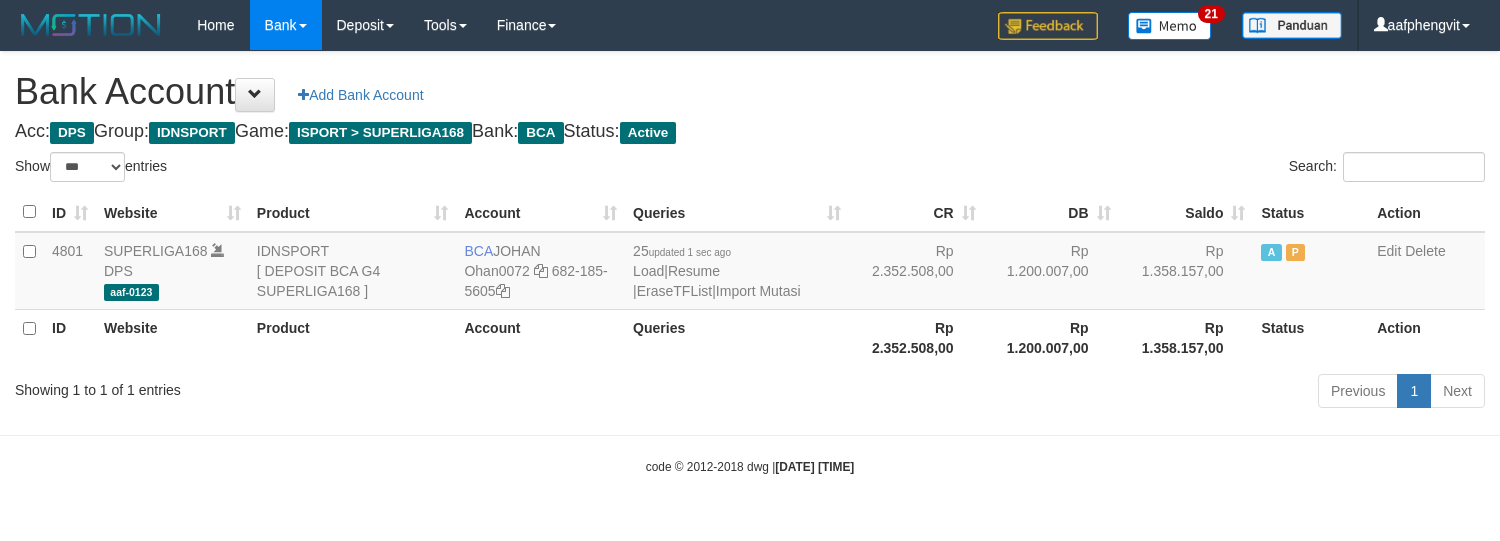 select on "***" 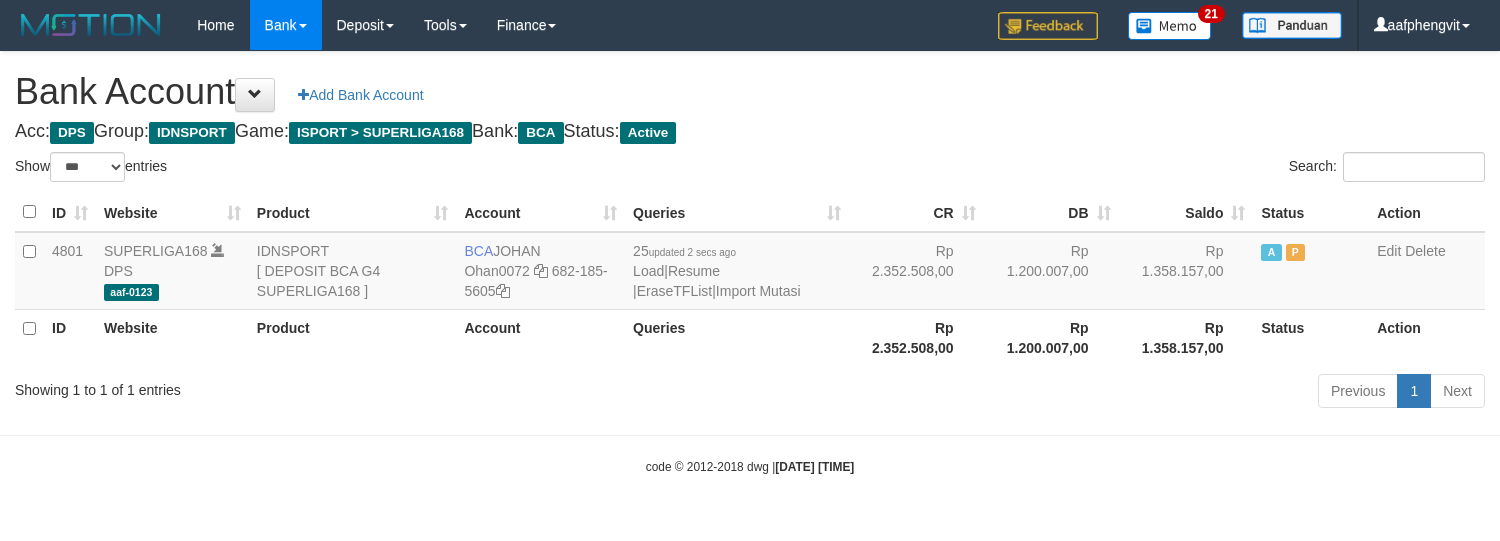 select on "***" 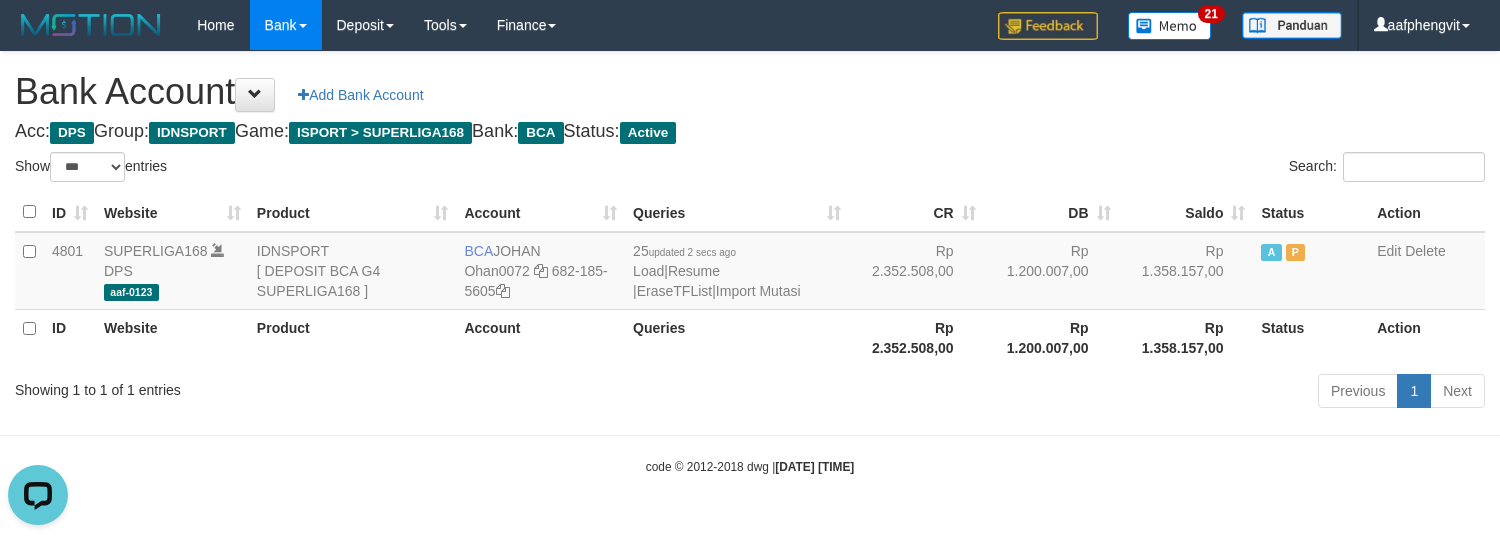 scroll, scrollTop: 0, scrollLeft: 0, axis: both 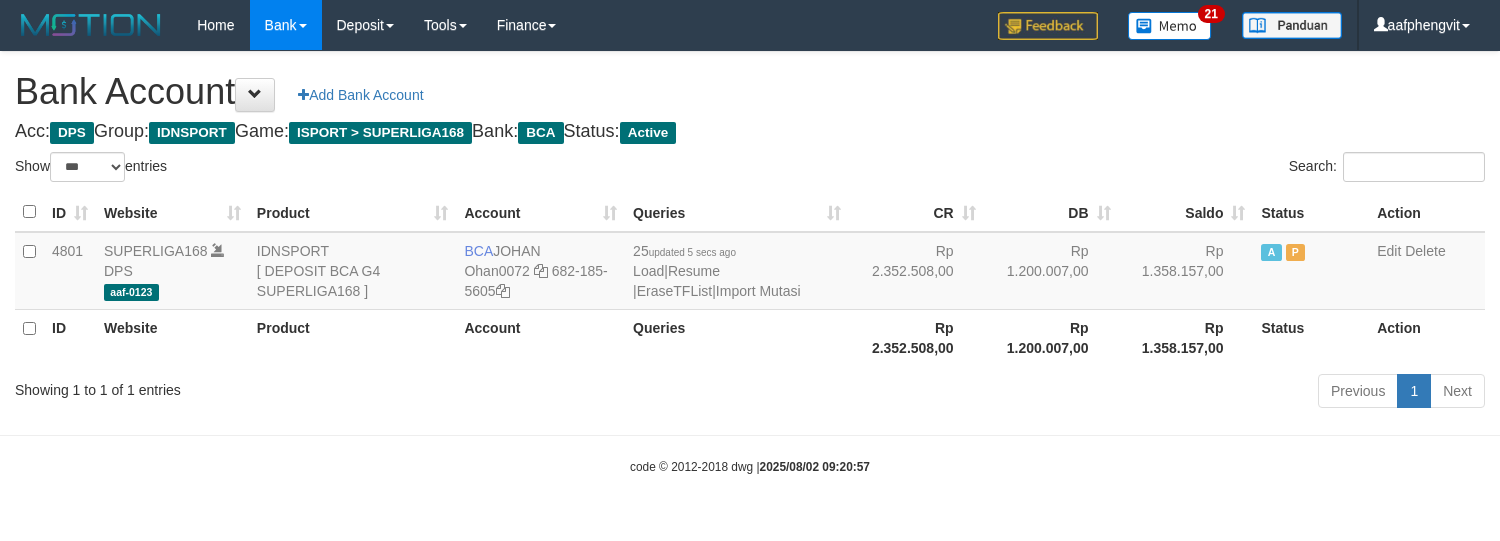 select on "***" 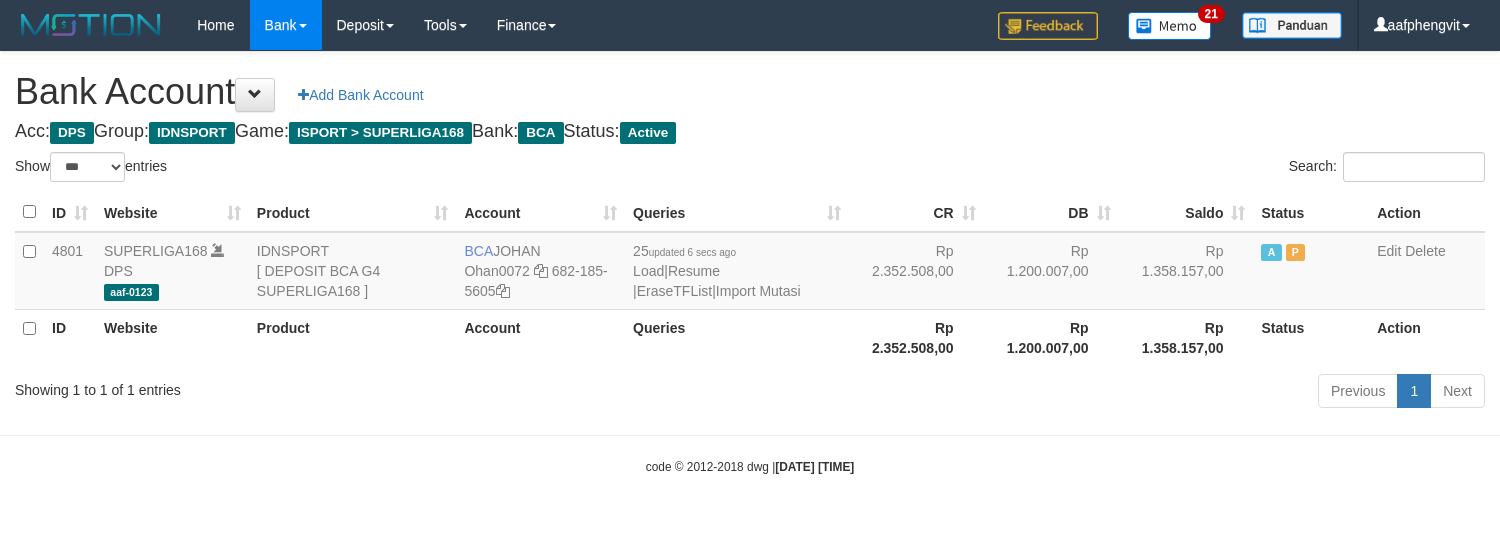 select on "***" 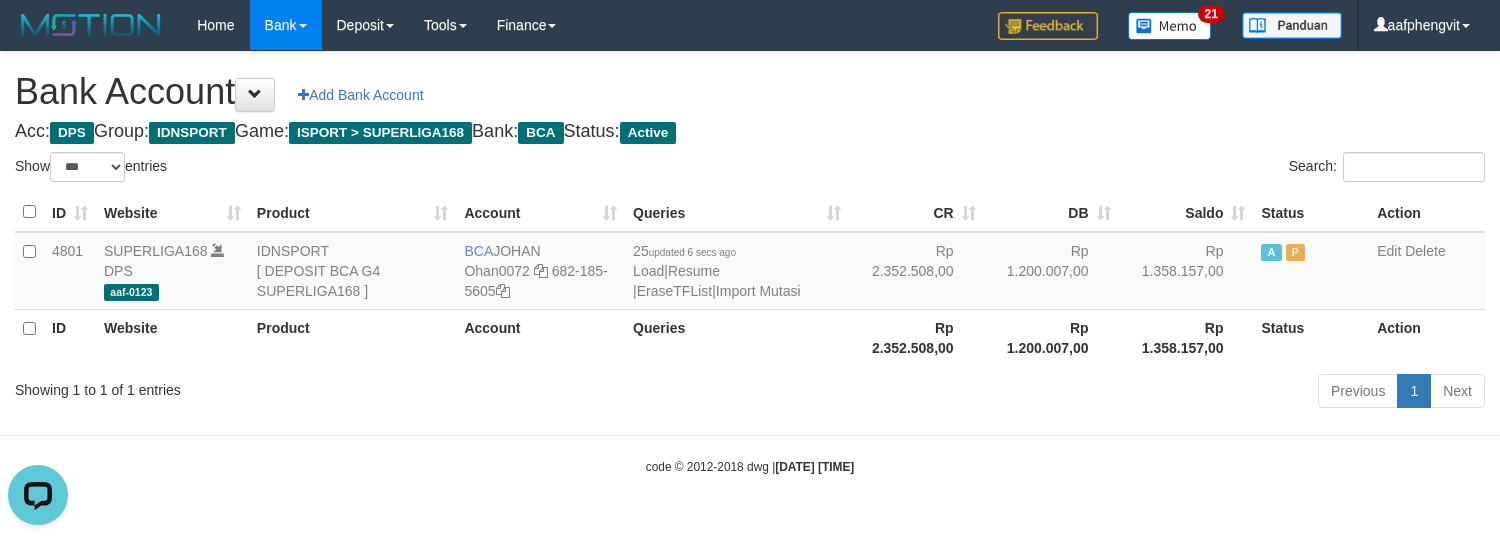 scroll, scrollTop: 0, scrollLeft: 0, axis: both 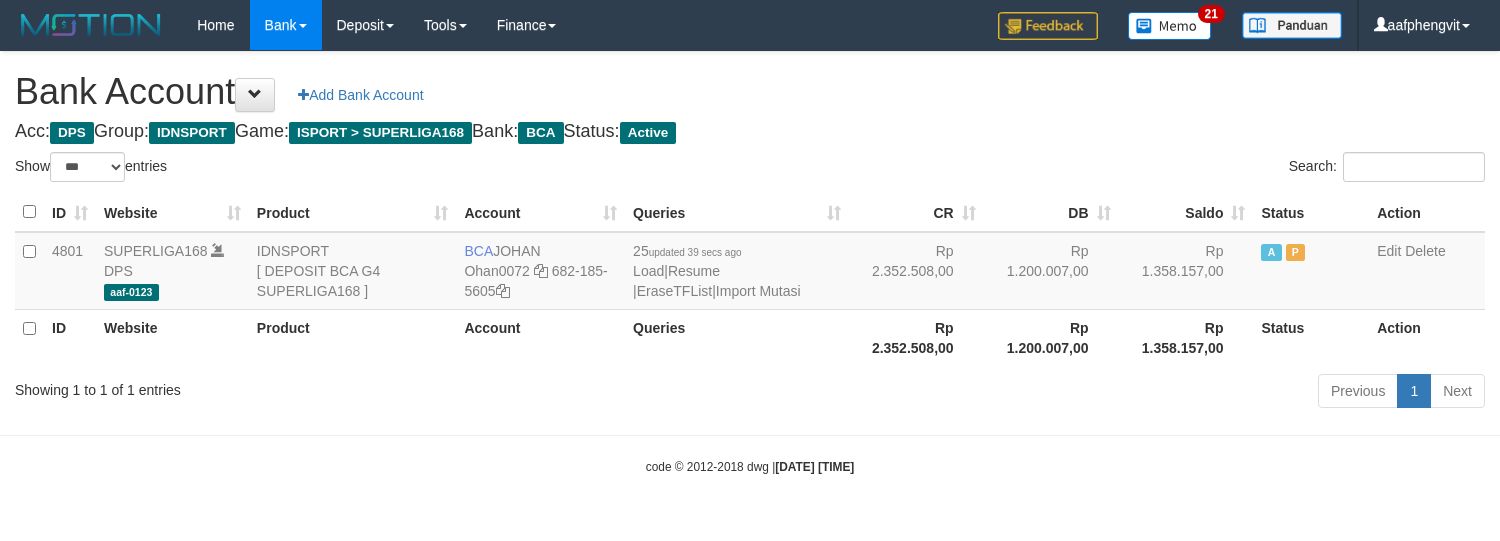 select on "***" 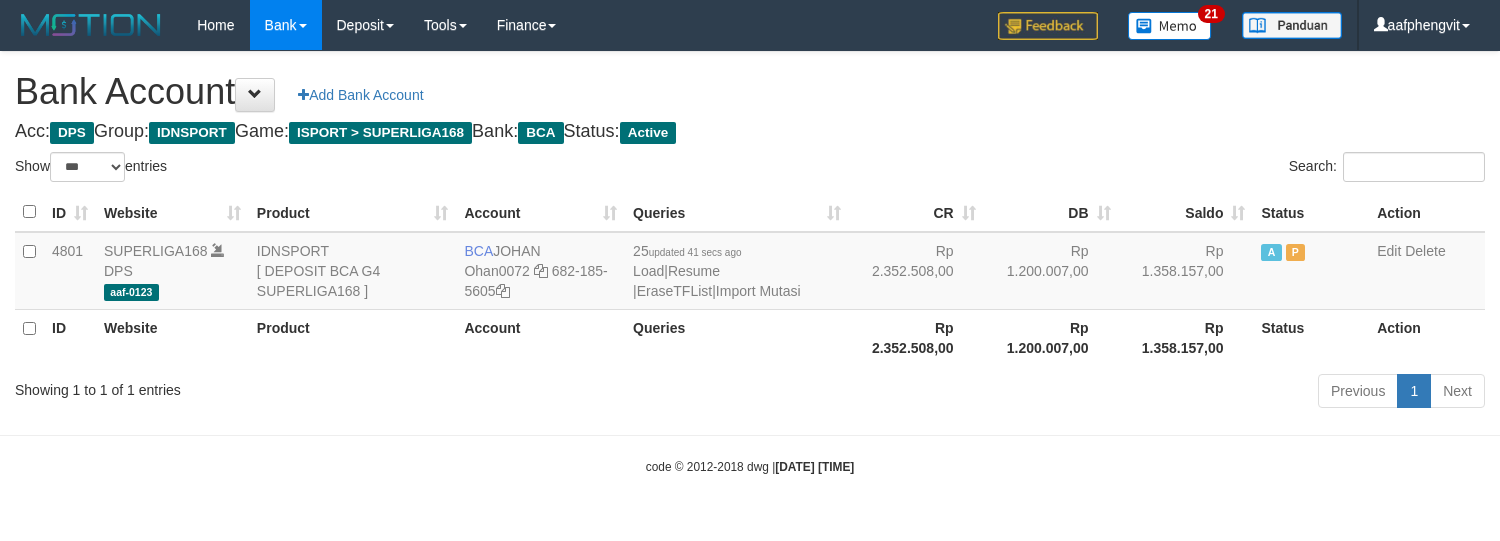 select on "***" 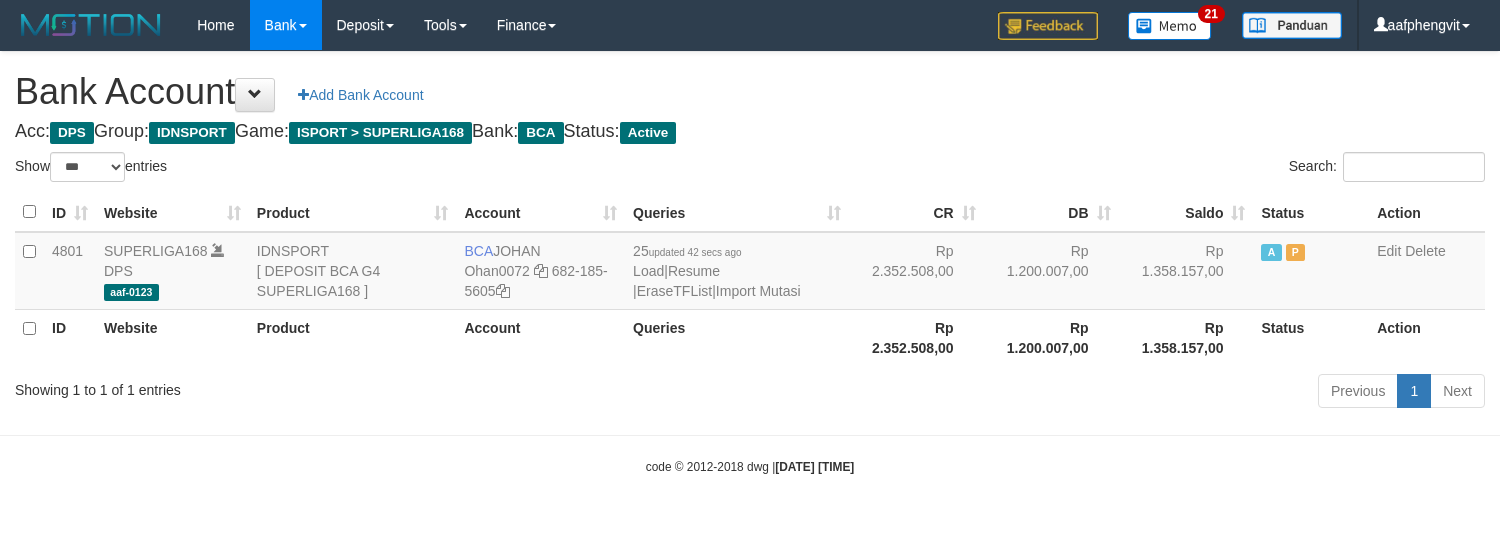 select on "***" 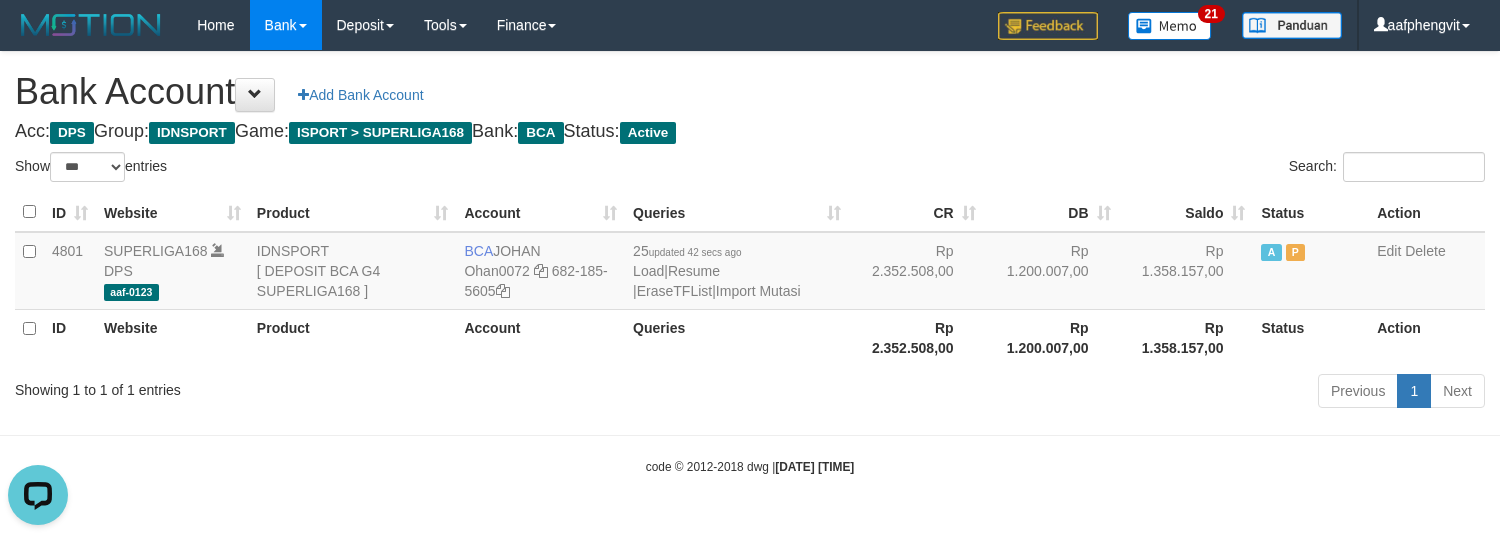 scroll, scrollTop: 0, scrollLeft: 0, axis: both 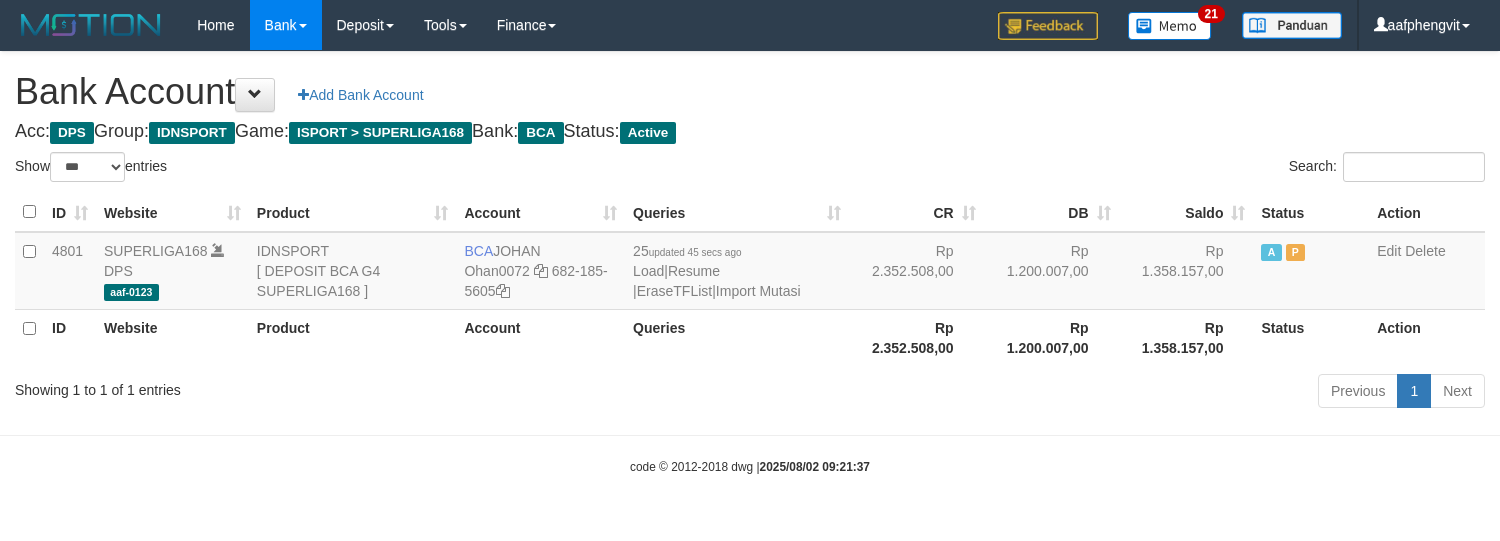 select on "***" 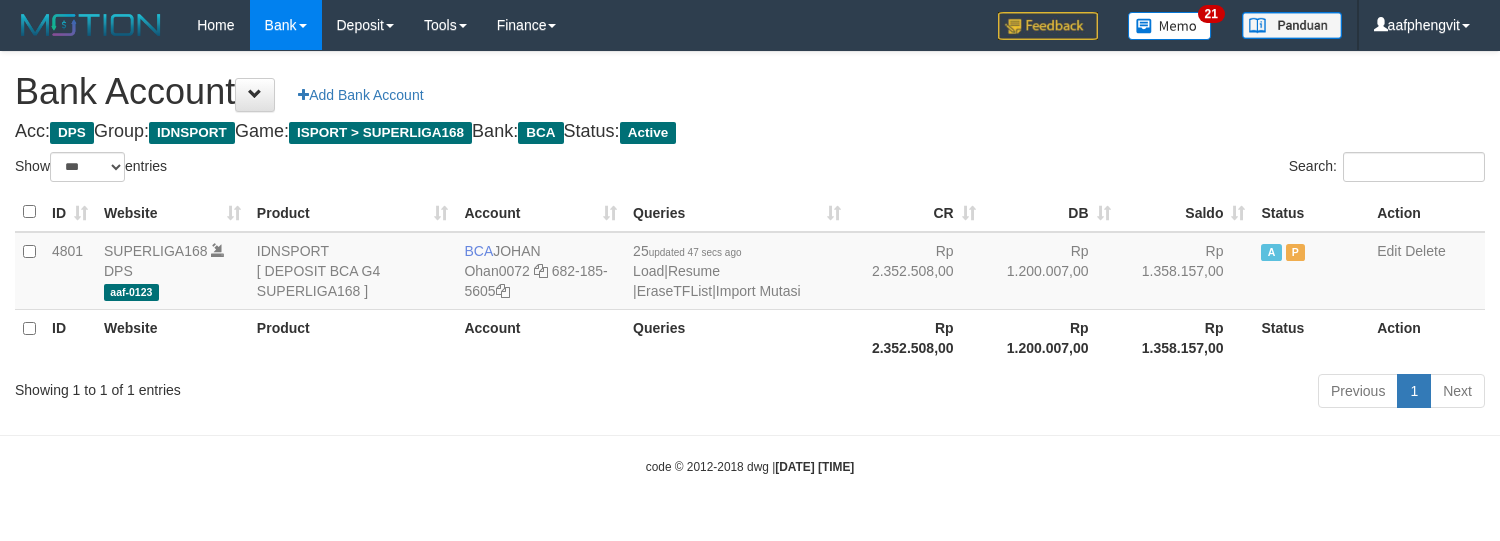 select on "***" 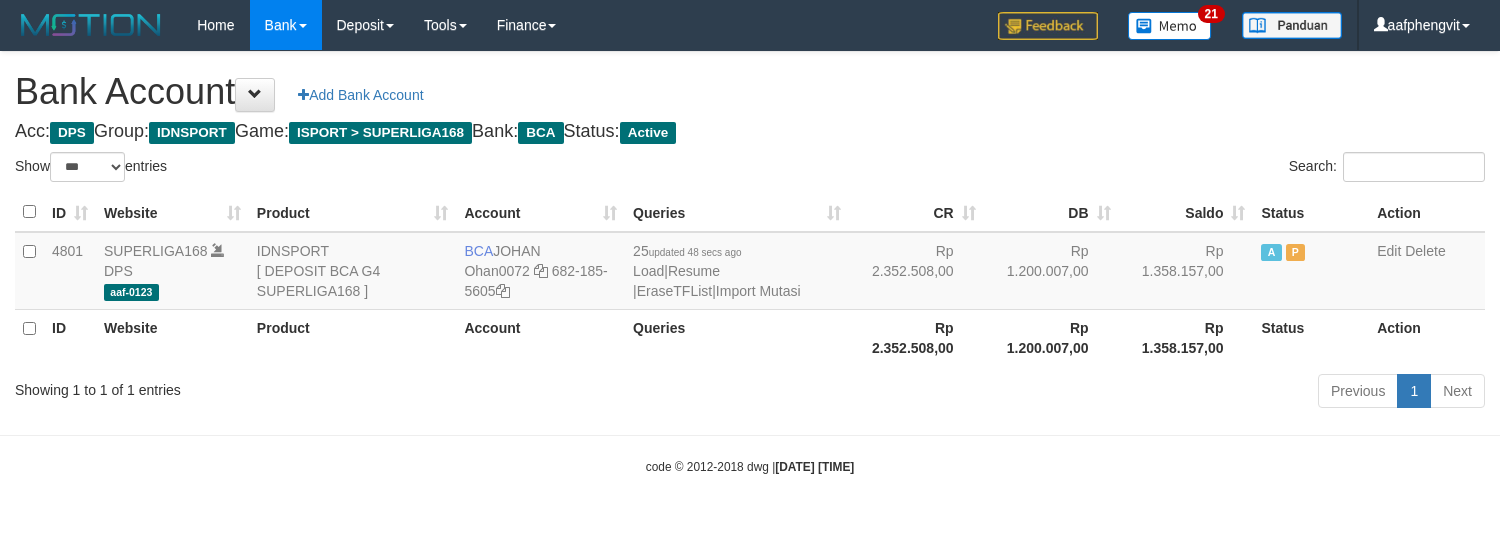 select on "***" 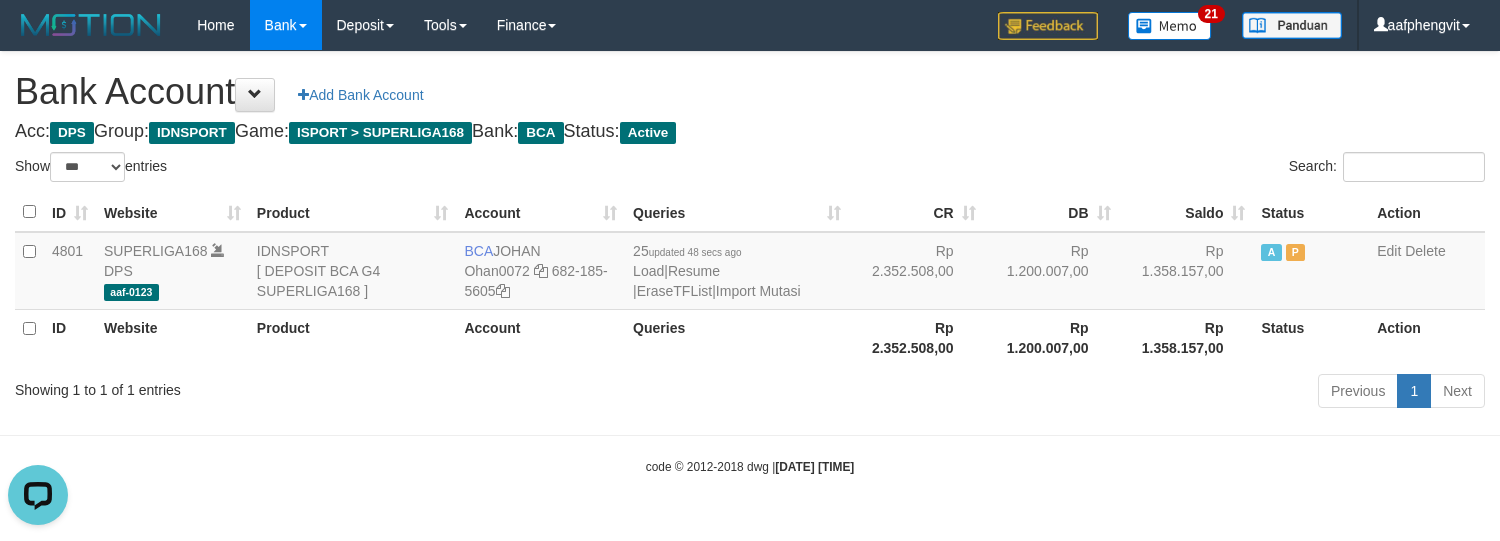 scroll, scrollTop: 0, scrollLeft: 0, axis: both 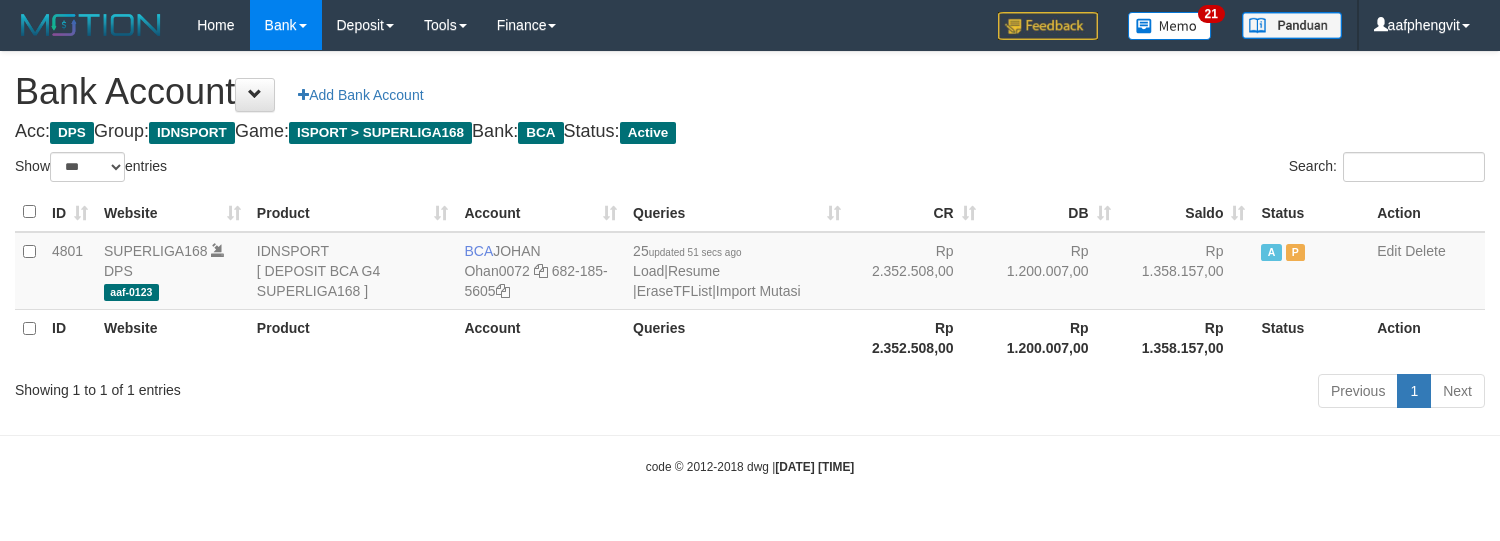 select on "***" 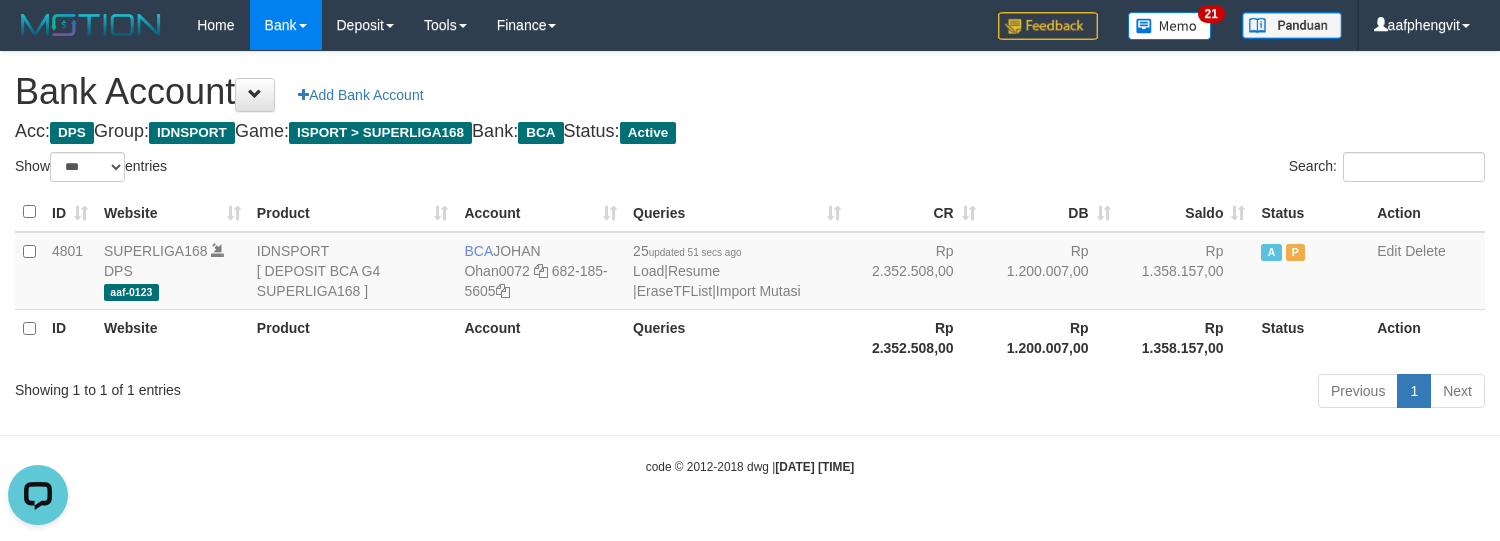 scroll, scrollTop: 0, scrollLeft: 0, axis: both 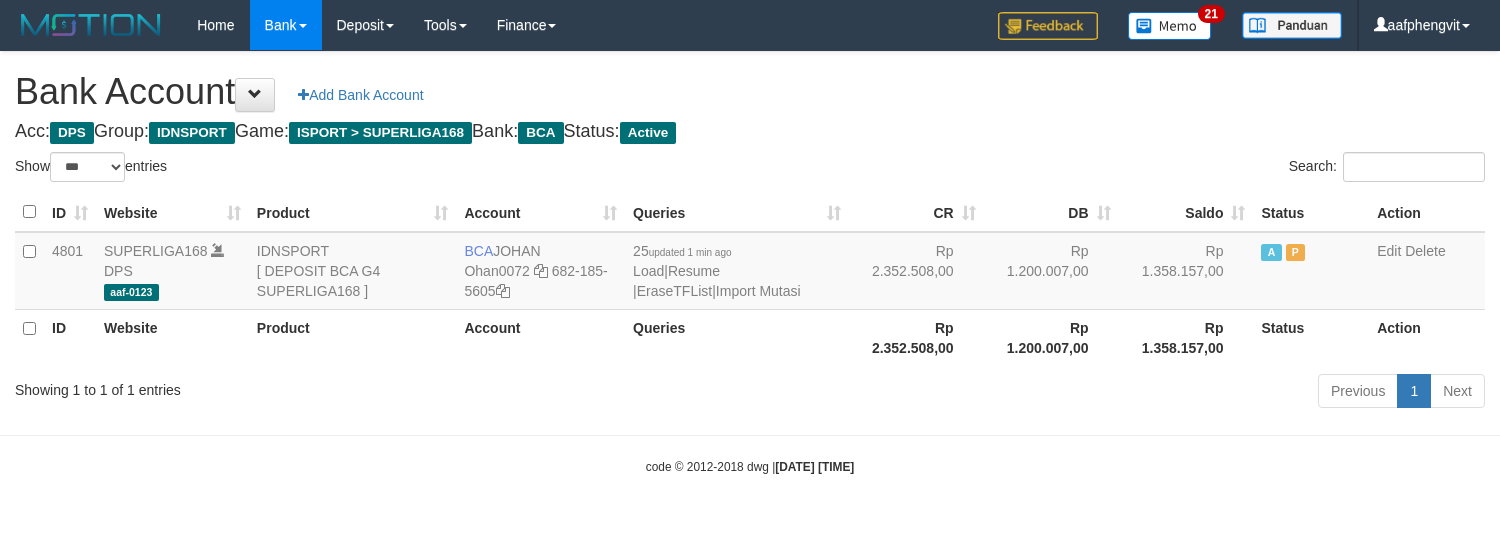 select on "***" 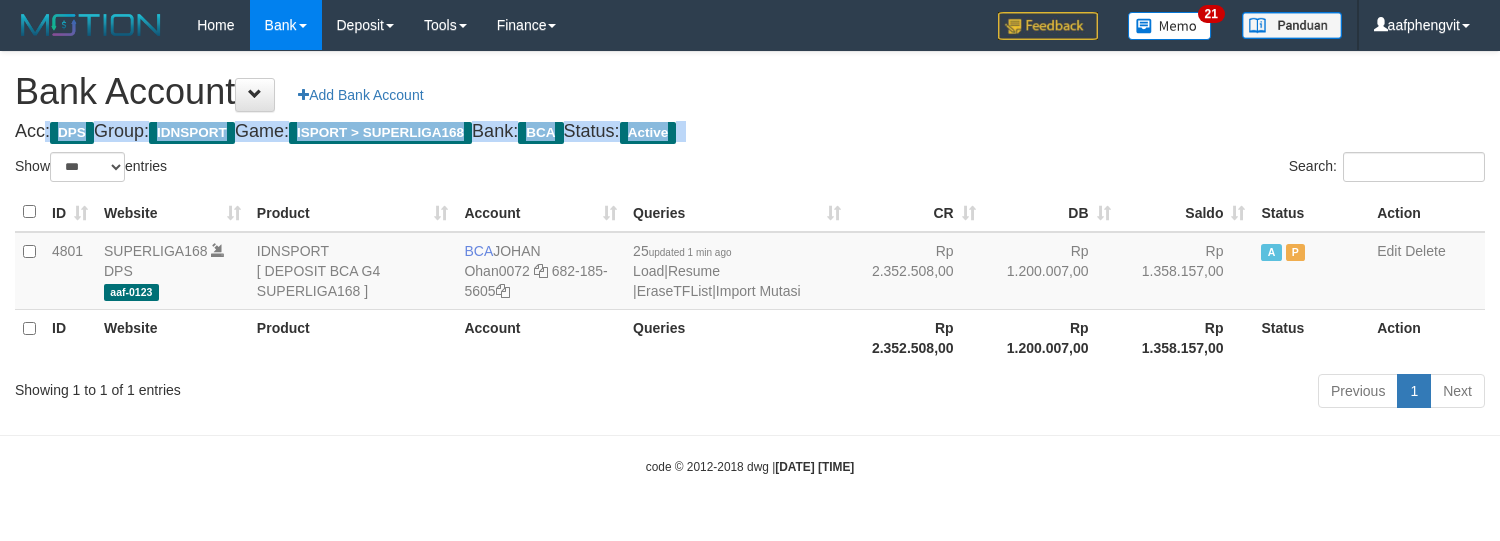 click on "Acc: 										 DPS
Group:   IDNSPORT    		Game:   ISPORT > SUPERLIGA168    		Bank:   BCA    		Status:  Active" at bounding box center (750, 132) 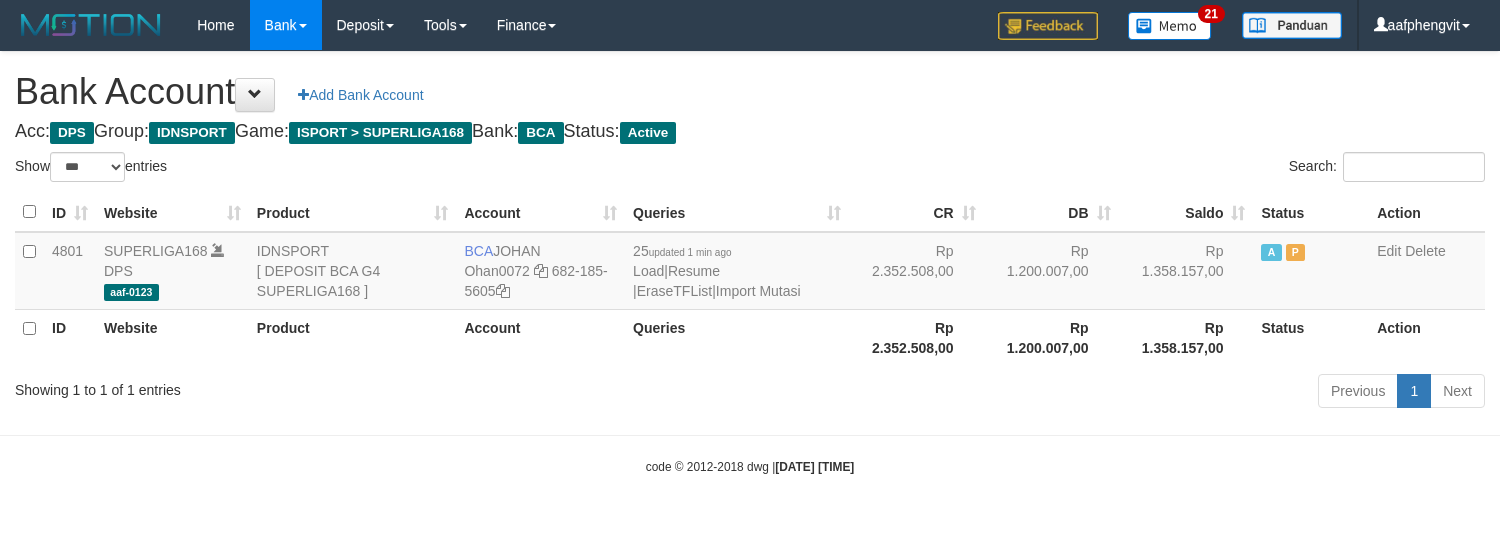 select on "***" 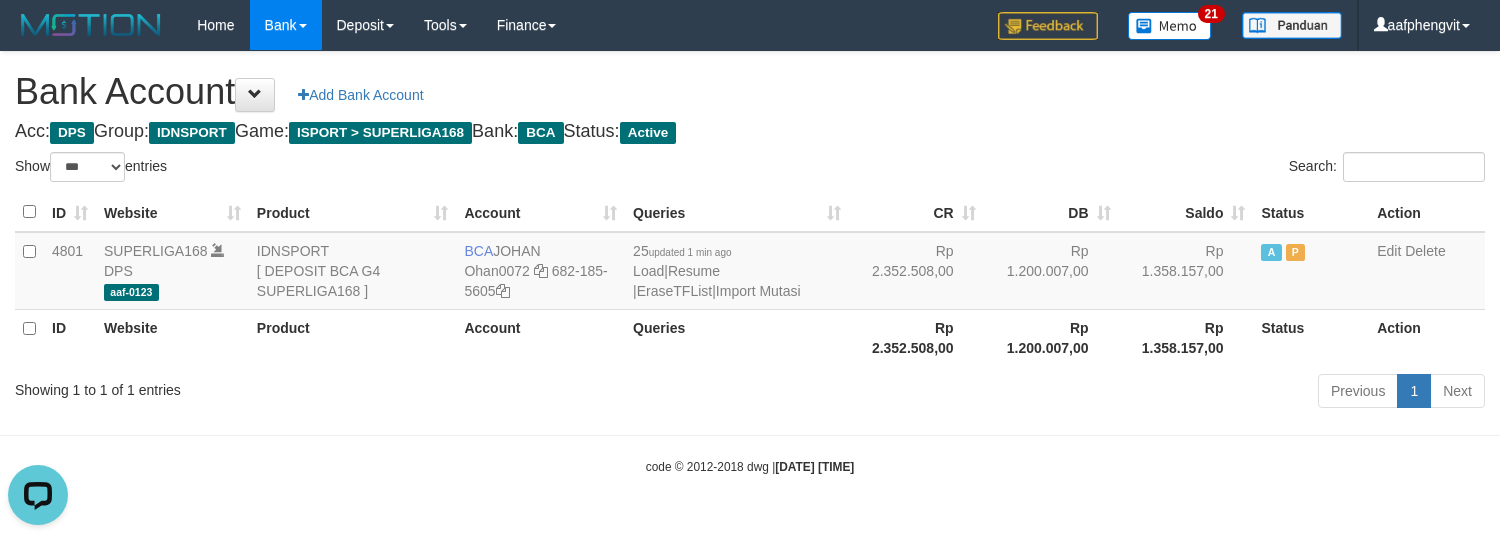 scroll, scrollTop: 0, scrollLeft: 0, axis: both 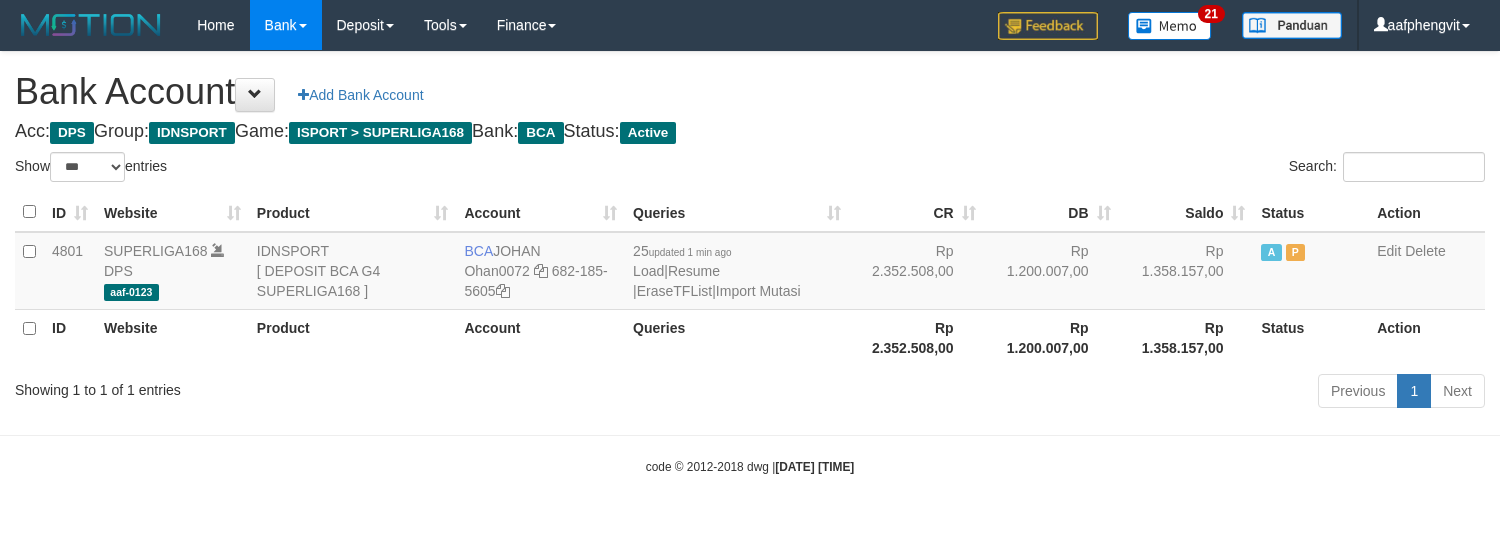 select on "***" 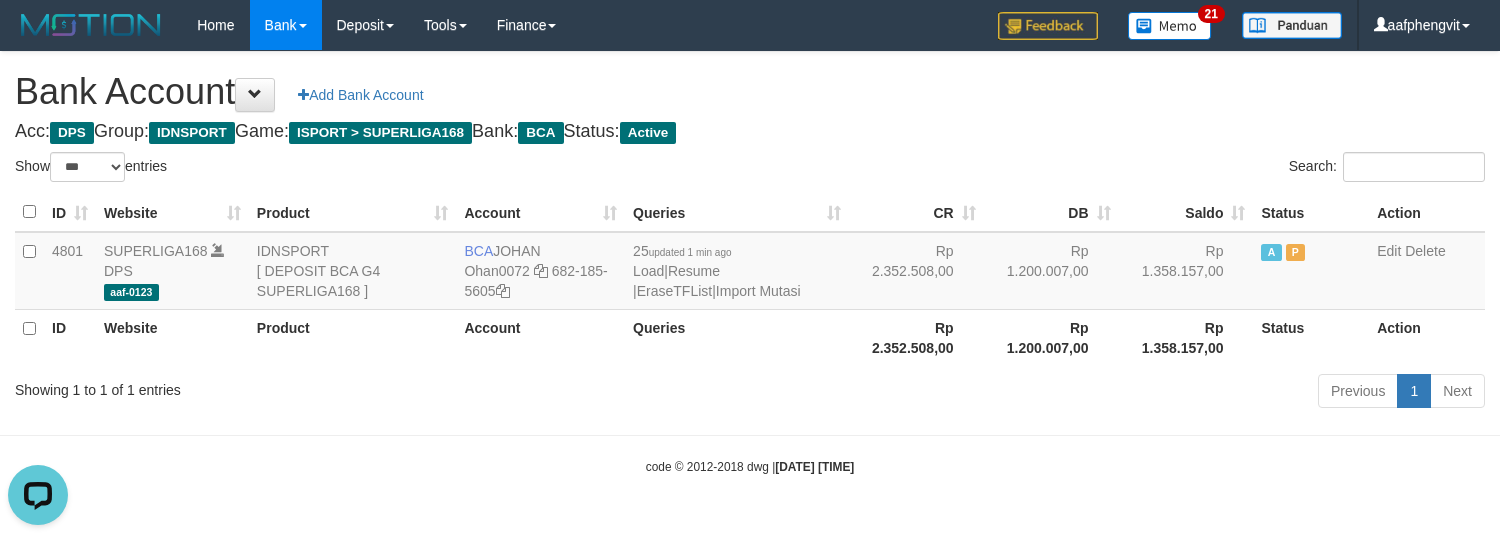 scroll, scrollTop: 0, scrollLeft: 0, axis: both 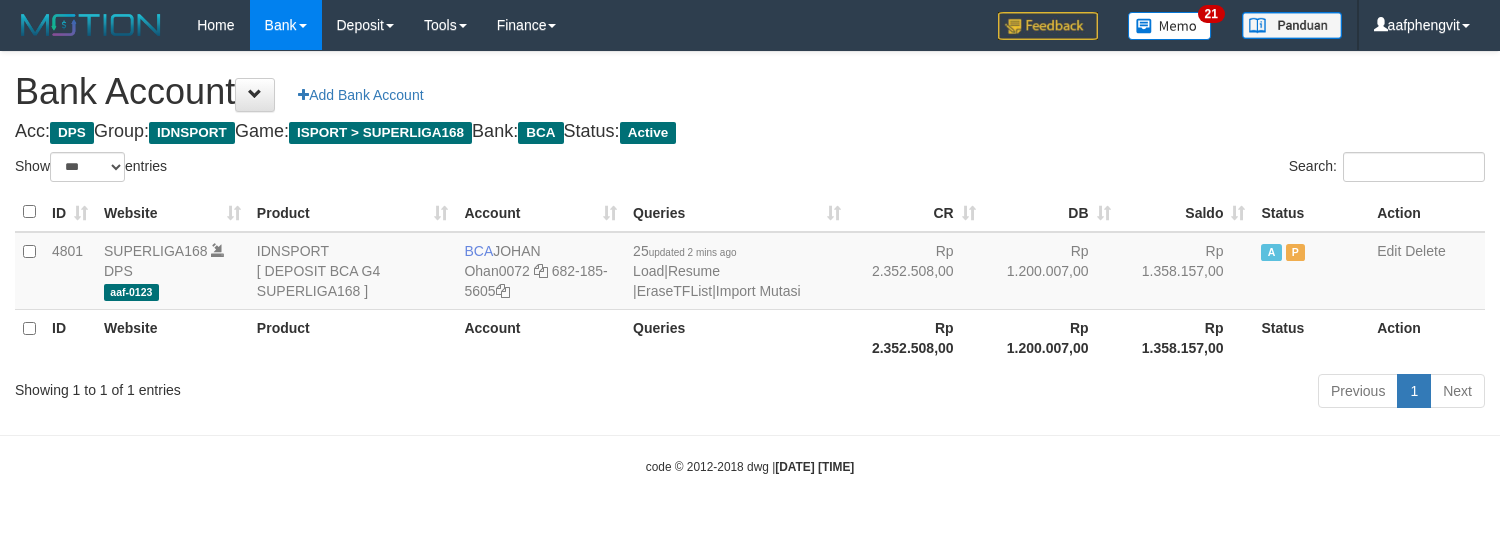 select on "***" 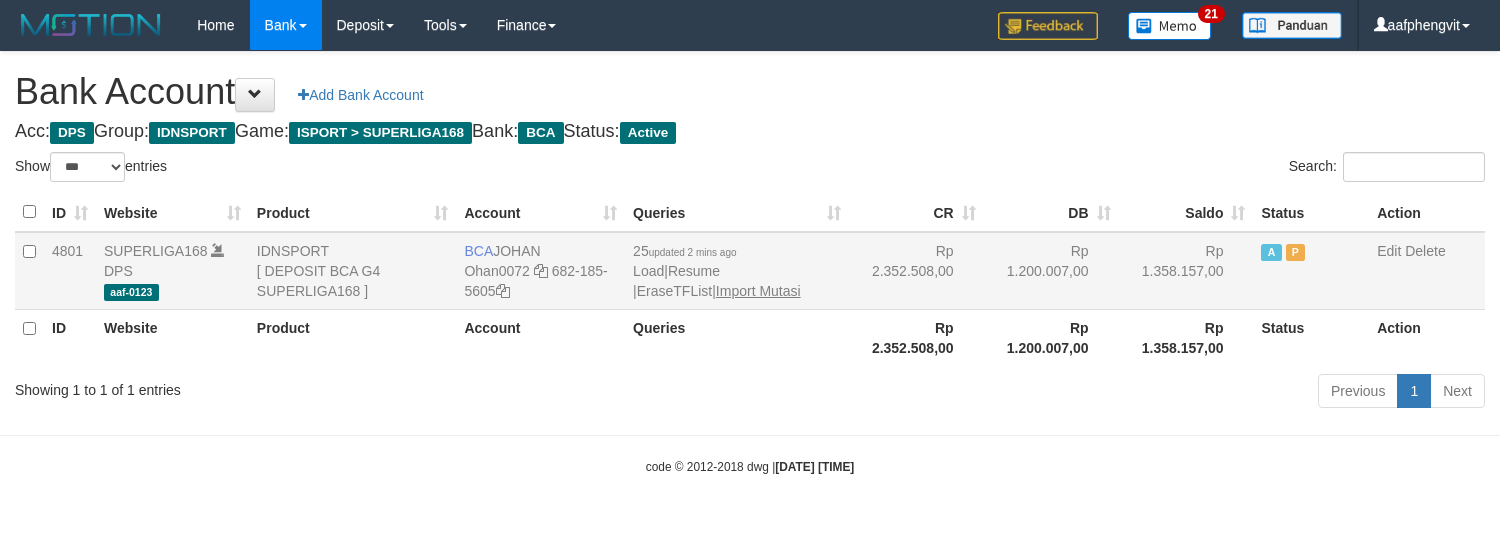 scroll, scrollTop: 0, scrollLeft: 0, axis: both 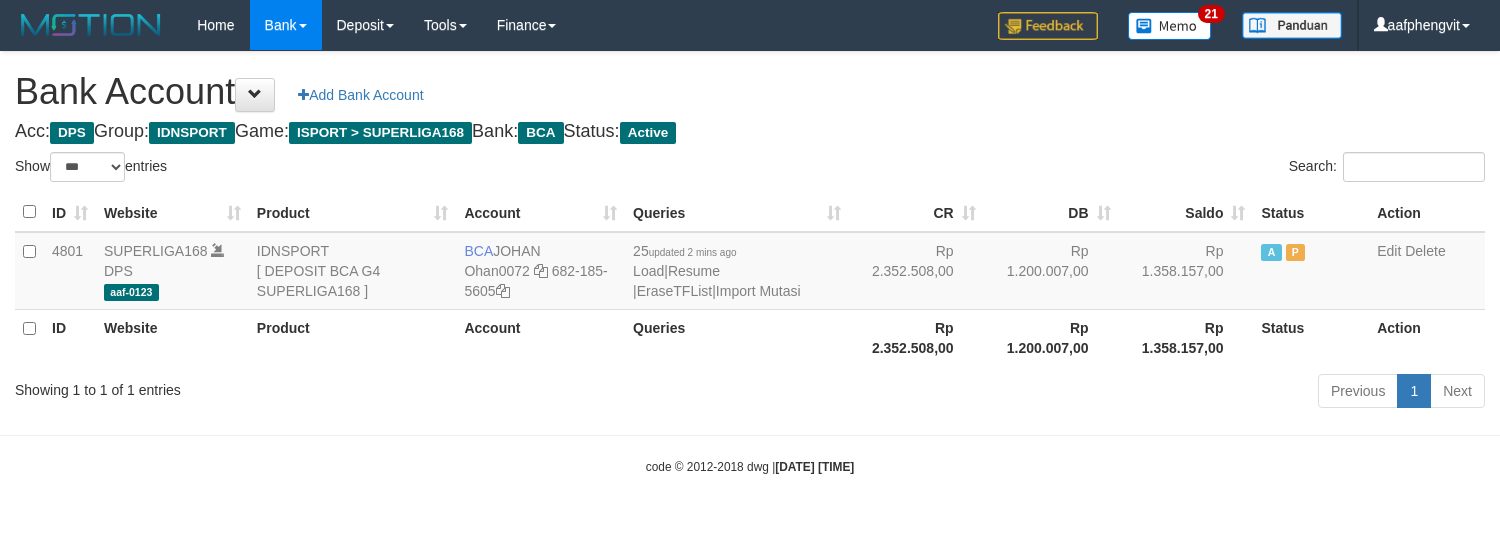 select on "***" 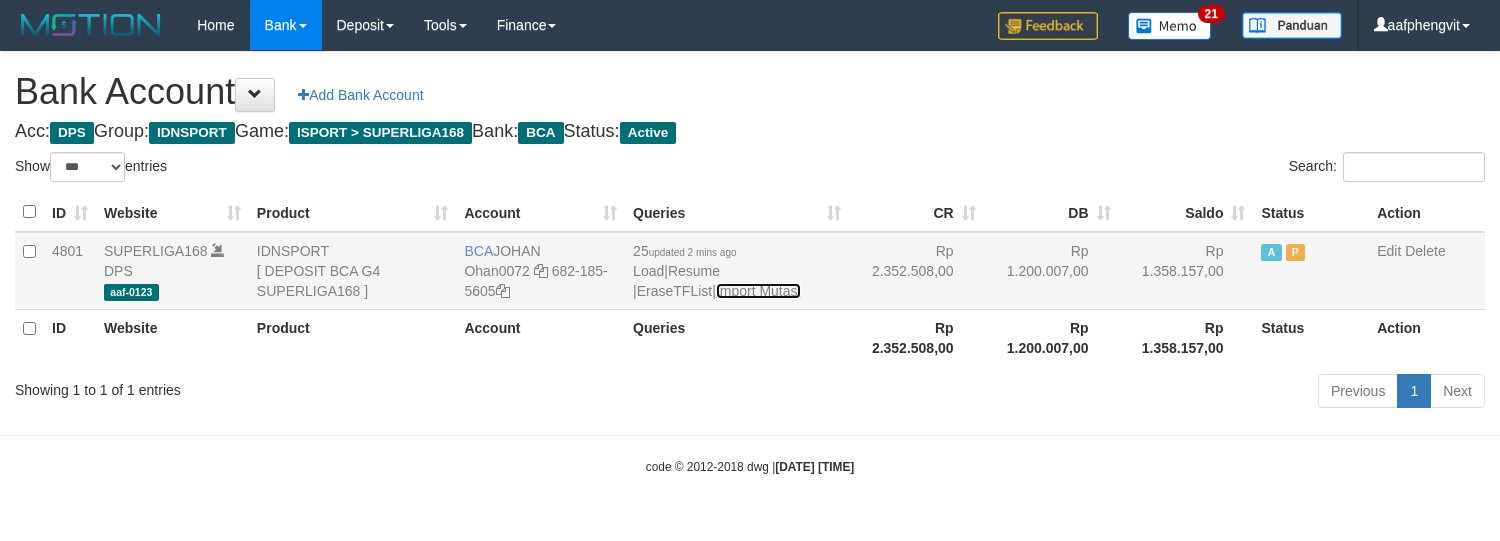 click on "Import Mutasi" at bounding box center [758, 291] 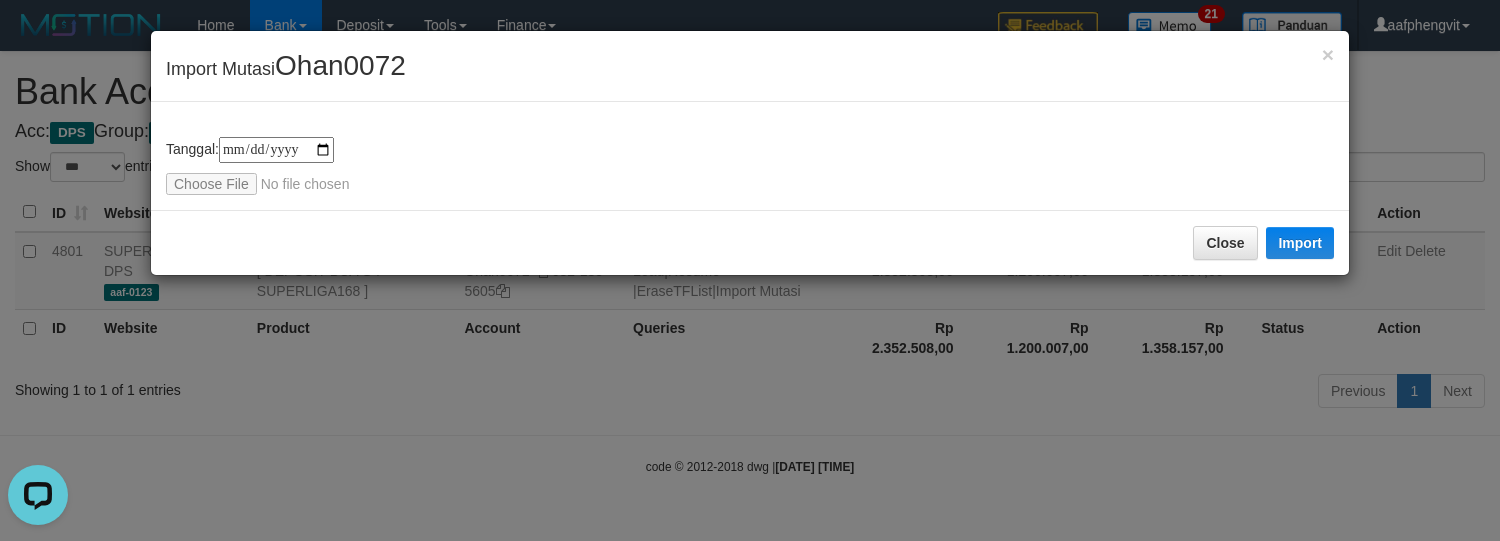 scroll, scrollTop: 0, scrollLeft: 0, axis: both 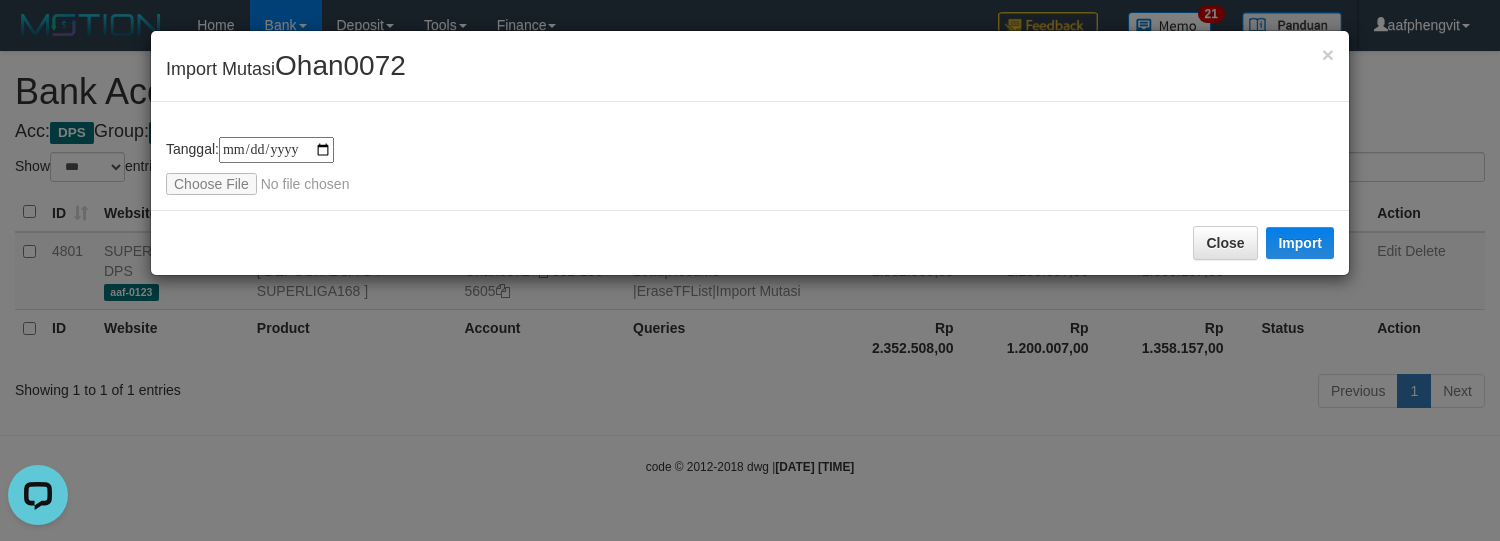 type on "**********" 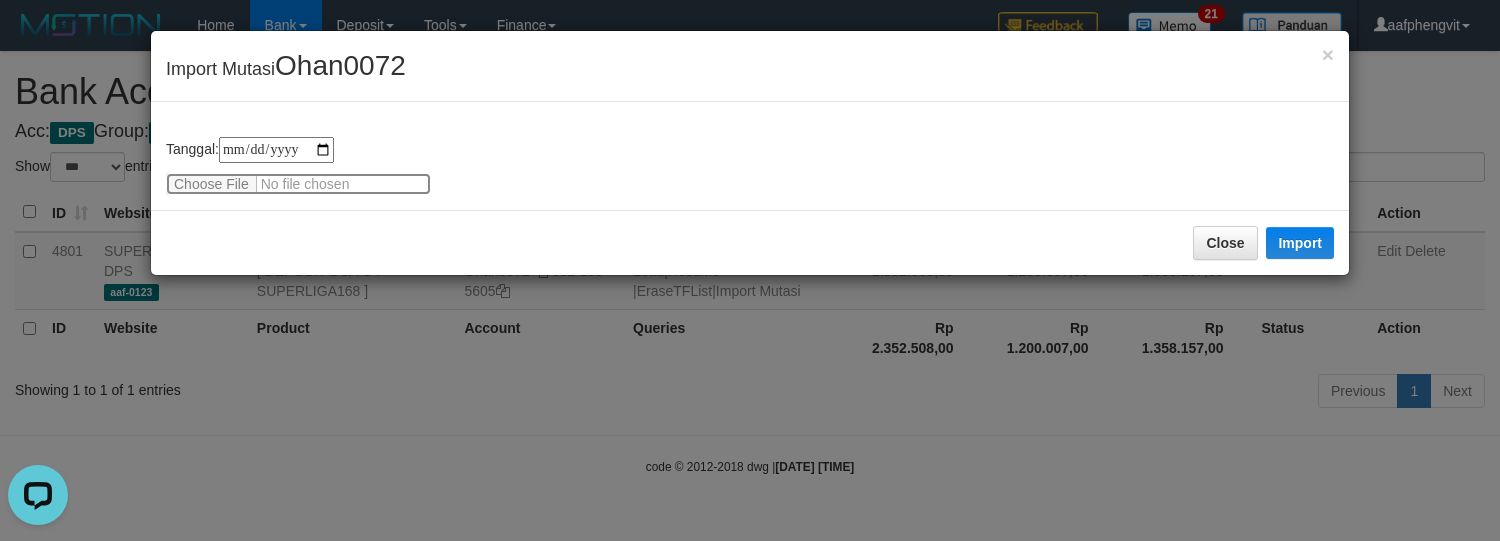 click at bounding box center (298, 184) 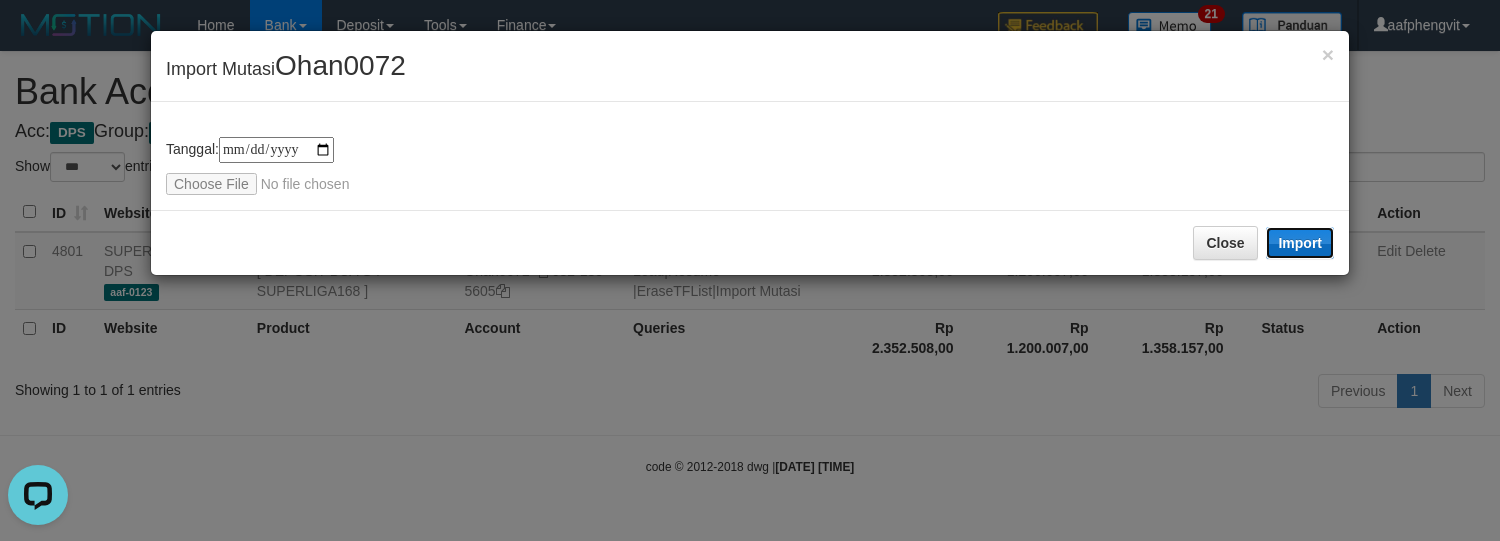click on "Import" at bounding box center (1300, 243) 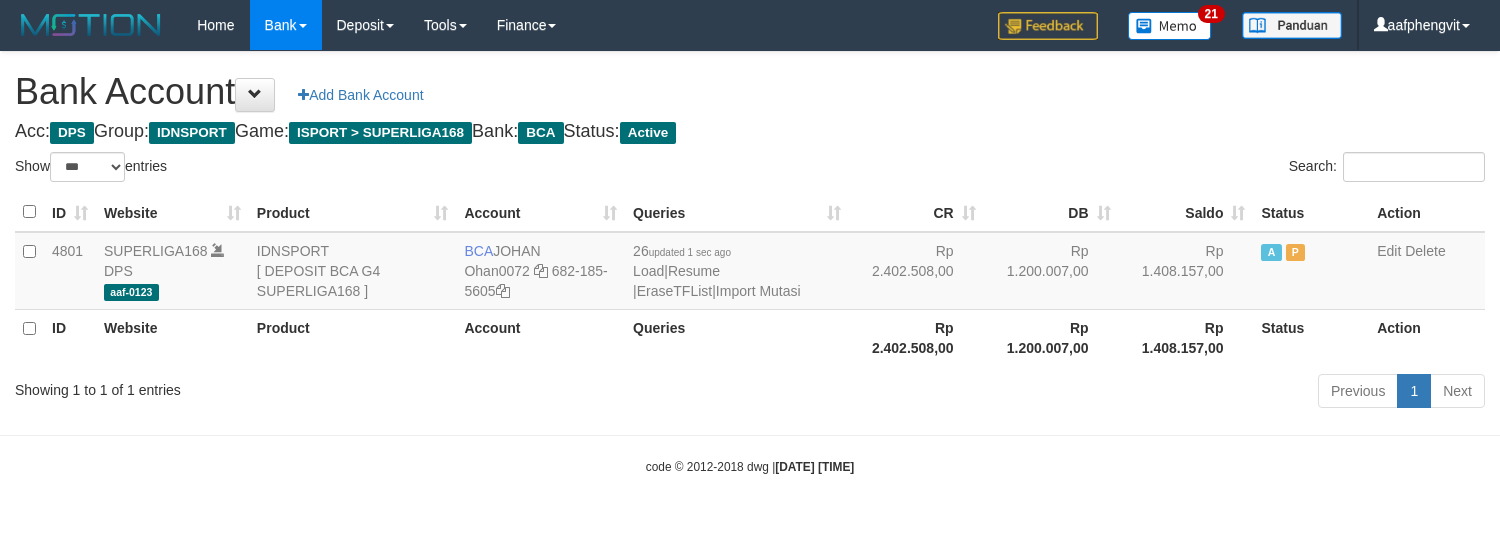 select on "***" 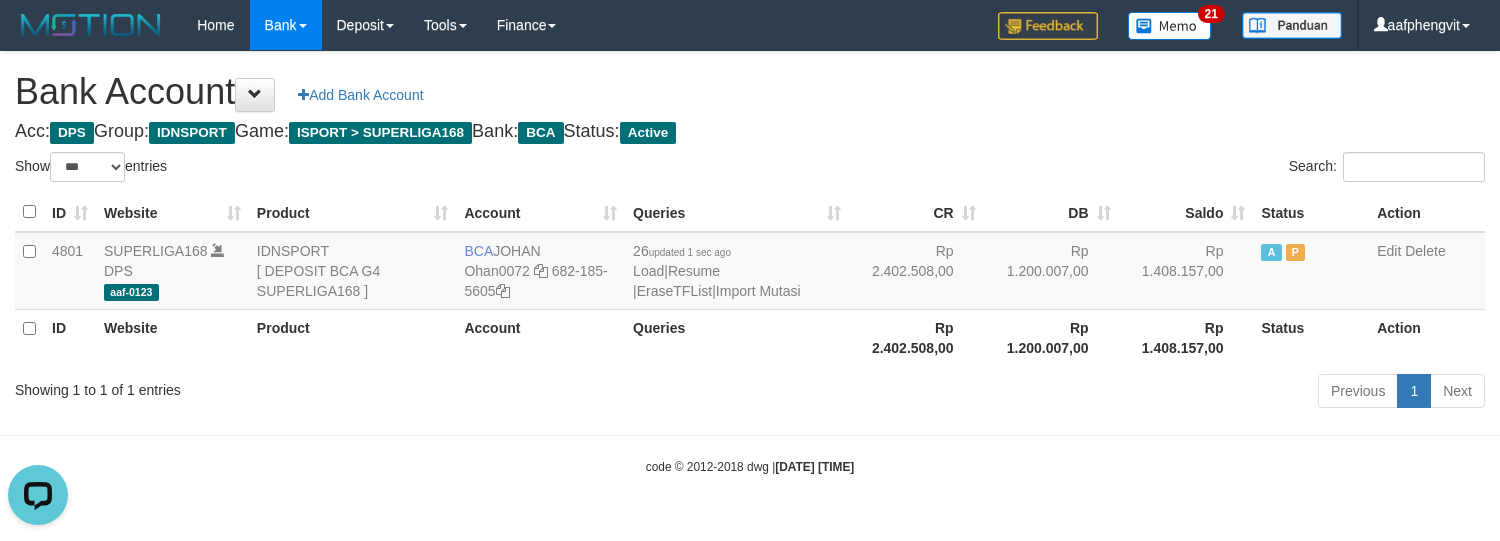scroll, scrollTop: 0, scrollLeft: 0, axis: both 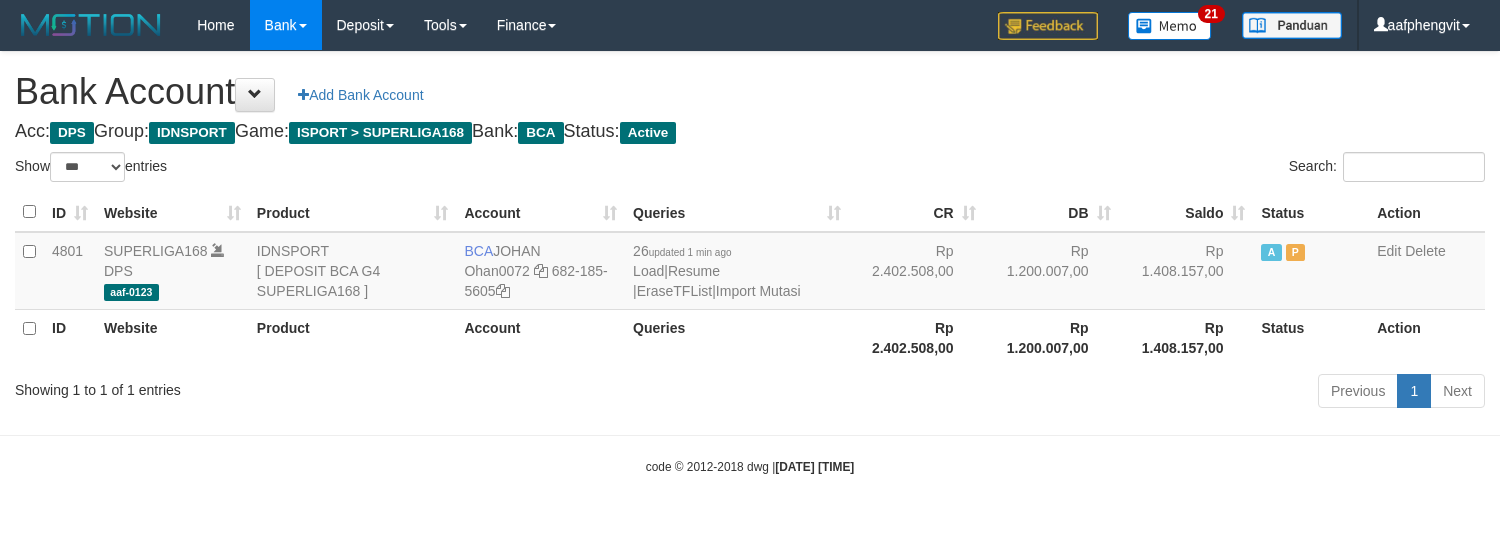 select on "***" 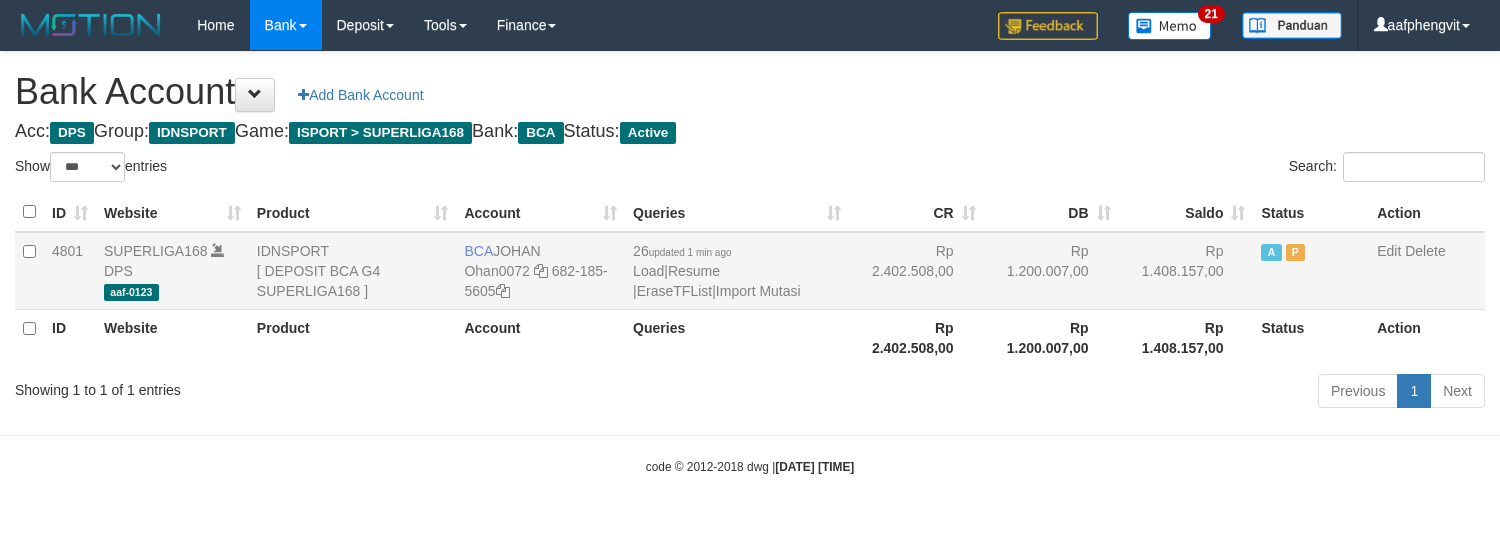 scroll, scrollTop: 0, scrollLeft: 0, axis: both 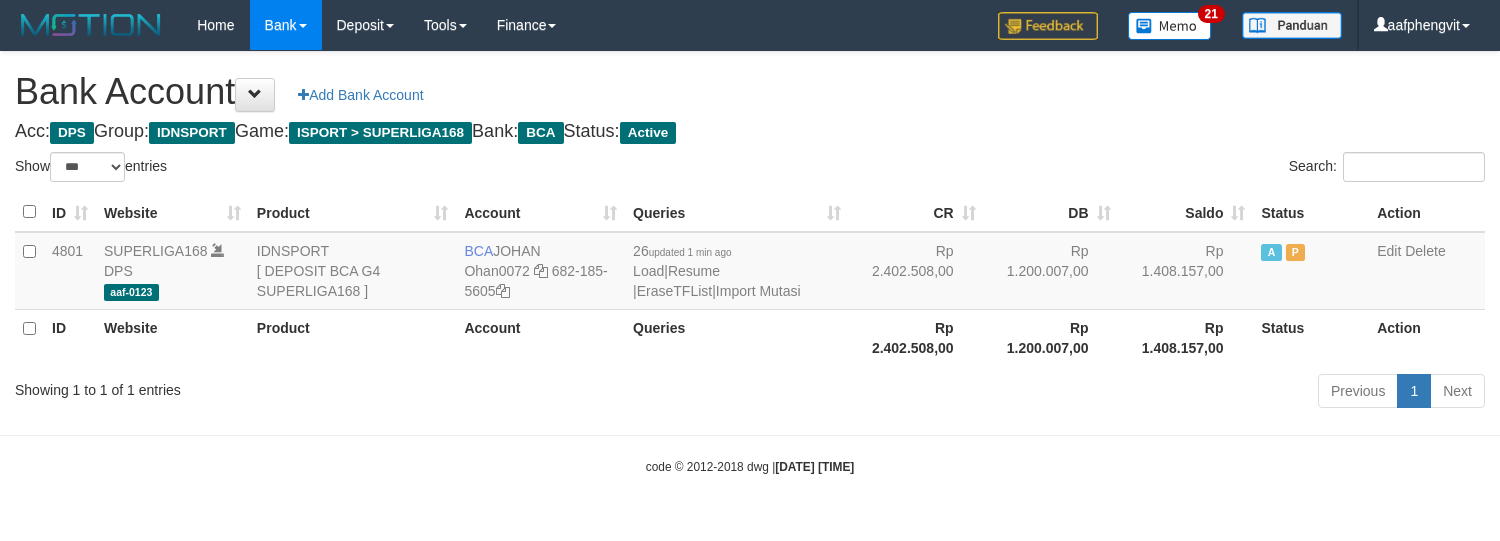 drag, startPoint x: 860, startPoint y: 132, endPoint x: 826, endPoint y: 132, distance: 34 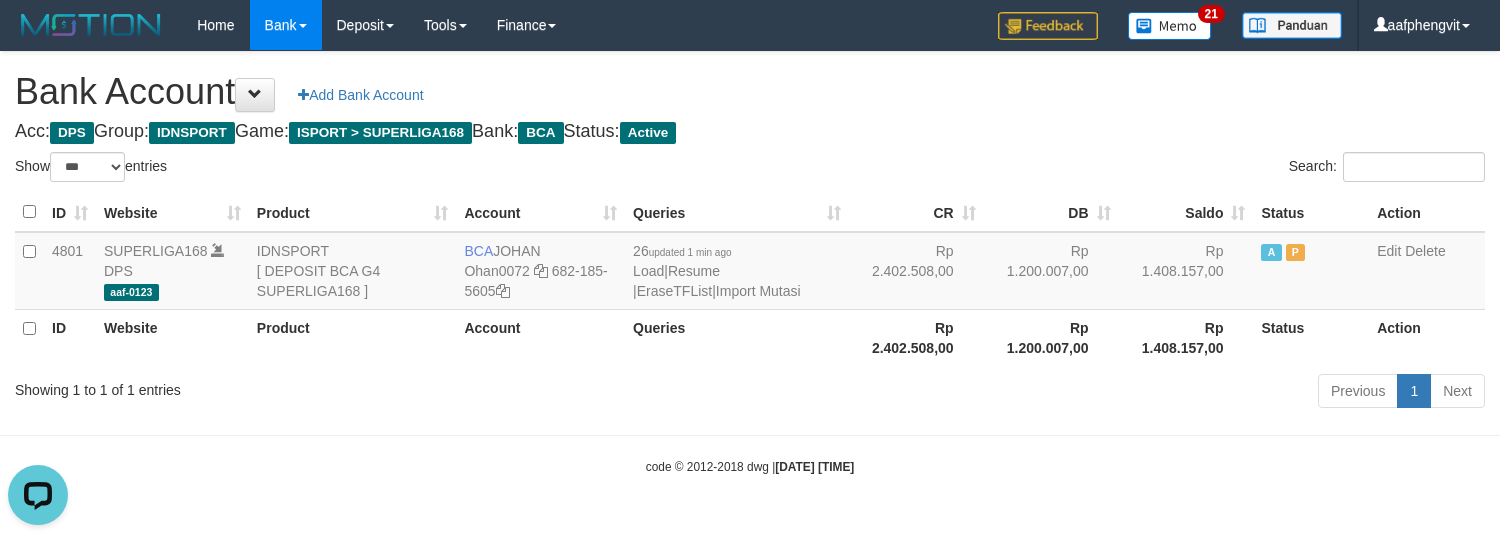 scroll, scrollTop: 0, scrollLeft: 0, axis: both 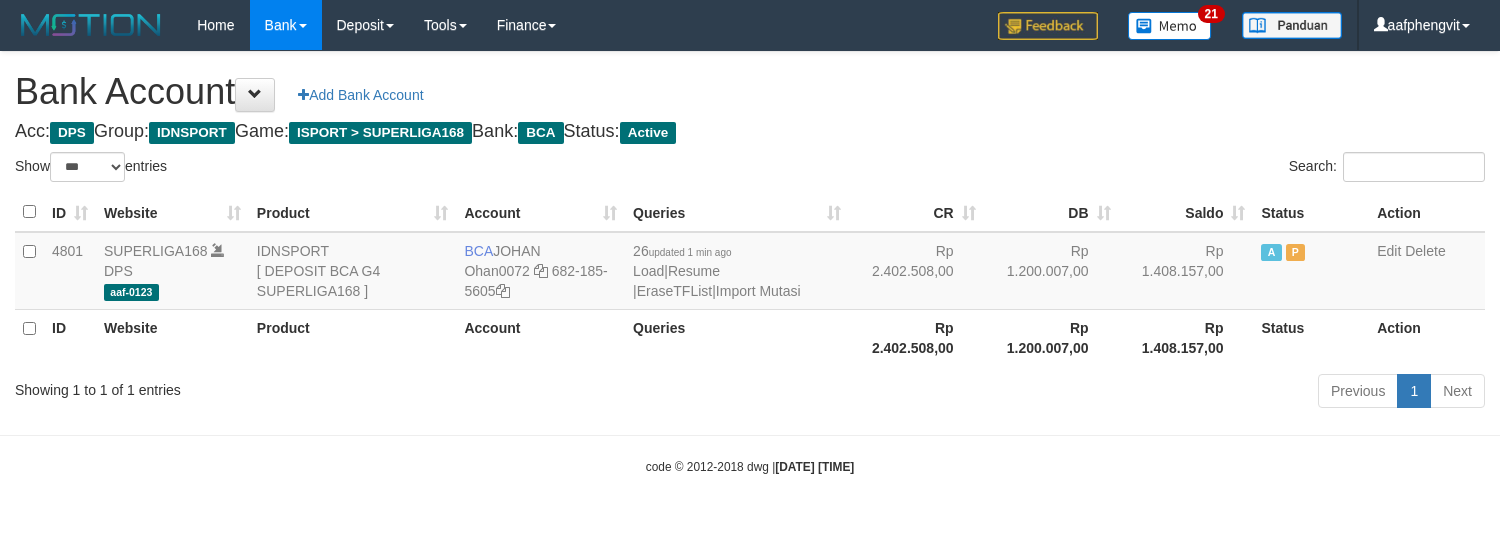 select on "***" 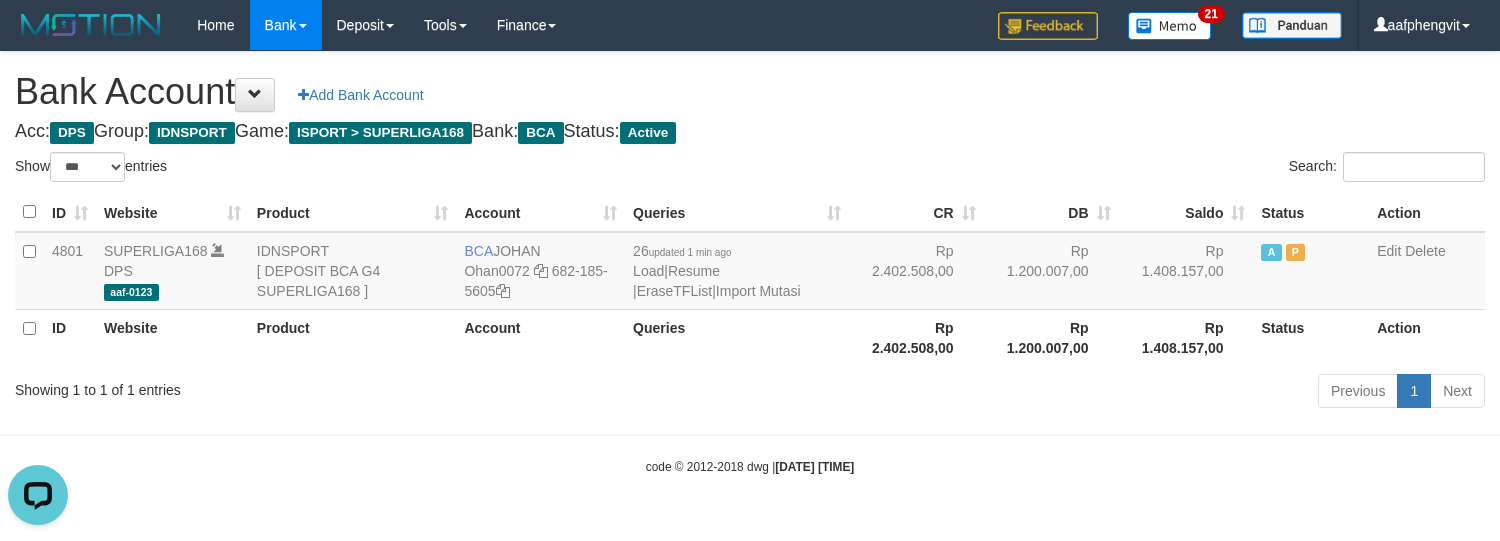 scroll, scrollTop: 0, scrollLeft: 0, axis: both 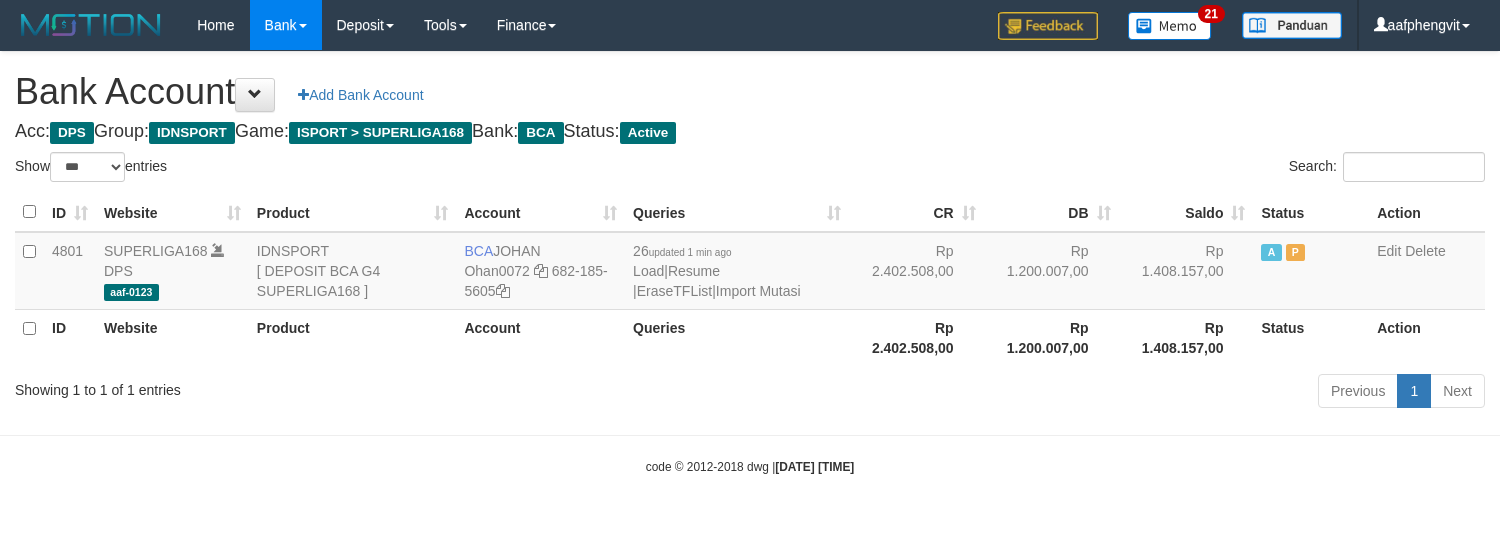 select on "***" 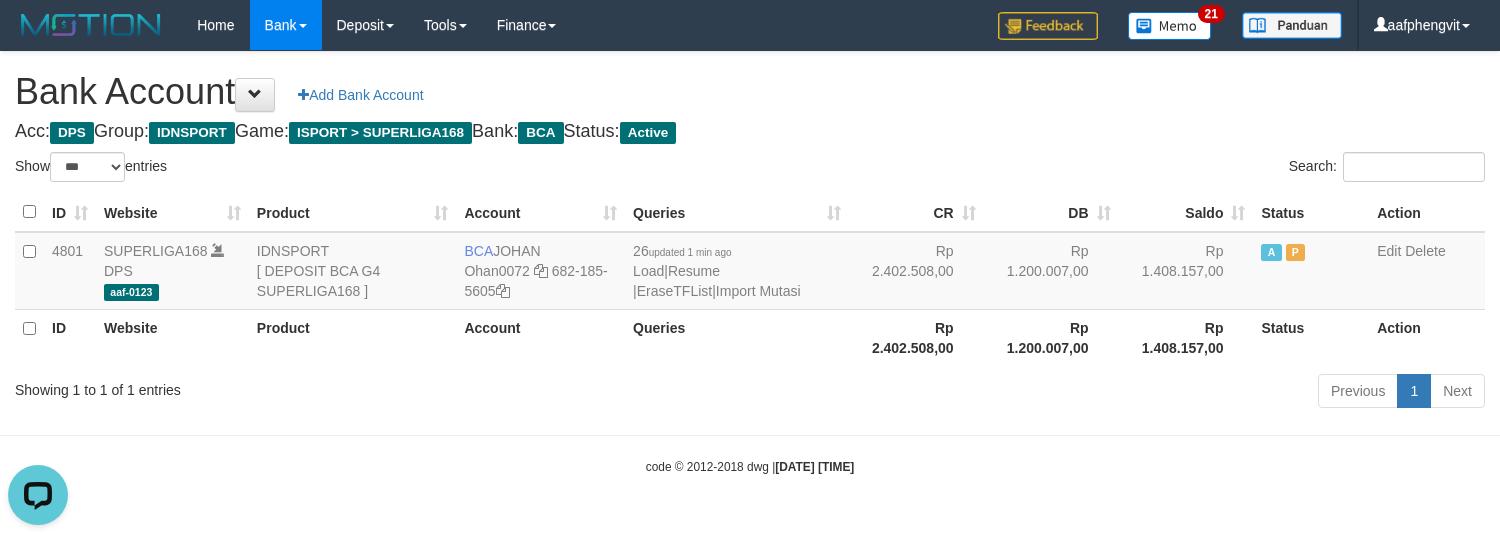 scroll, scrollTop: 0, scrollLeft: 0, axis: both 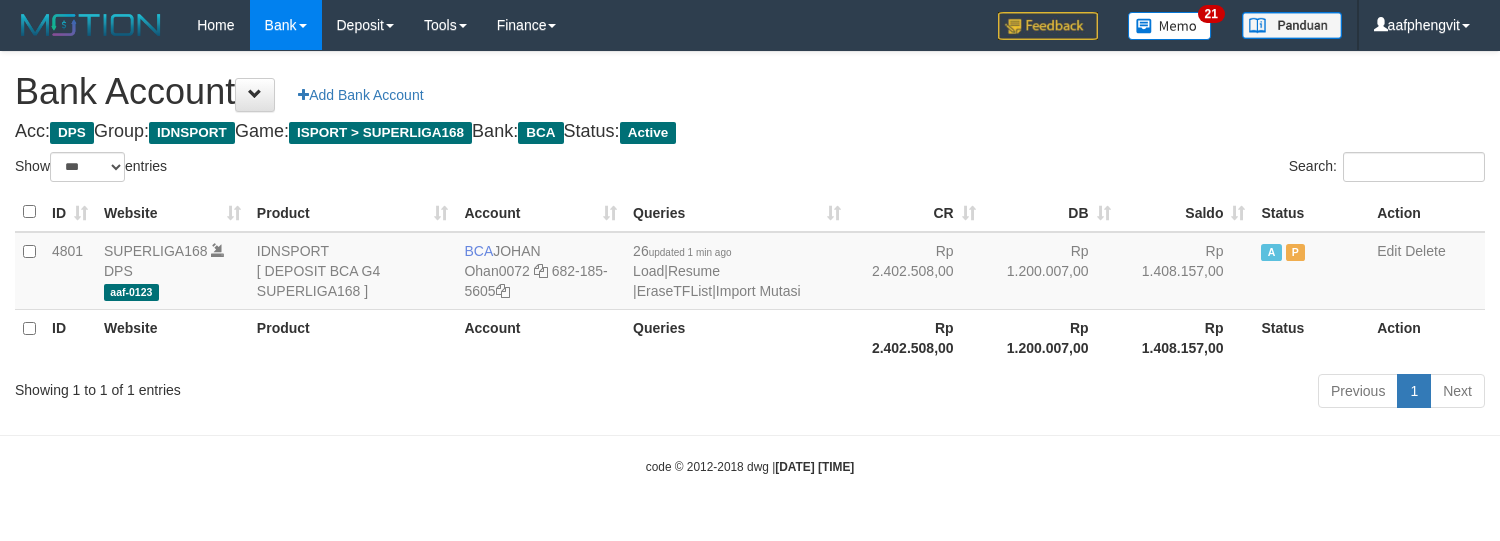 select on "***" 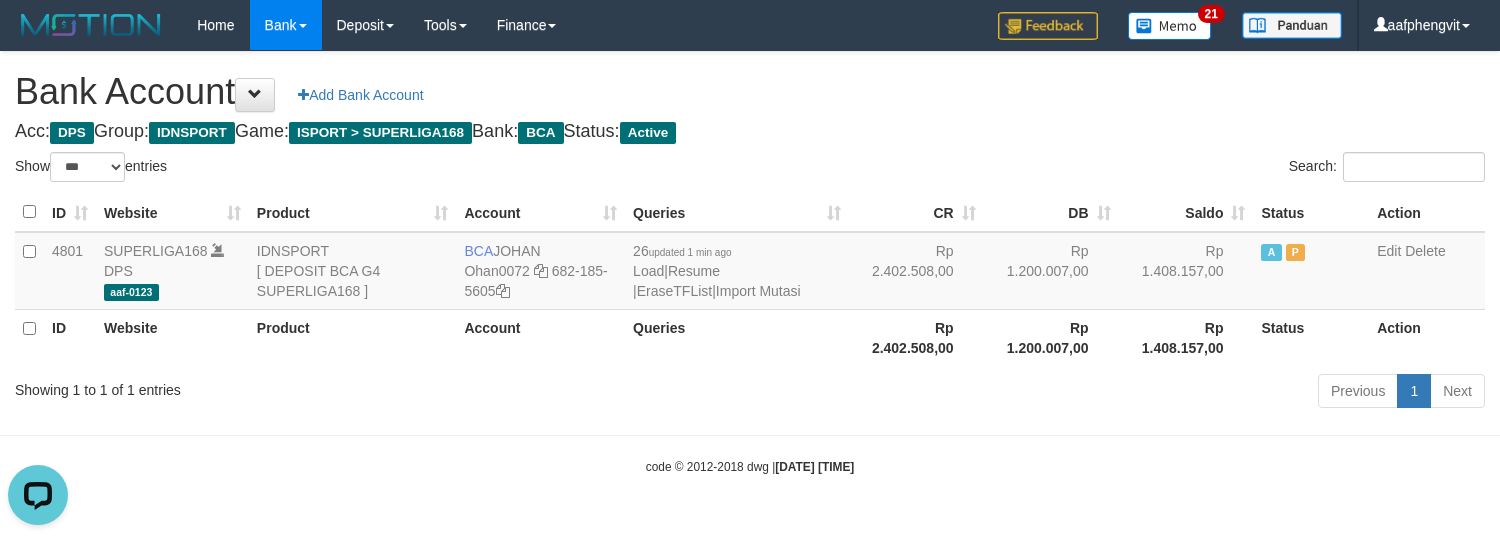 scroll, scrollTop: 0, scrollLeft: 0, axis: both 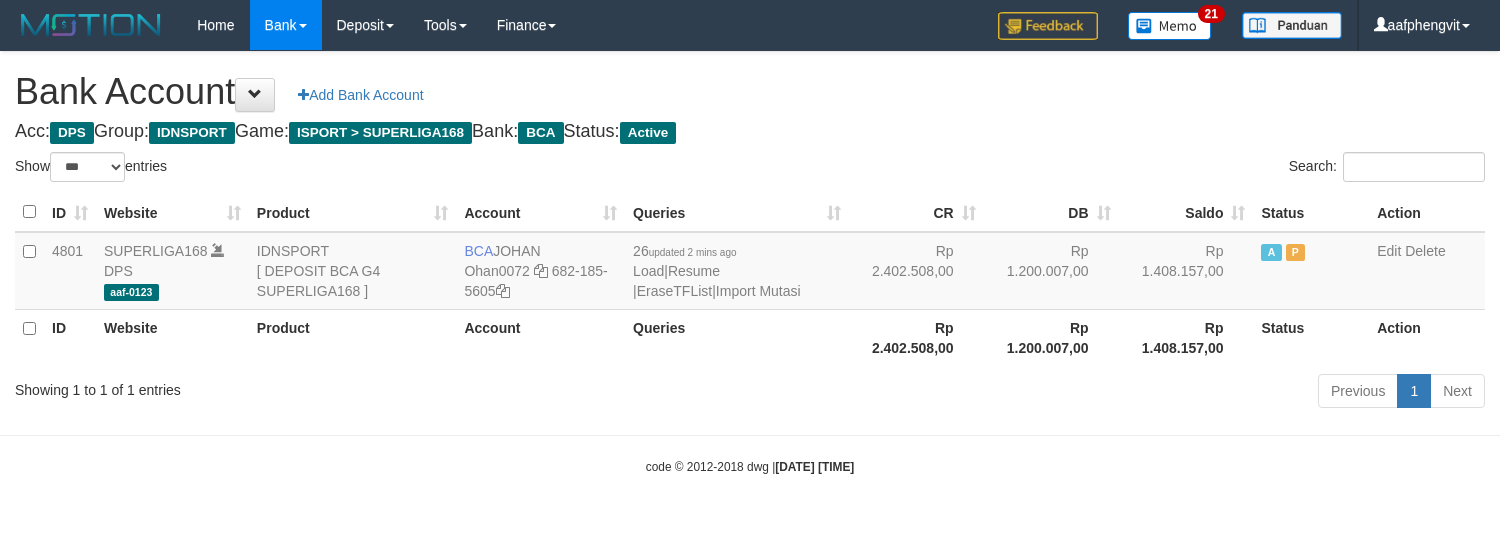 select on "***" 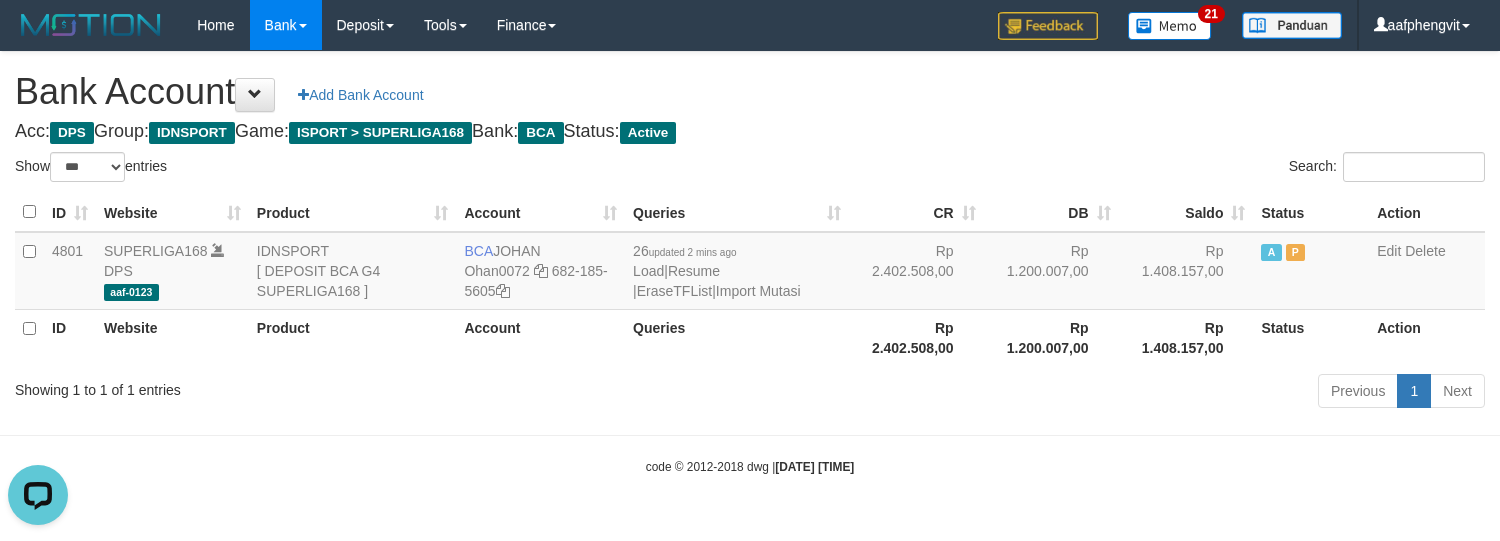 scroll, scrollTop: 0, scrollLeft: 0, axis: both 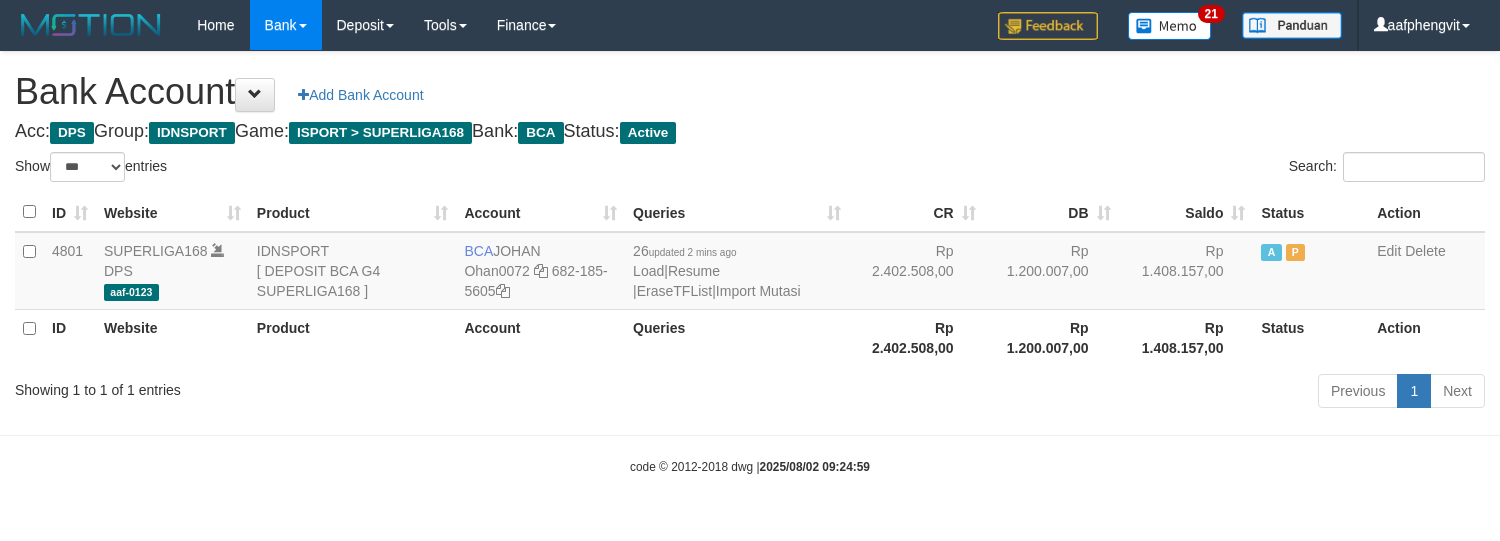 select on "***" 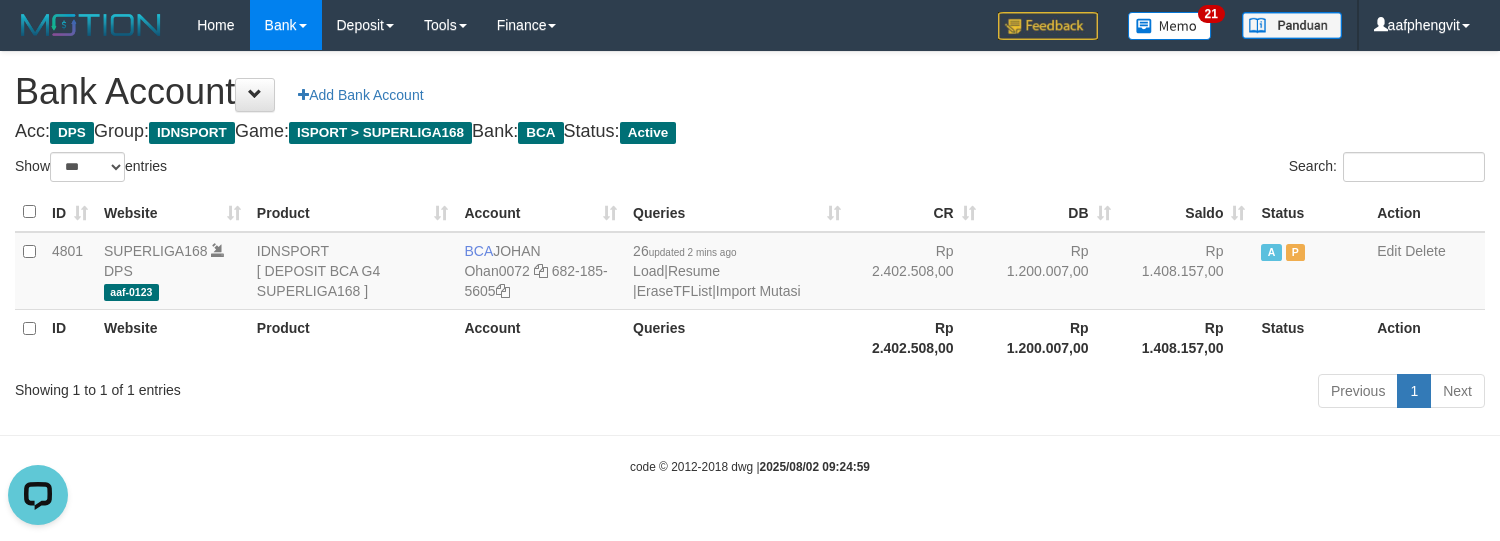 scroll, scrollTop: 0, scrollLeft: 0, axis: both 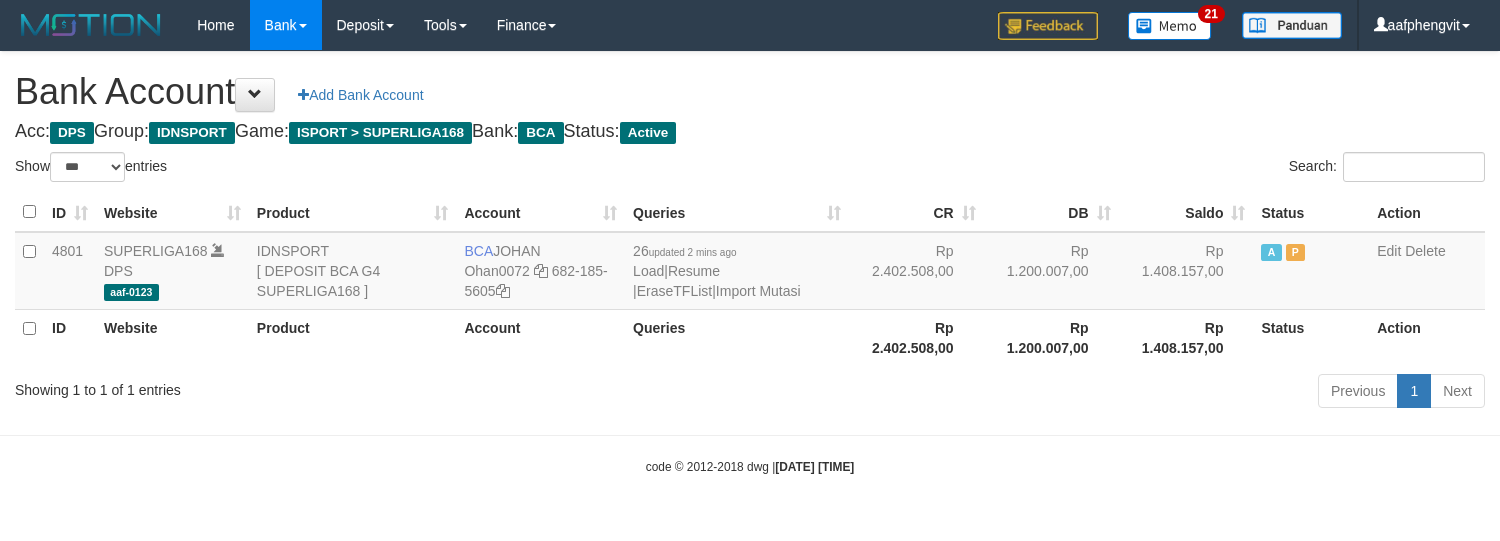 select on "***" 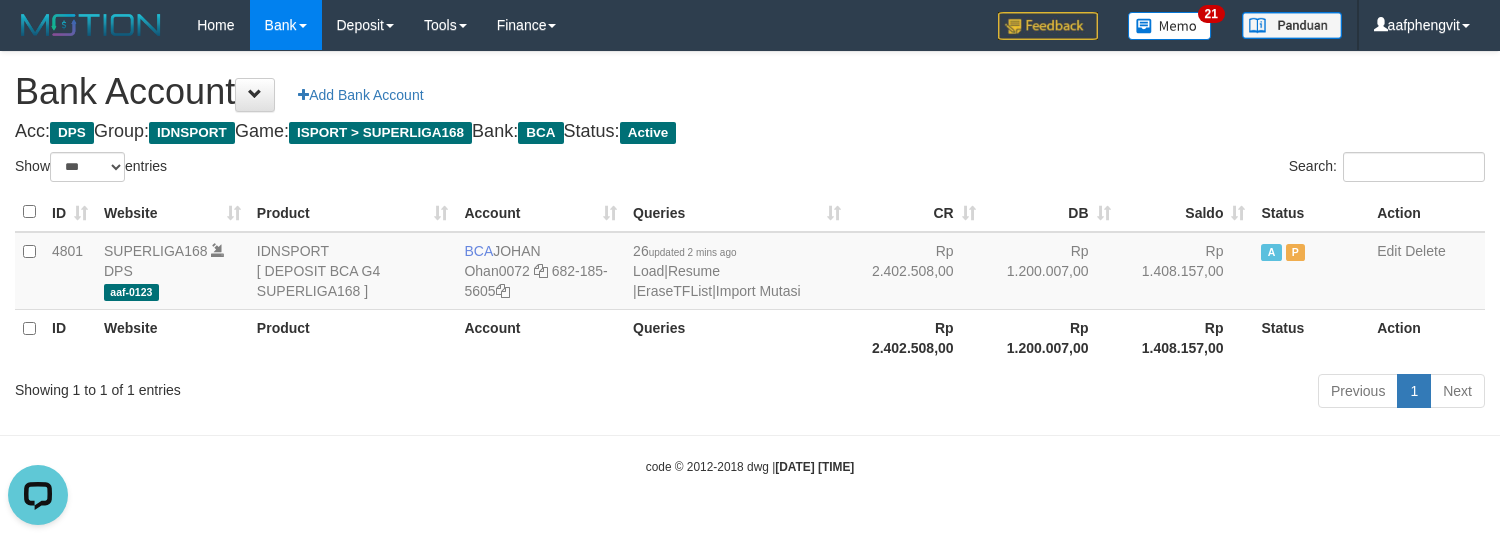 scroll, scrollTop: 0, scrollLeft: 0, axis: both 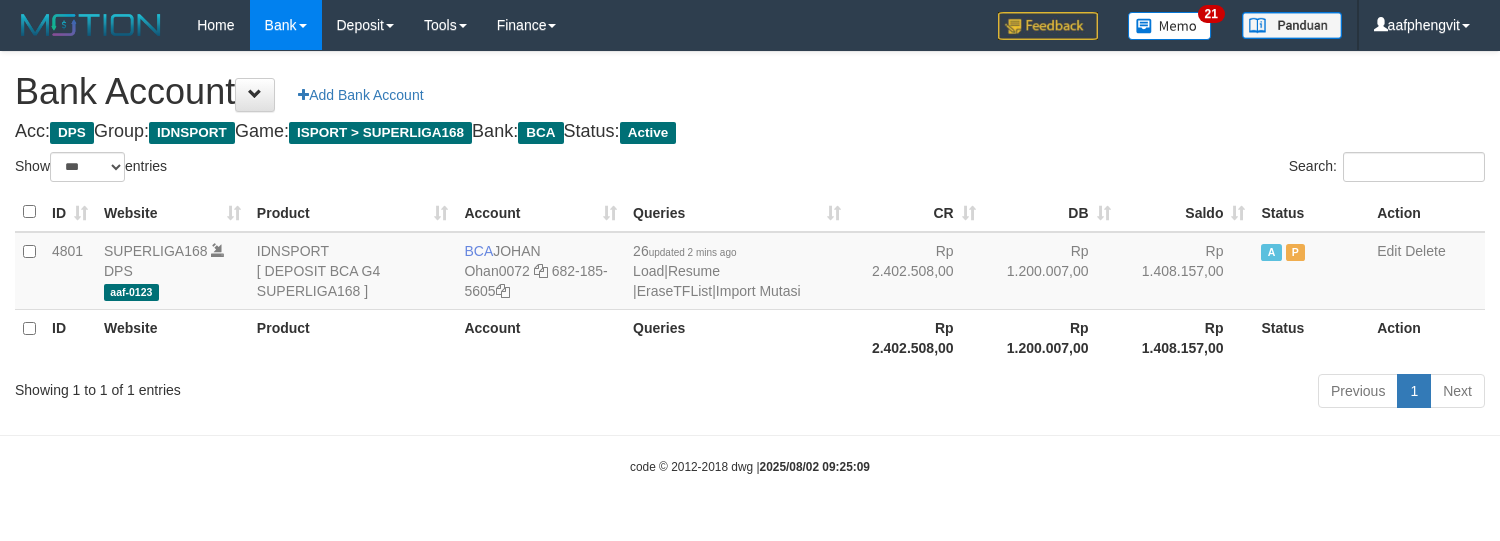 select on "***" 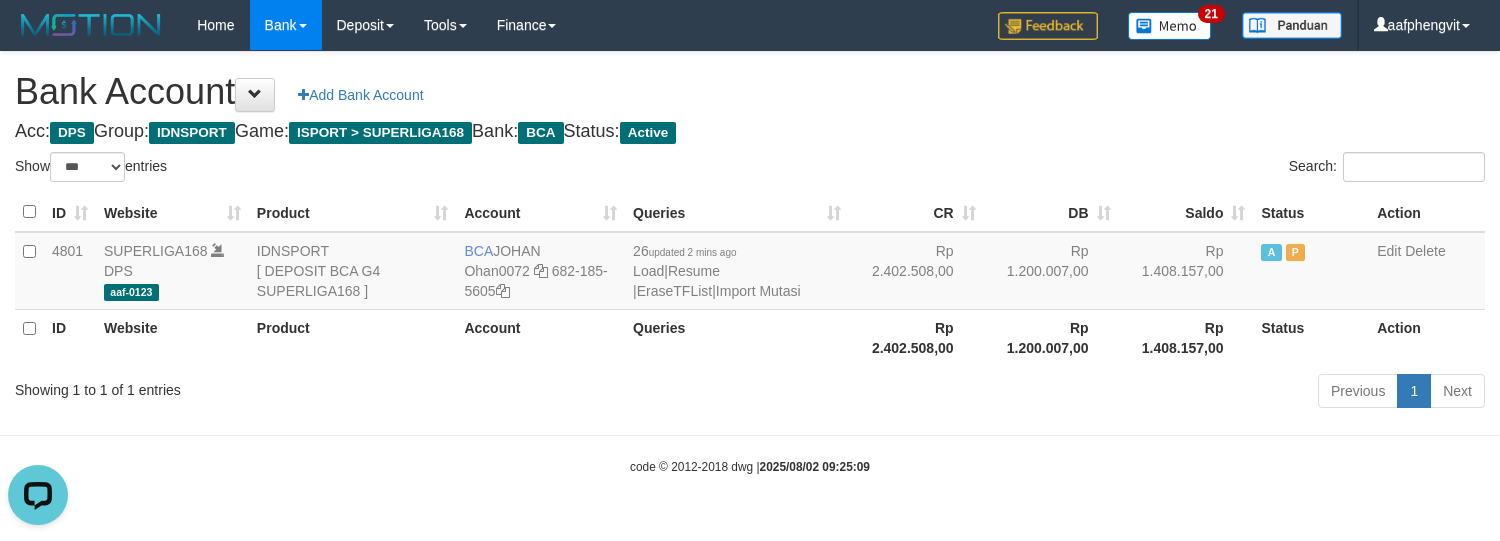 scroll, scrollTop: 0, scrollLeft: 0, axis: both 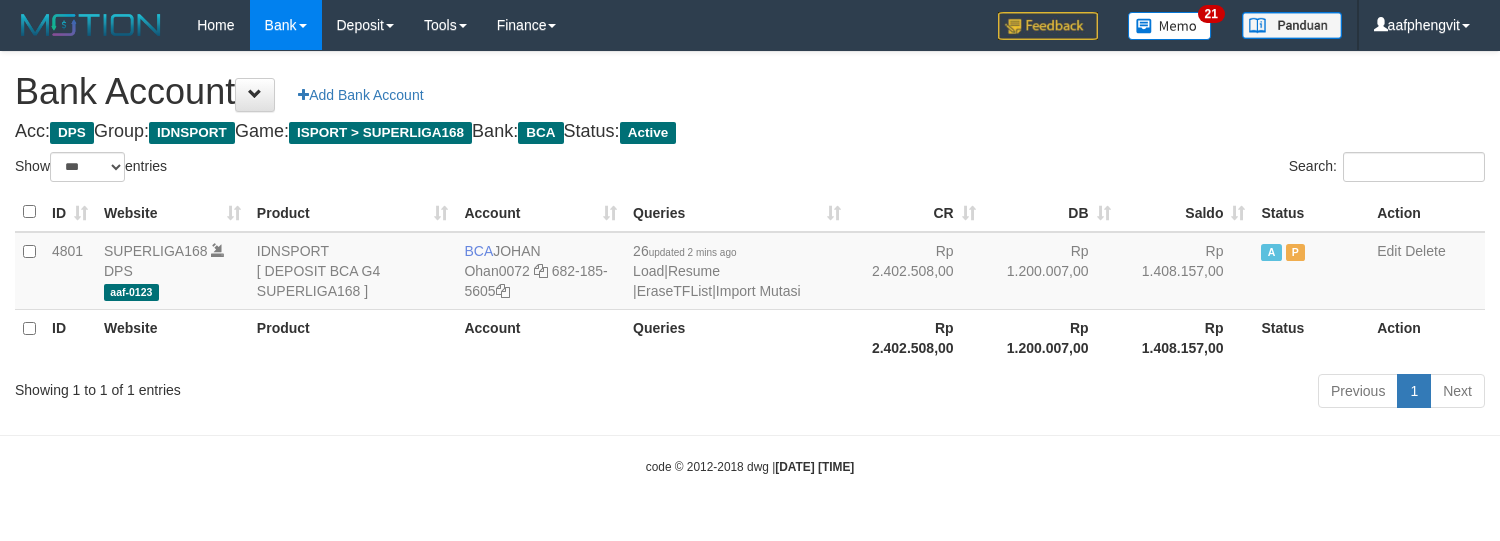 select on "***" 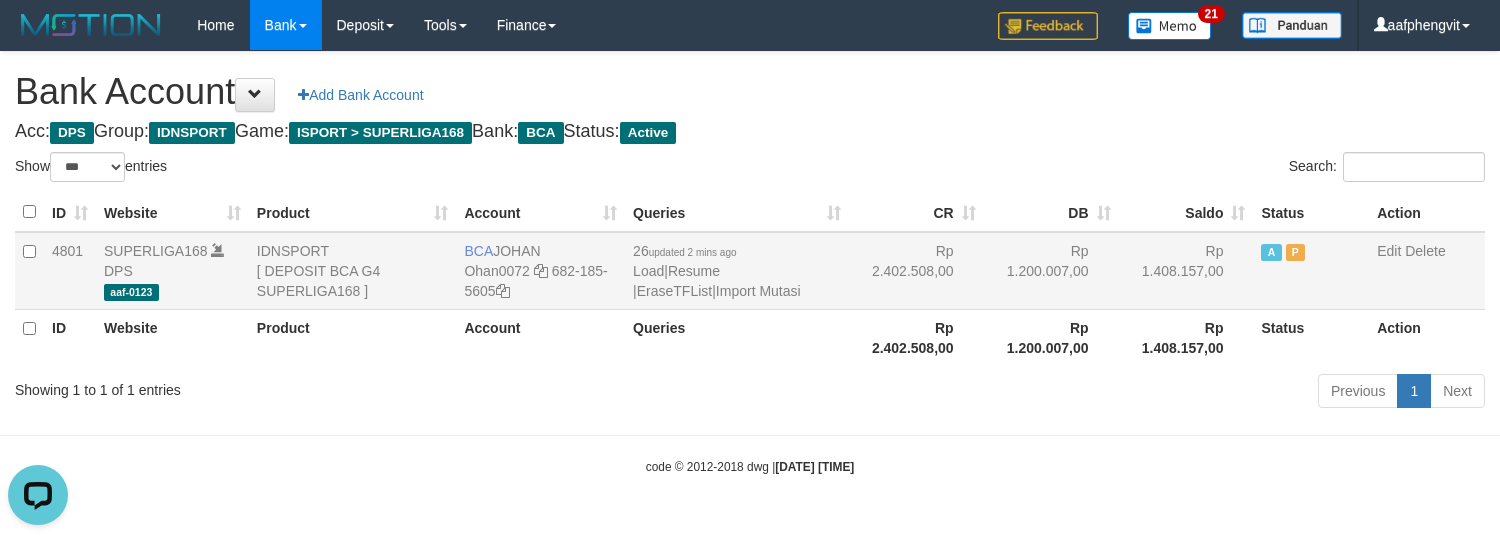 scroll, scrollTop: 0, scrollLeft: 0, axis: both 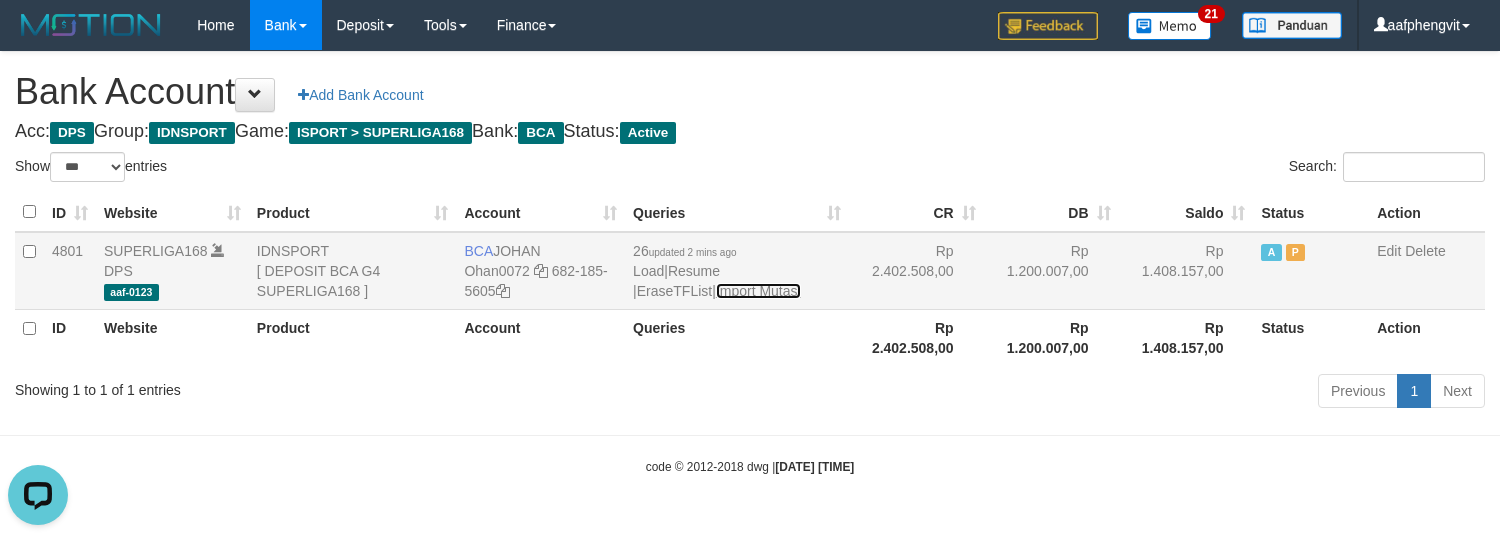 click on "Import Mutasi" at bounding box center [758, 291] 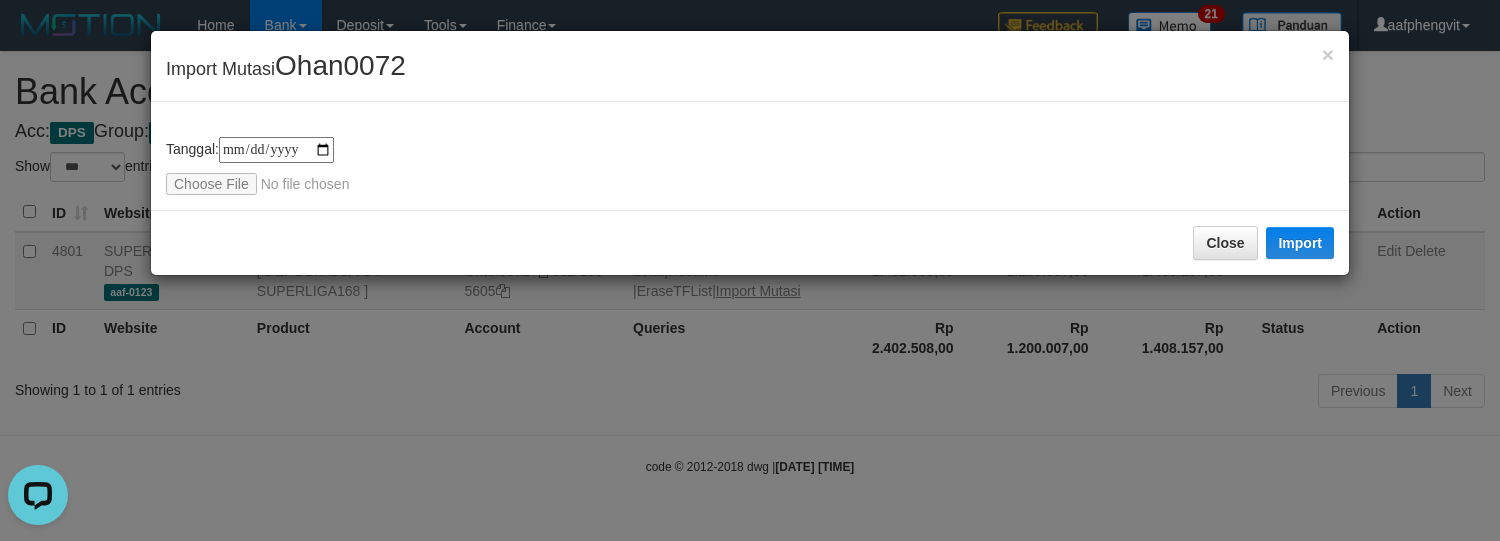type on "**********" 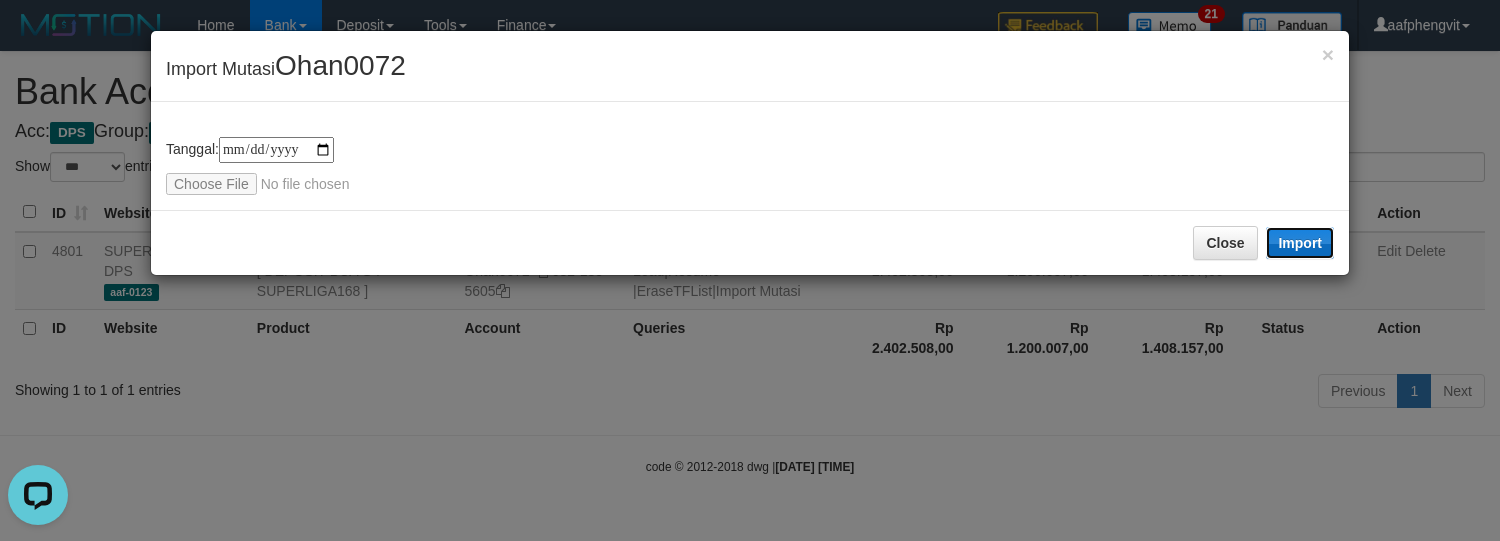click on "Import" at bounding box center [1300, 243] 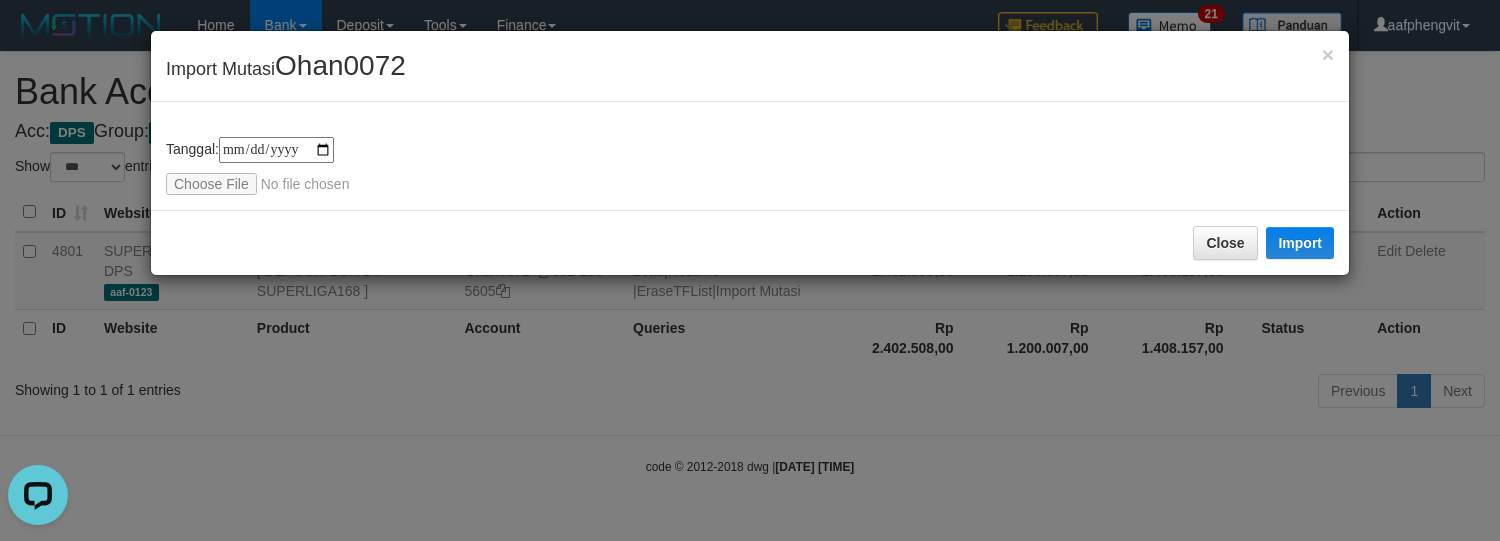 click on "**********" at bounding box center [750, 156] 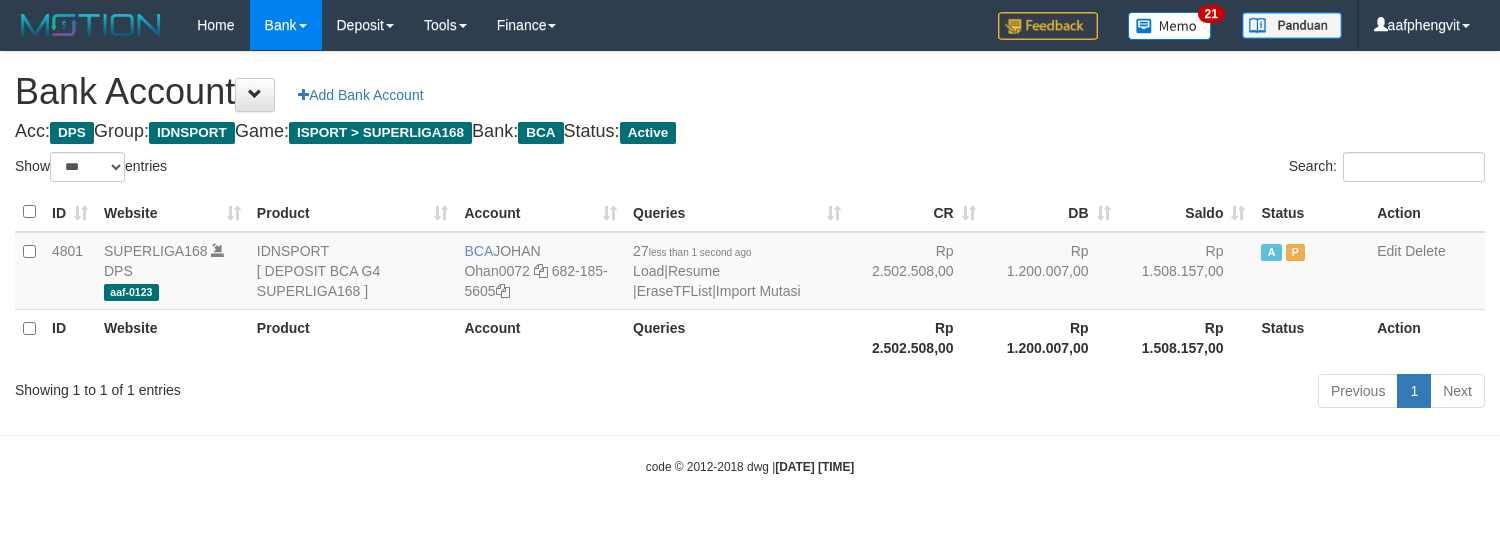 select on "***" 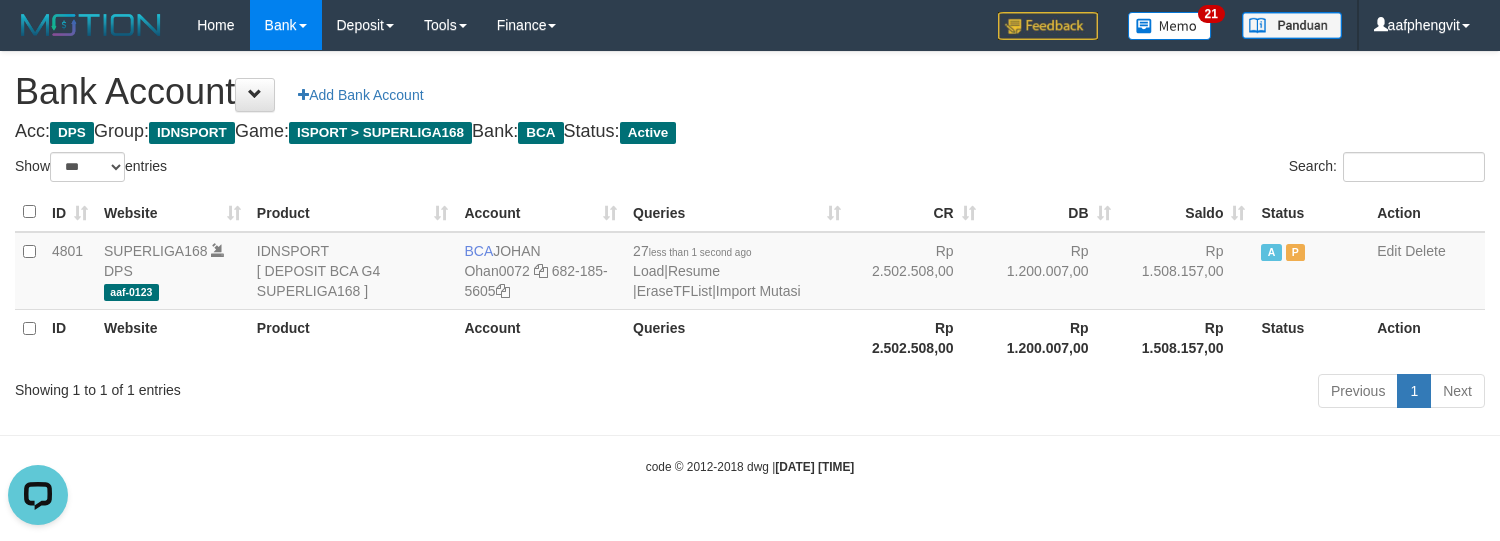 scroll, scrollTop: 0, scrollLeft: 0, axis: both 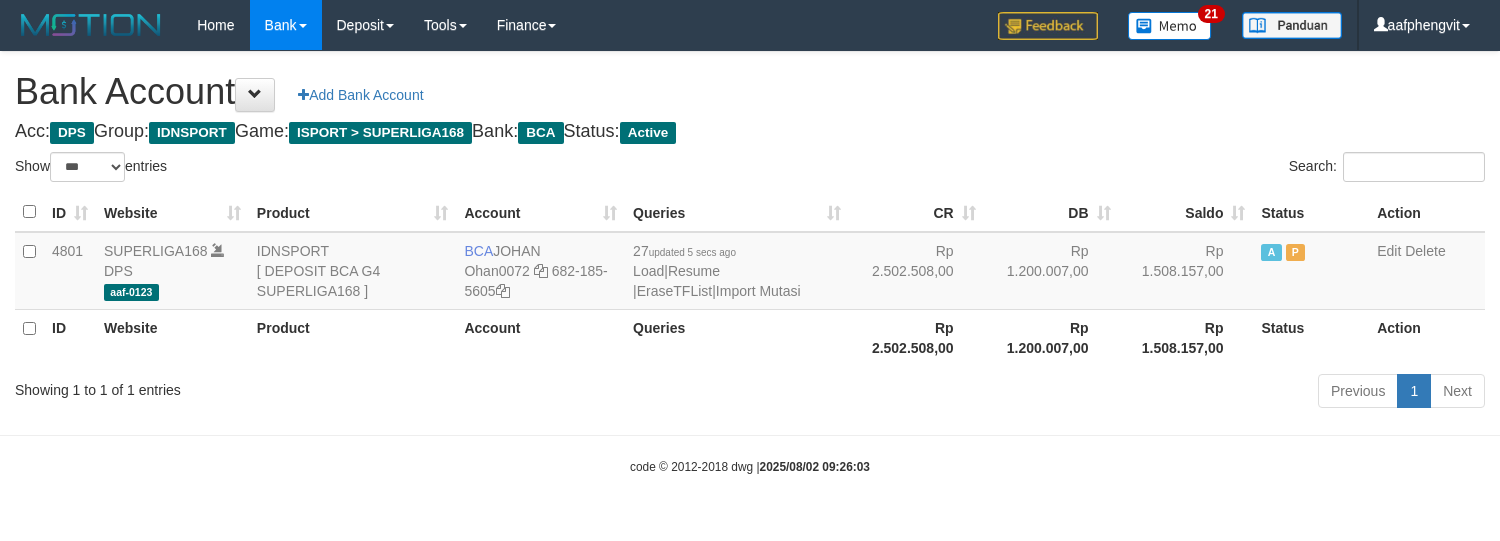 select on "***" 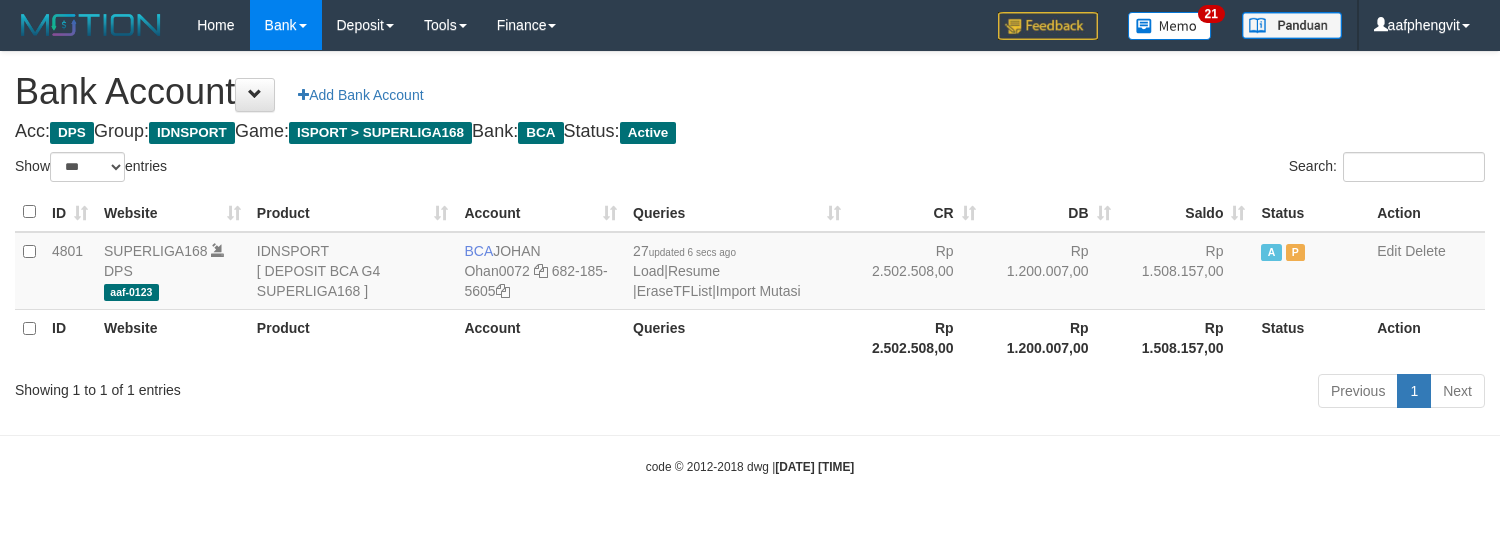 select on "***" 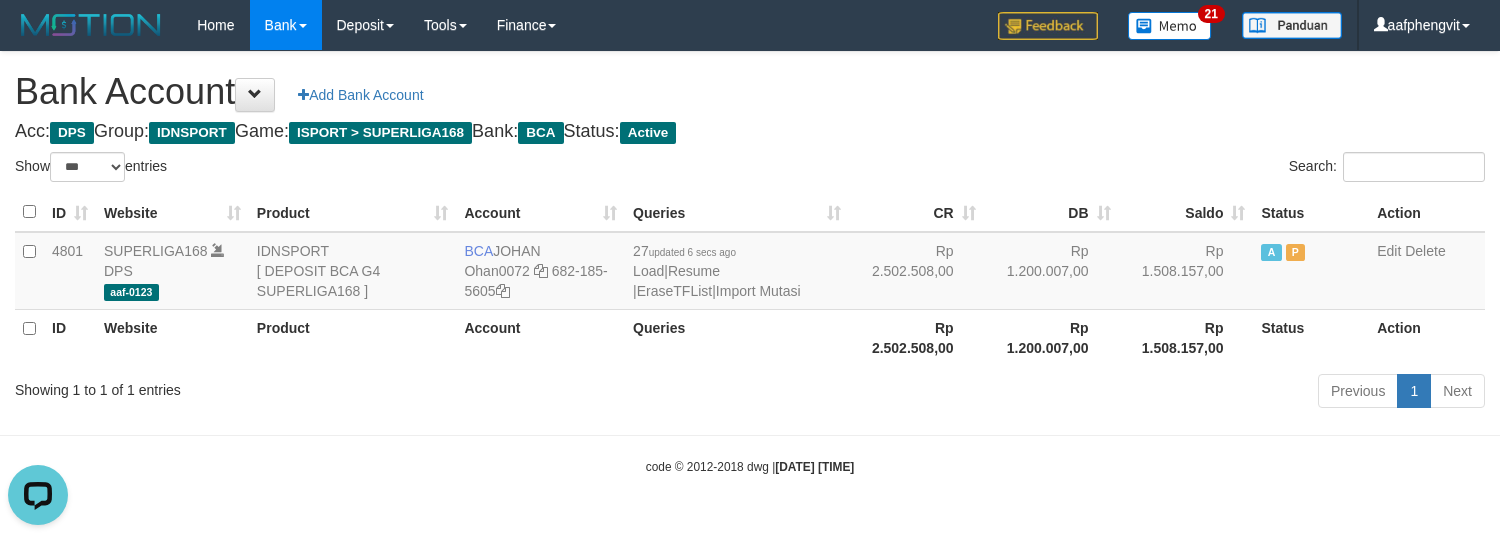 scroll, scrollTop: 0, scrollLeft: 0, axis: both 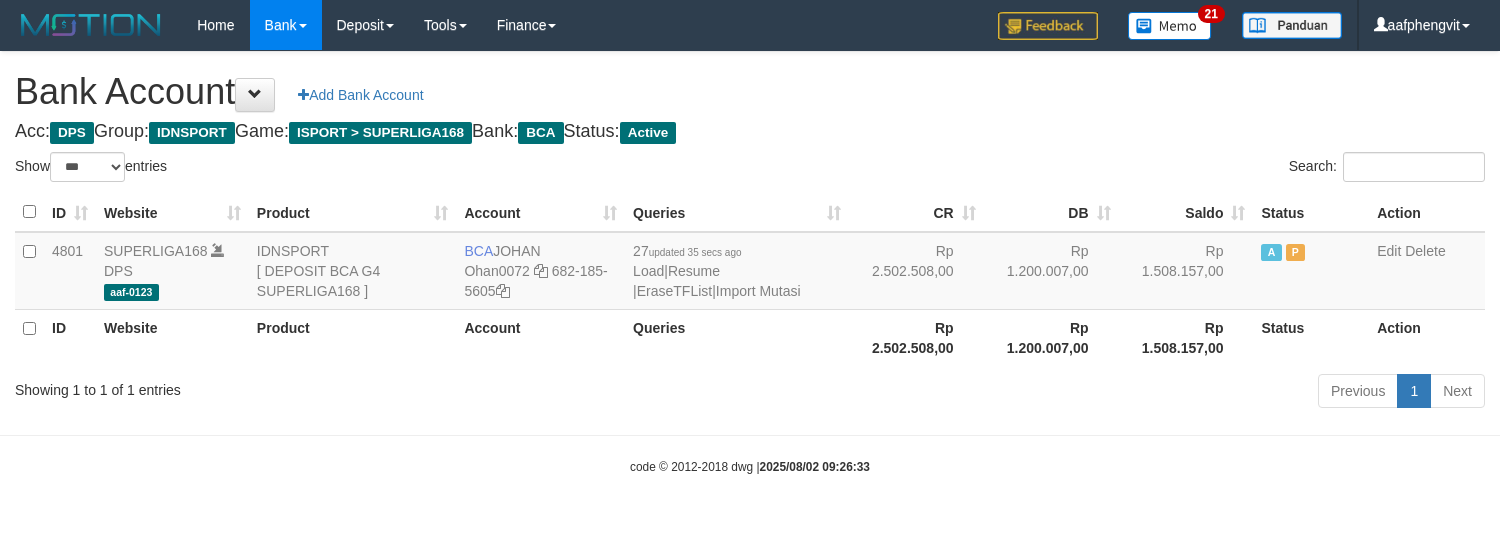 select on "***" 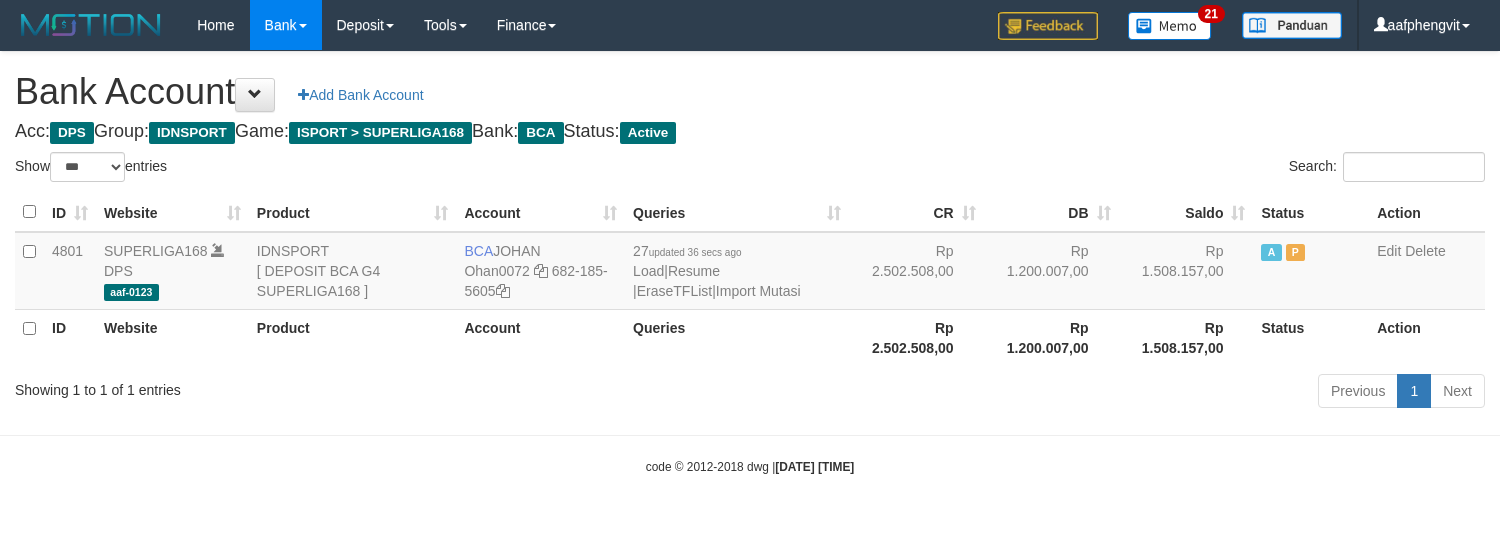 select on "***" 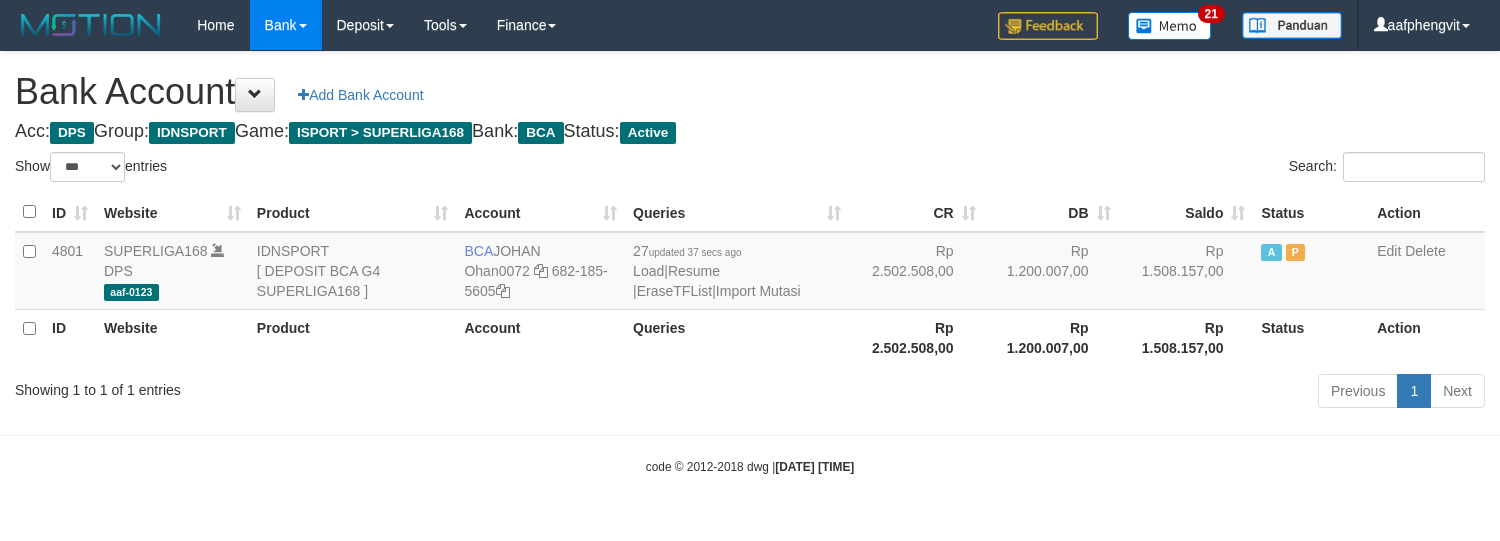 select on "***" 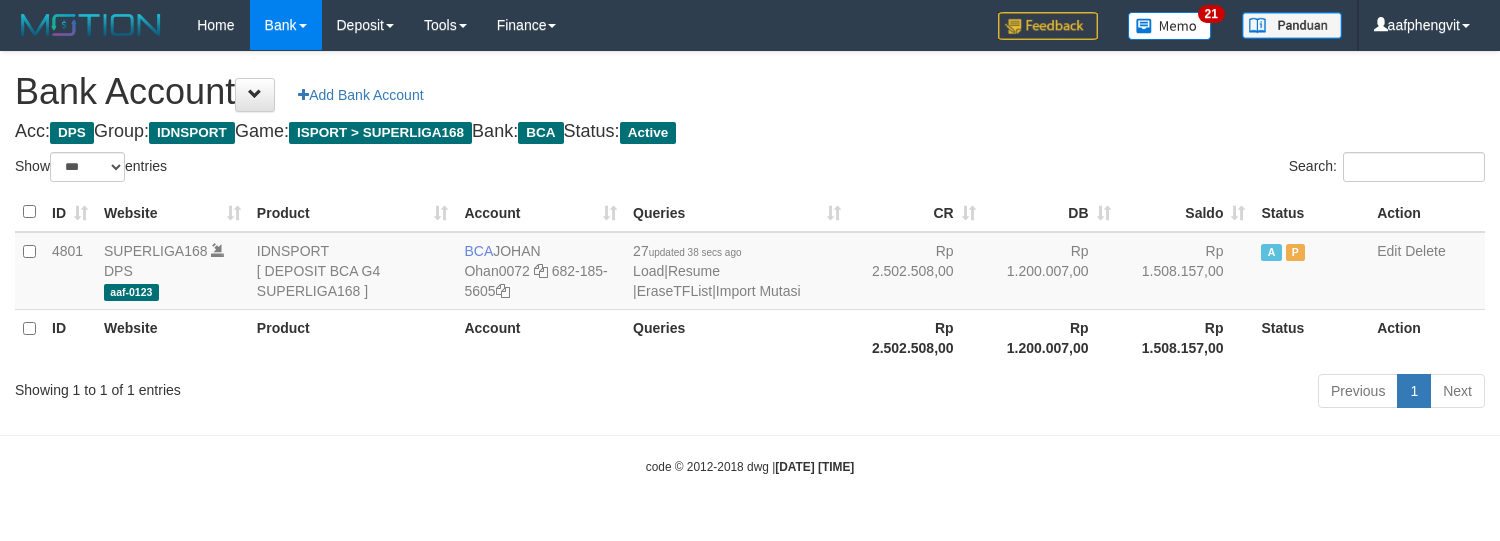 select on "***" 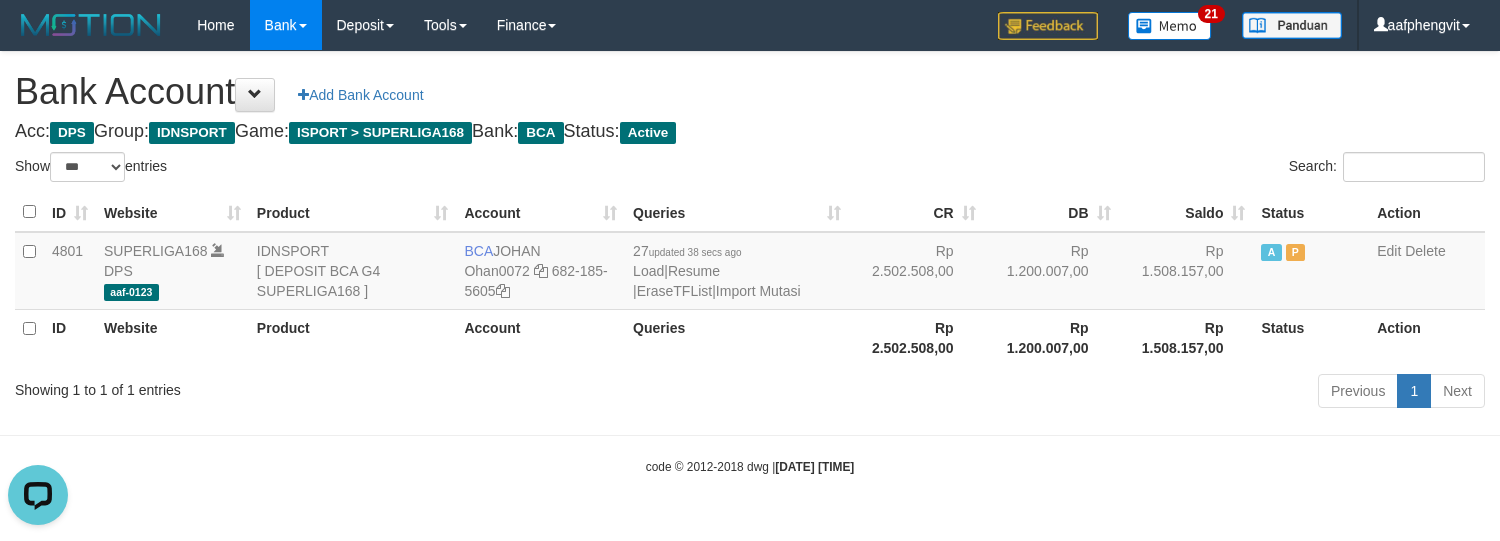 scroll, scrollTop: 0, scrollLeft: 0, axis: both 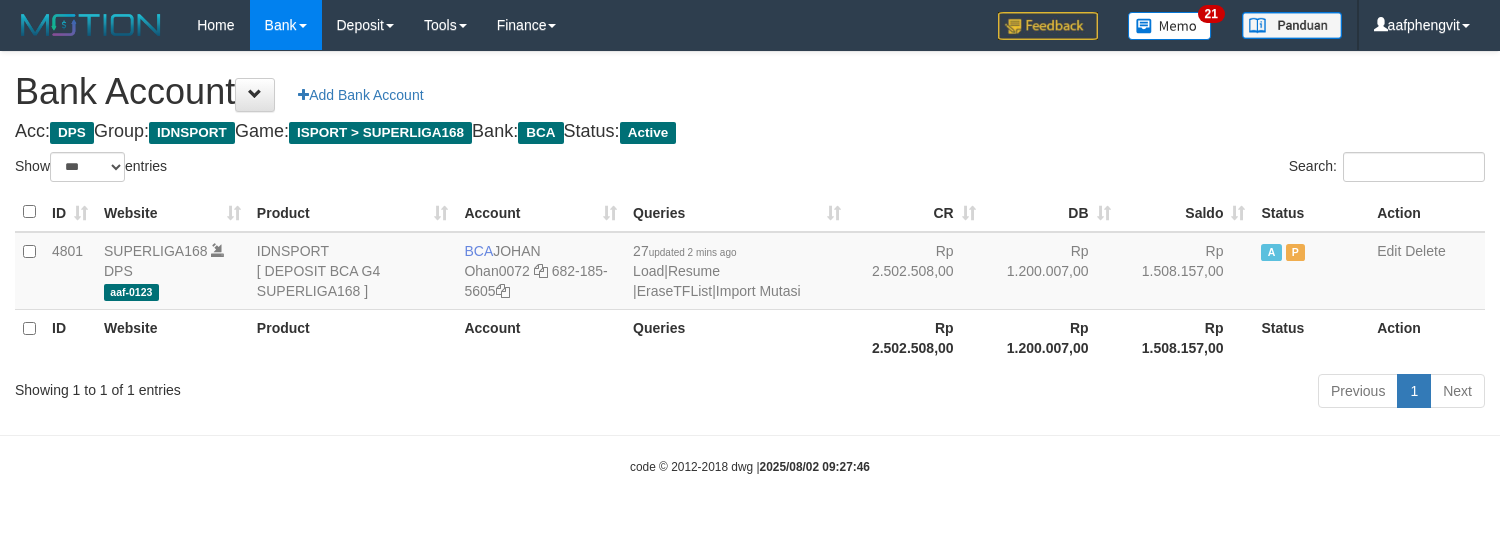 select on "***" 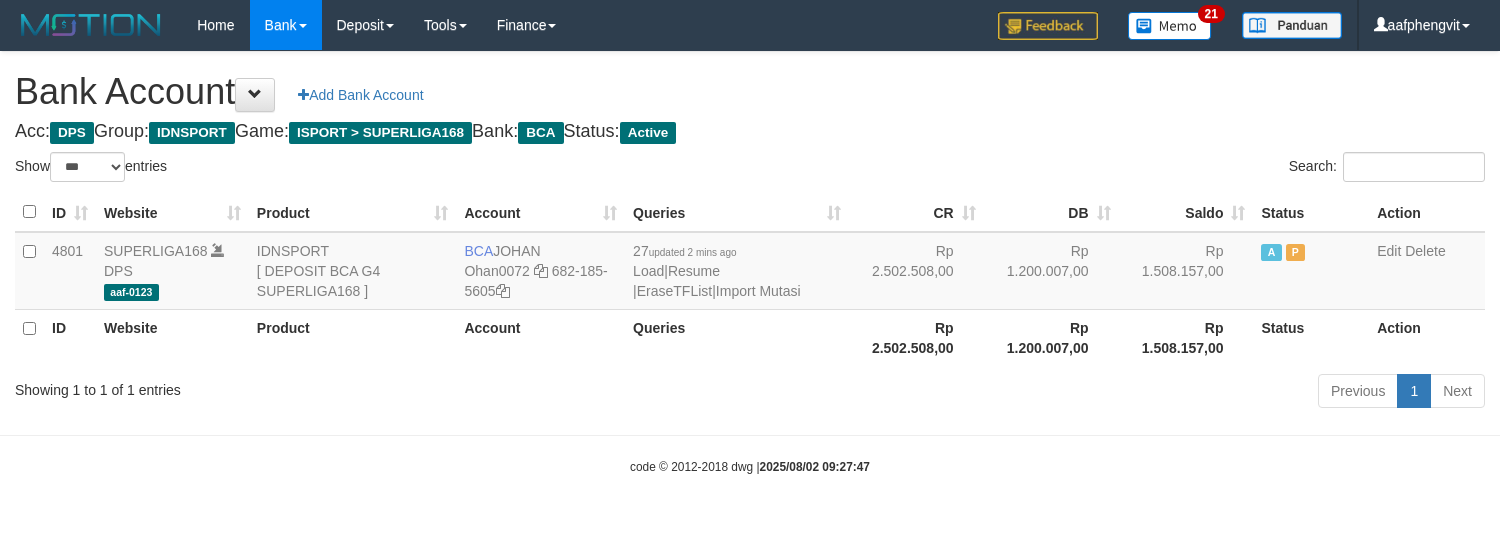 select on "***" 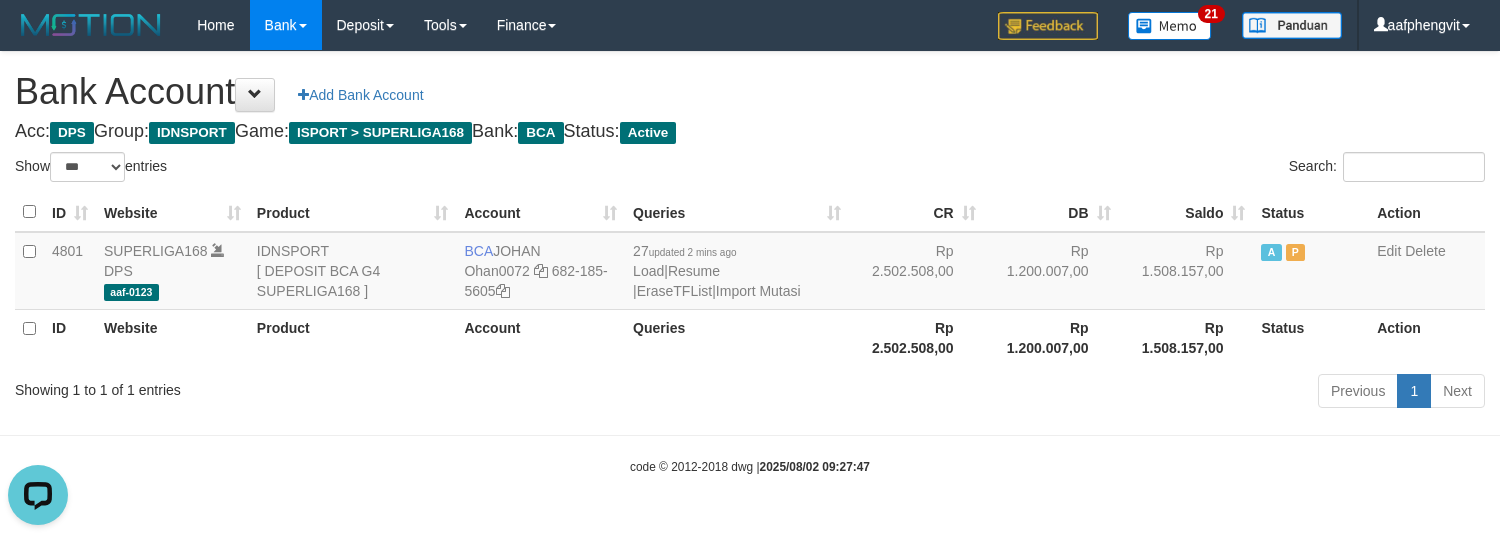 scroll, scrollTop: 0, scrollLeft: 0, axis: both 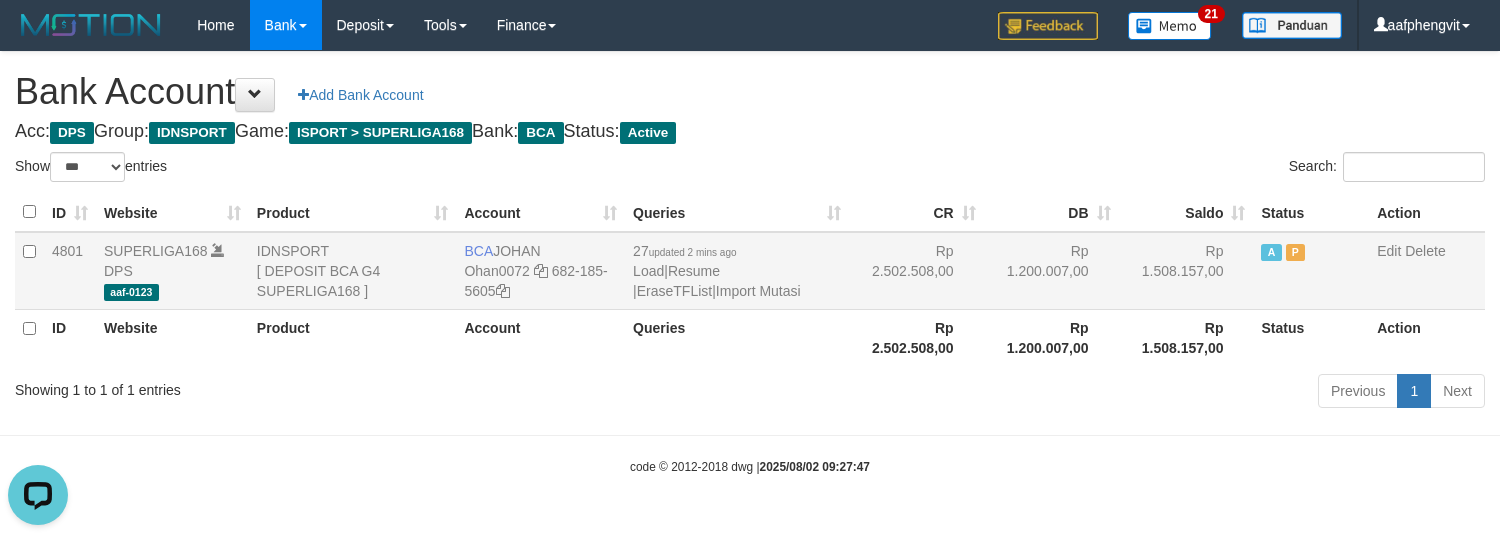 click on "27  updated 2 mins ago
Load
|
Resume
|
EraseTFList
|
Import Mutasi" at bounding box center [737, 271] 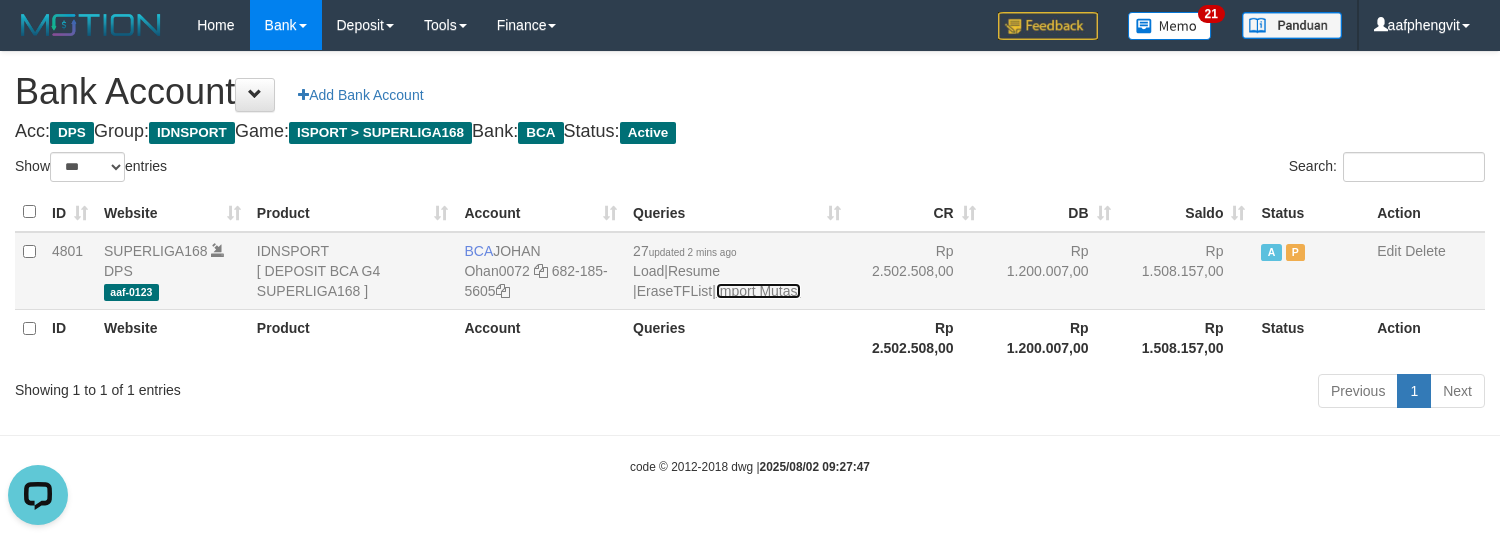click on "Import Mutasi" at bounding box center [758, 291] 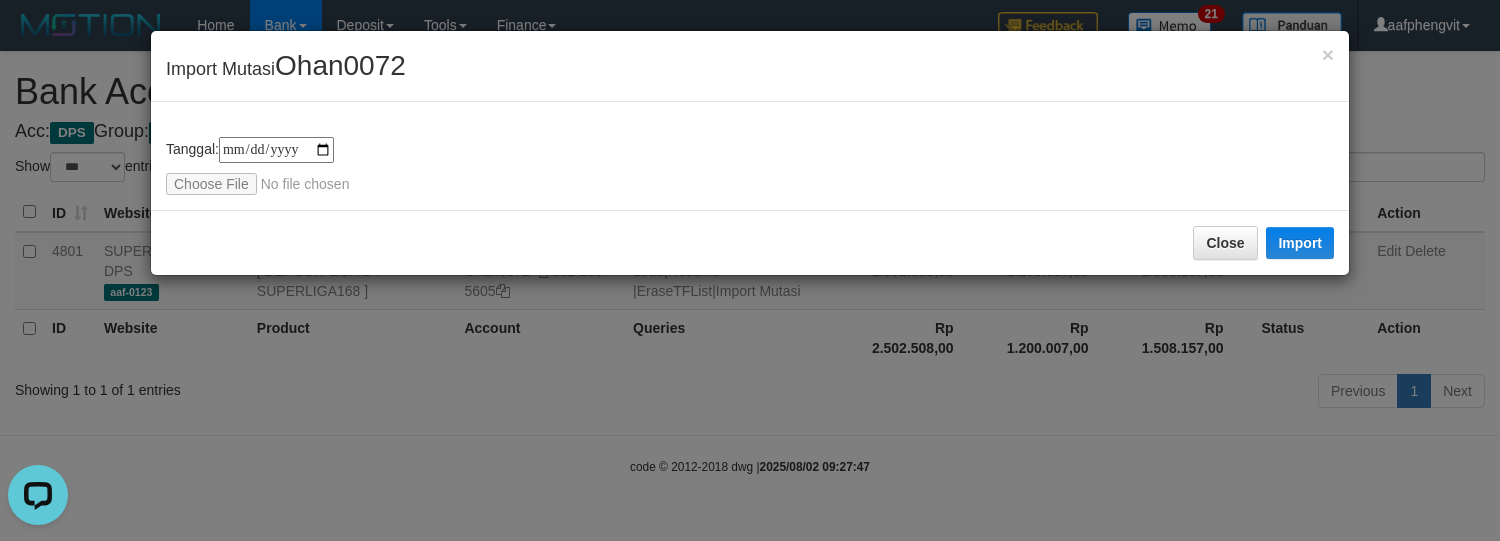 type on "**********" 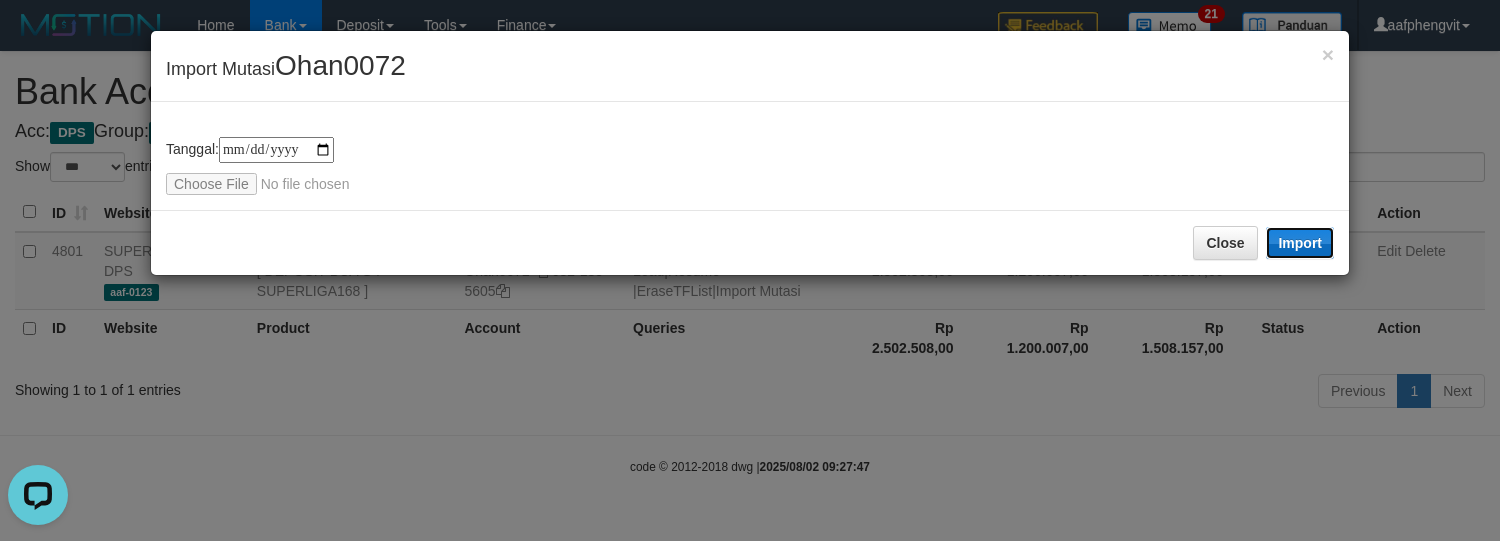 click on "Import" at bounding box center [1300, 243] 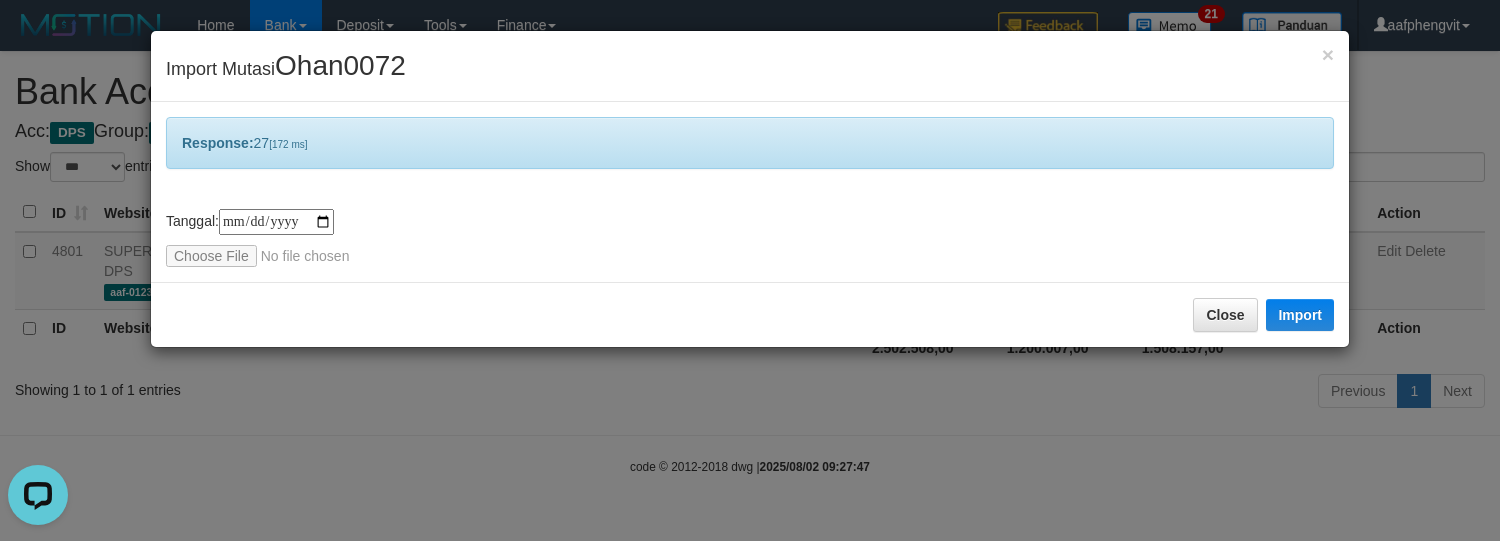 click on "**********" at bounding box center [750, 192] 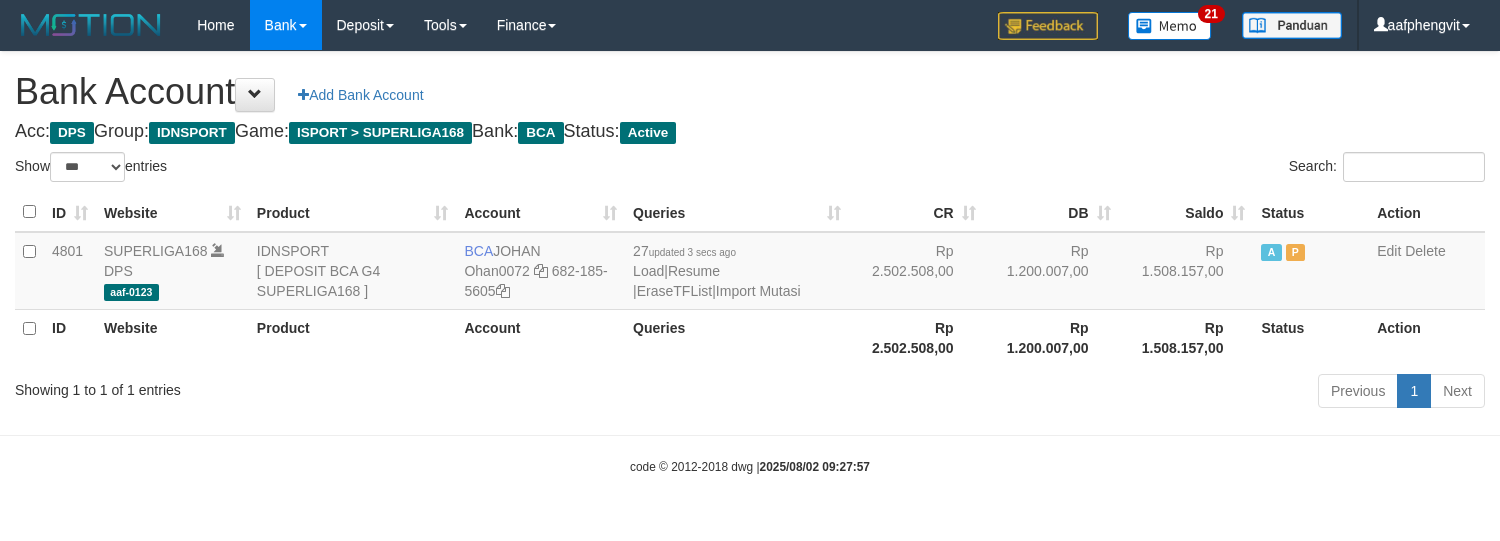 select on "***" 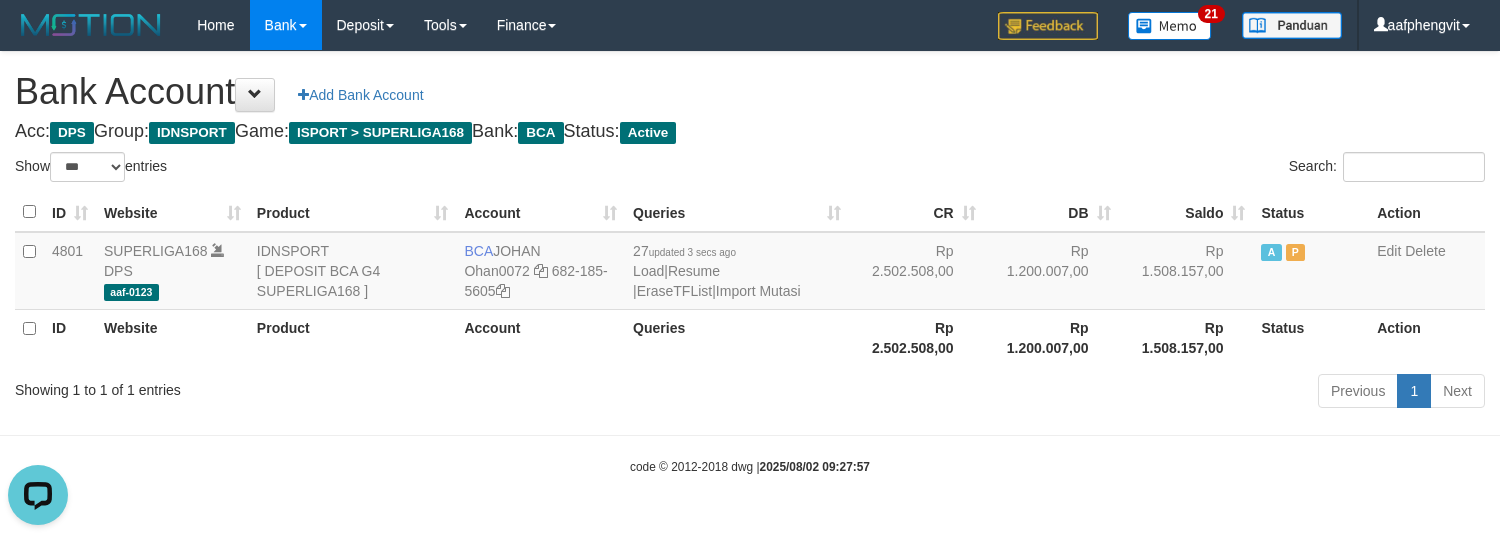 scroll, scrollTop: 0, scrollLeft: 0, axis: both 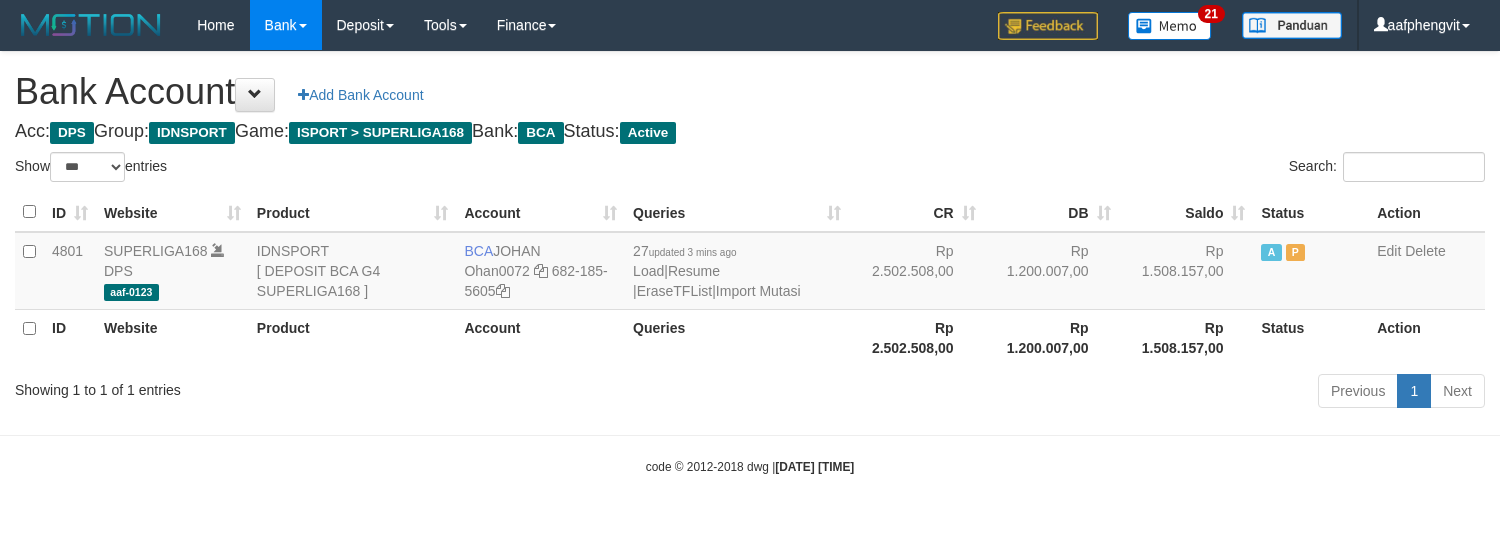 select on "***" 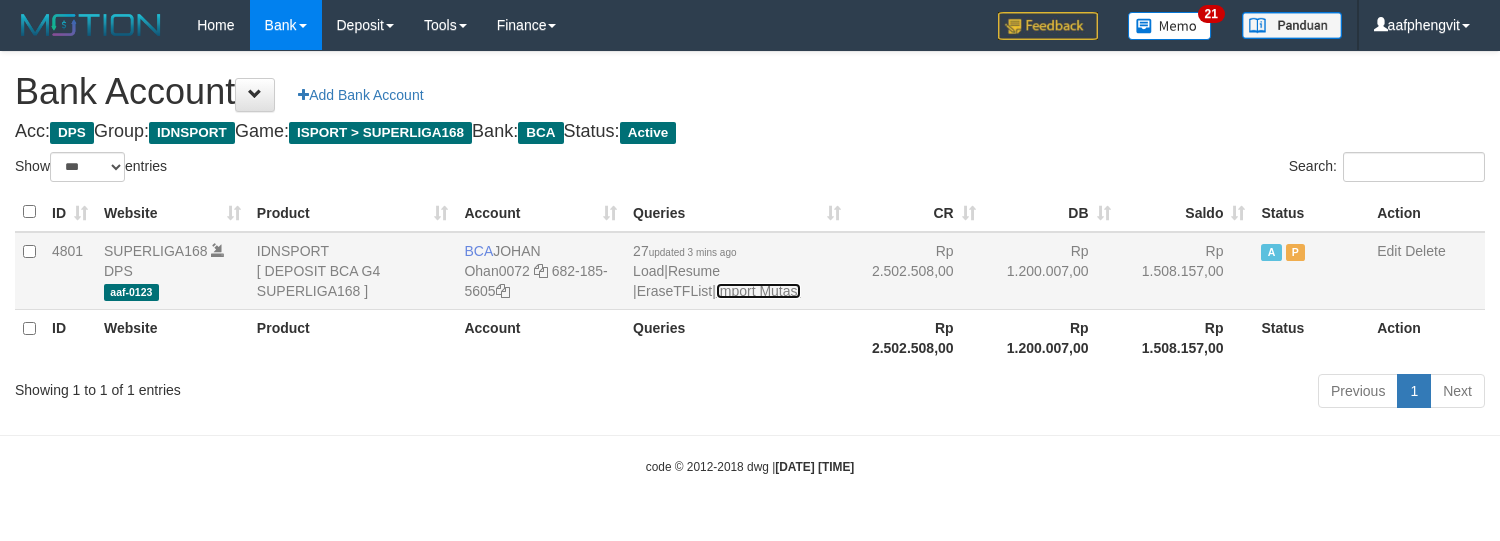 click on "Import Mutasi" at bounding box center (758, 291) 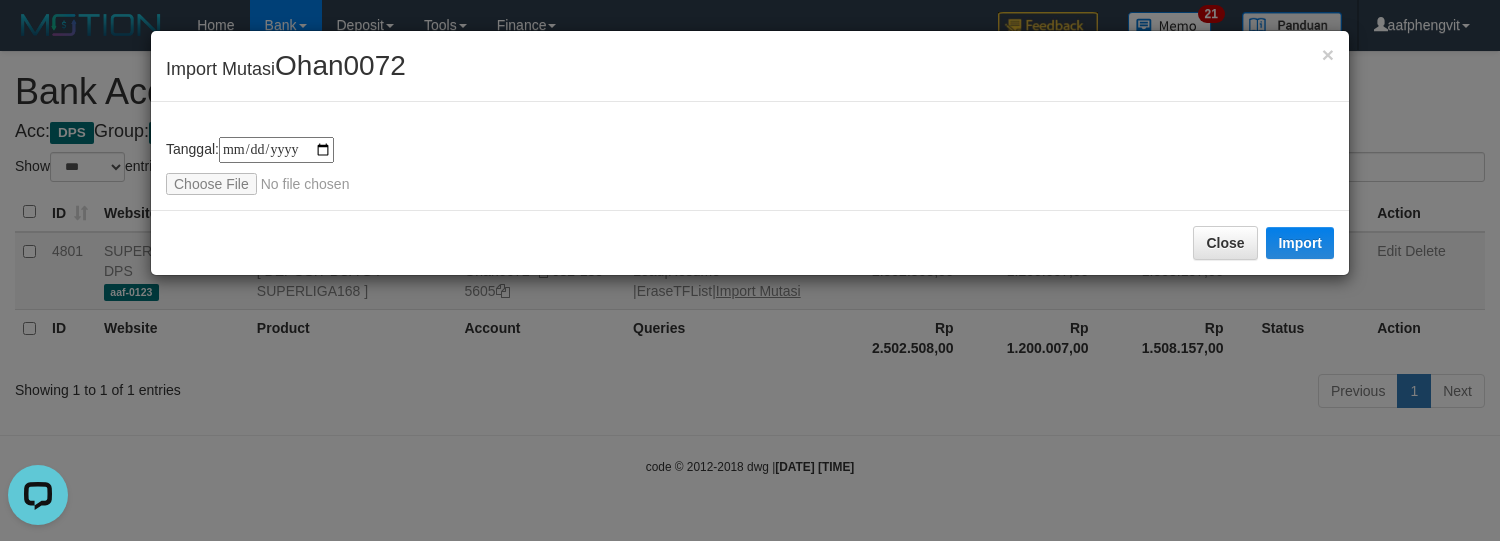 scroll, scrollTop: 0, scrollLeft: 0, axis: both 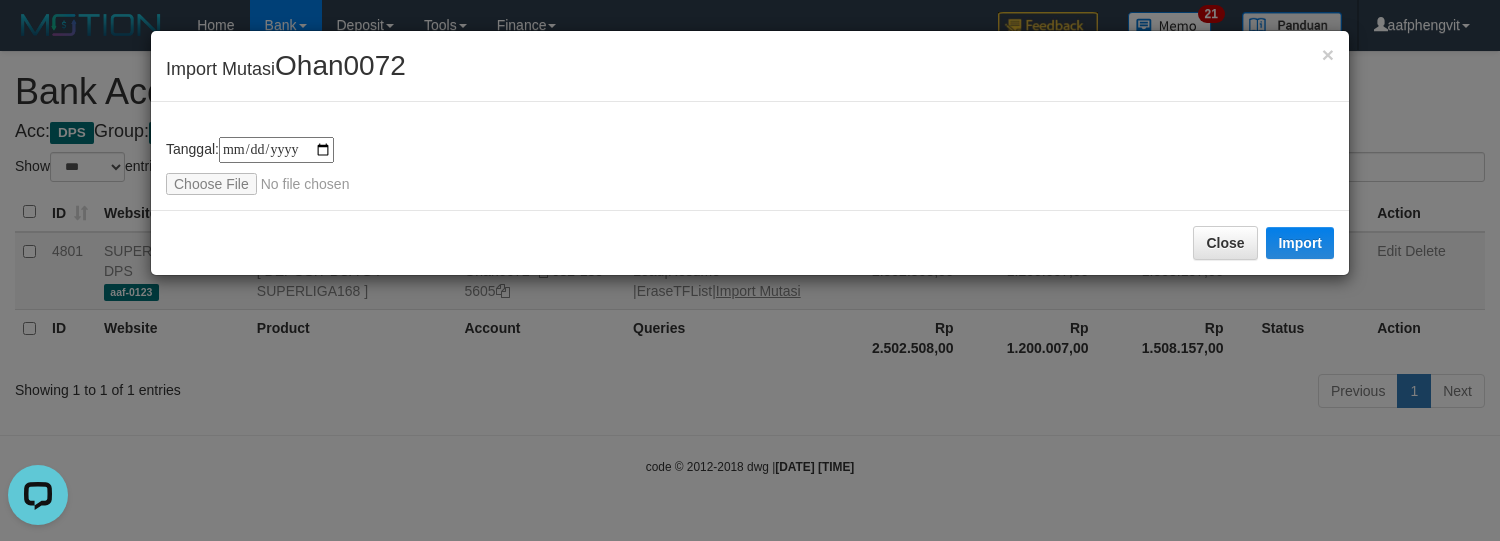 type on "**********" 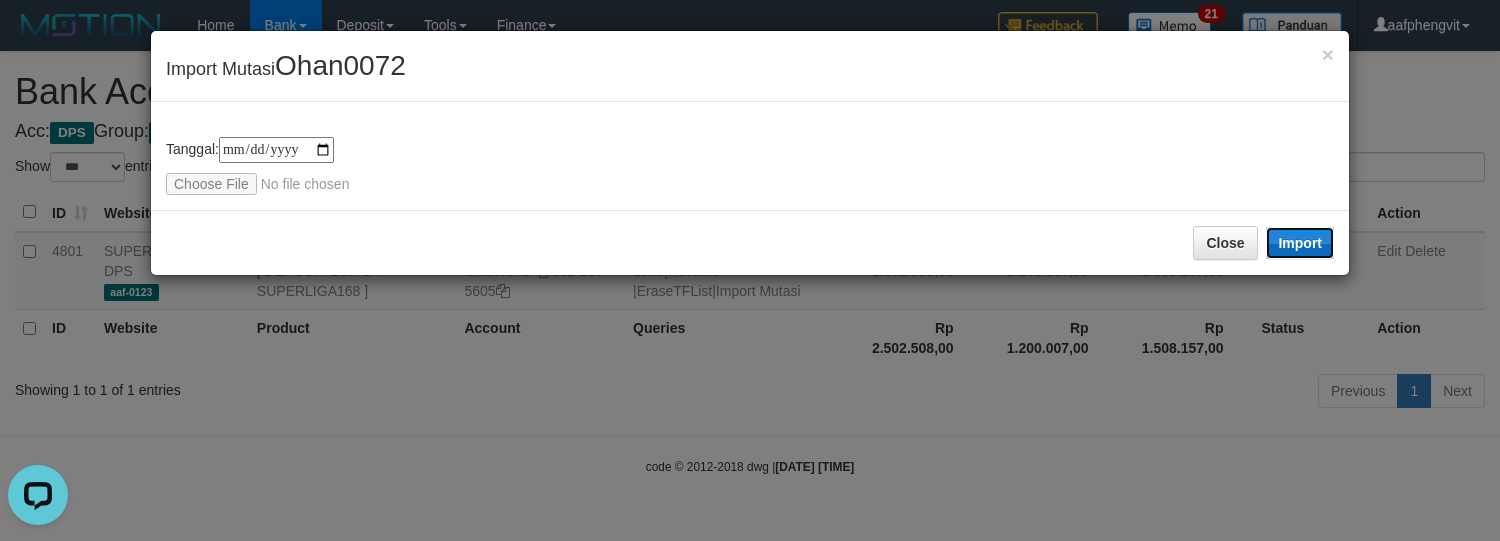 click on "Import" at bounding box center [1300, 243] 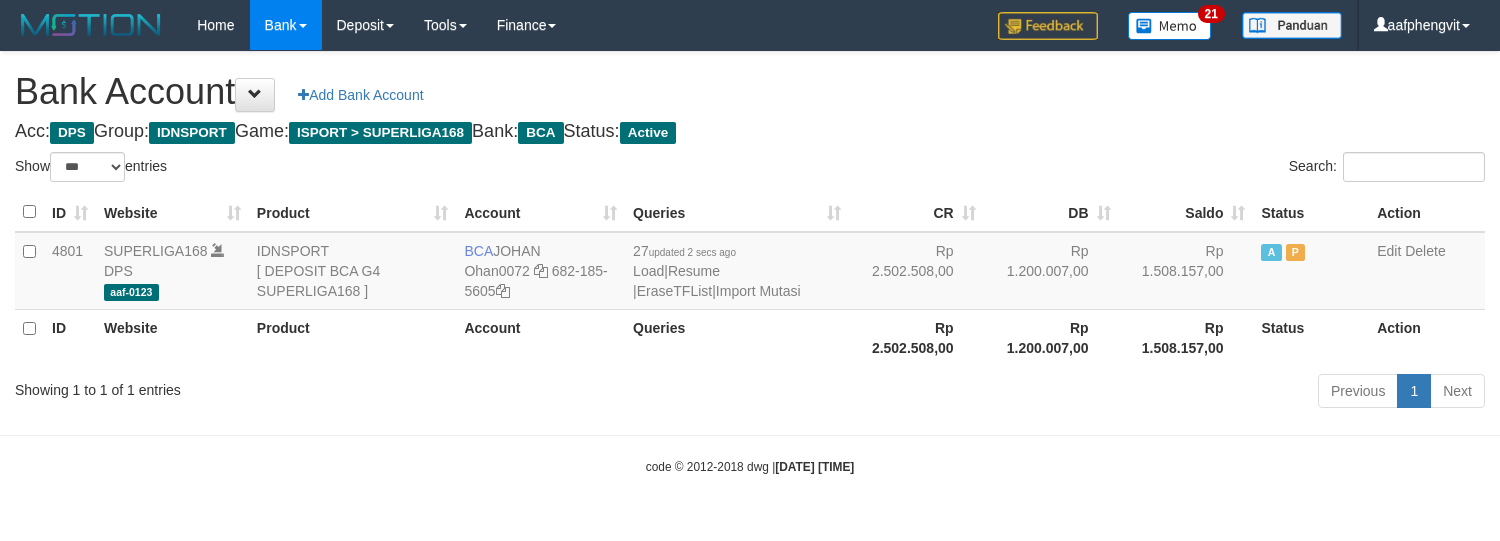 select on "***" 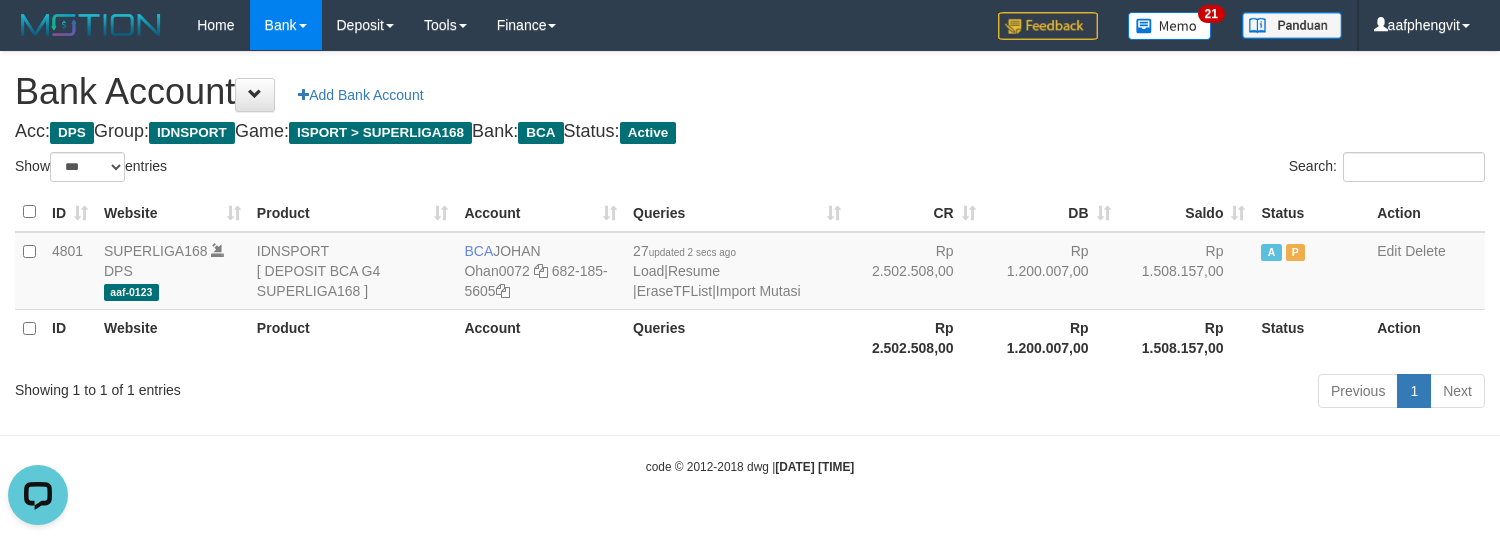scroll, scrollTop: 0, scrollLeft: 0, axis: both 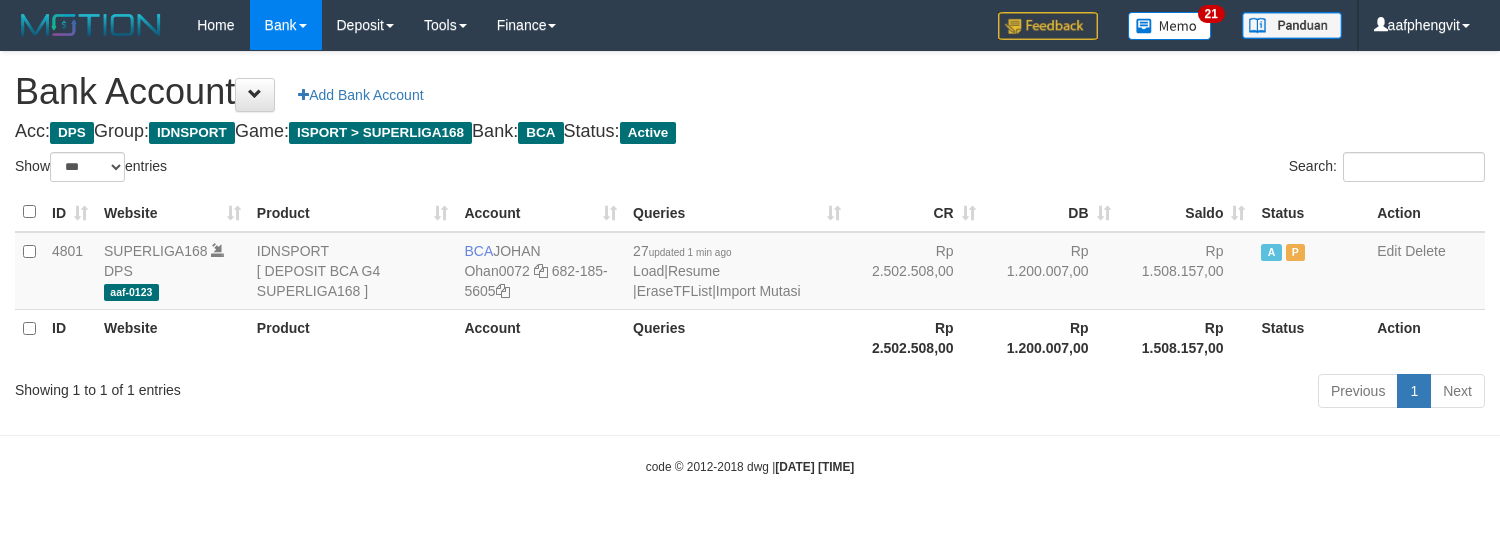 select on "***" 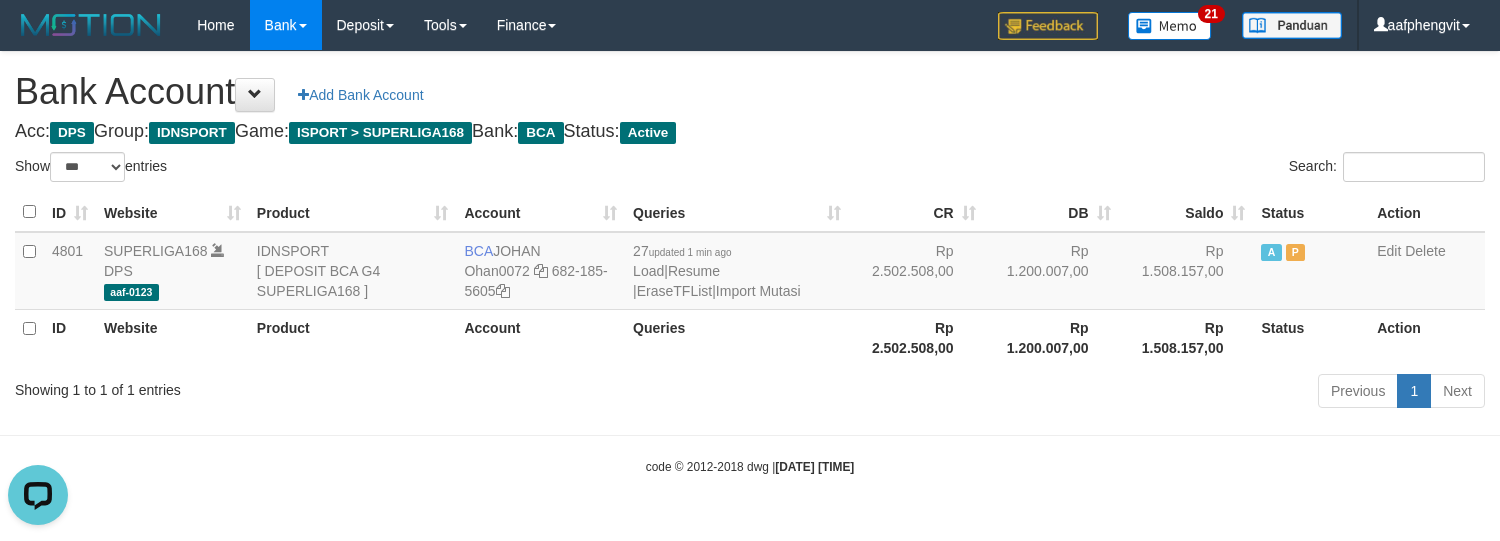 scroll, scrollTop: 0, scrollLeft: 0, axis: both 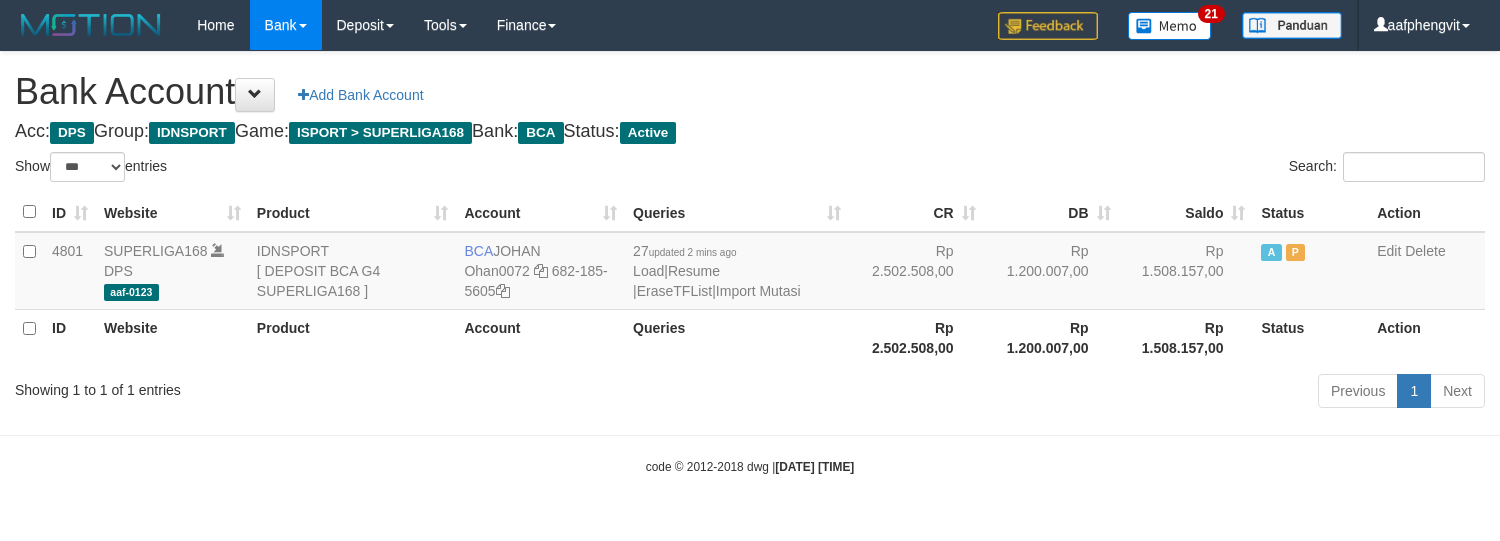 select on "***" 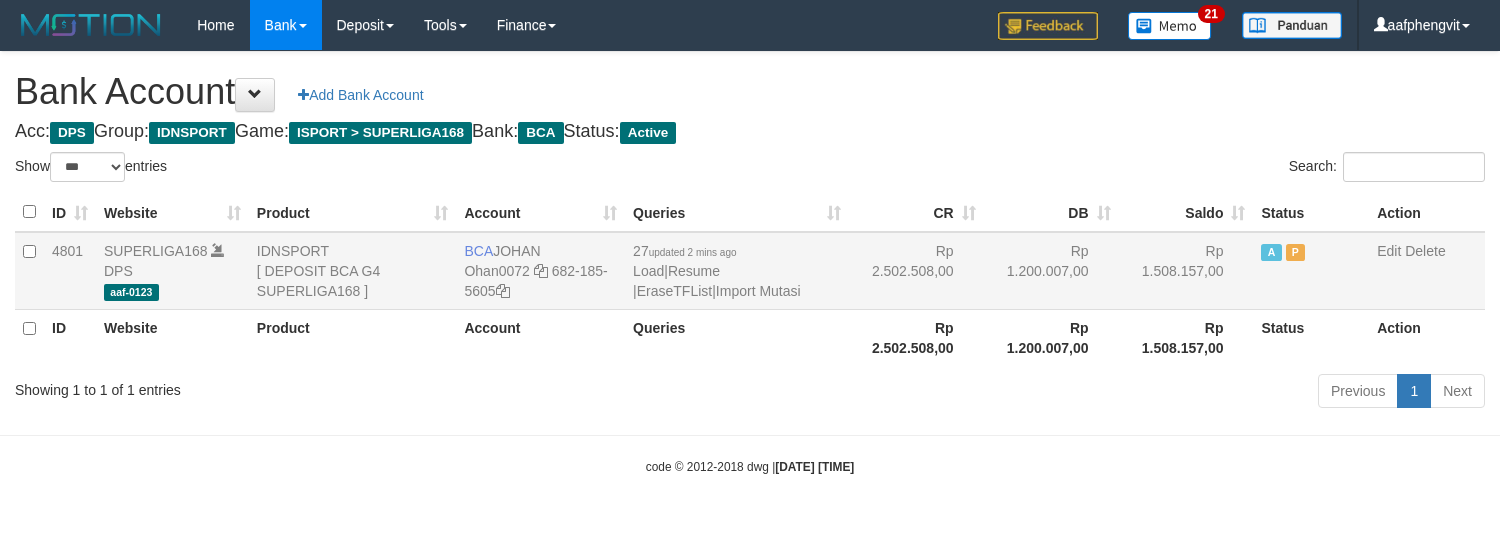 scroll, scrollTop: 0, scrollLeft: 0, axis: both 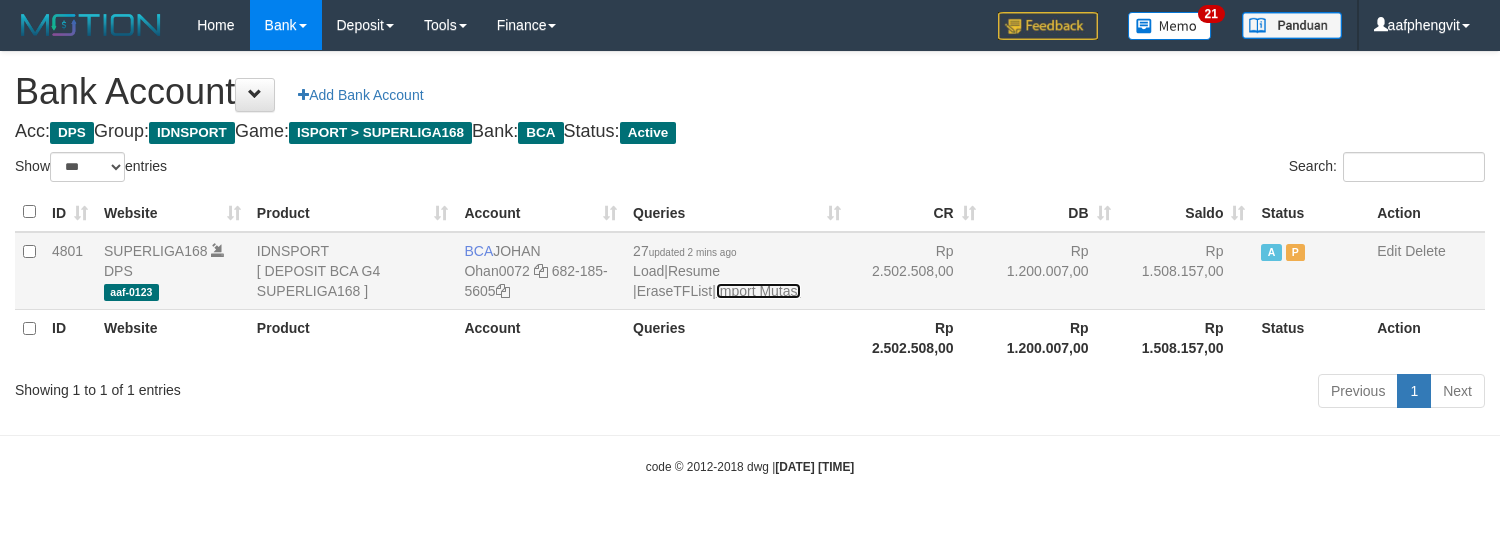 click on "Import Mutasi" at bounding box center (758, 291) 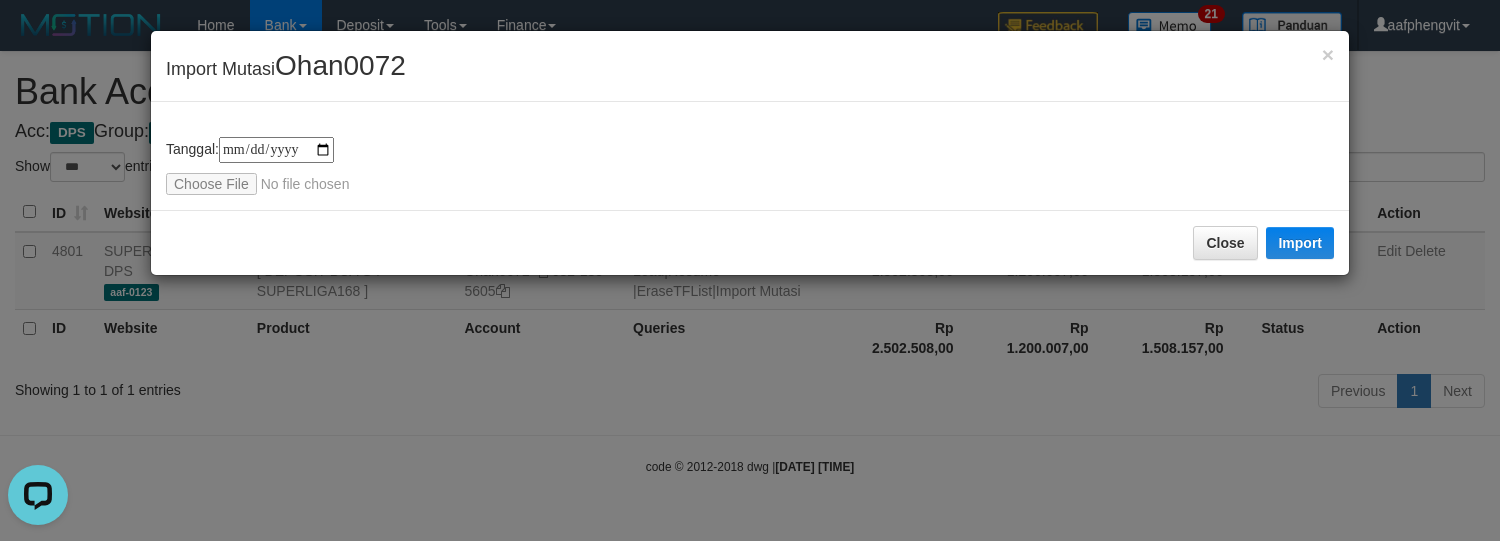 scroll, scrollTop: 0, scrollLeft: 0, axis: both 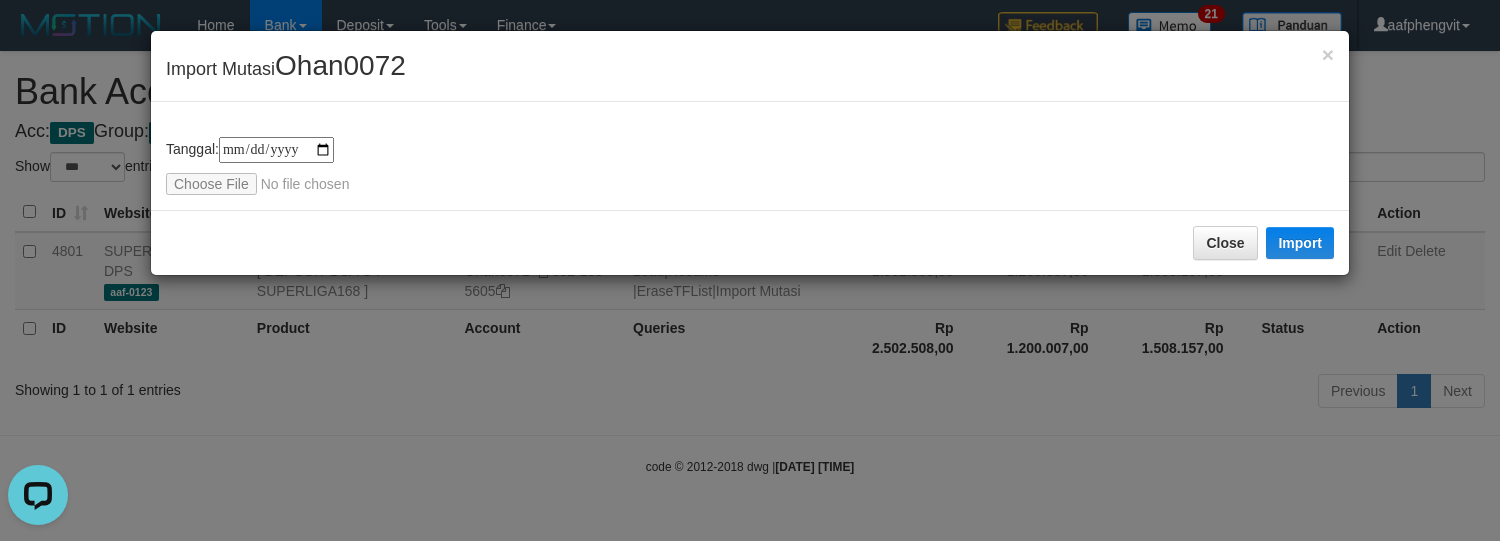 type on "**********" 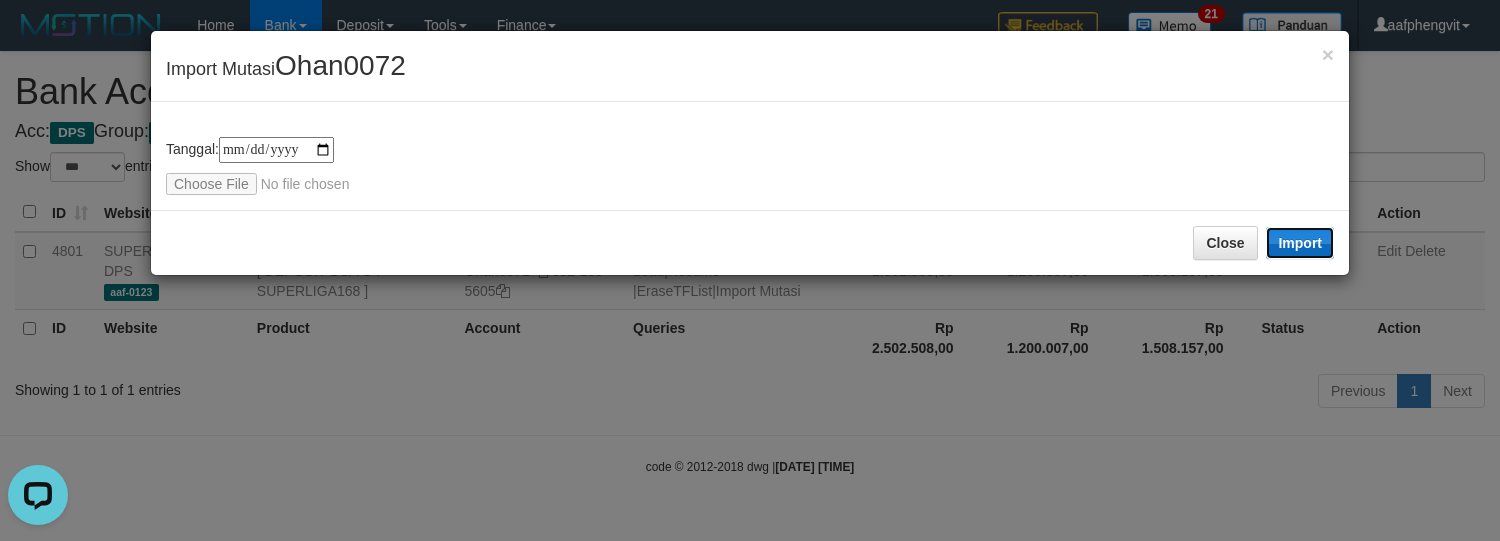 click on "Import" at bounding box center (1300, 243) 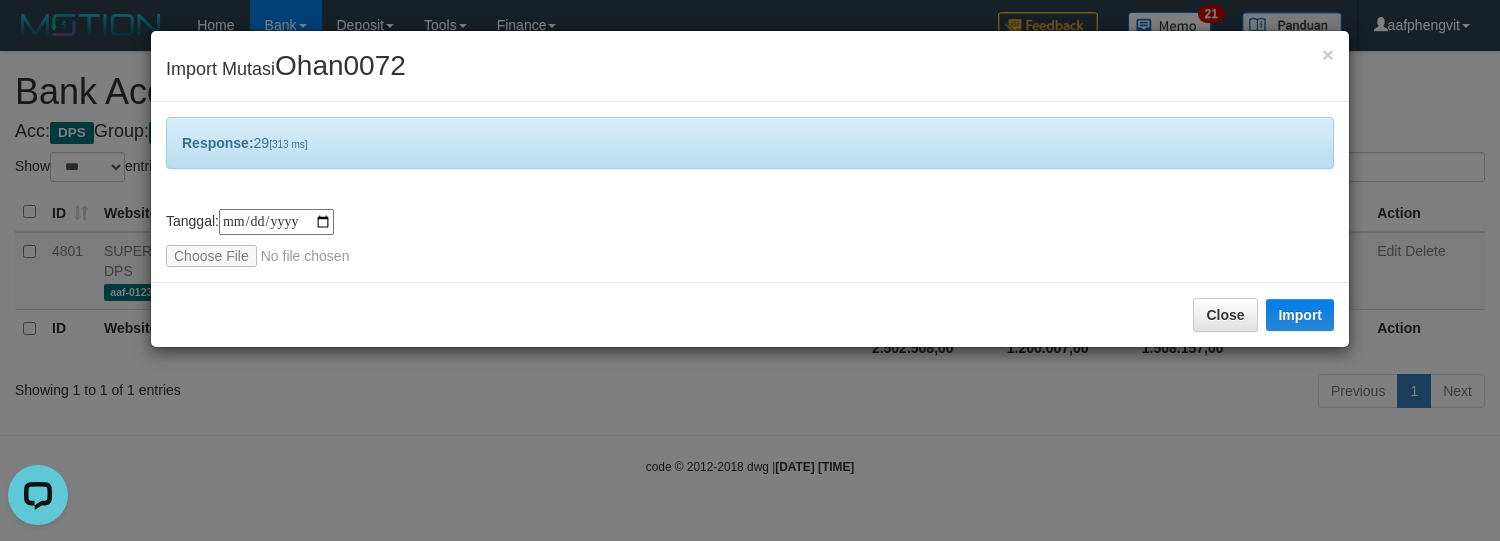drag, startPoint x: 668, startPoint y: 197, endPoint x: 661, endPoint y: 165, distance: 32.75668 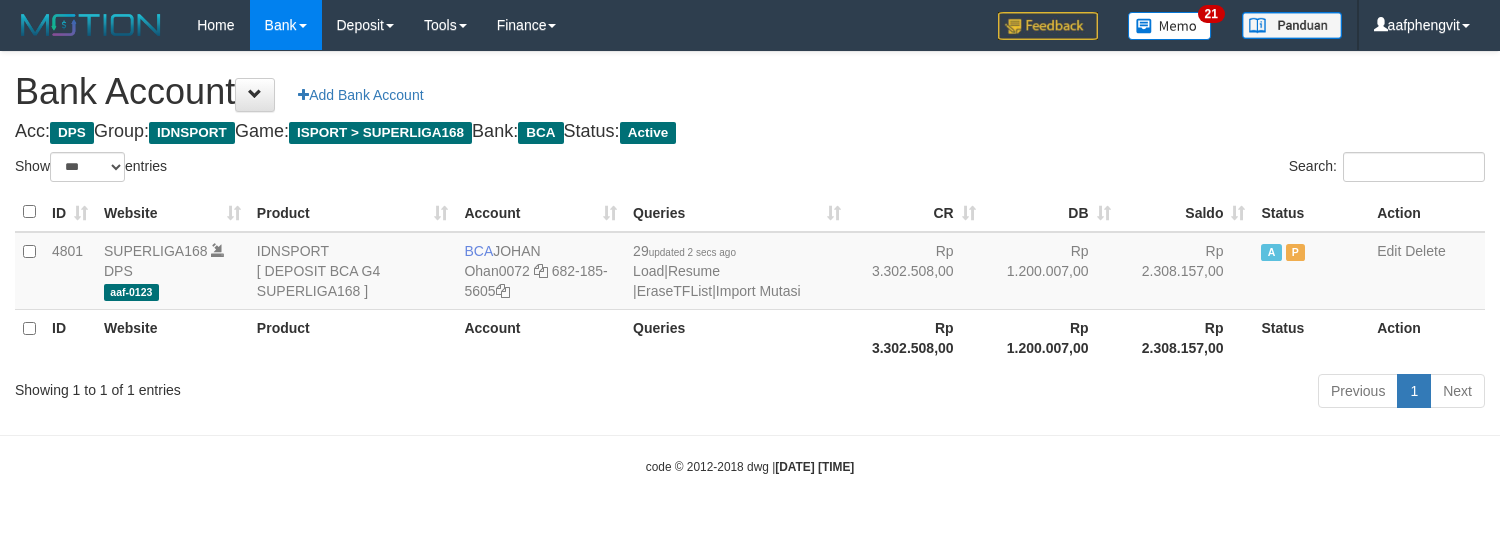 select on "***" 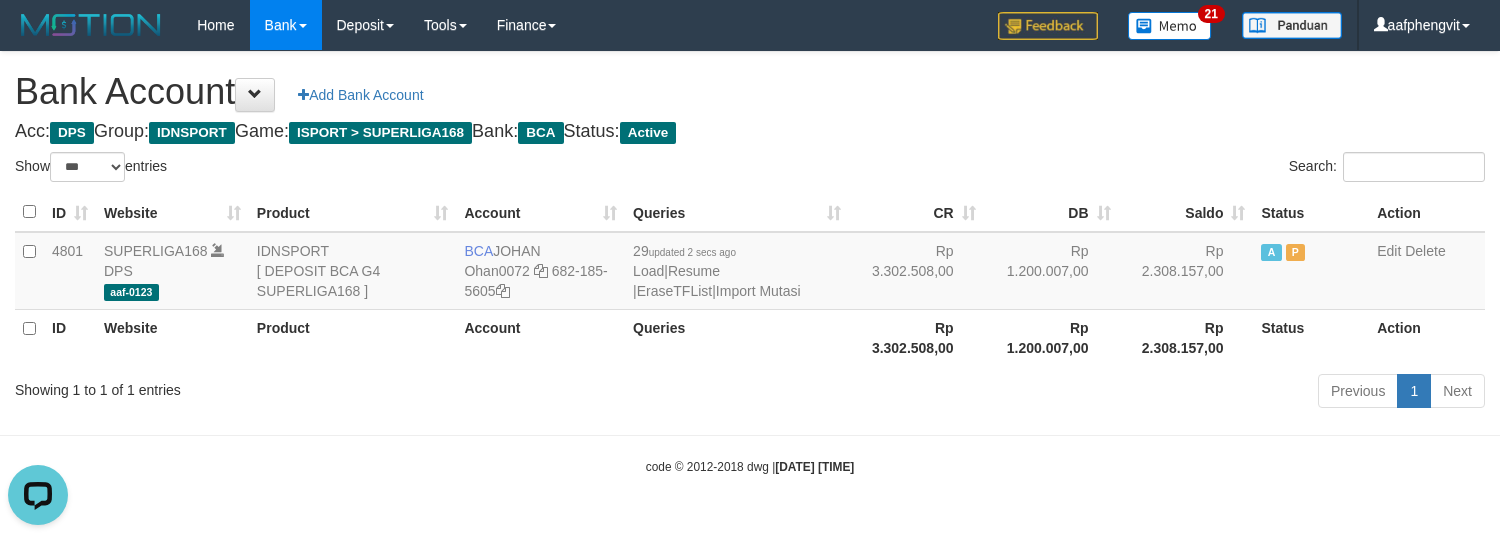 scroll, scrollTop: 0, scrollLeft: 0, axis: both 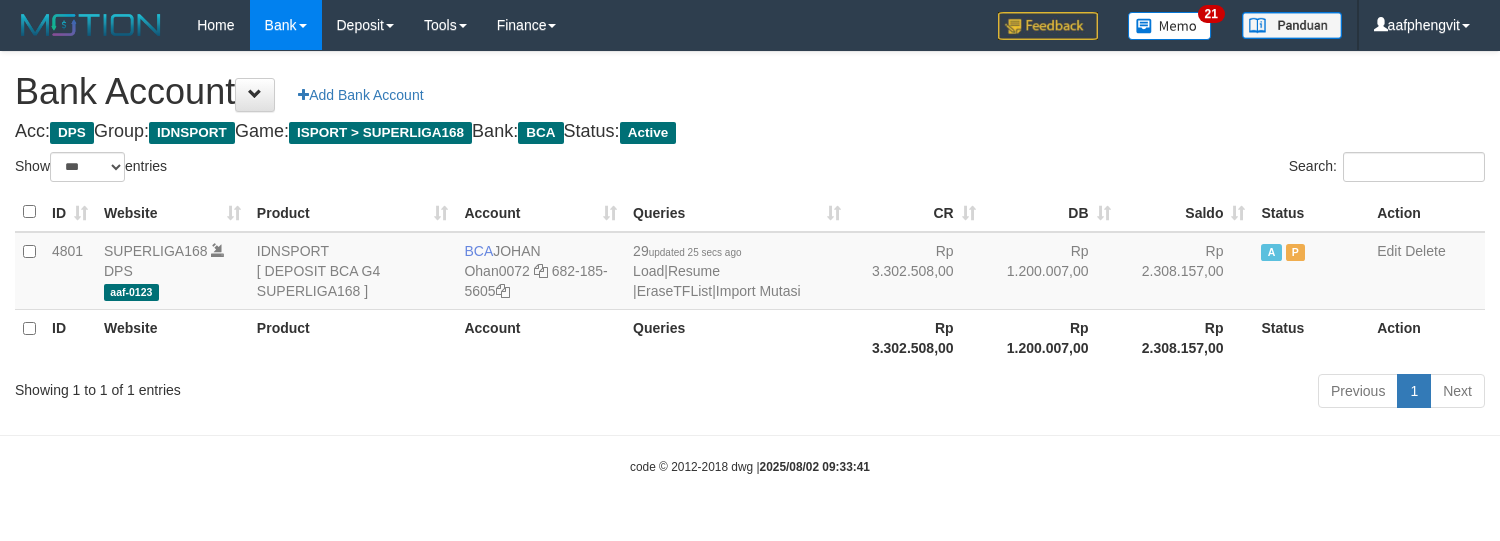 select on "***" 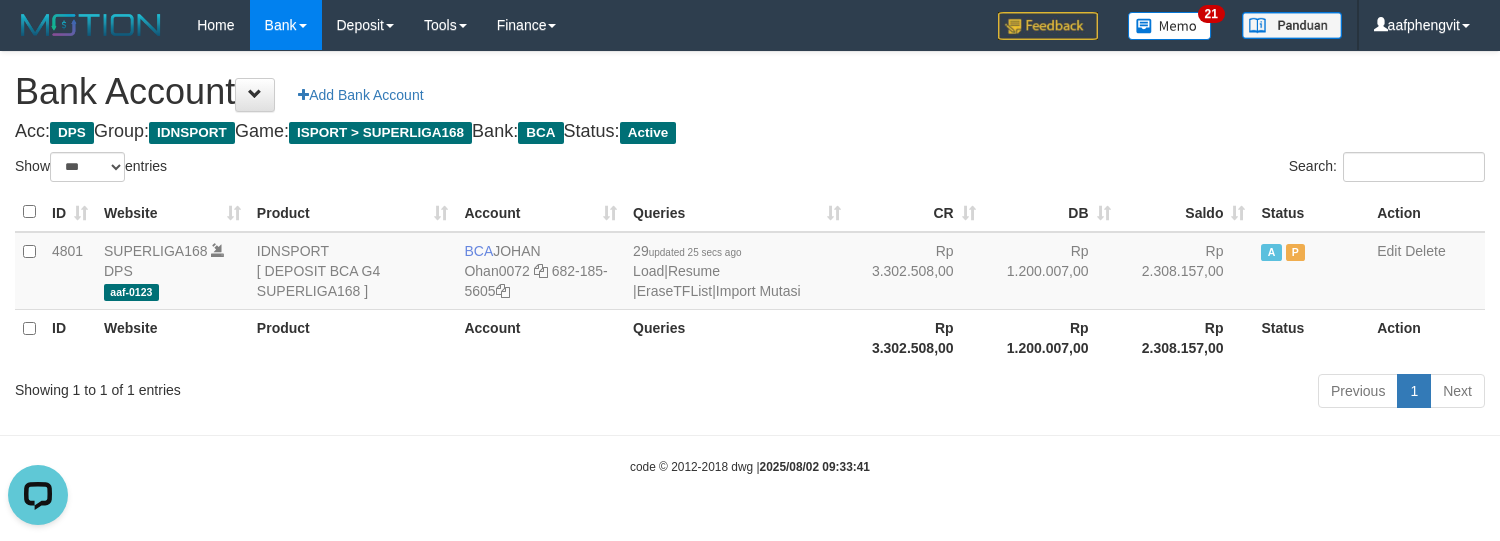 scroll, scrollTop: 0, scrollLeft: 0, axis: both 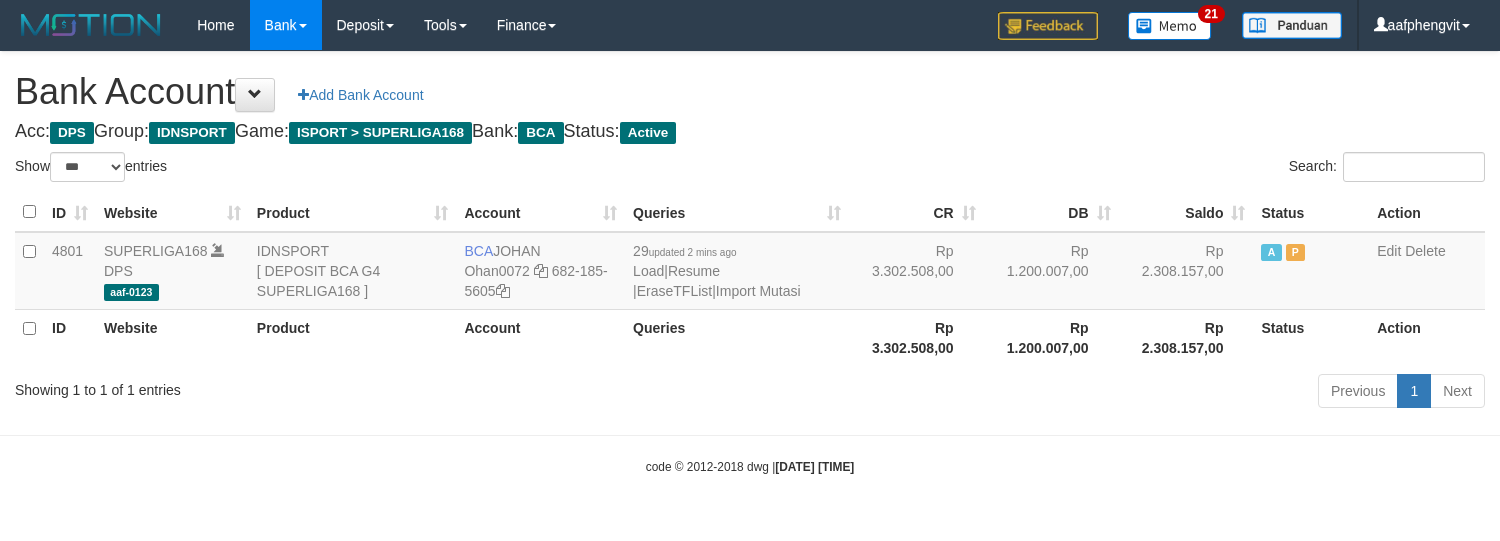 select on "***" 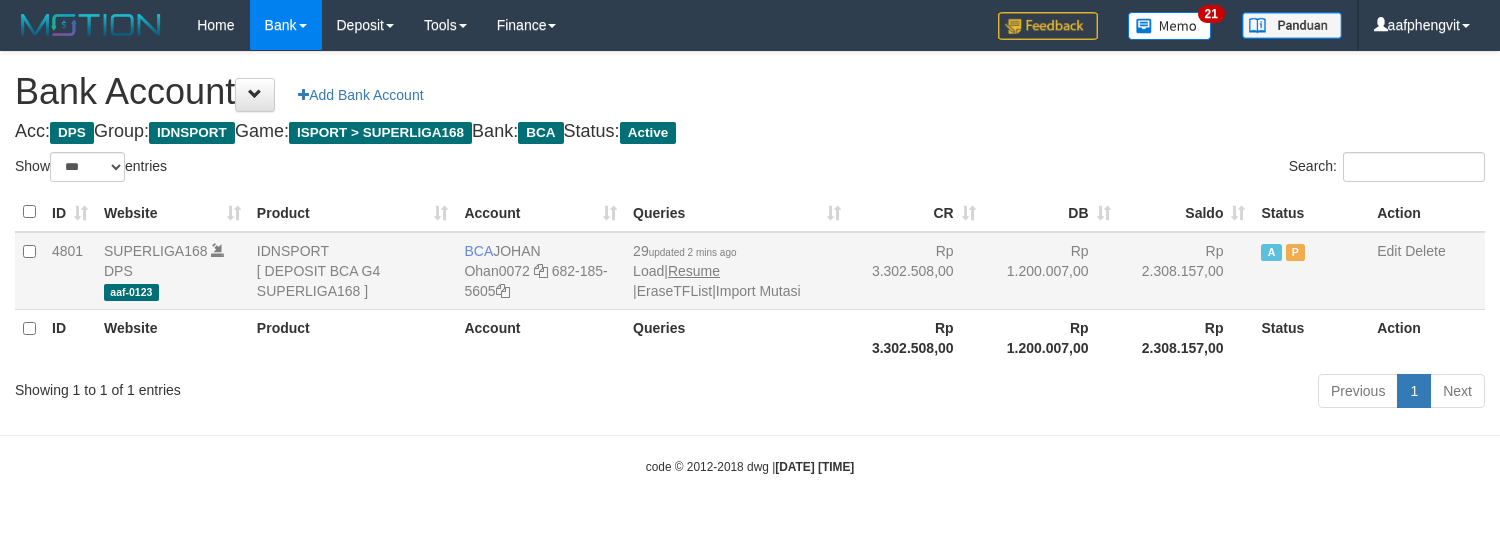 scroll, scrollTop: 0, scrollLeft: 0, axis: both 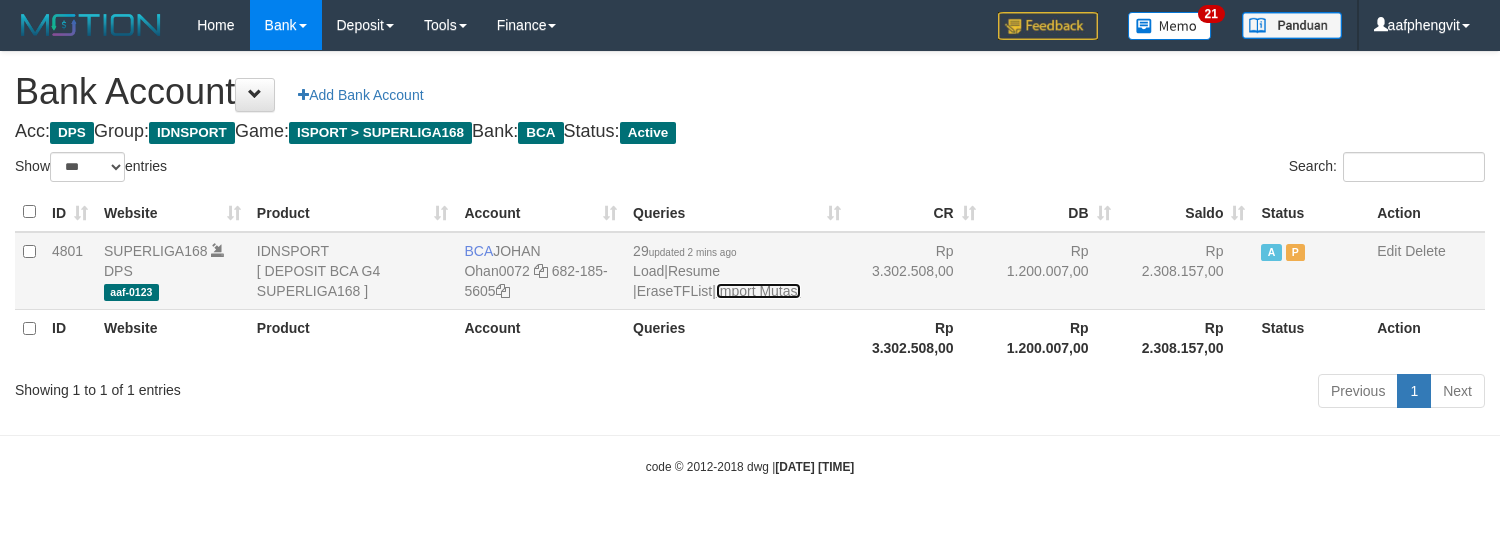 click on "Import Mutasi" at bounding box center (758, 291) 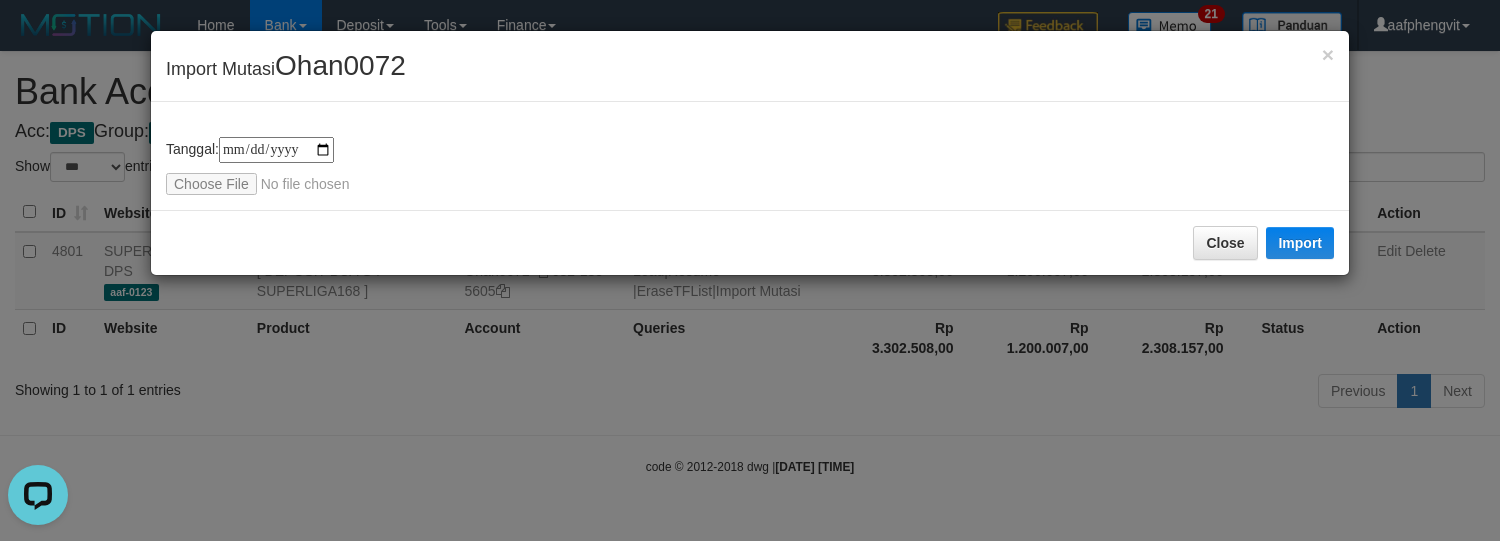 scroll, scrollTop: 0, scrollLeft: 0, axis: both 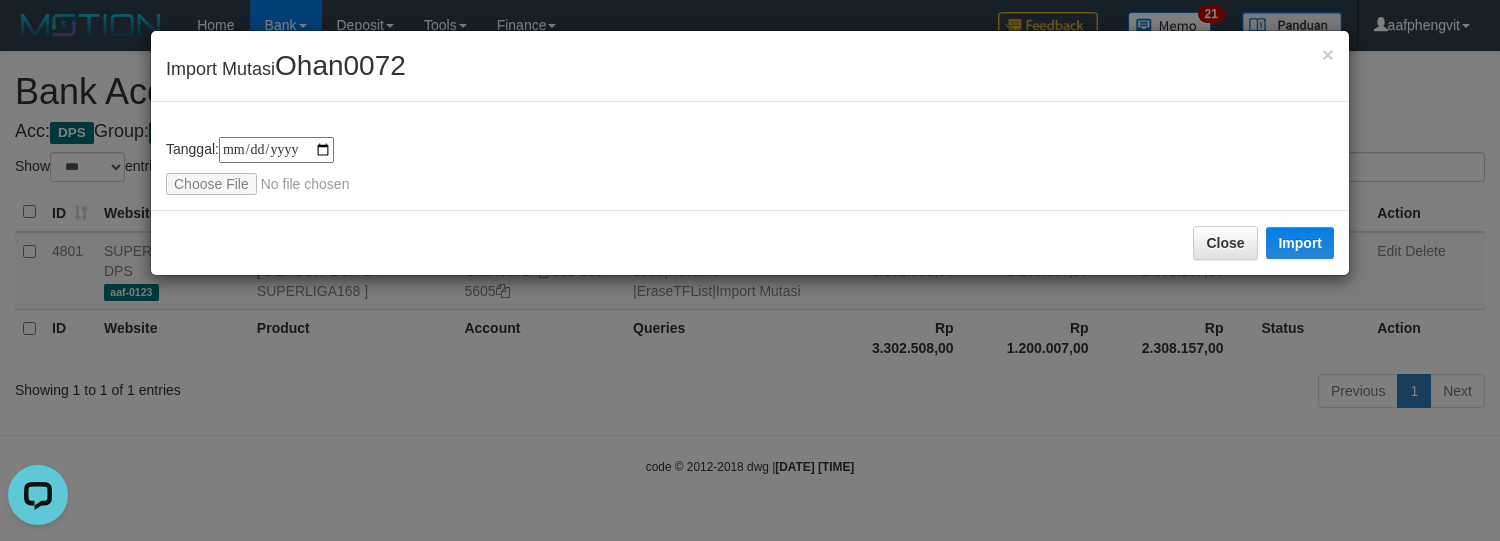 type on "**********" 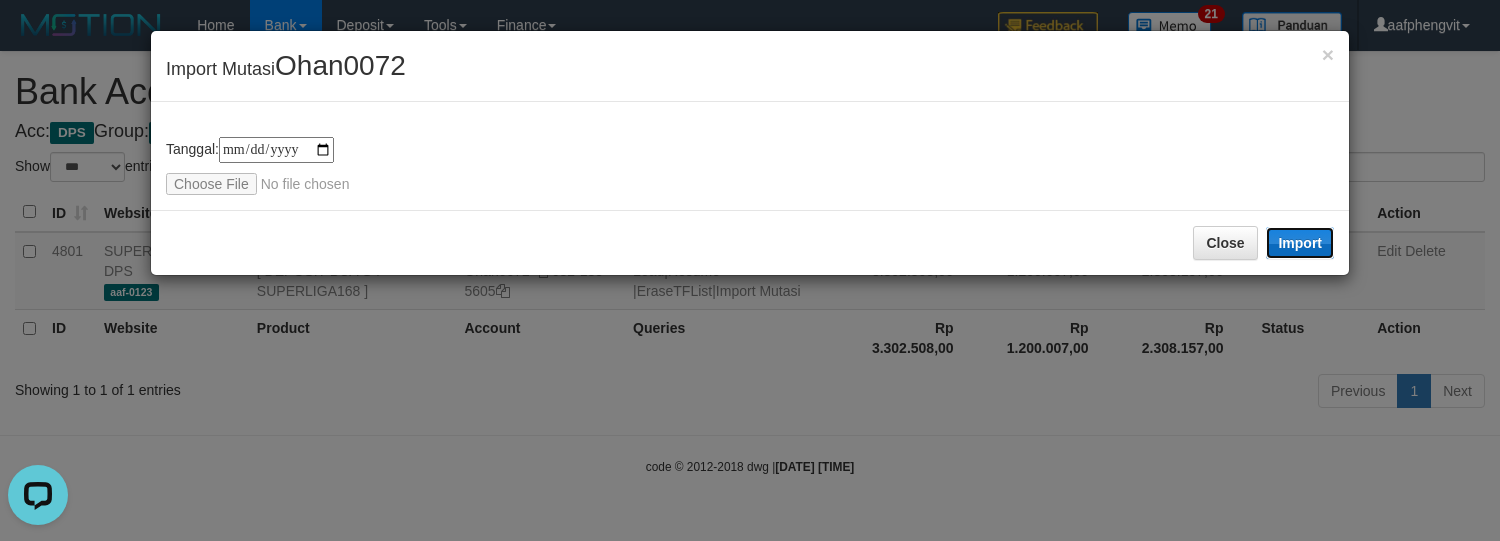 click on "Import" at bounding box center [1300, 243] 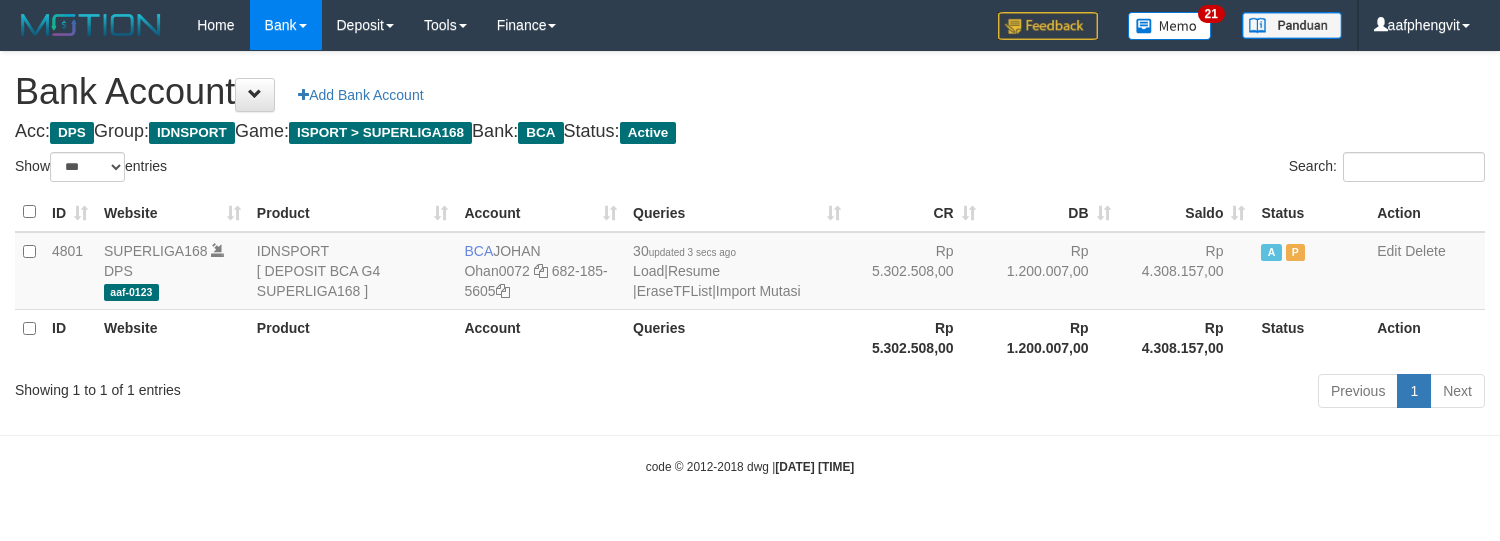 select on "***" 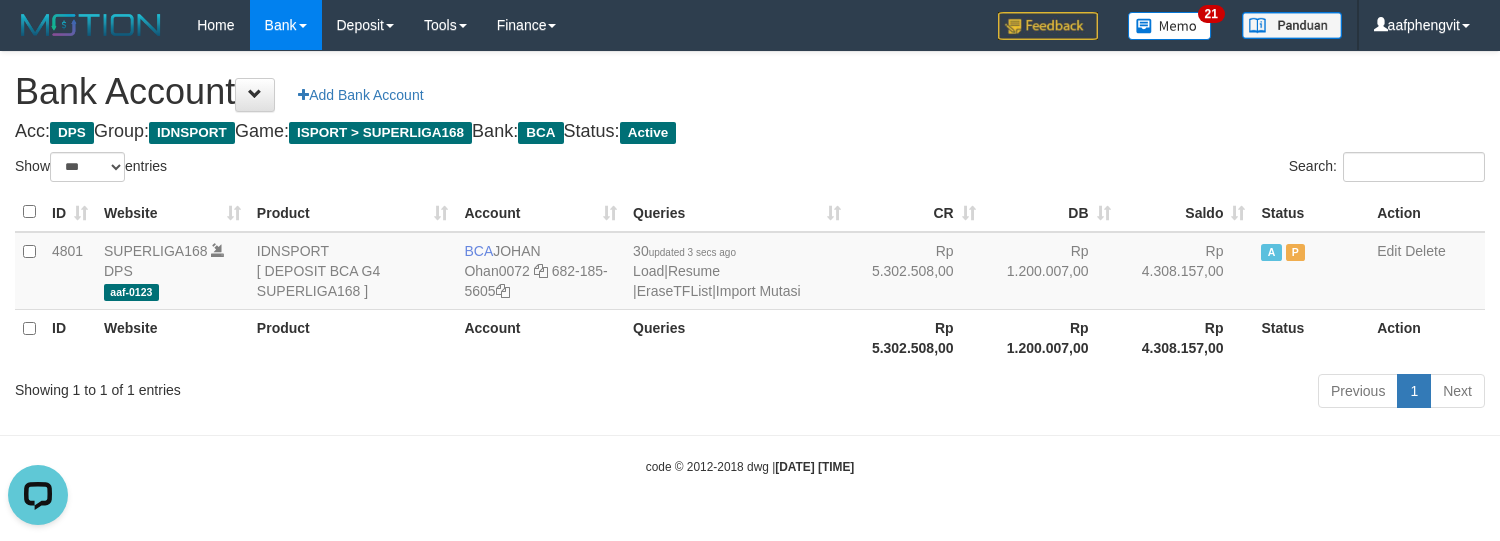 scroll, scrollTop: 0, scrollLeft: 0, axis: both 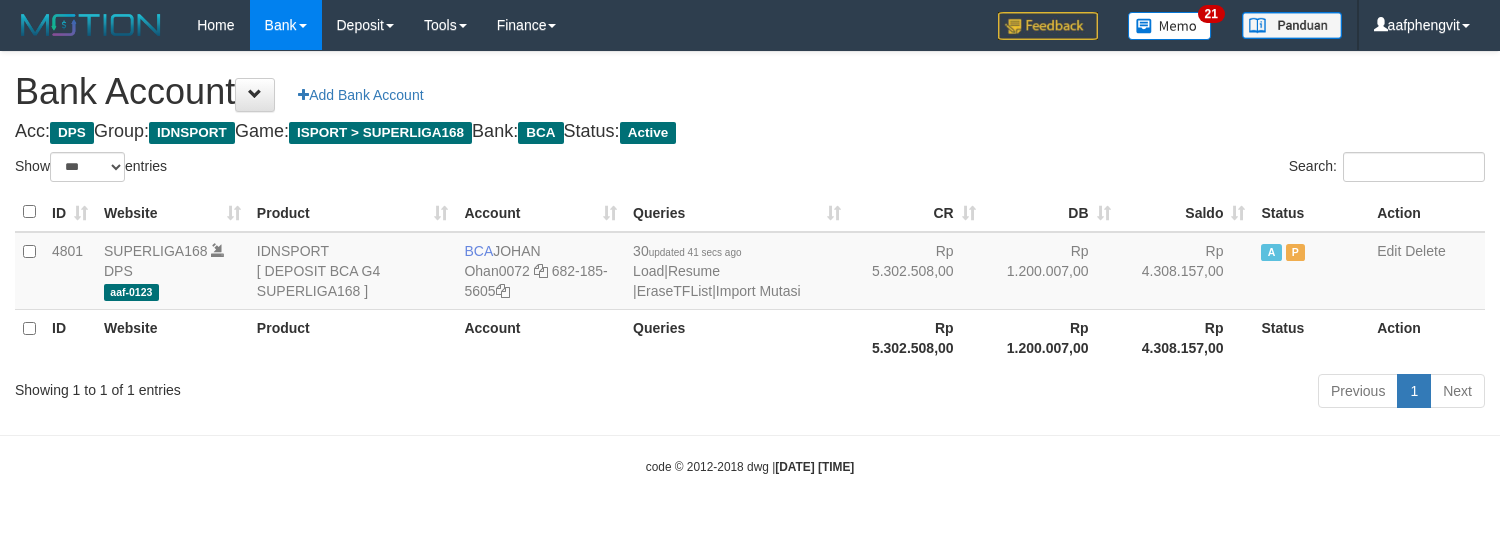 select on "***" 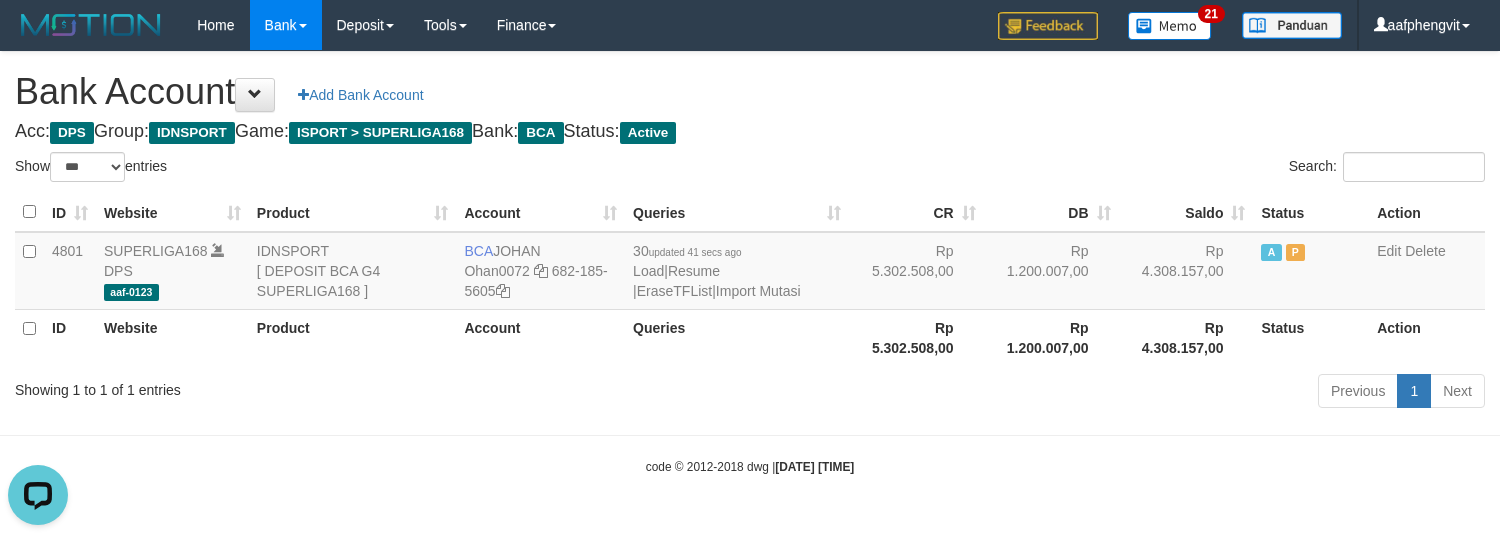 scroll, scrollTop: 0, scrollLeft: 0, axis: both 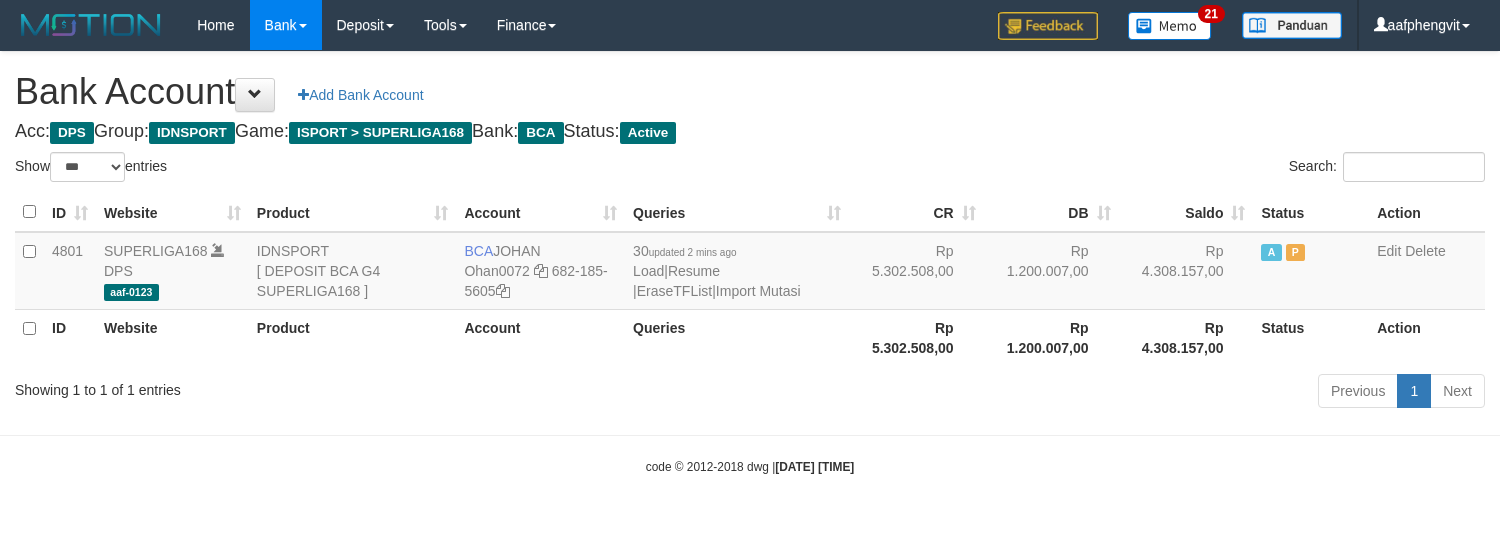 select on "***" 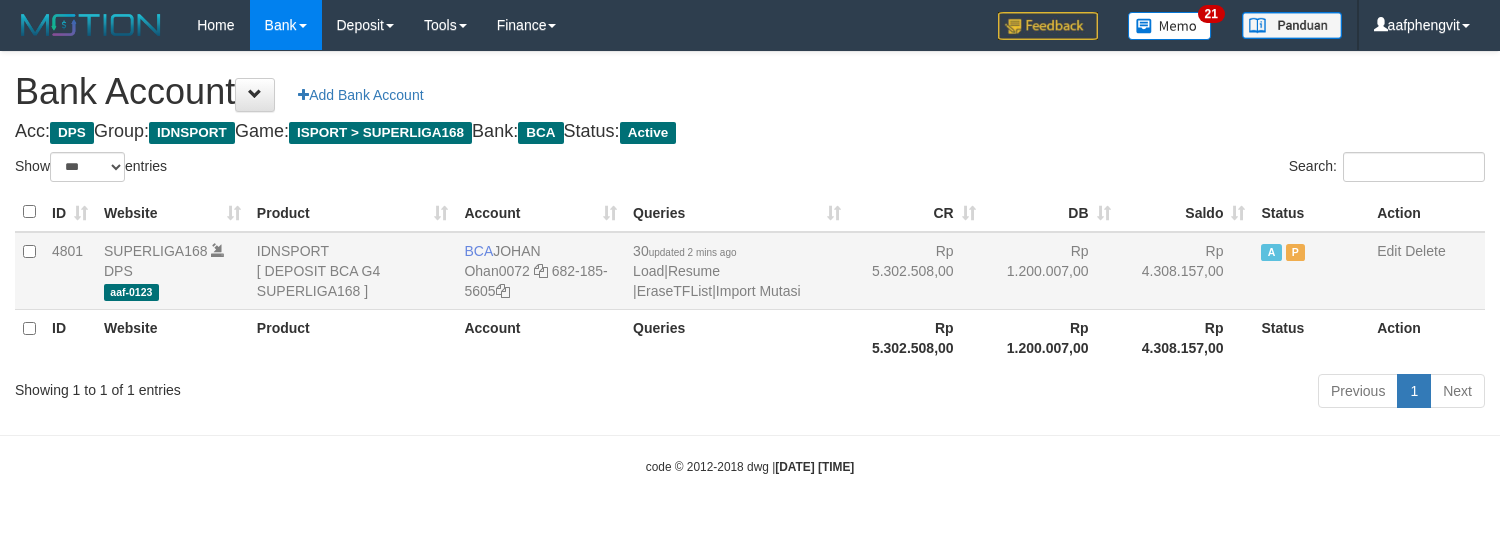 scroll, scrollTop: 0, scrollLeft: 0, axis: both 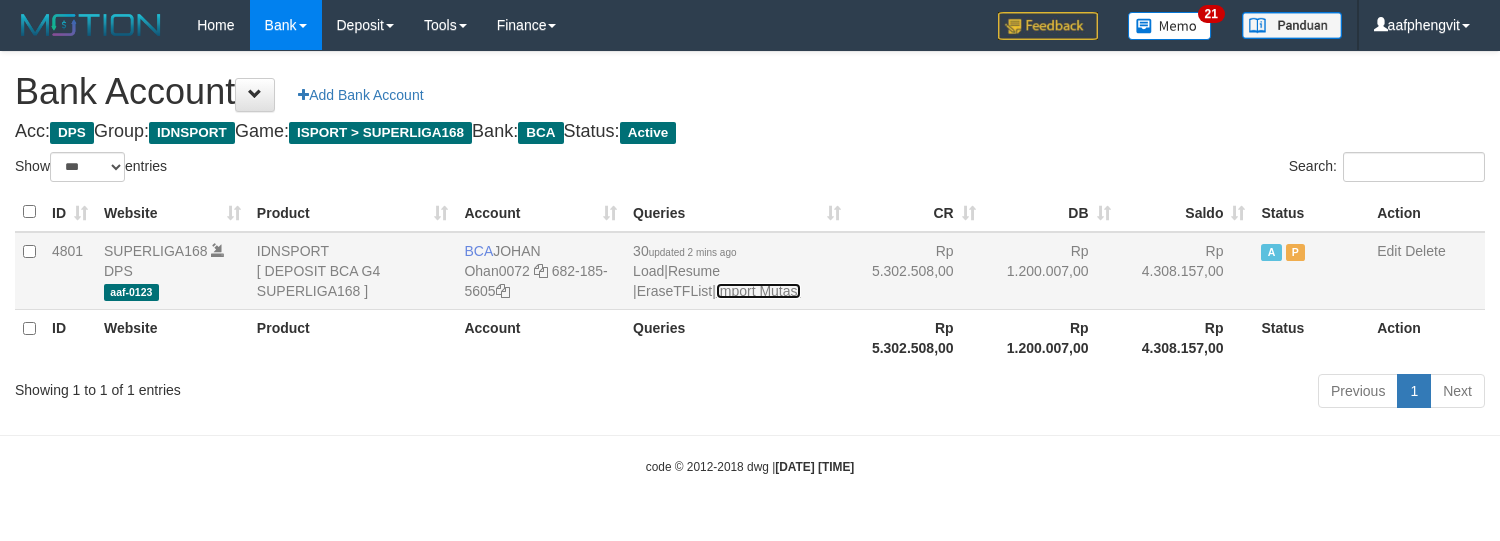 click on "Import Mutasi" at bounding box center (758, 291) 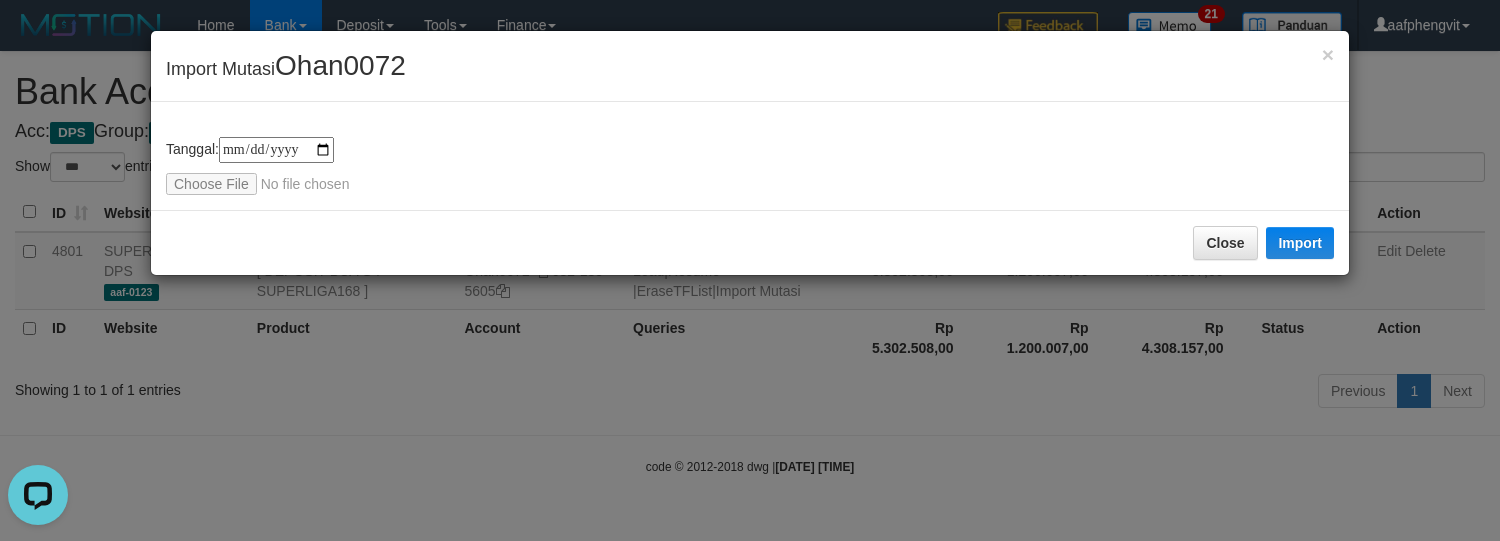 scroll, scrollTop: 0, scrollLeft: 0, axis: both 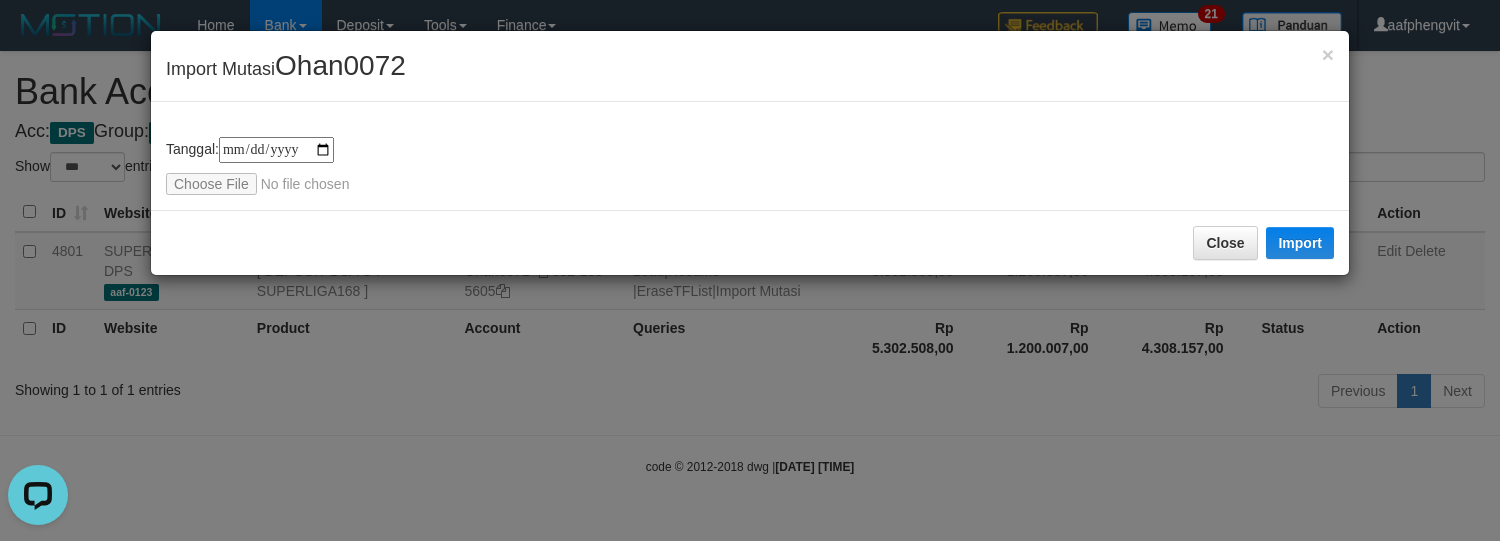 type on "**********" 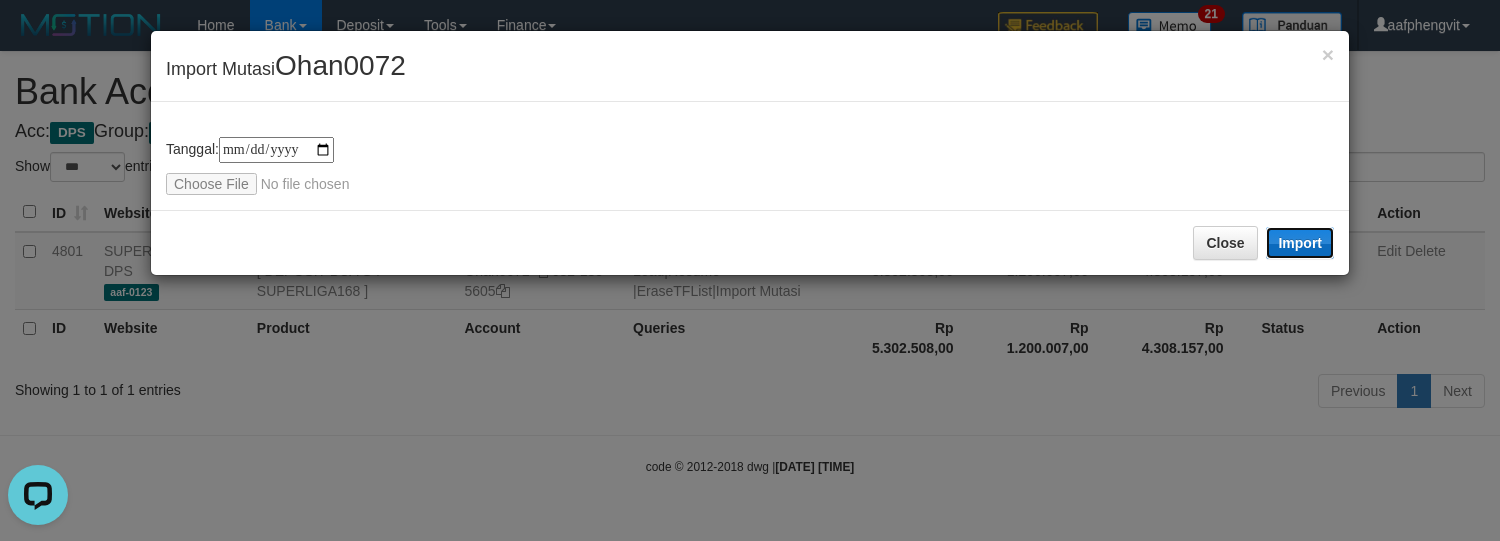 drag, startPoint x: 1298, startPoint y: 252, endPoint x: 965, endPoint y: 4, distance: 415.20236 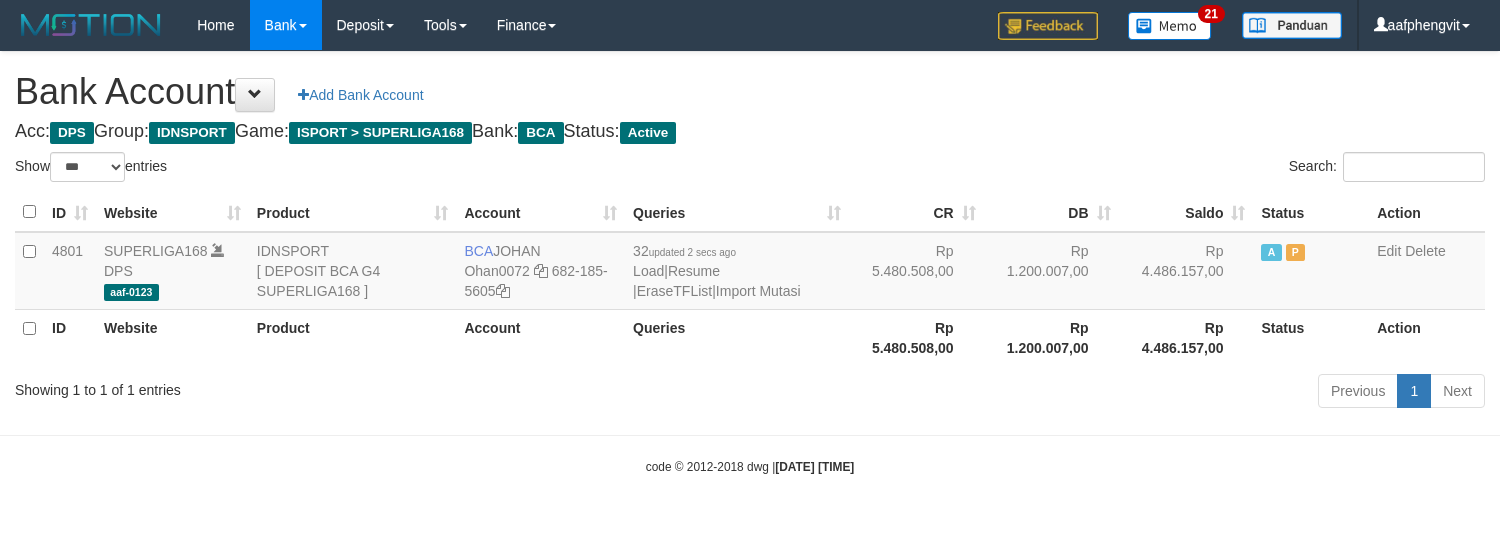 select on "***" 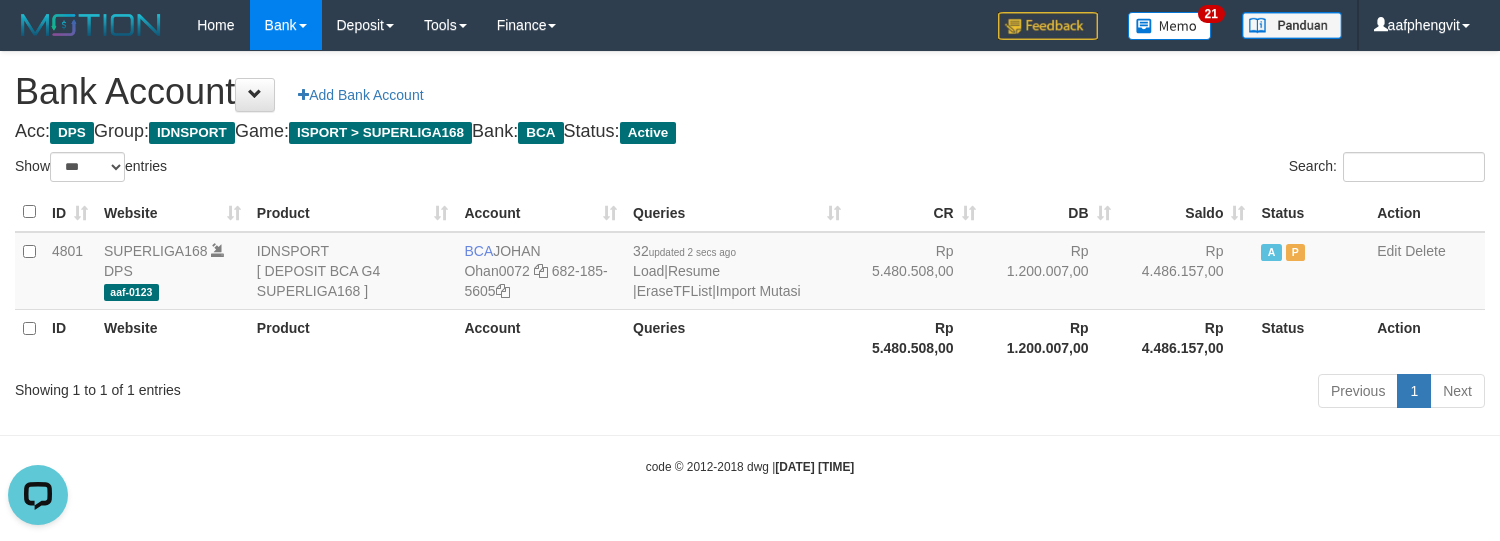 scroll, scrollTop: 0, scrollLeft: 0, axis: both 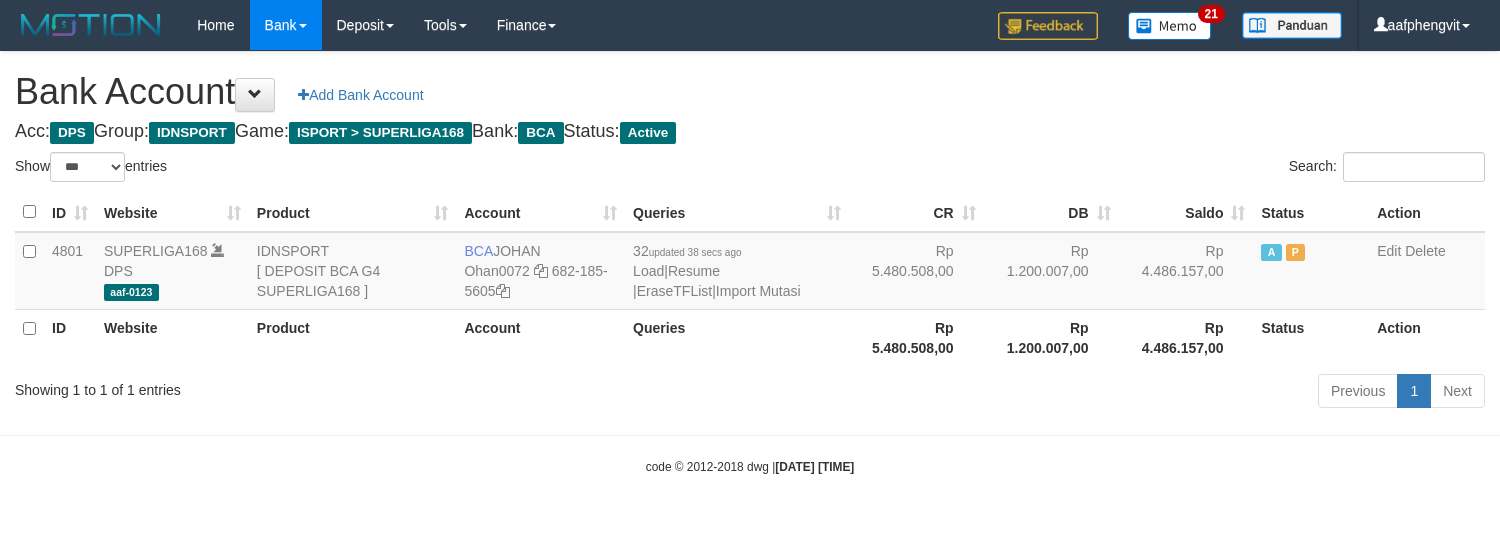 select on "***" 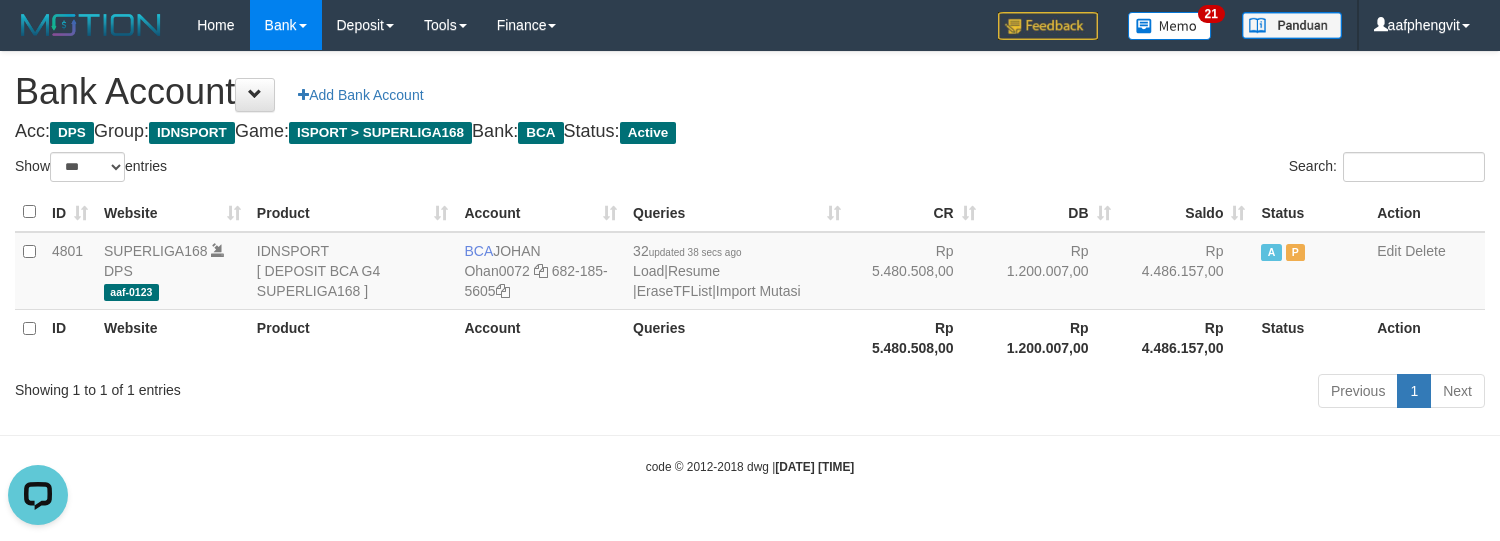 scroll, scrollTop: 0, scrollLeft: 0, axis: both 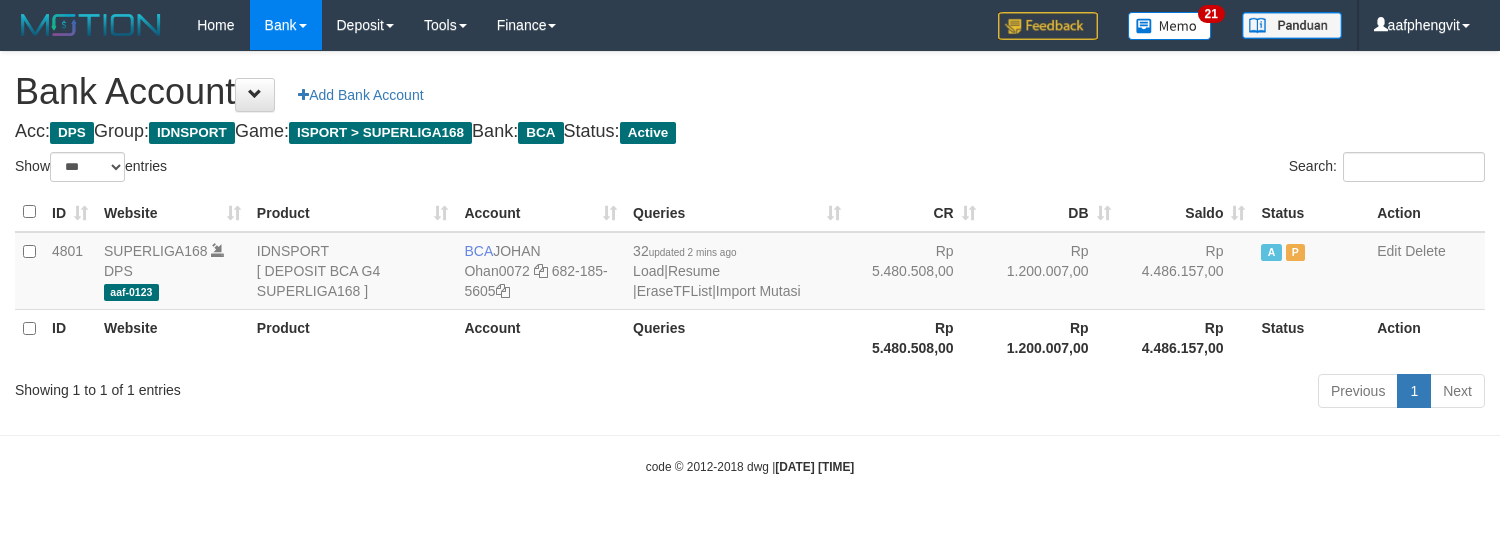 select on "***" 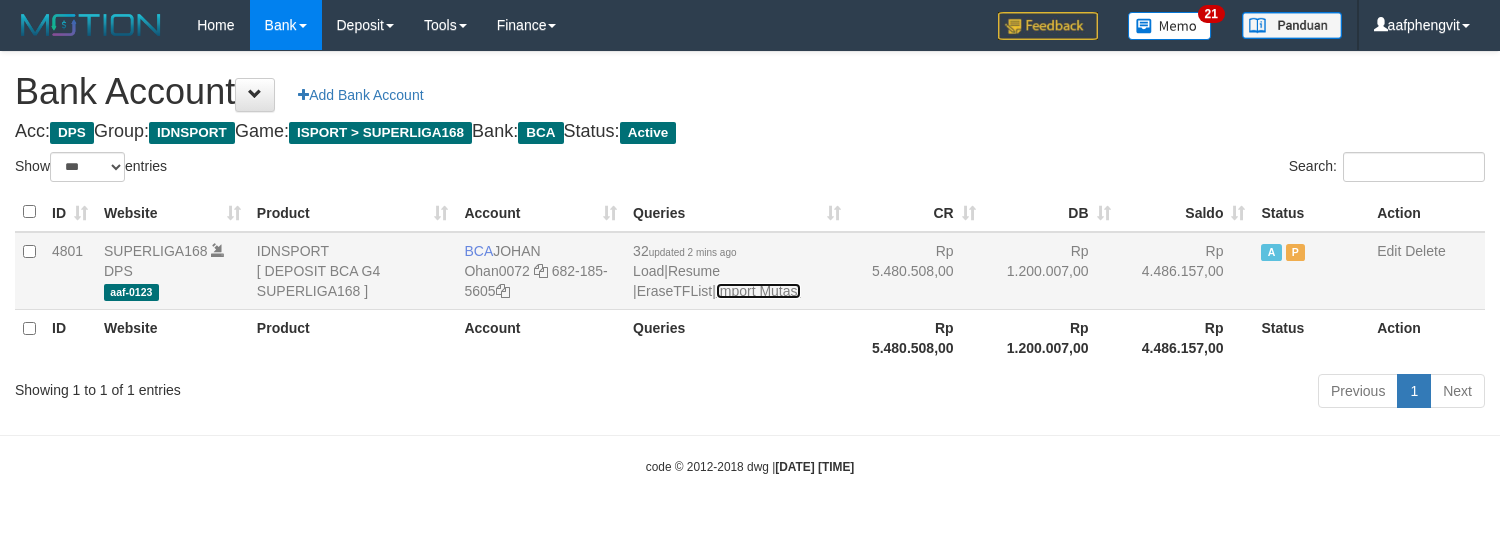 click on "Import Mutasi" at bounding box center [758, 291] 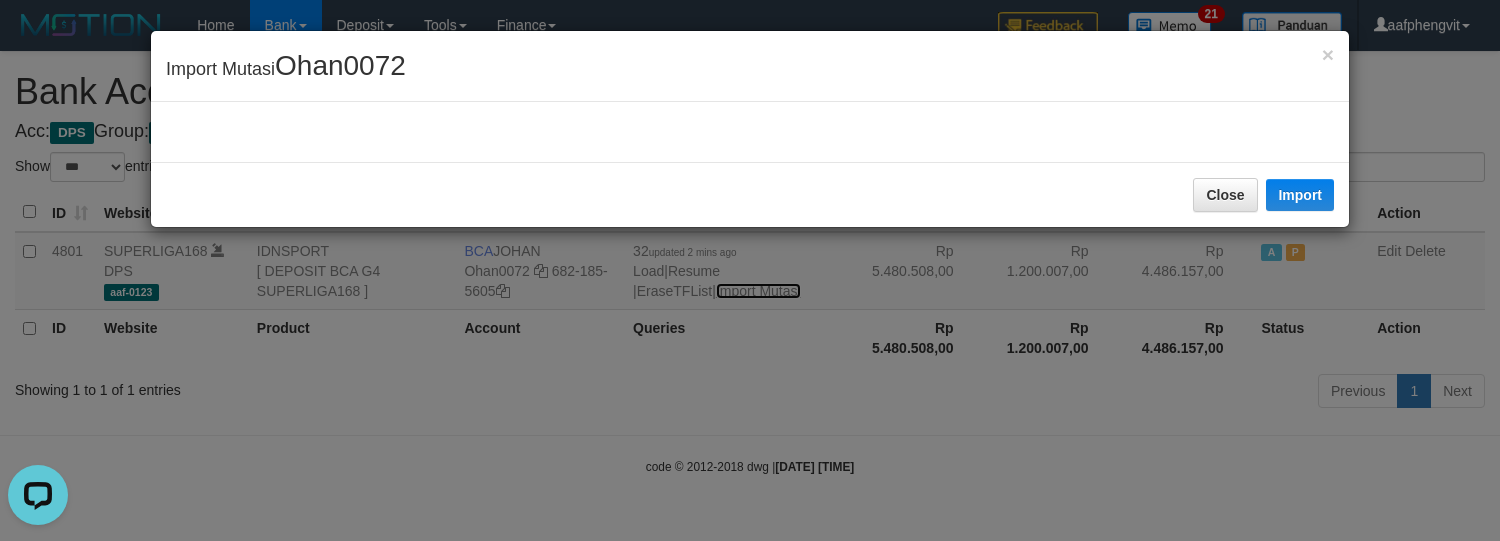 scroll, scrollTop: 0, scrollLeft: 0, axis: both 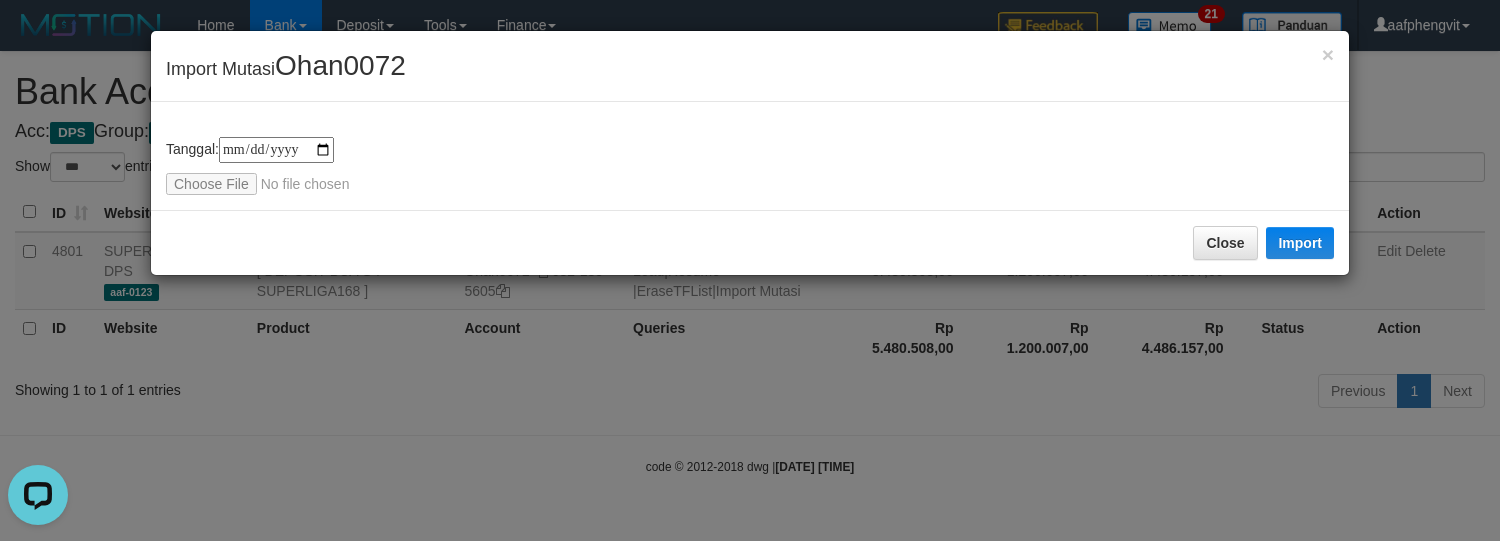 type on "**********" 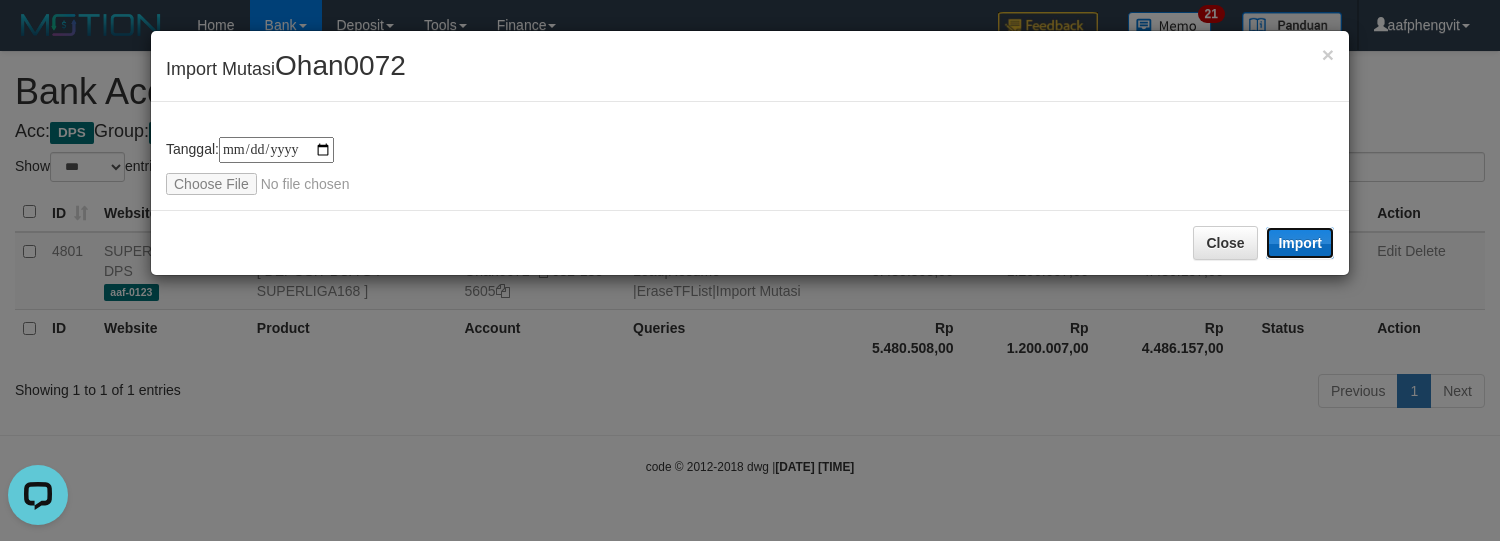 click on "Import" at bounding box center (1300, 243) 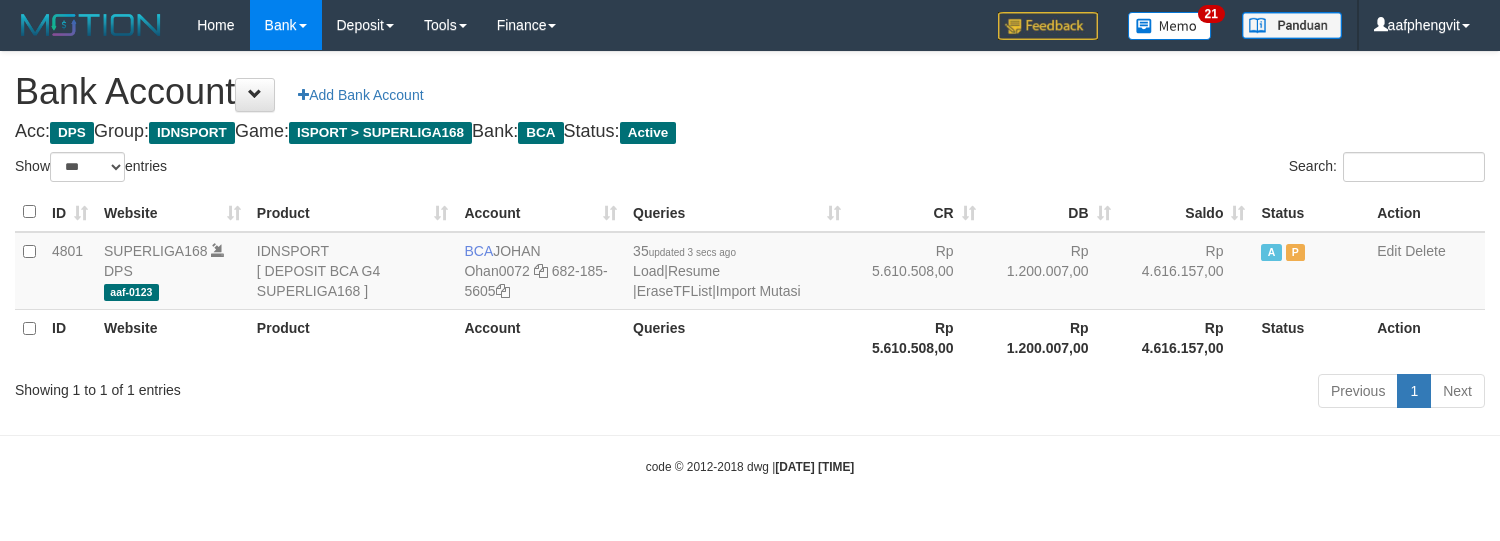 select on "***" 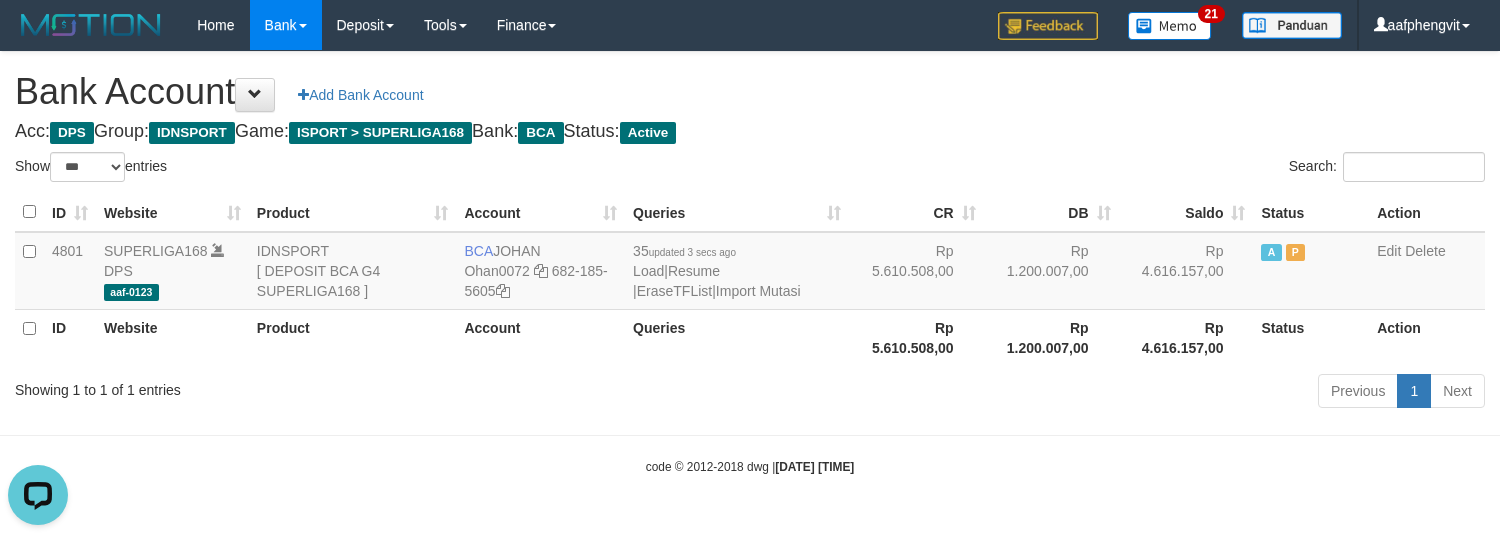 scroll, scrollTop: 0, scrollLeft: 0, axis: both 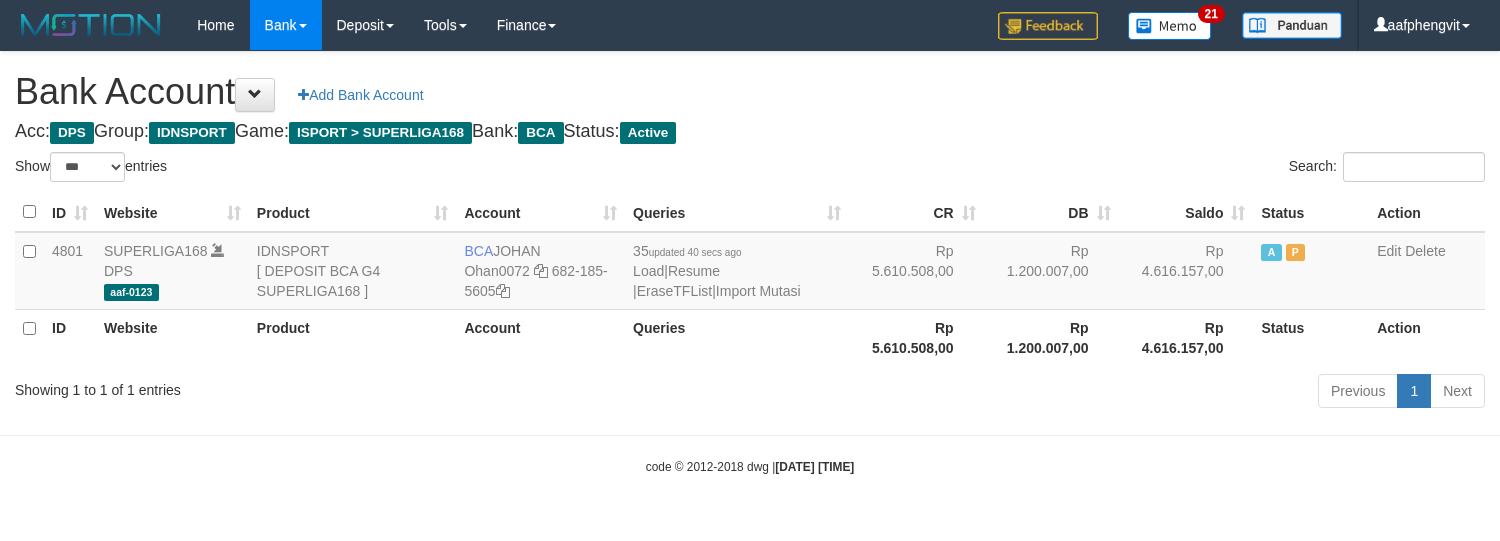 select on "***" 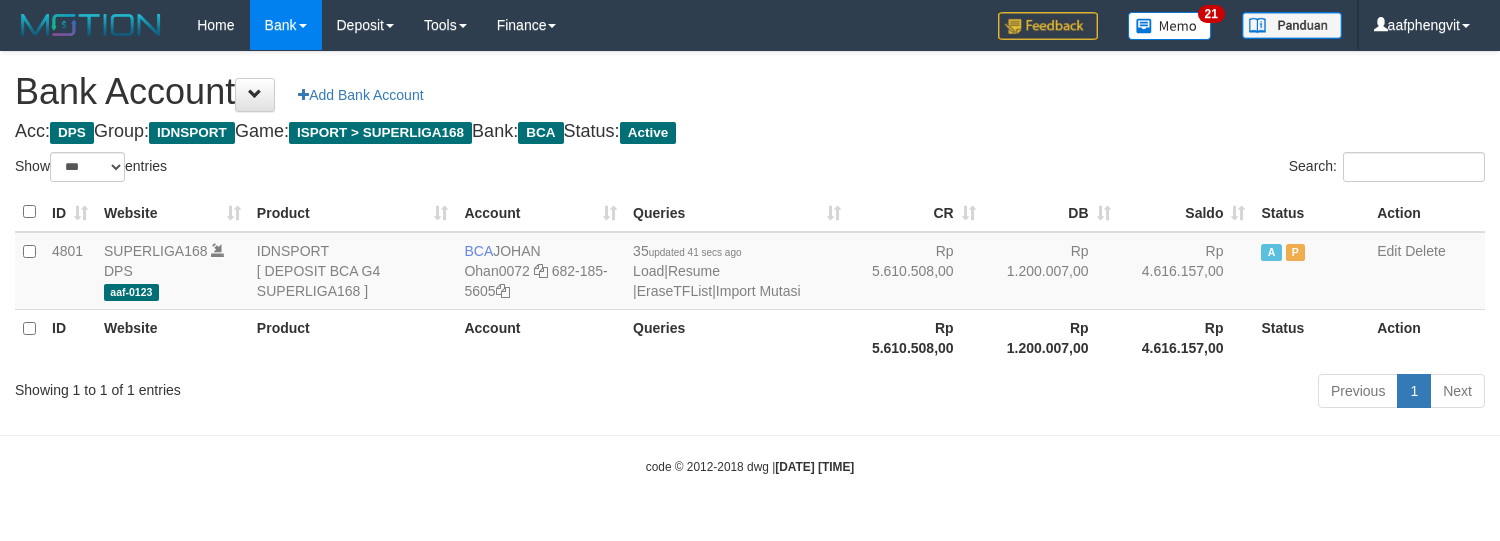 select on "***" 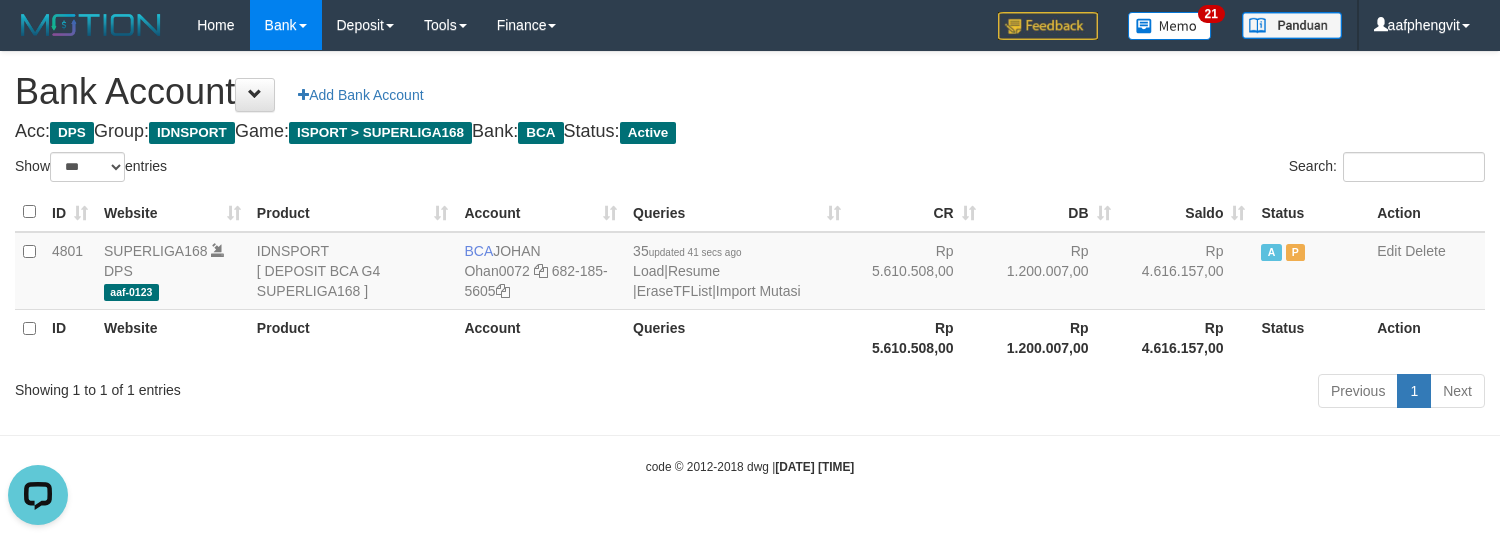 scroll, scrollTop: 0, scrollLeft: 0, axis: both 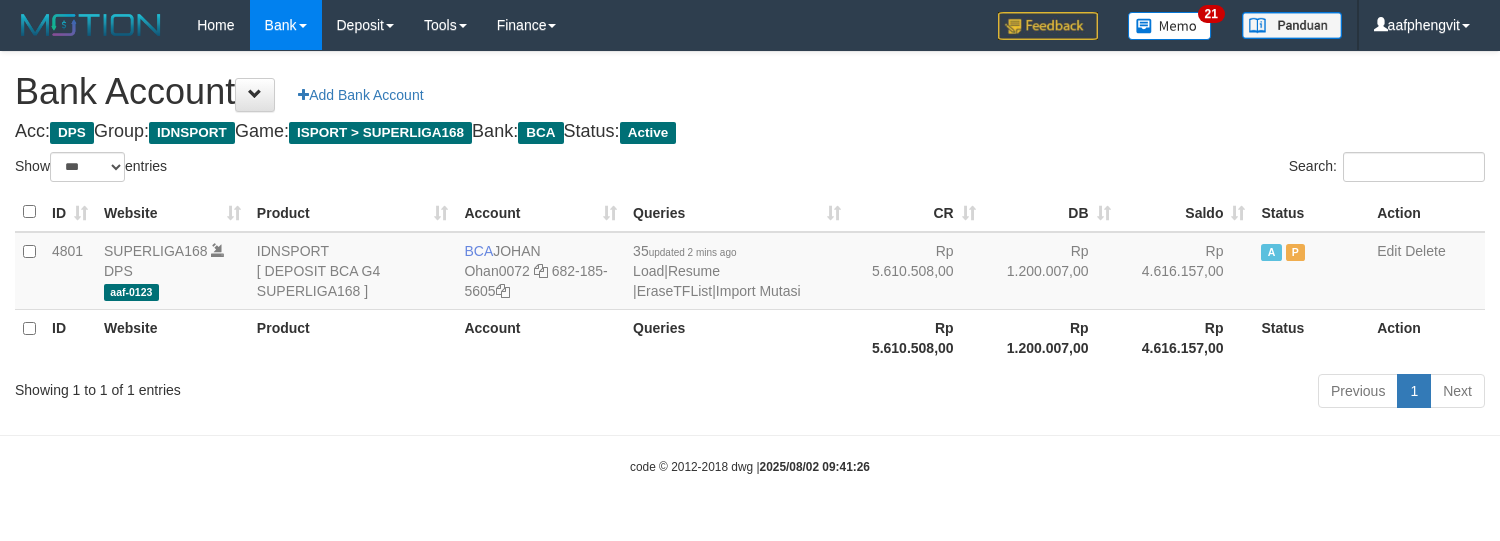 select on "***" 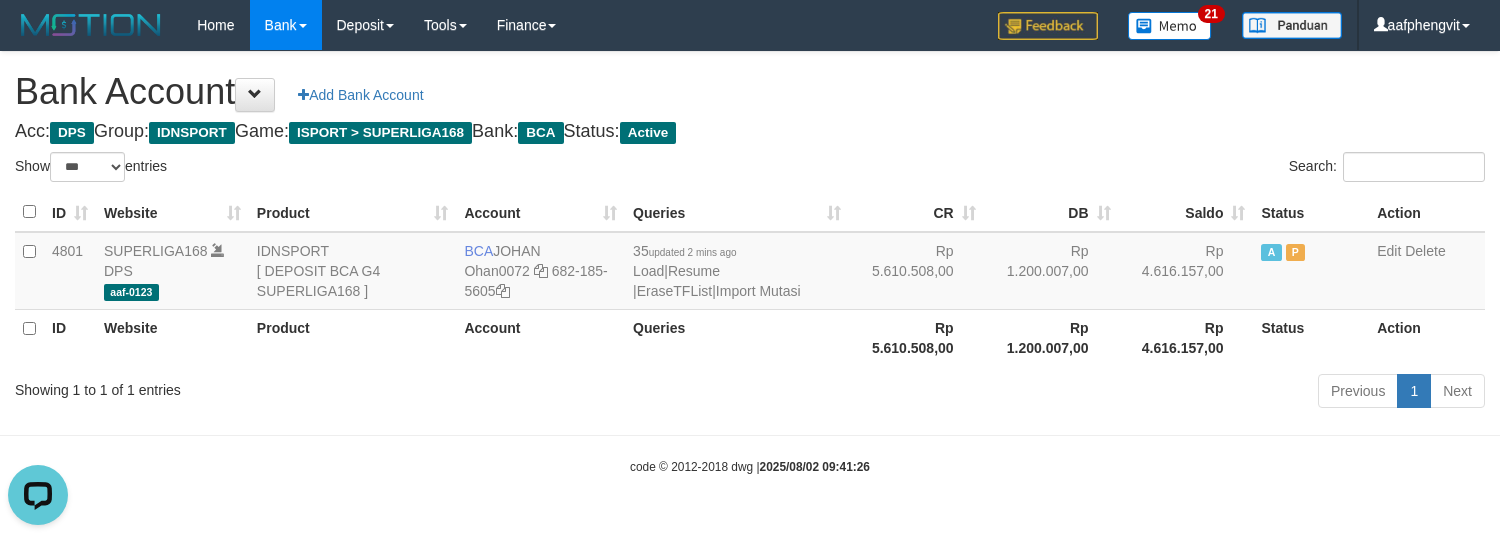 scroll, scrollTop: 0, scrollLeft: 0, axis: both 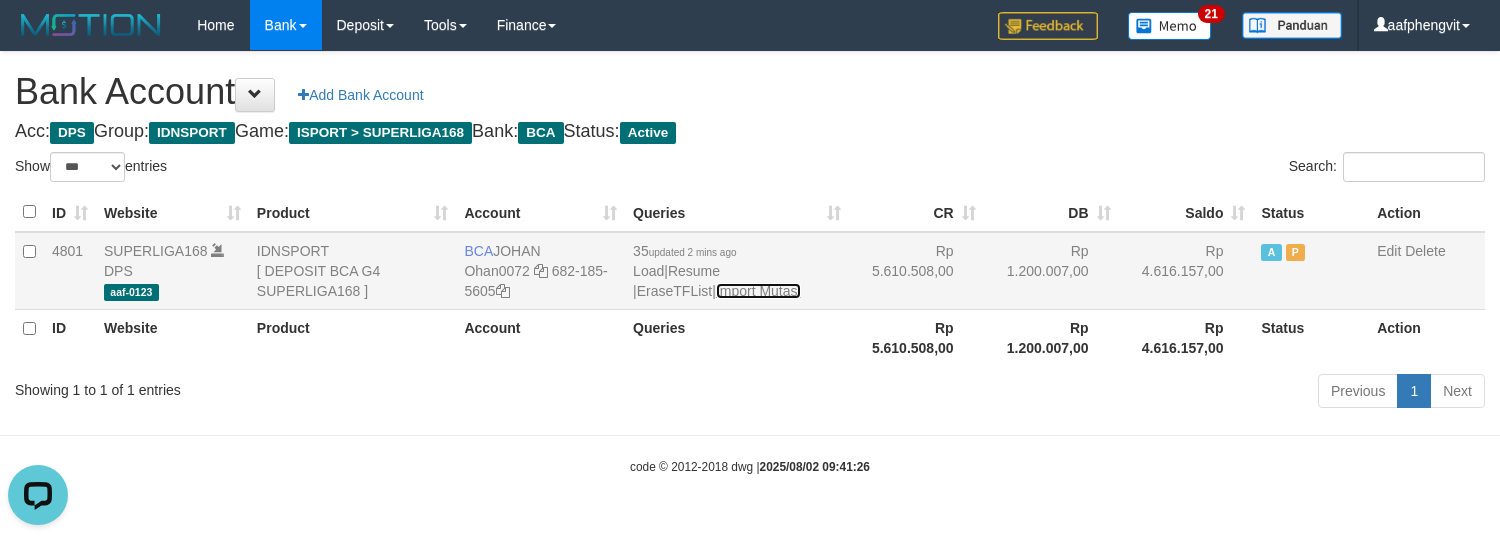 click on "Import Mutasi" at bounding box center (758, 291) 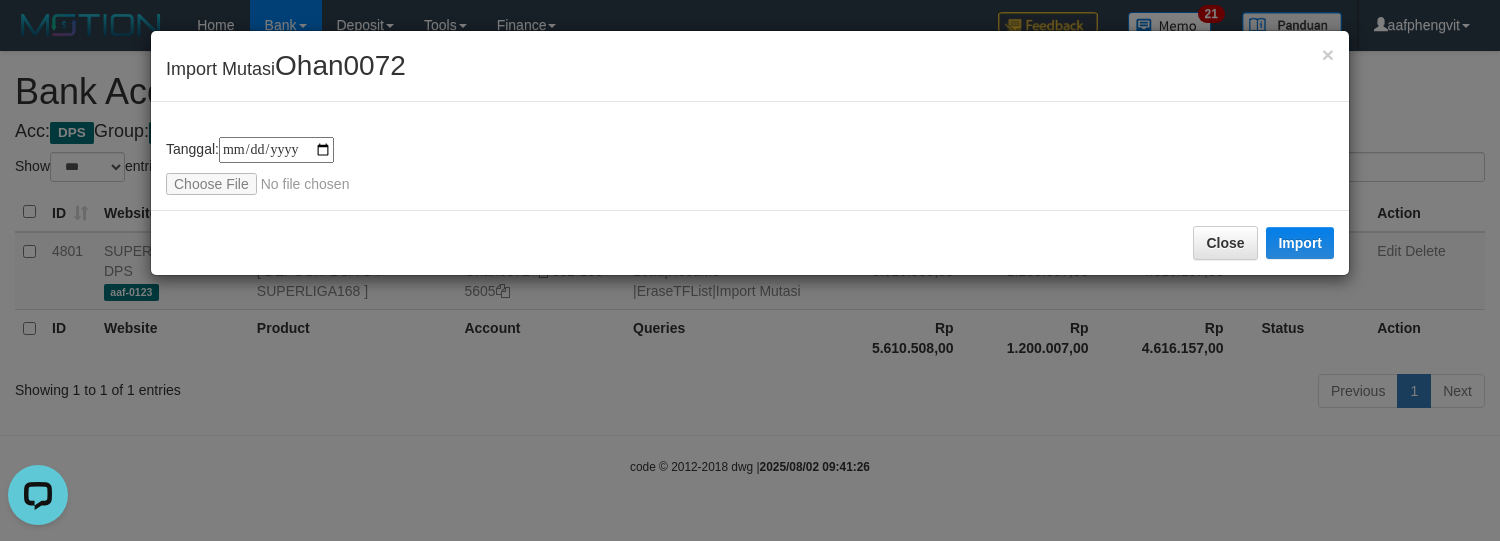 type on "**********" 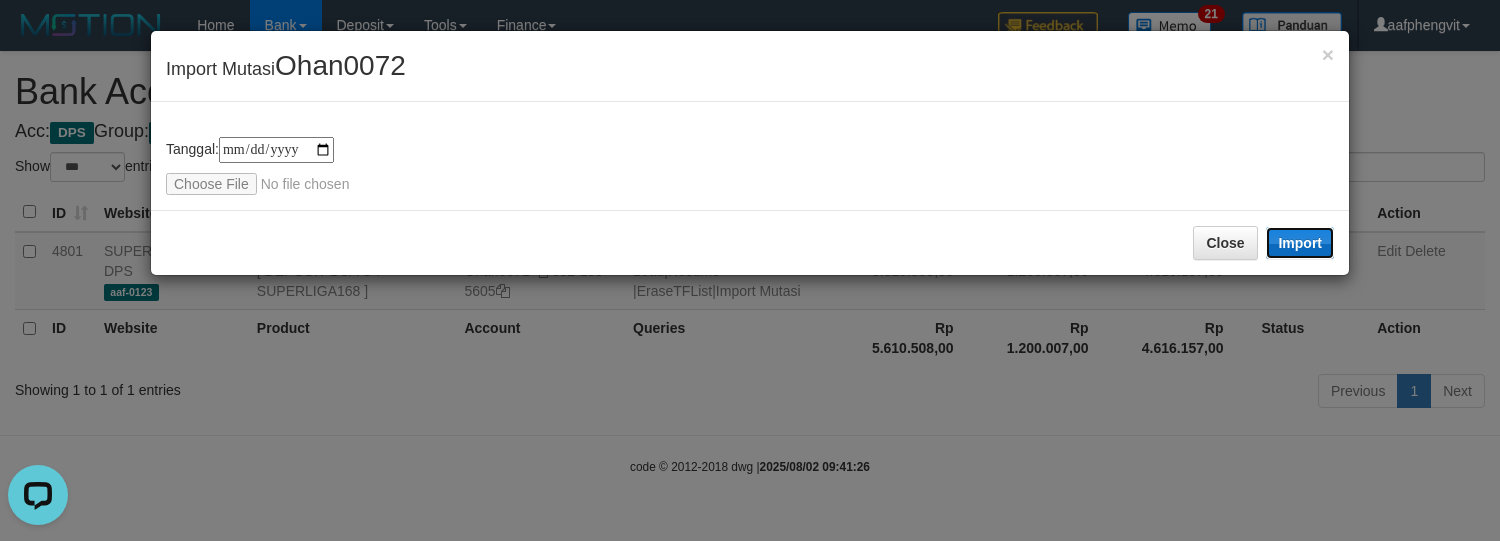 click on "Import" at bounding box center (1300, 243) 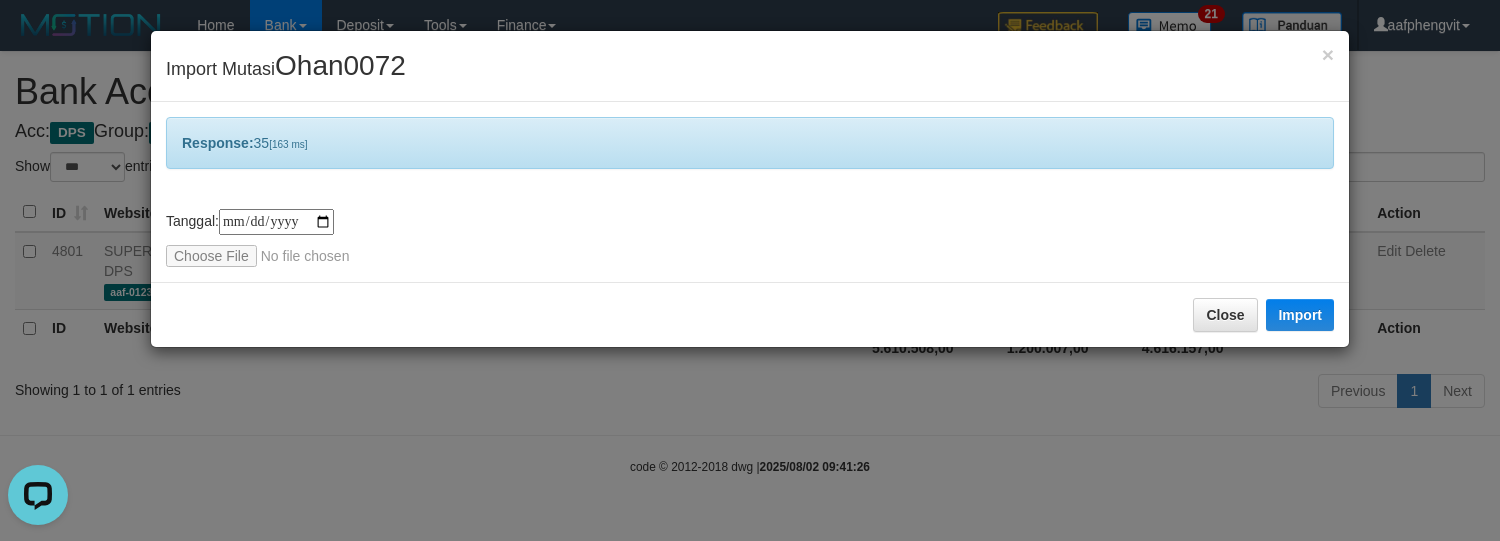 drag, startPoint x: 785, startPoint y: 208, endPoint x: 753, endPoint y: 161, distance: 56.859474 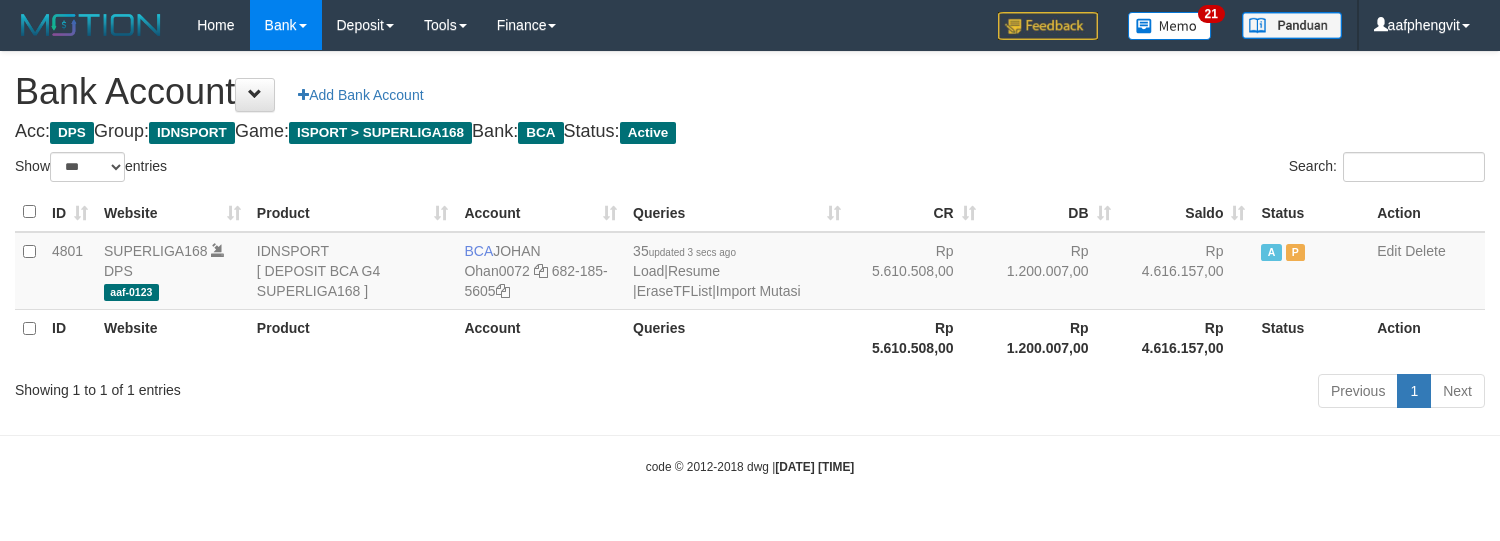 select on "***" 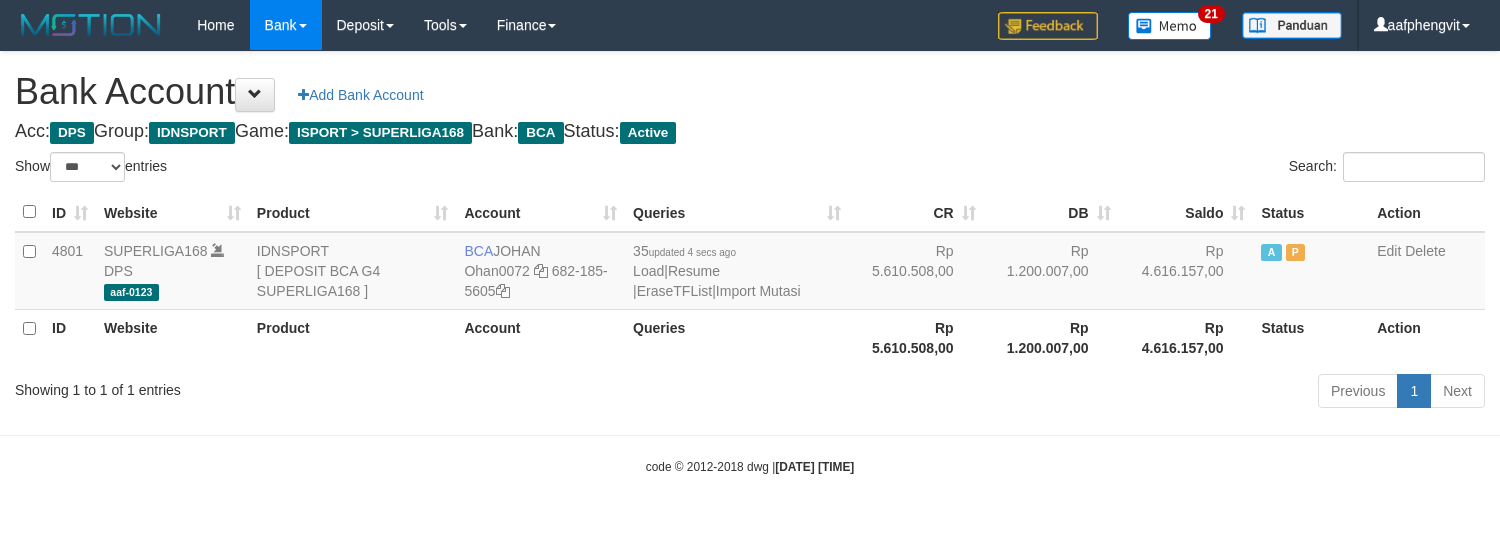 select on "***" 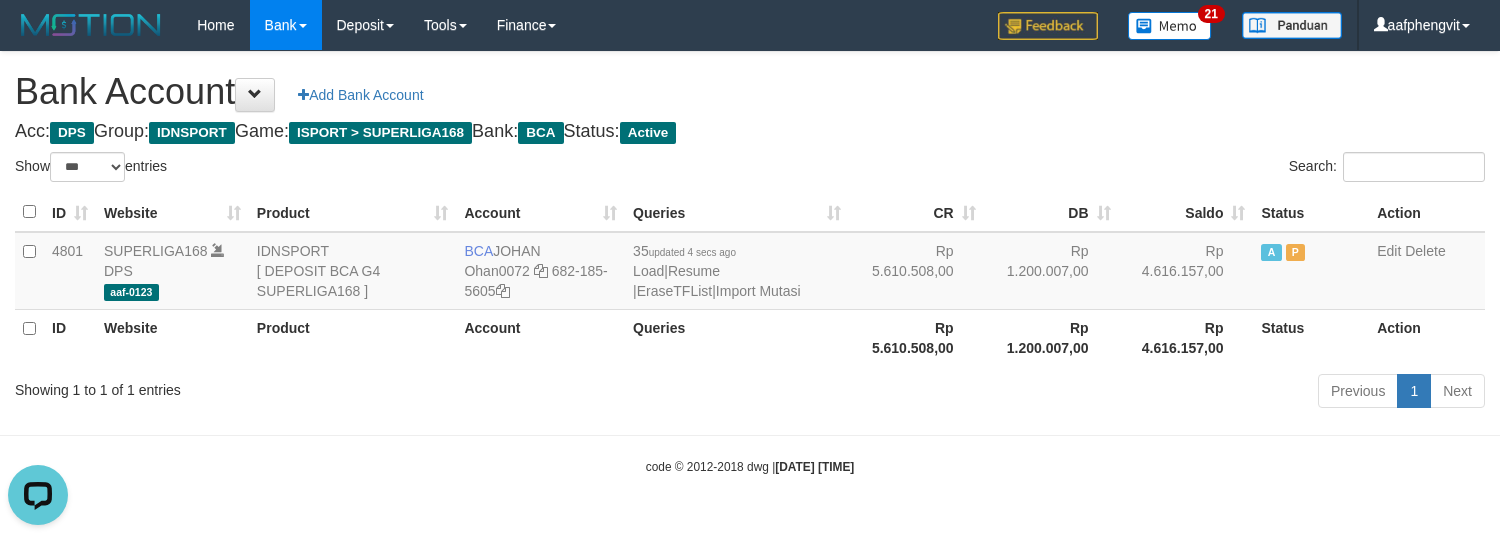 scroll, scrollTop: 0, scrollLeft: 0, axis: both 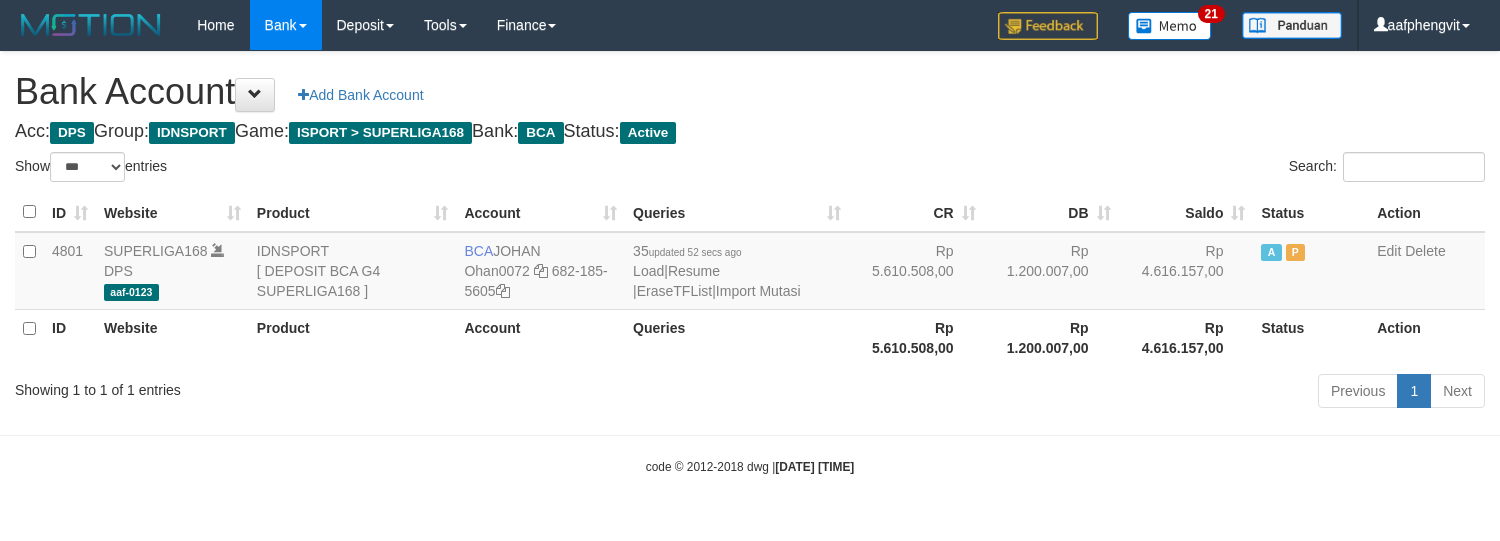 select on "***" 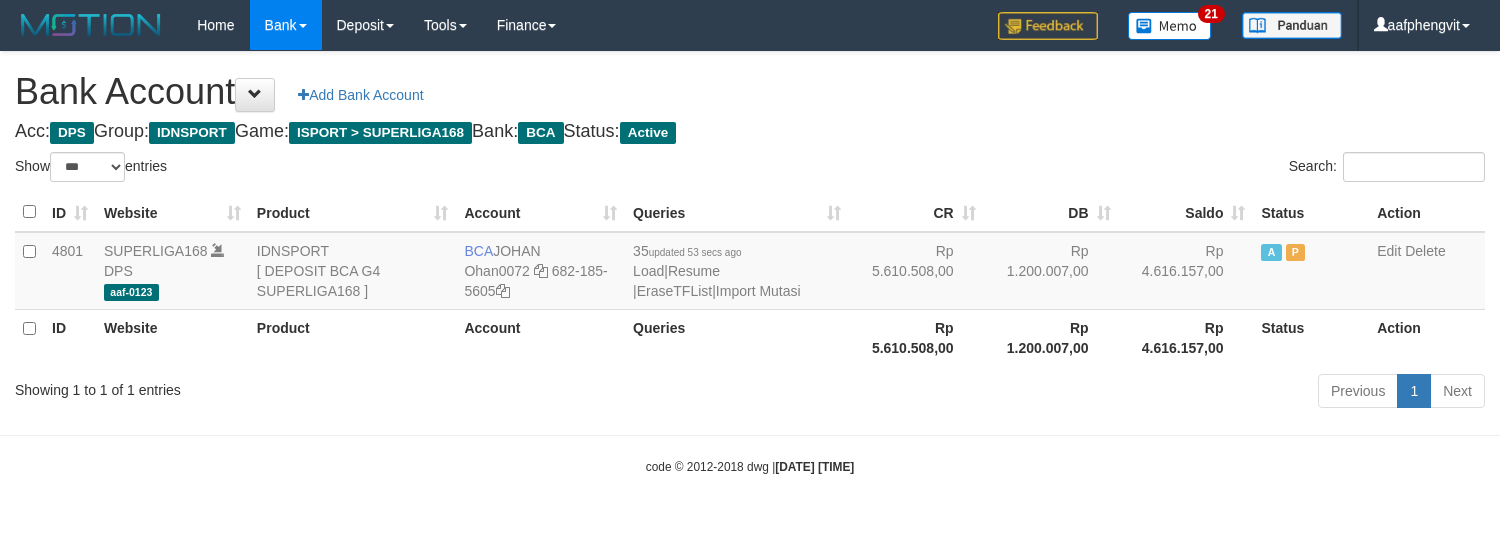 select on "***" 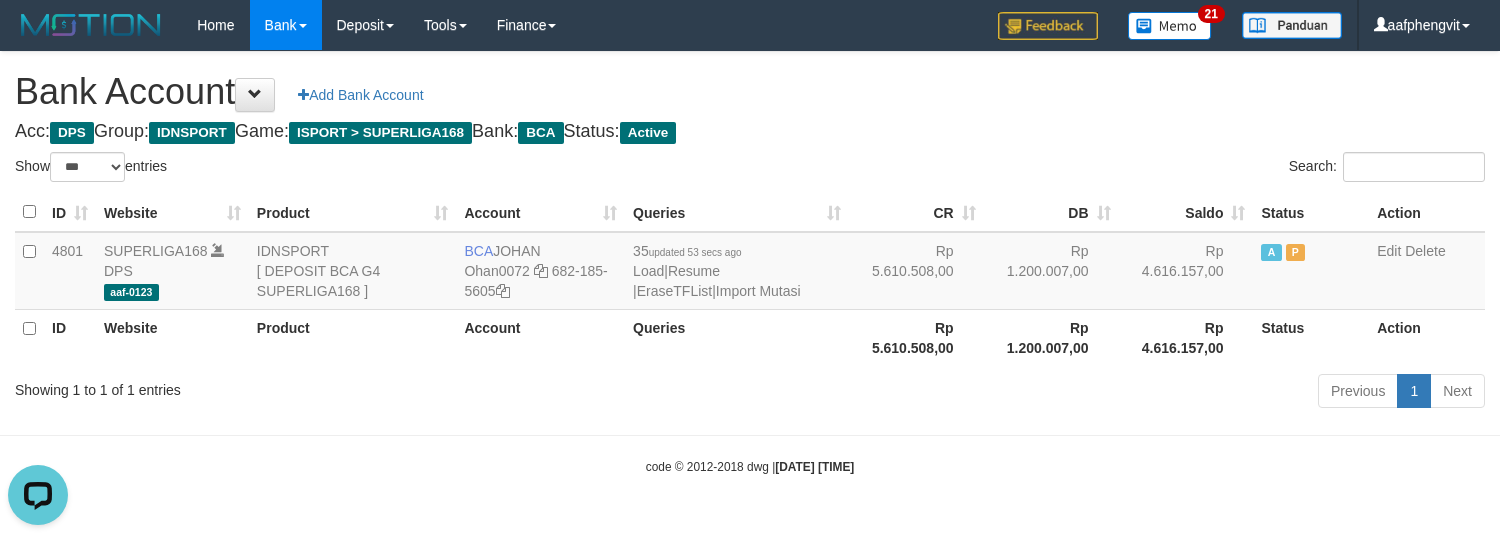 scroll, scrollTop: 0, scrollLeft: 0, axis: both 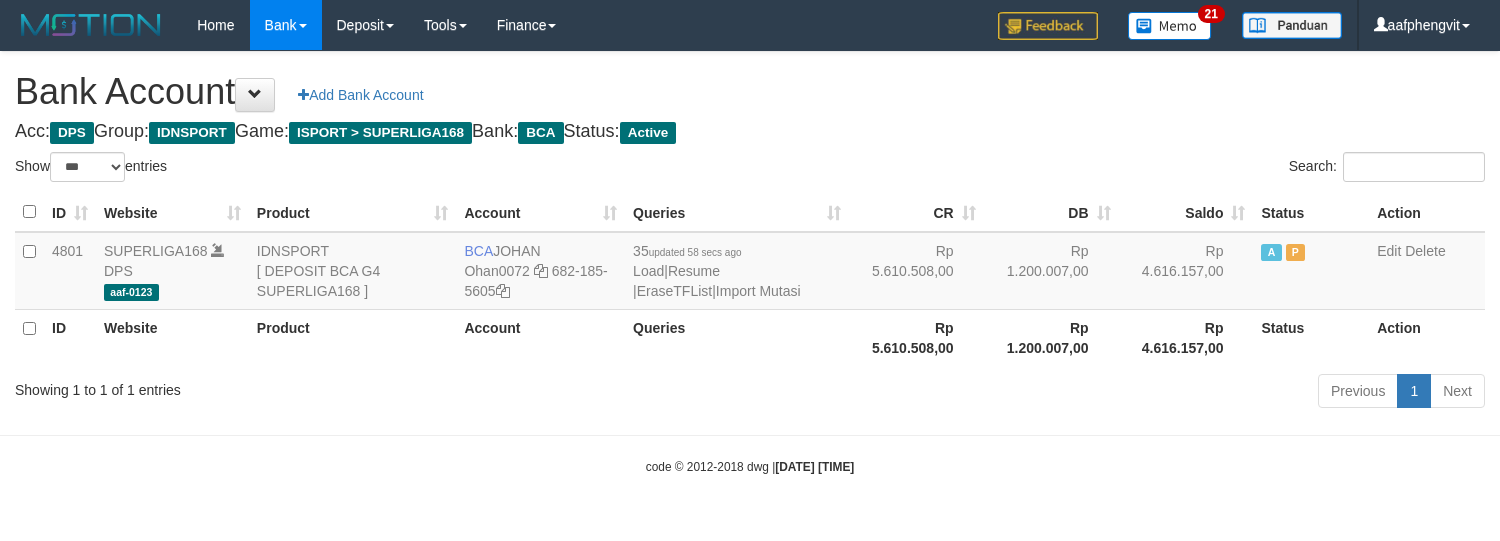 select on "***" 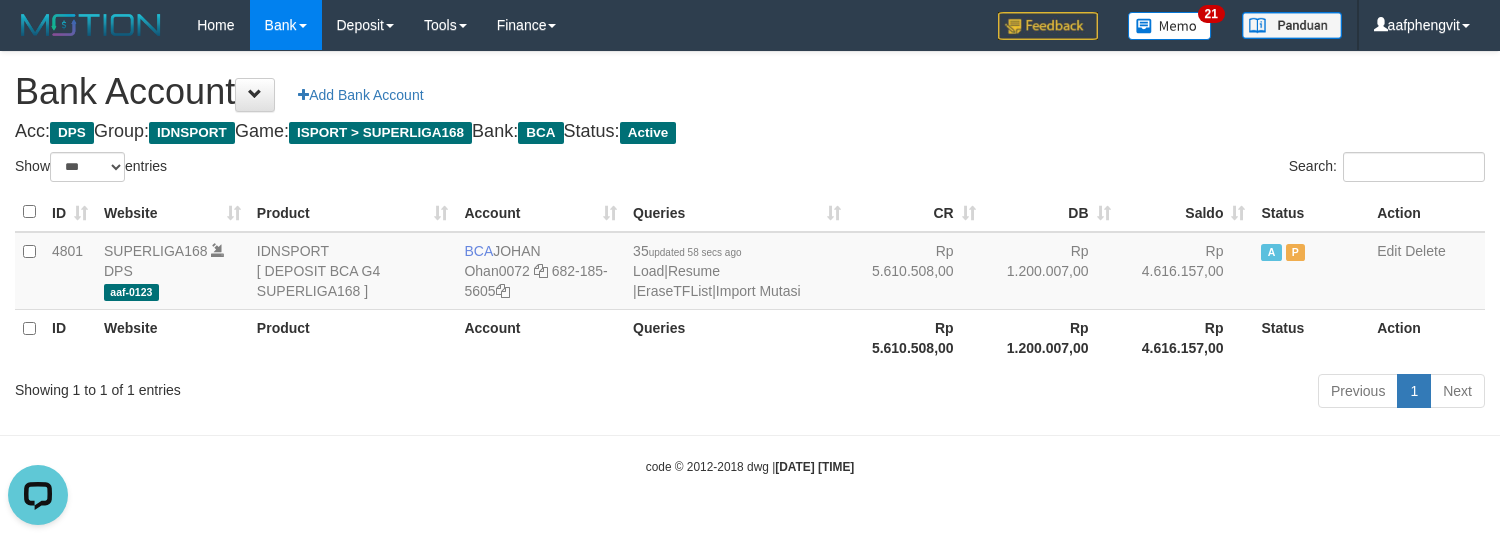 scroll, scrollTop: 0, scrollLeft: 0, axis: both 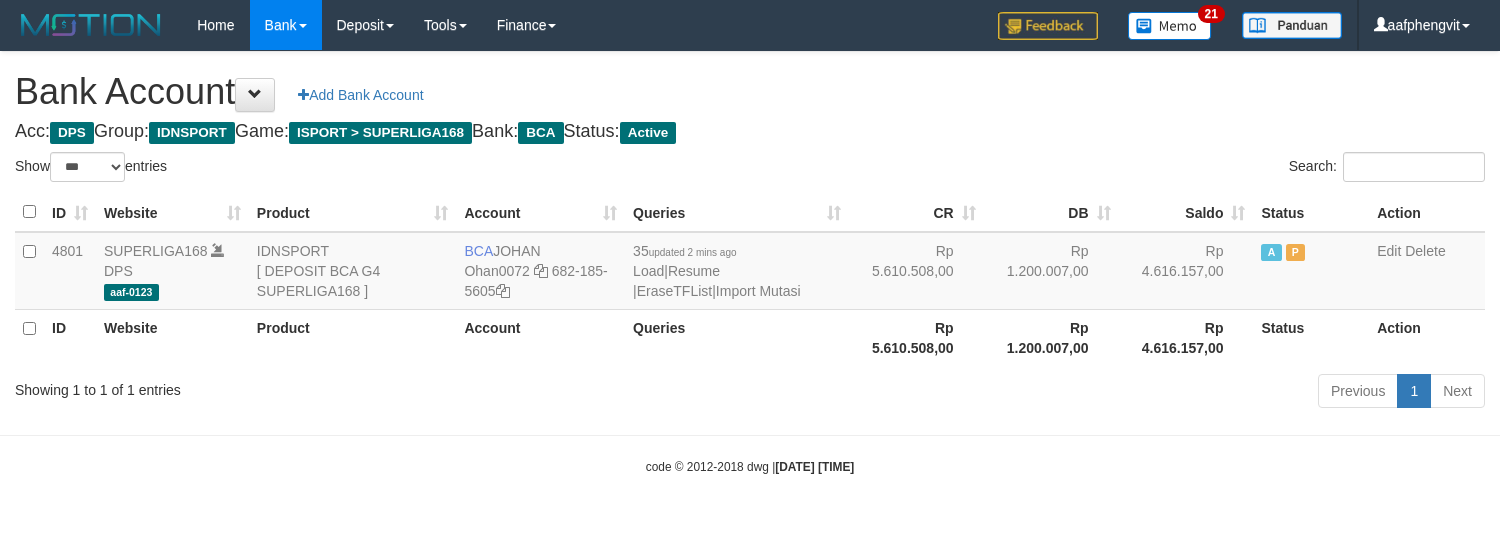 select on "***" 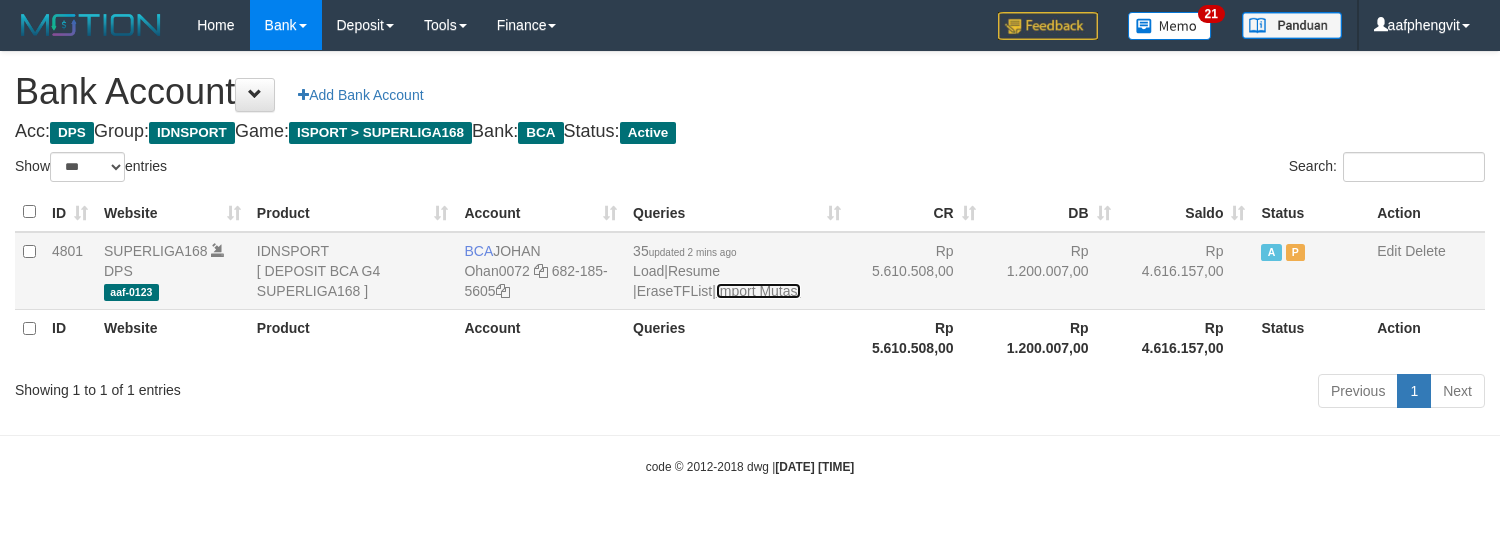 click on "Import Mutasi" at bounding box center (758, 291) 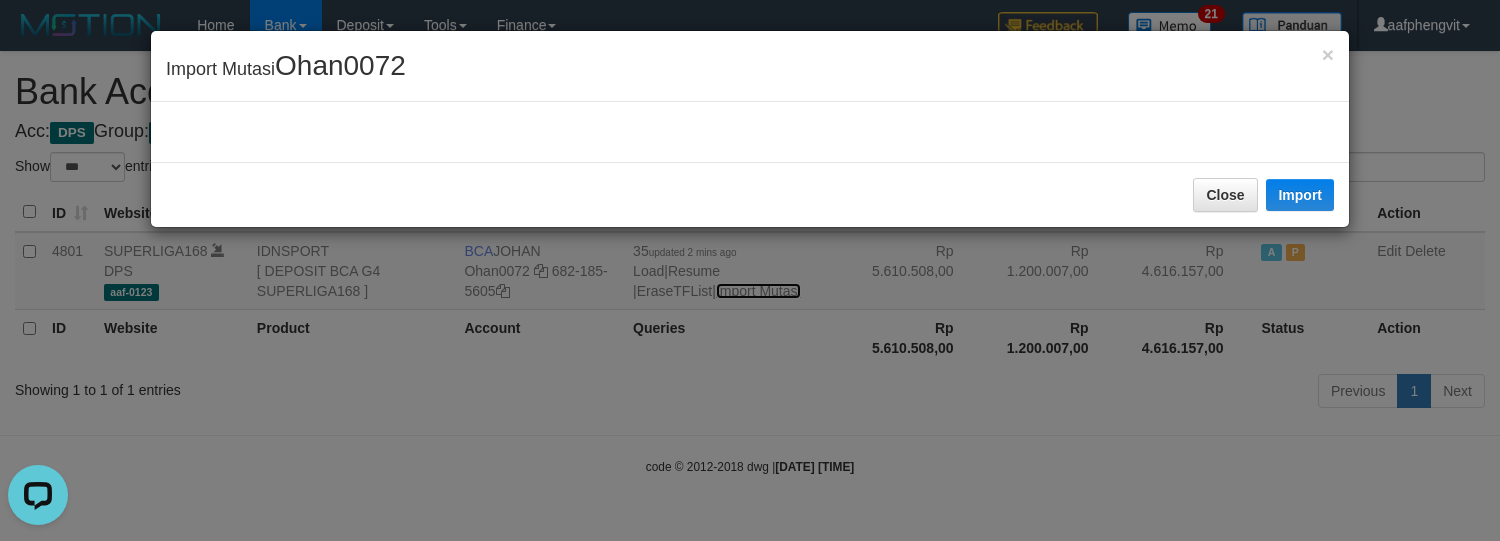 scroll, scrollTop: 0, scrollLeft: 0, axis: both 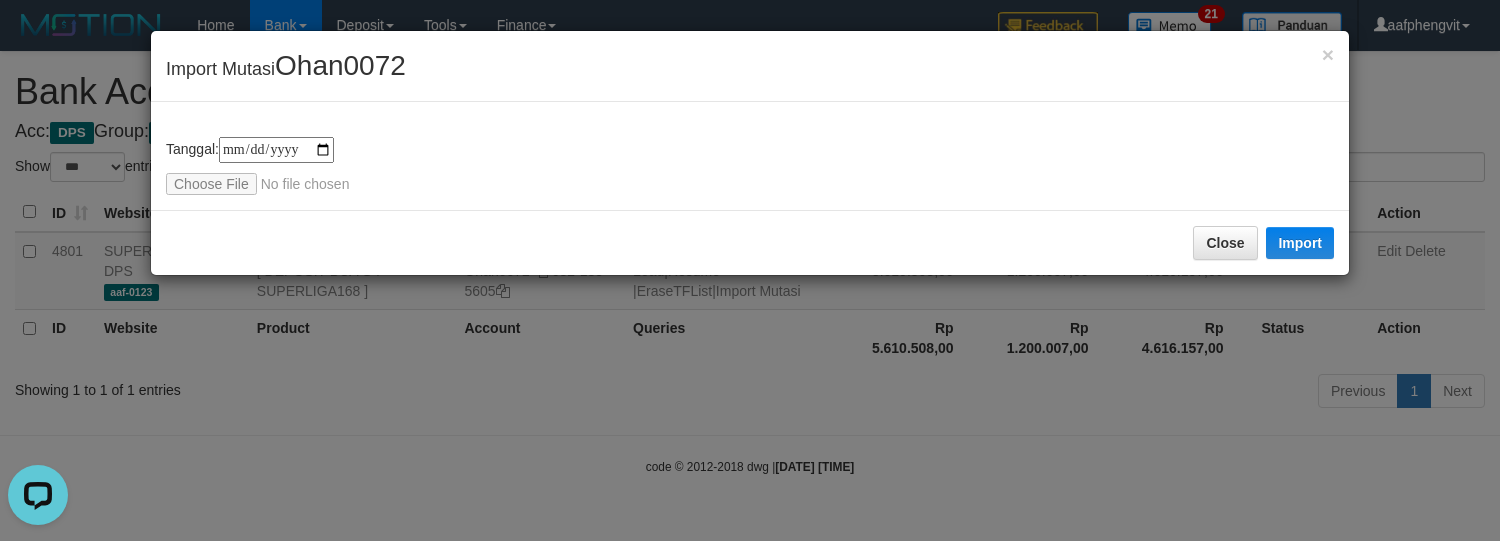type on "**********" 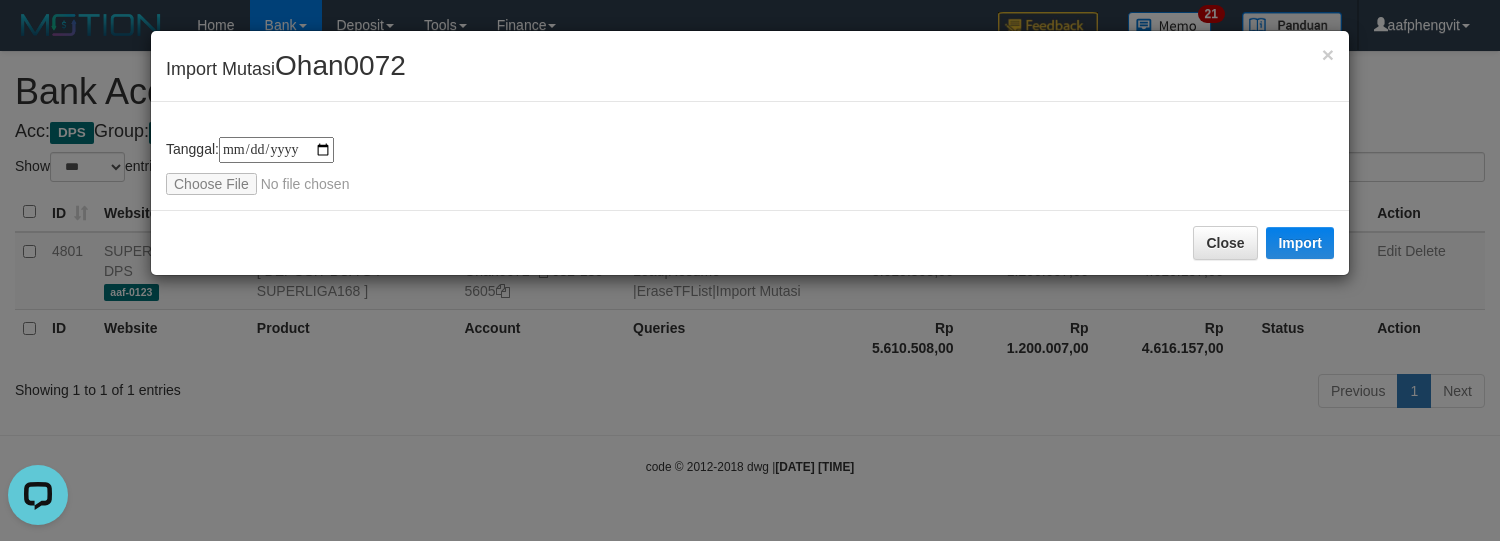 click on "Close
Import" at bounding box center [750, 242] 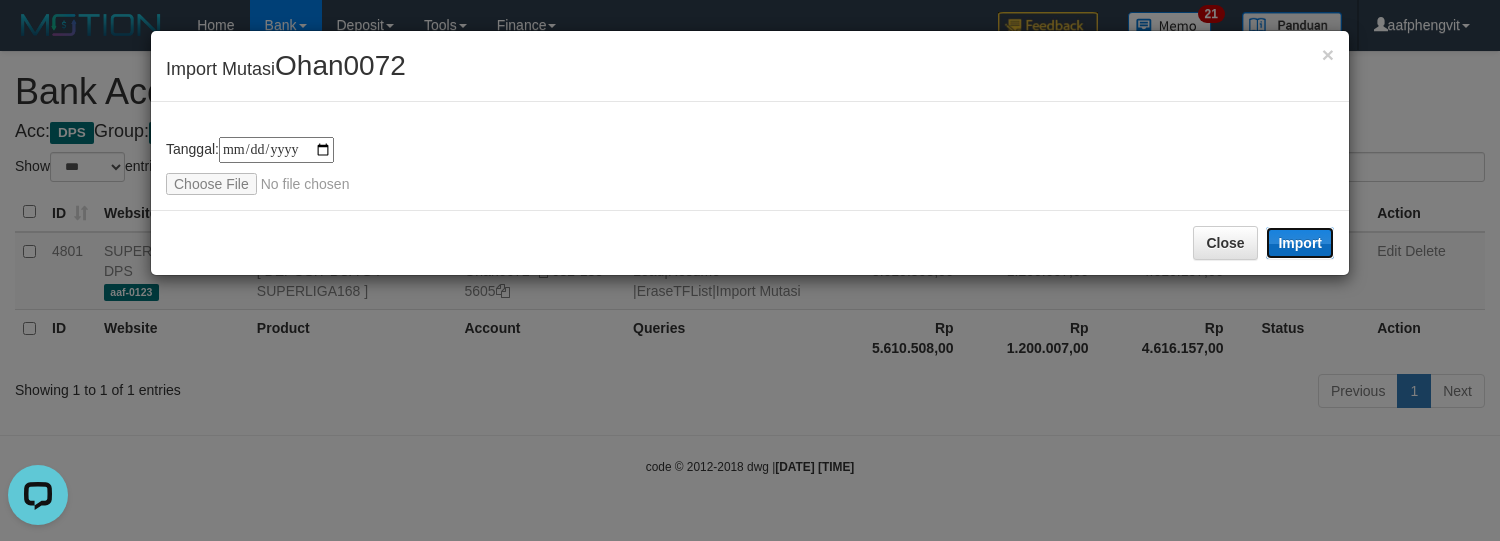 click on "Import" at bounding box center [1300, 243] 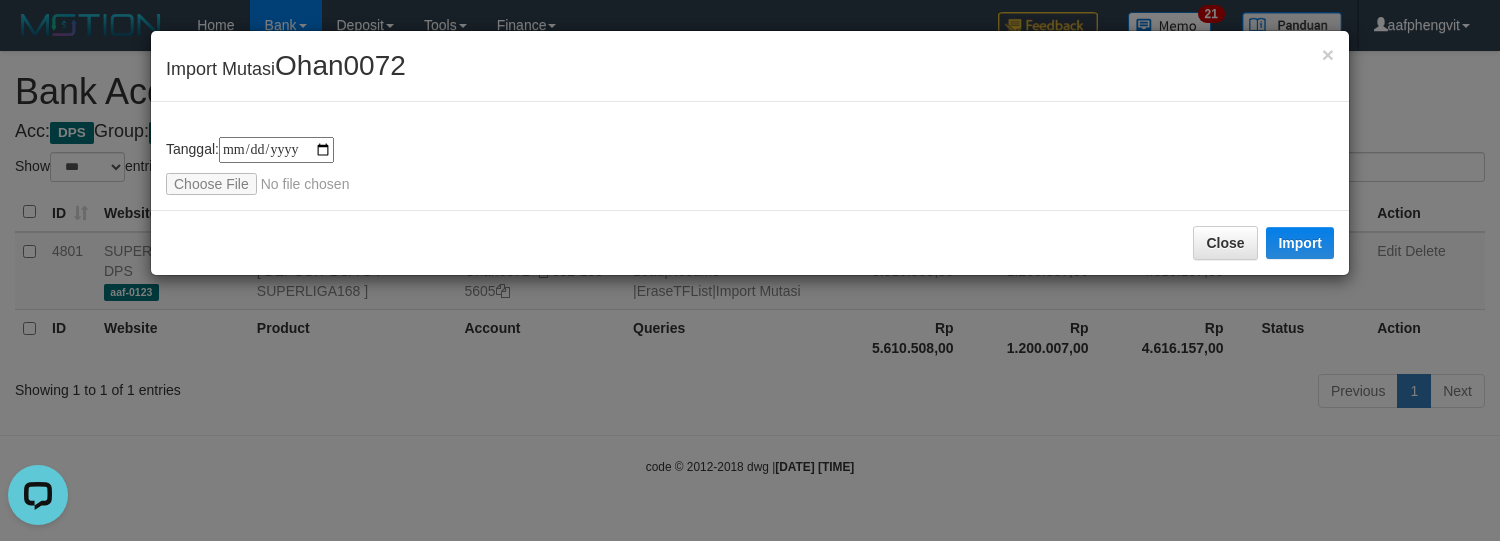 click on "**********" at bounding box center [750, 156] 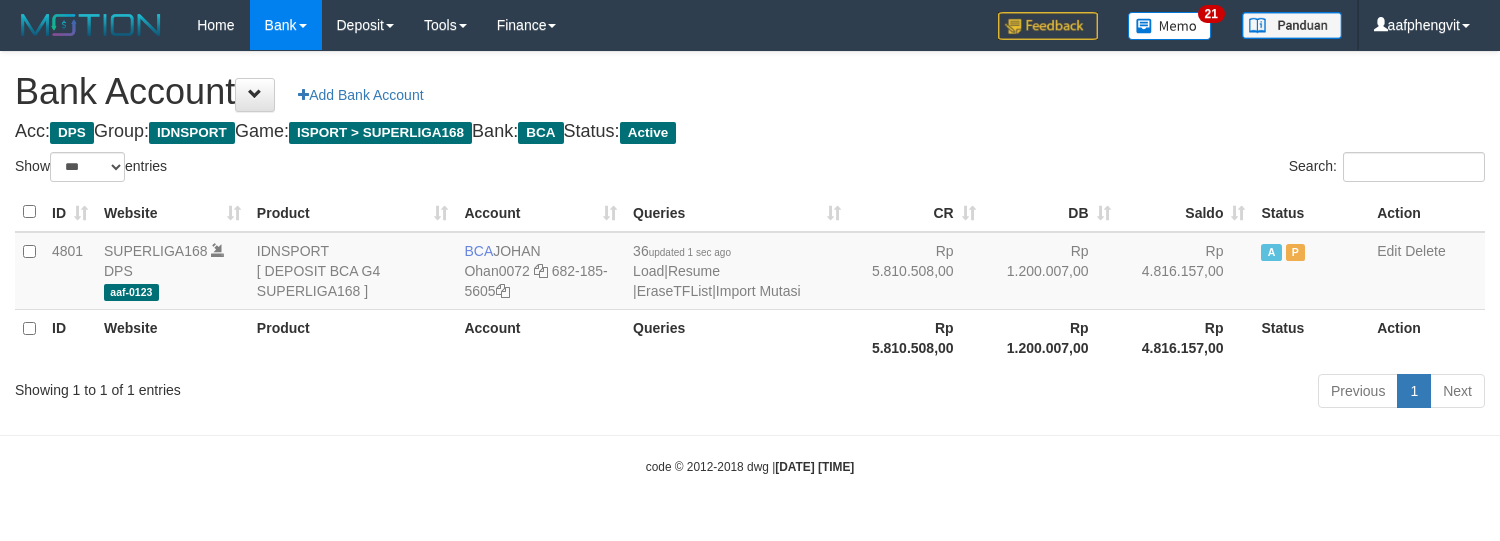 select on "***" 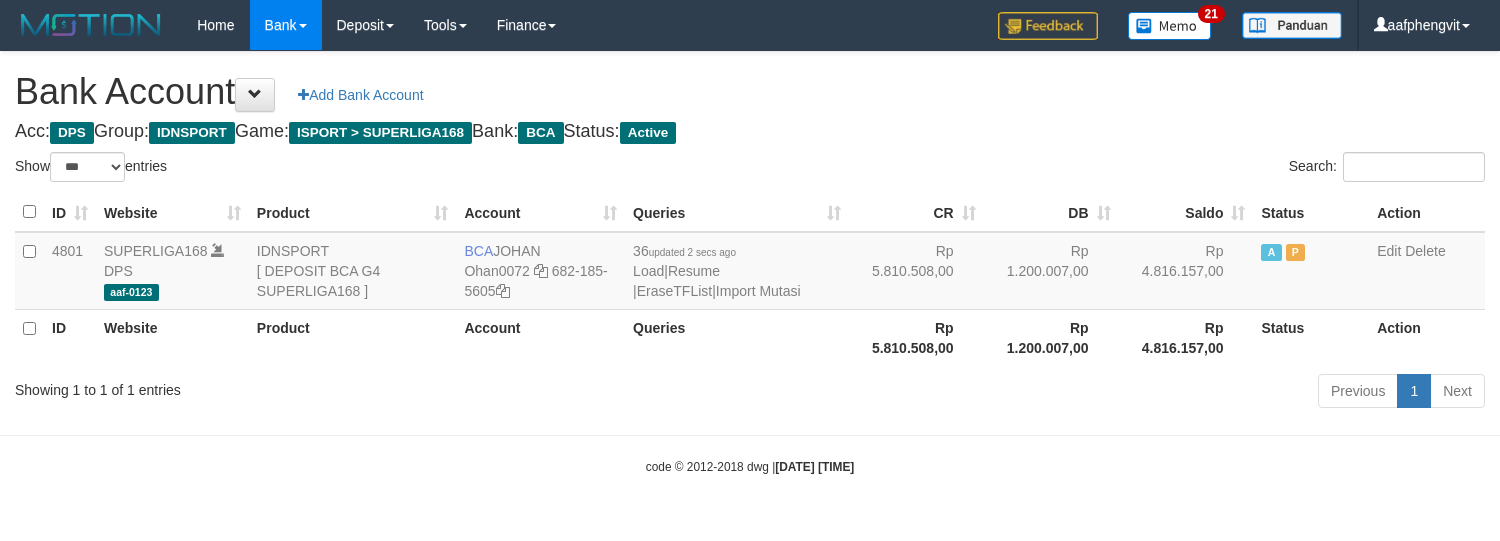 select on "***" 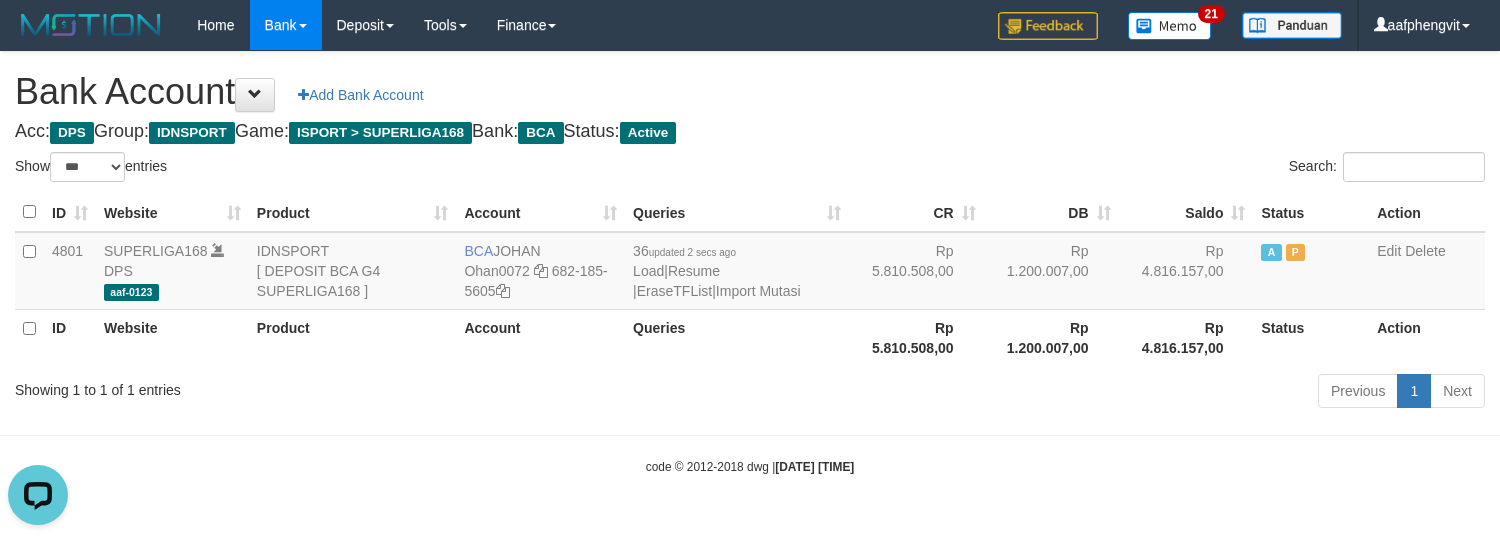 scroll, scrollTop: 0, scrollLeft: 0, axis: both 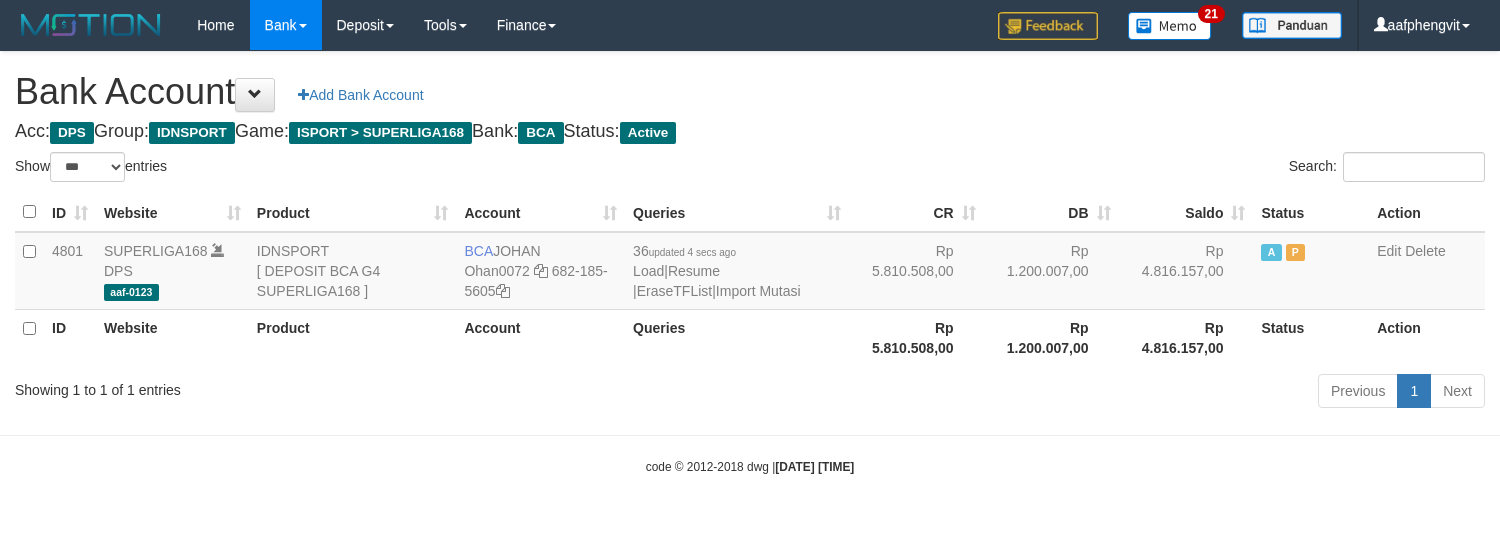 select on "***" 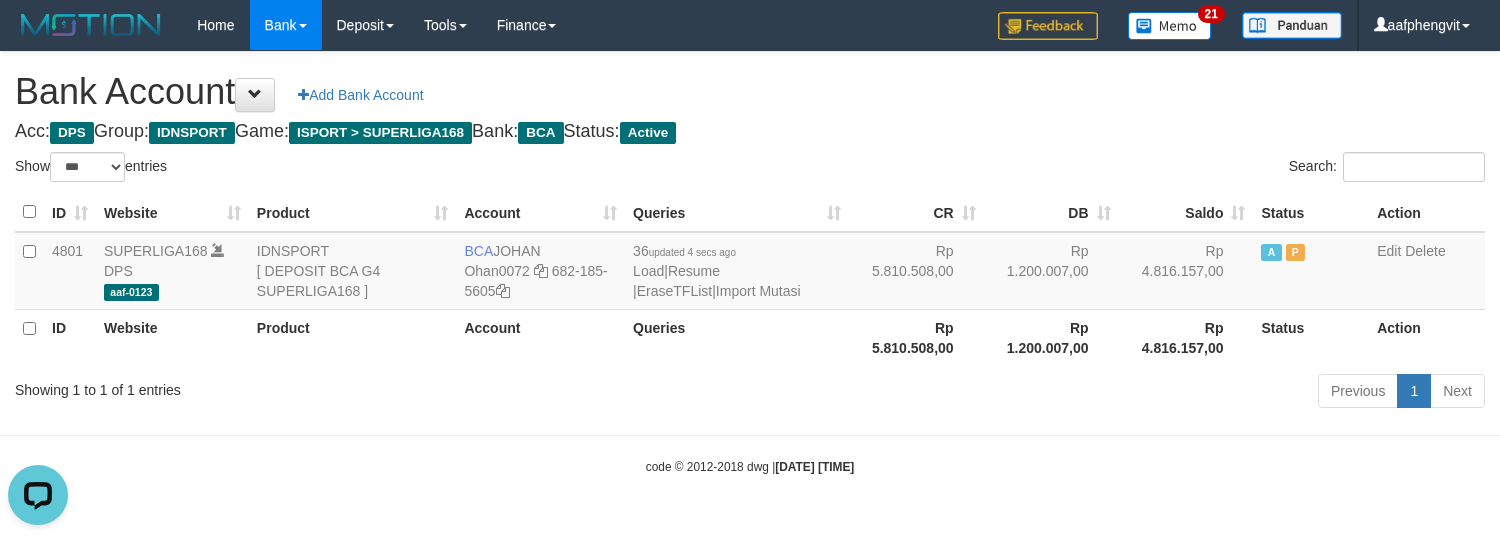 scroll, scrollTop: 0, scrollLeft: 0, axis: both 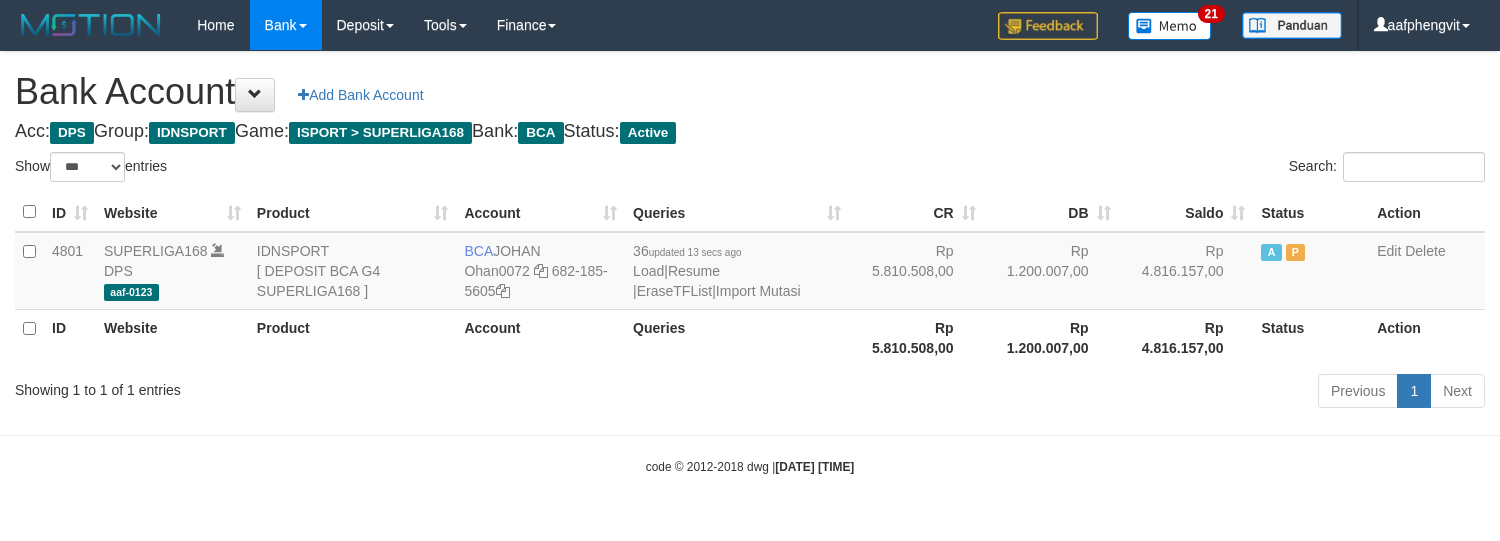 select on "***" 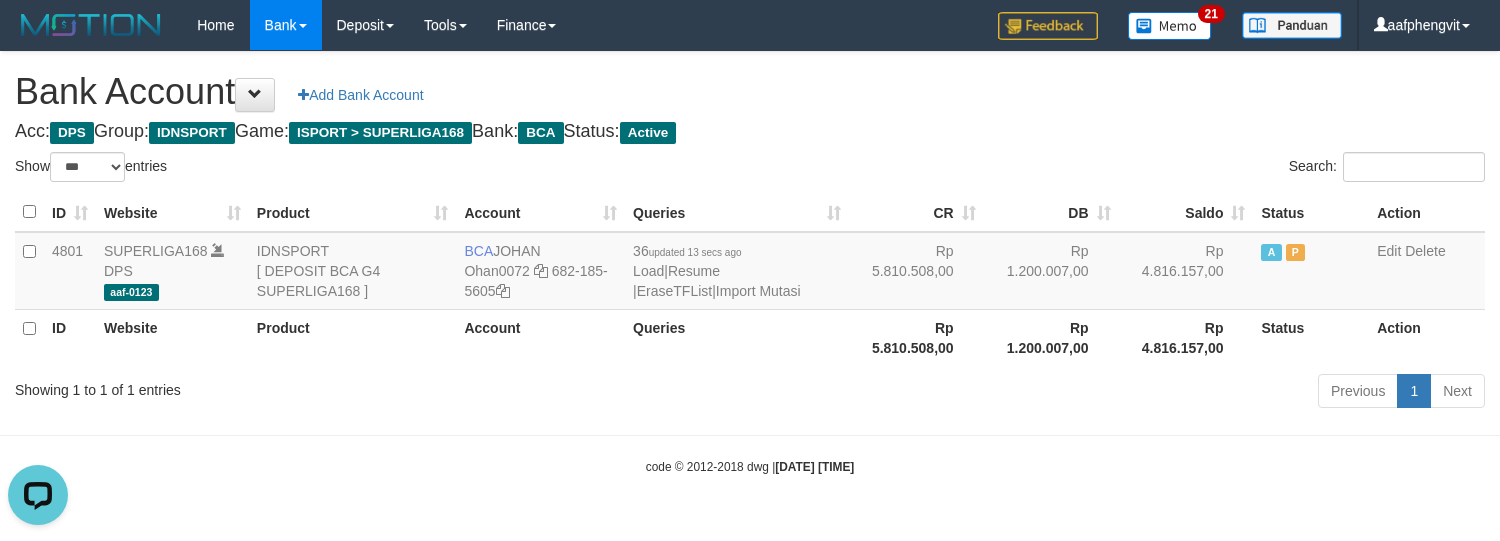 scroll, scrollTop: 0, scrollLeft: 0, axis: both 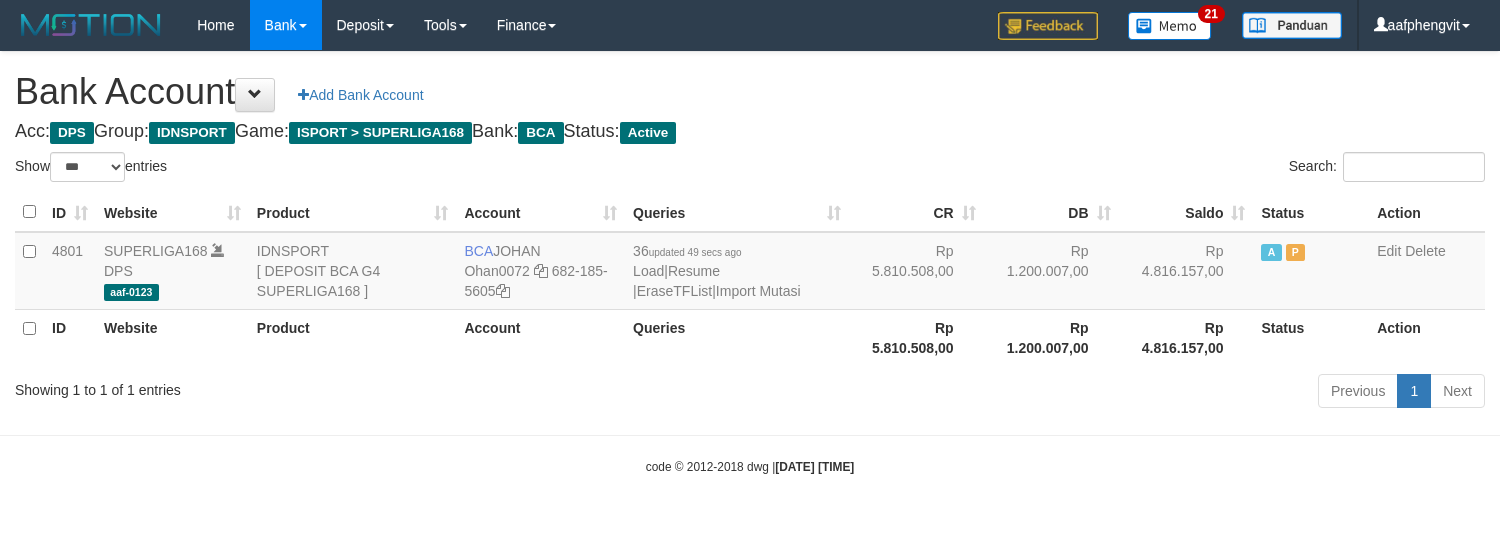 select on "***" 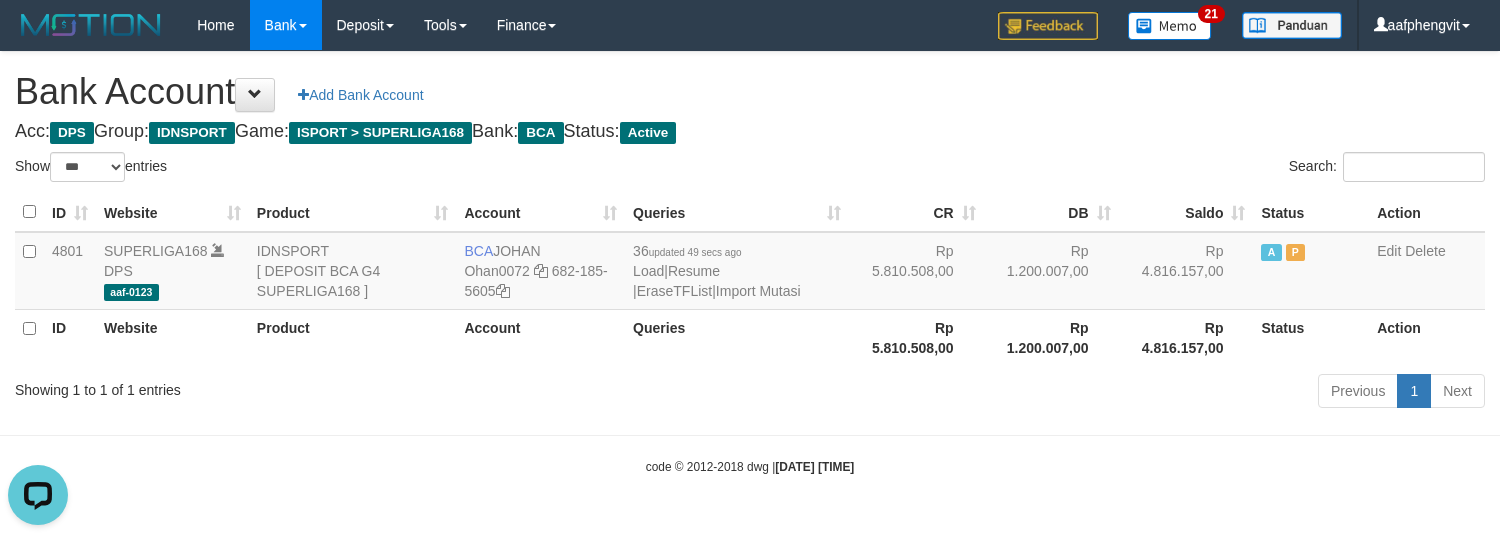 scroll, scrollTop: 0, scrollLeft: 0, axis: both 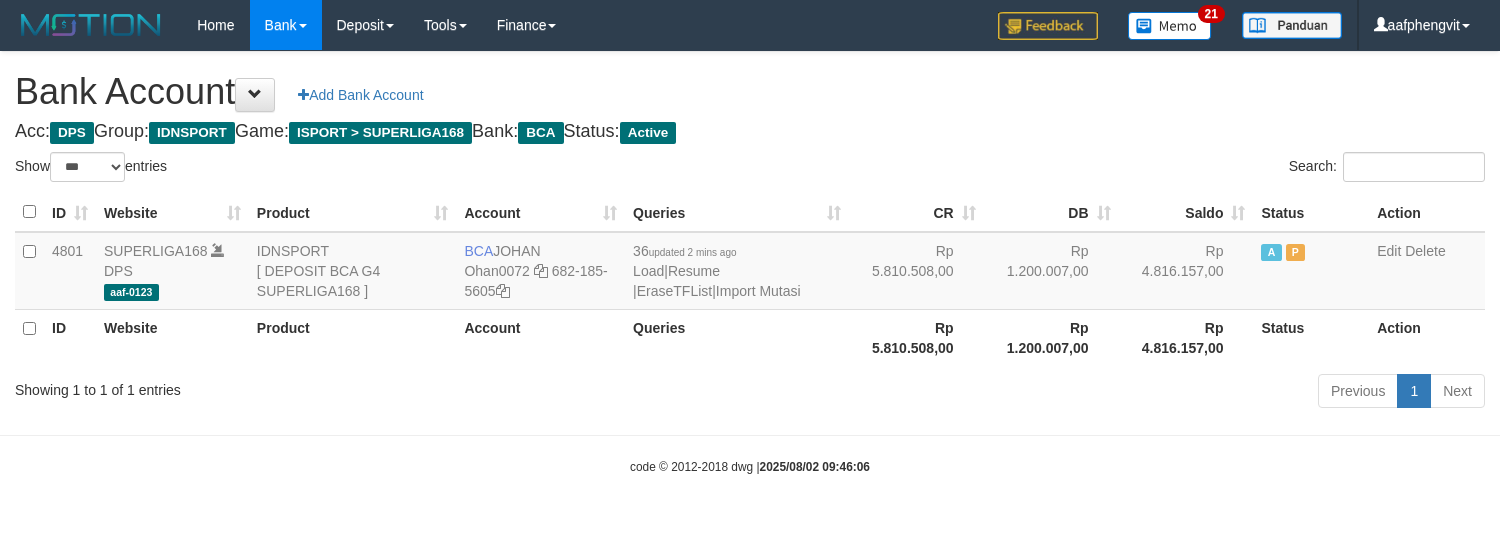 select on "***" 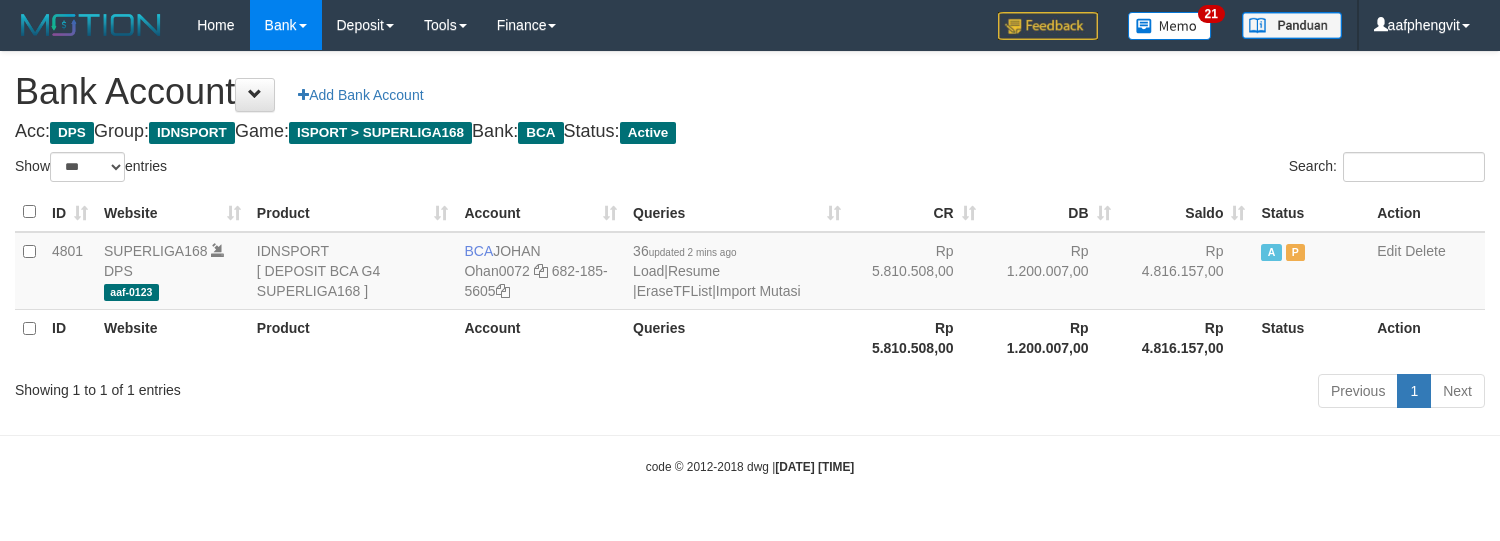 select on "***" 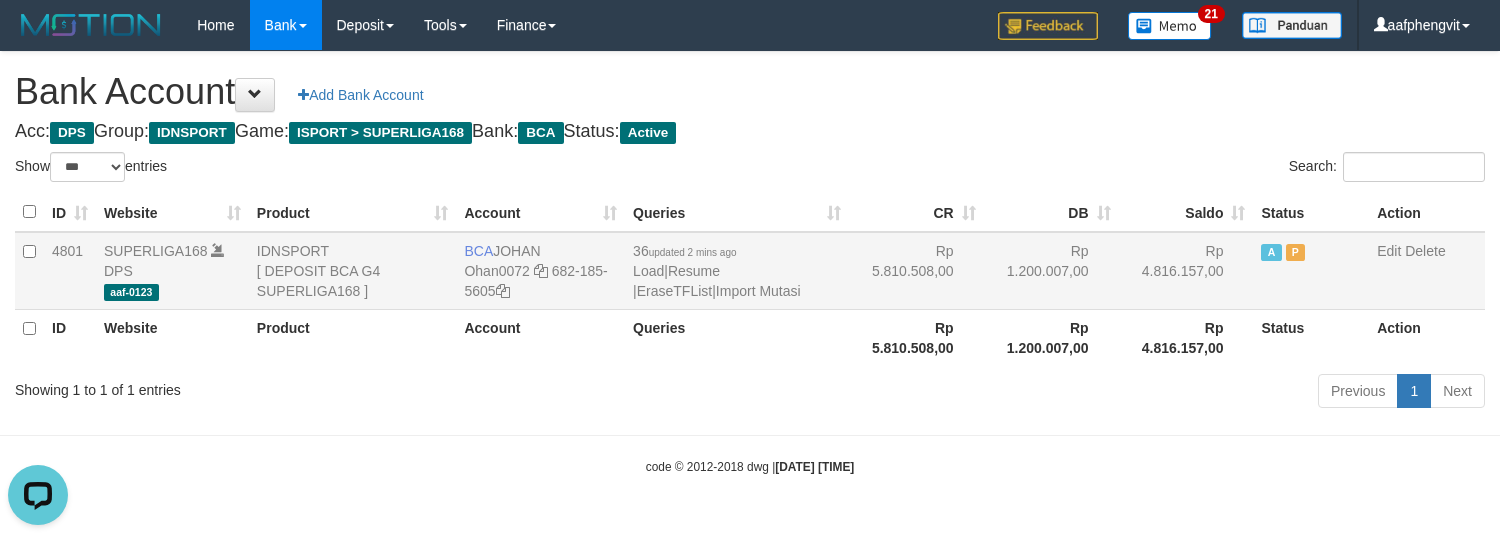 scroll, scrollTop: 0, scrollLeft: 0, axis: both 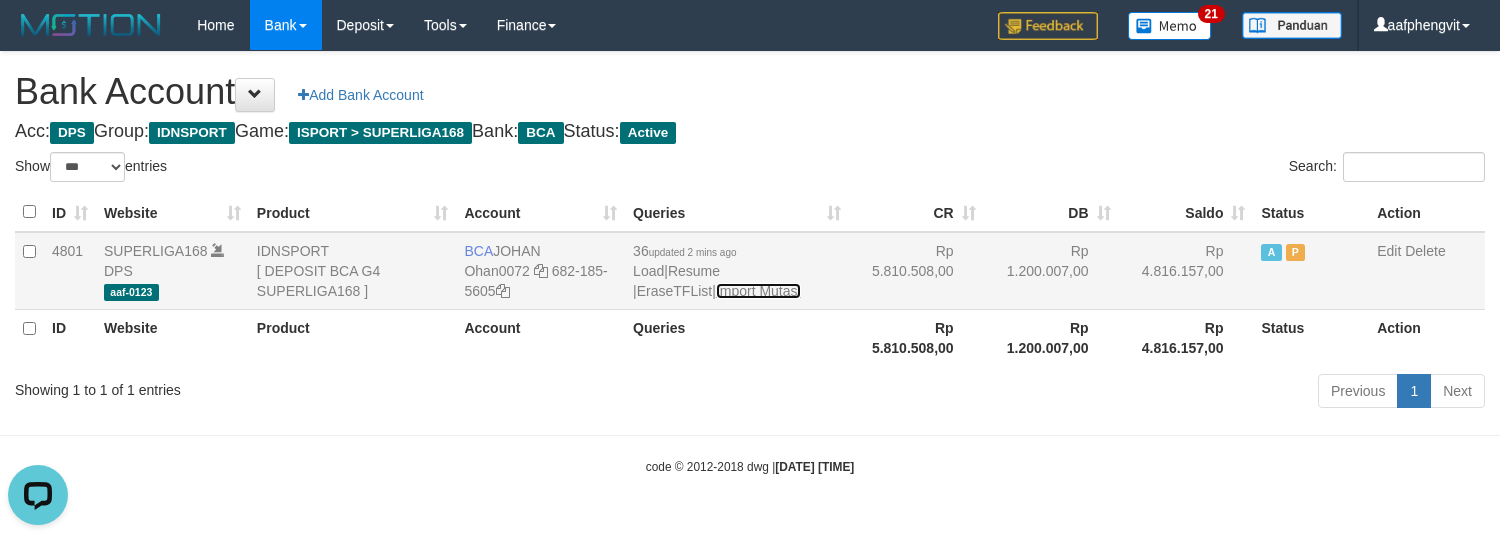 click on "Import Mutasi" at bounding box center (758, 291) 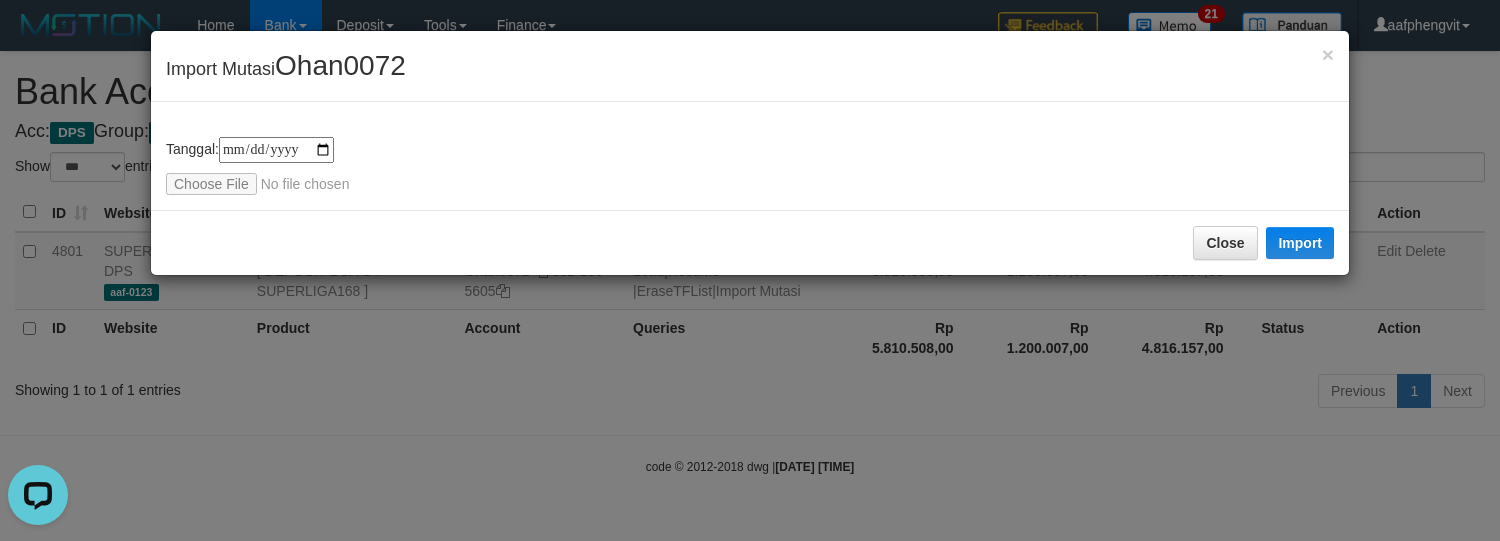 type on "**********" 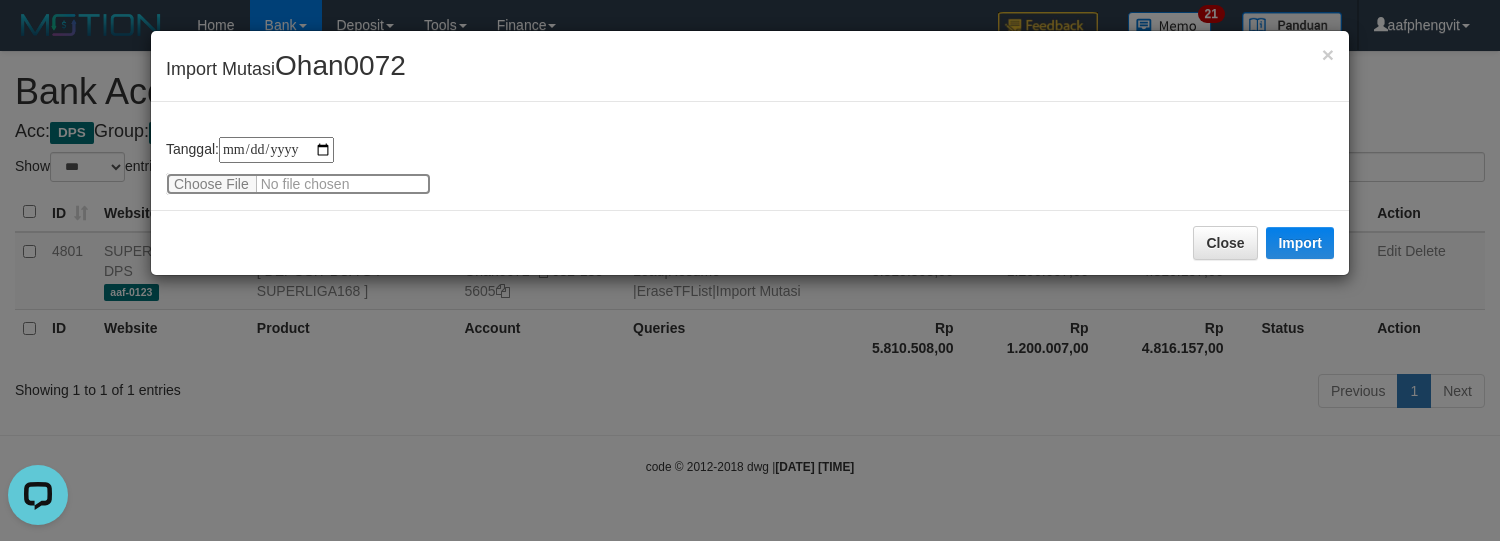 click at bounding box center [298, 184] 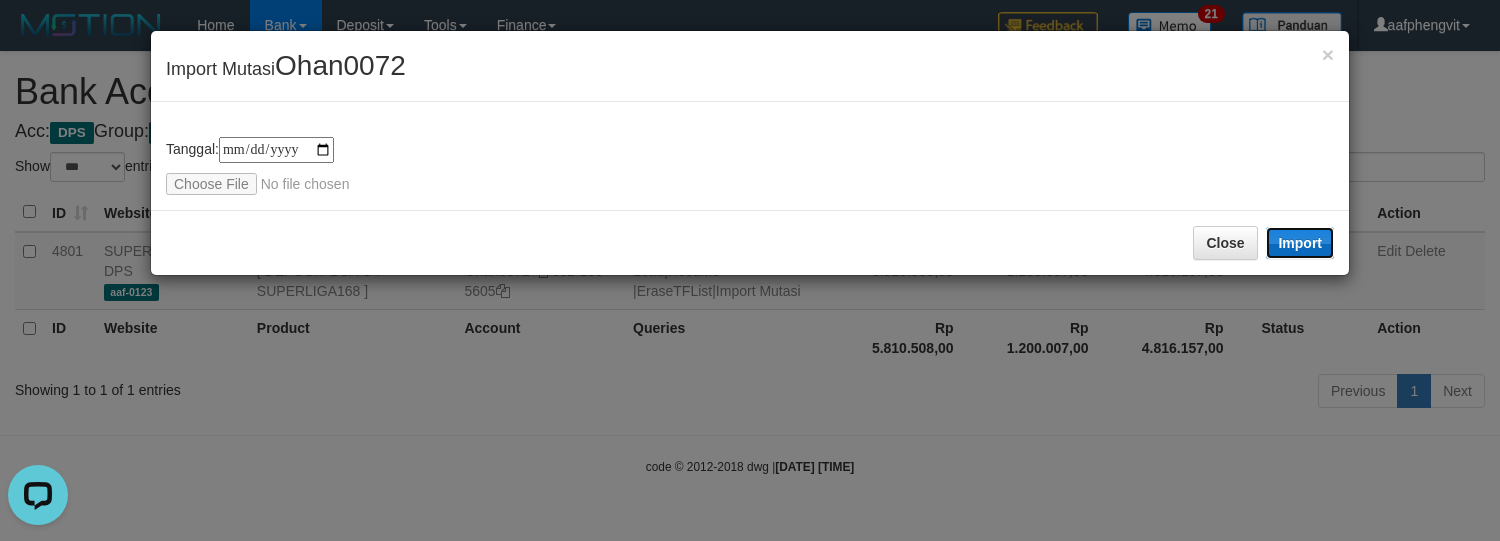 click on "Import" at bounding box center (1300, 243) 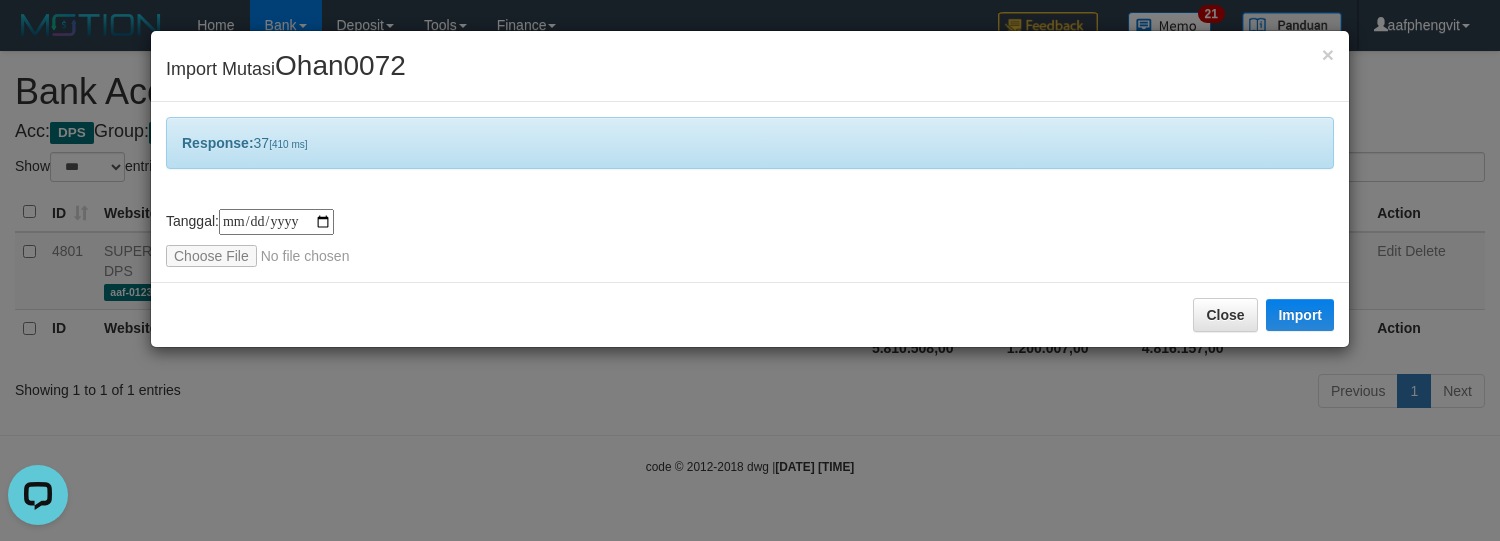 click on "**********" at bounding box center [750, 192] 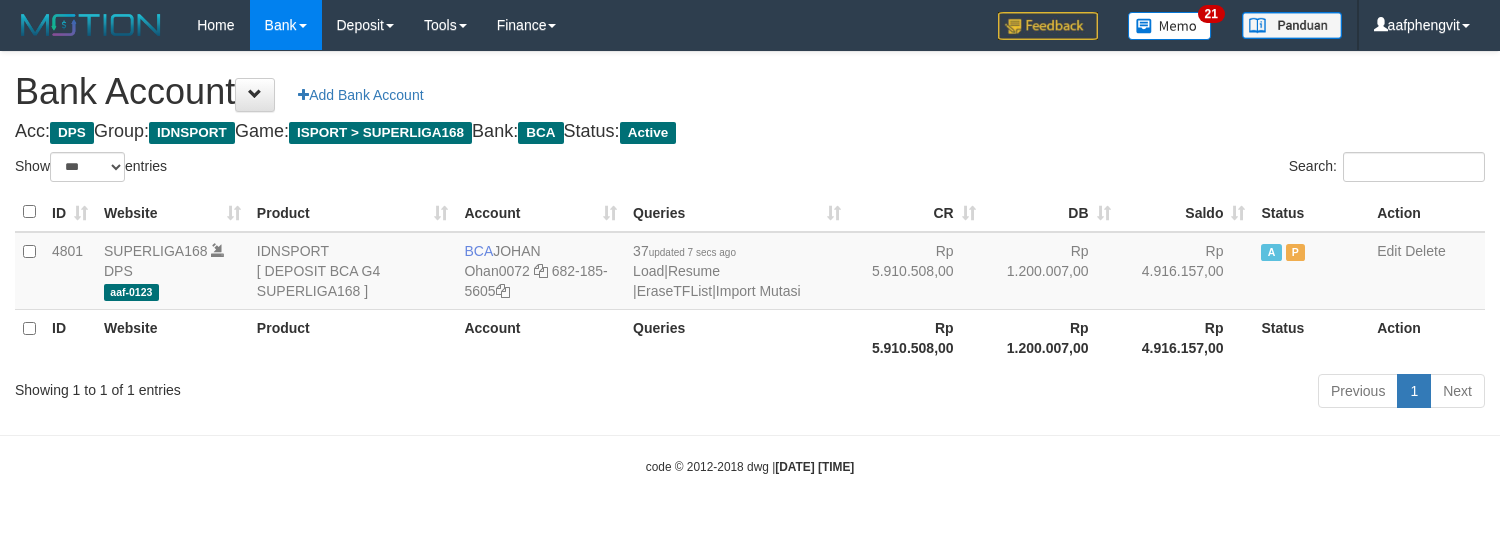 select on "***" 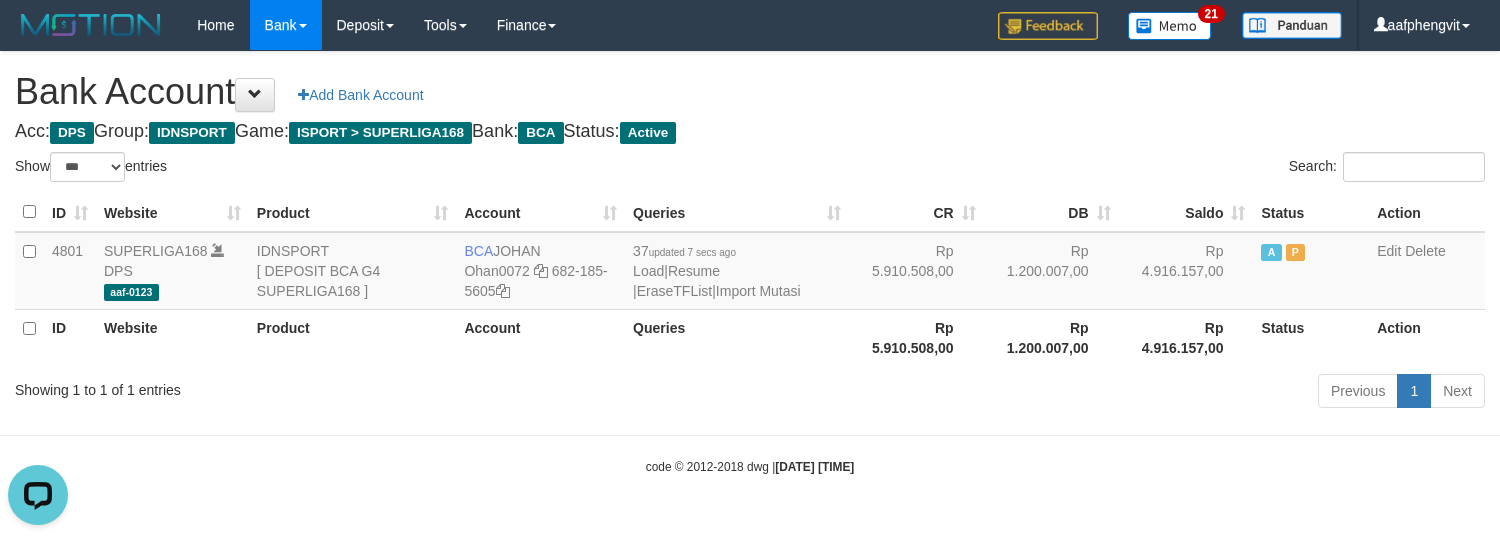 scroll, scrollTop: 0, scrollLeft: 0, axis: both 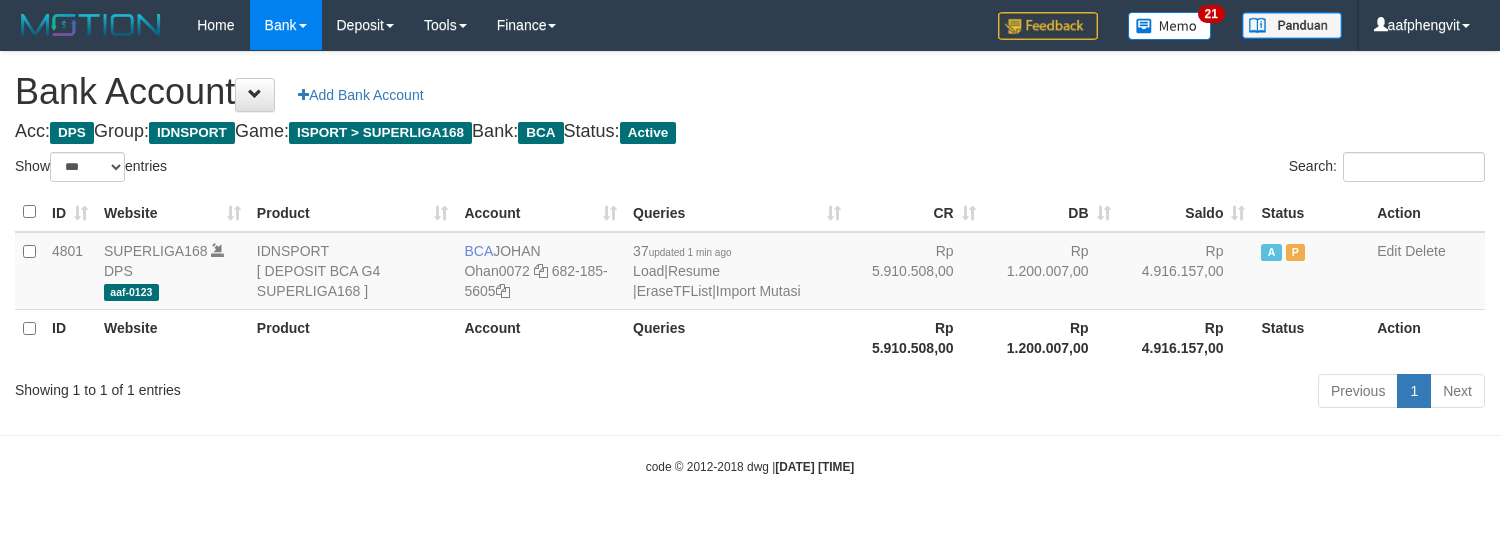 select on "***" 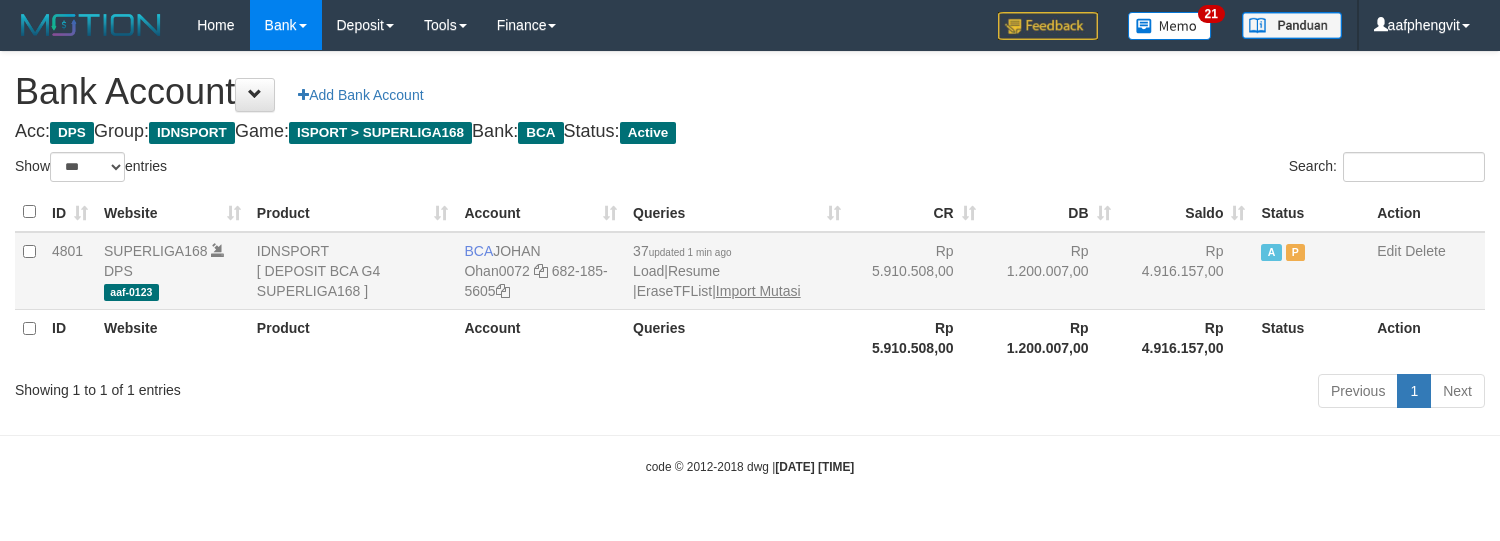 scroll, scrollTop: 0, scrollLeft: 0, axis: both 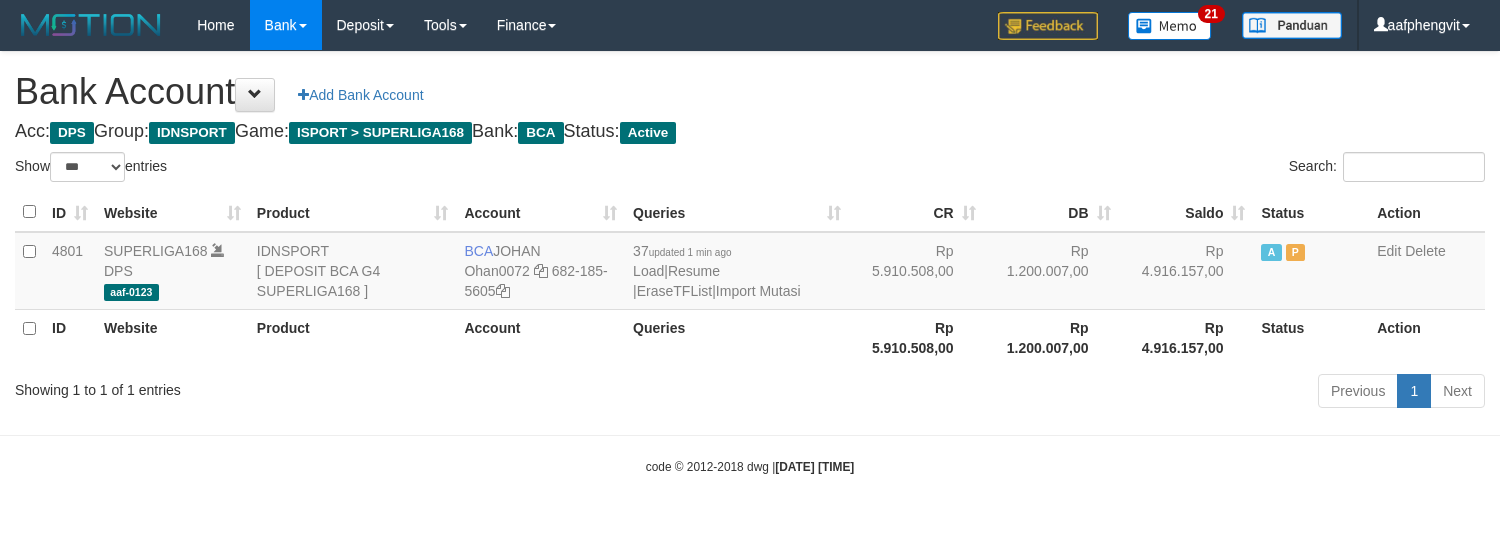 select on "***" 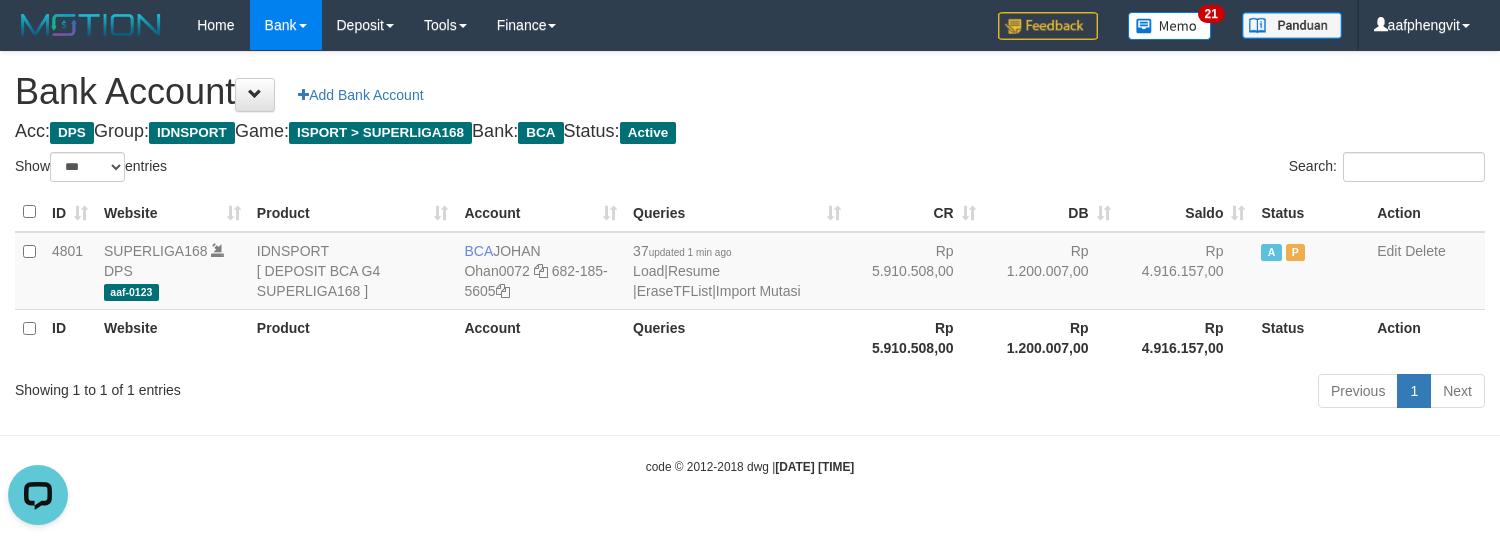 scroll, scrollTop: 0, scrollLeft: 0, axis: both 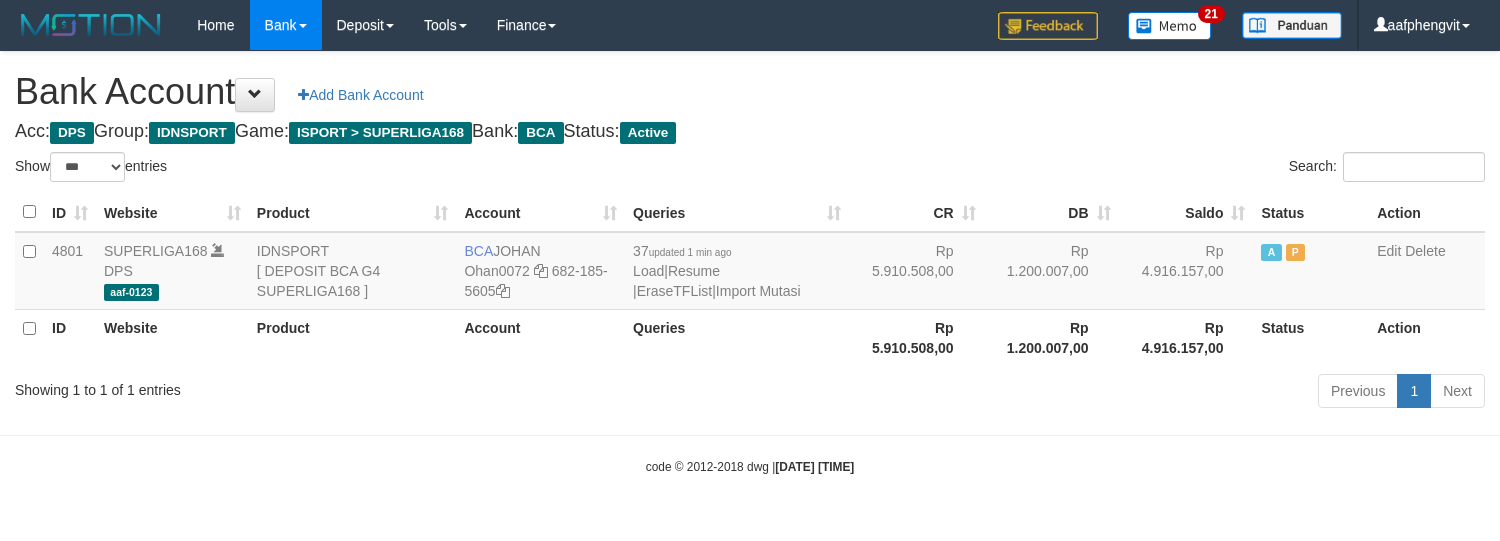 select on "***" 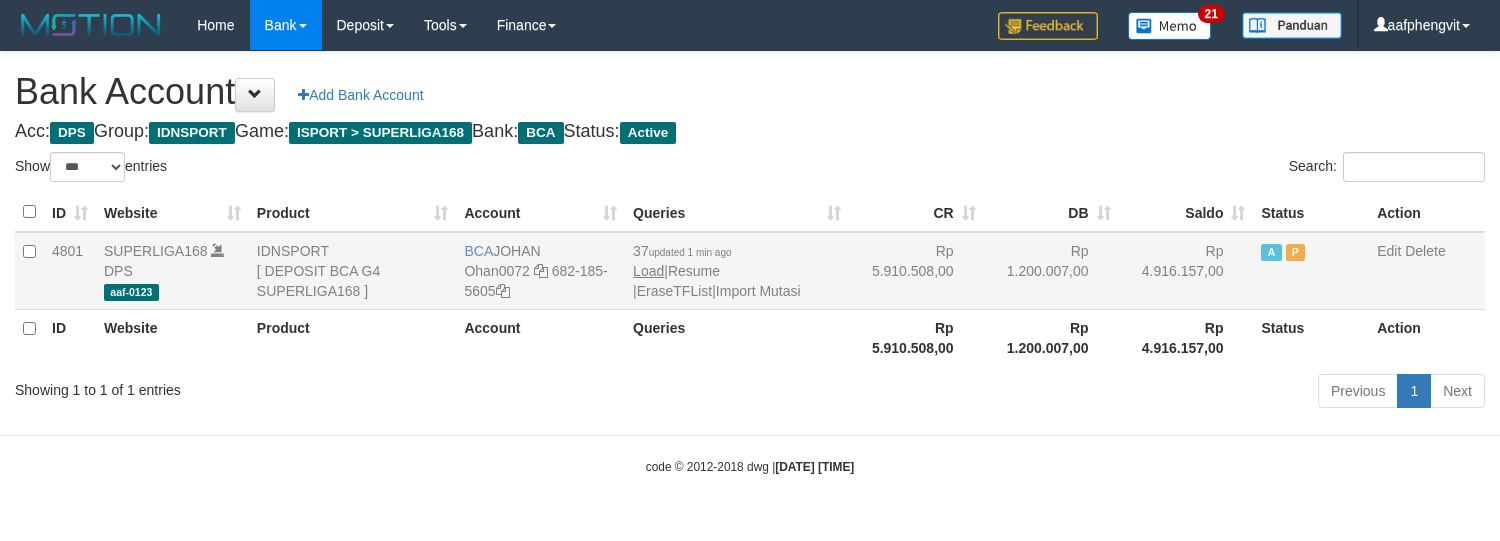 scroll, scrollTop: 0, scrollLeft: 0, axis: both 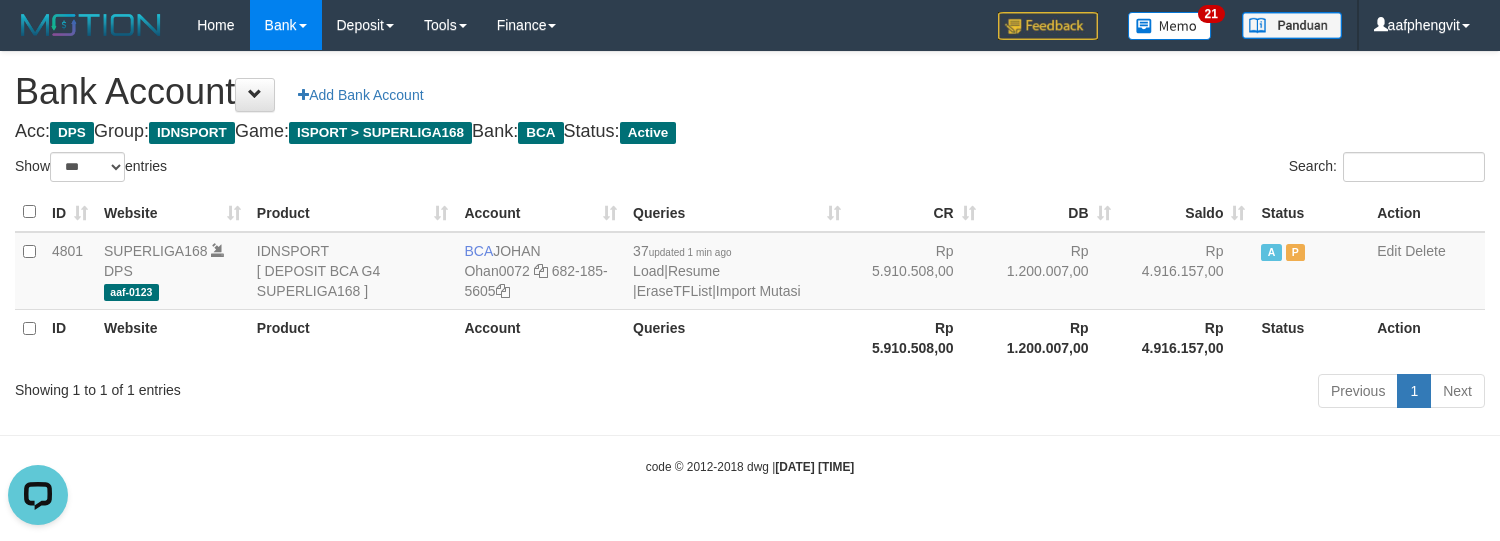 click on "Show  ** ** ** *** ***  entries" at bounding box center [375, 169] 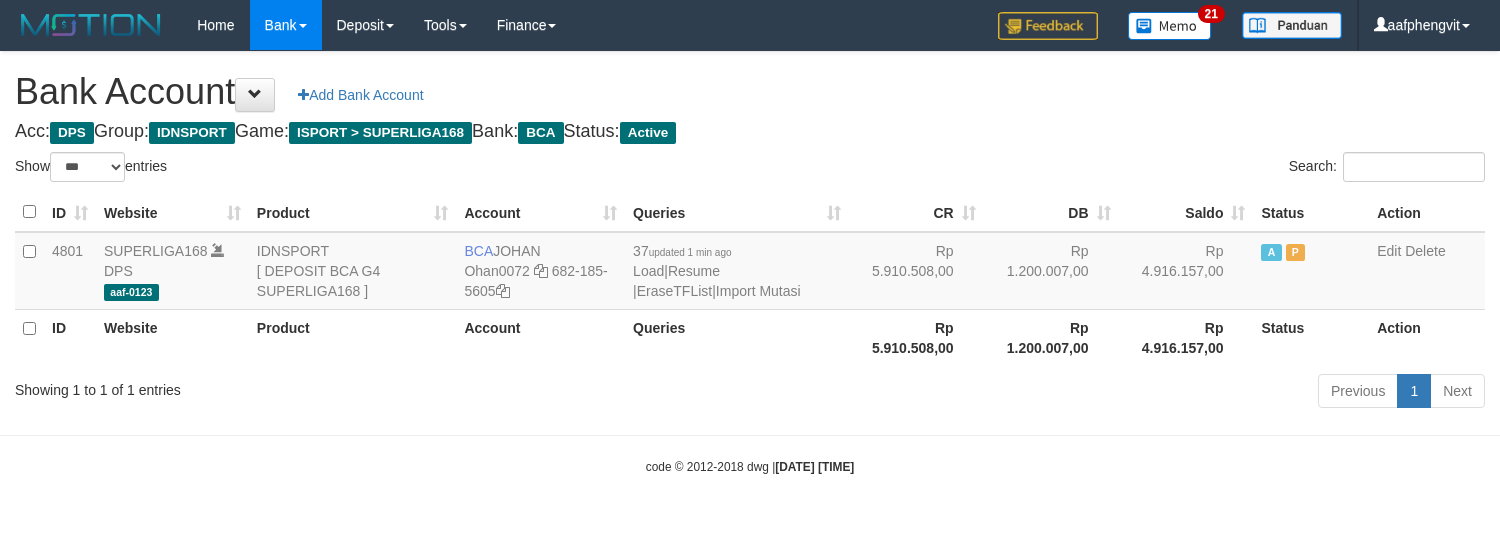 select on "***" 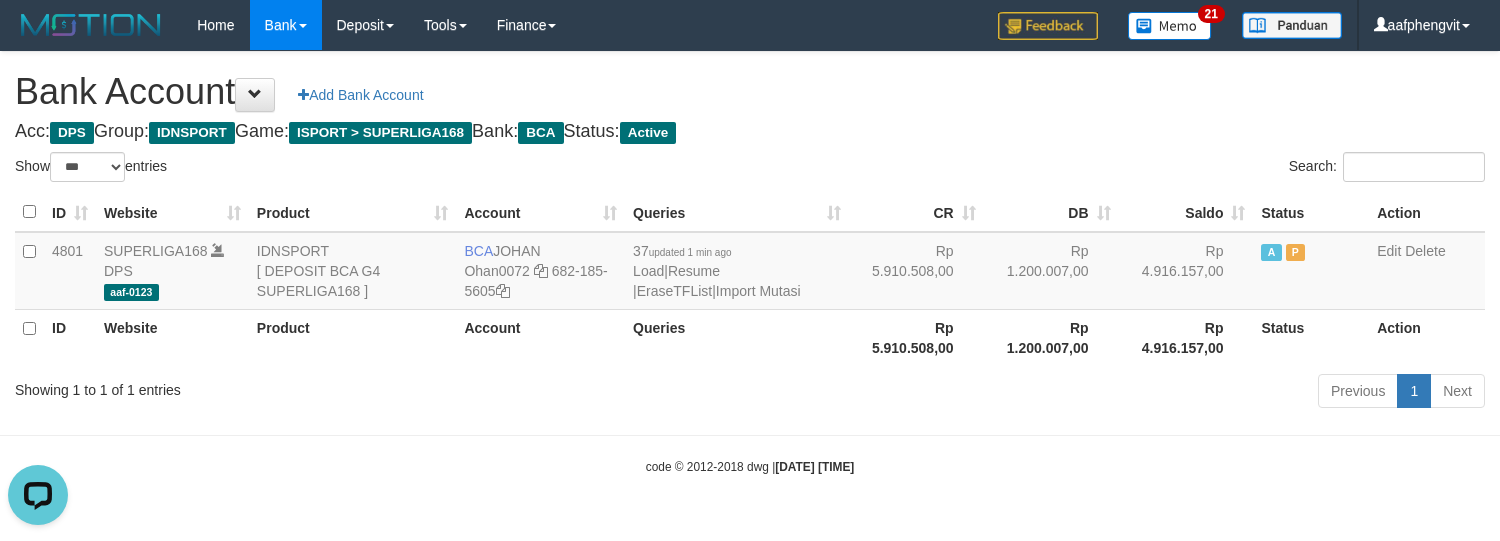 scroll, scrollTop: 0, scrollLeft: 0, axis: both 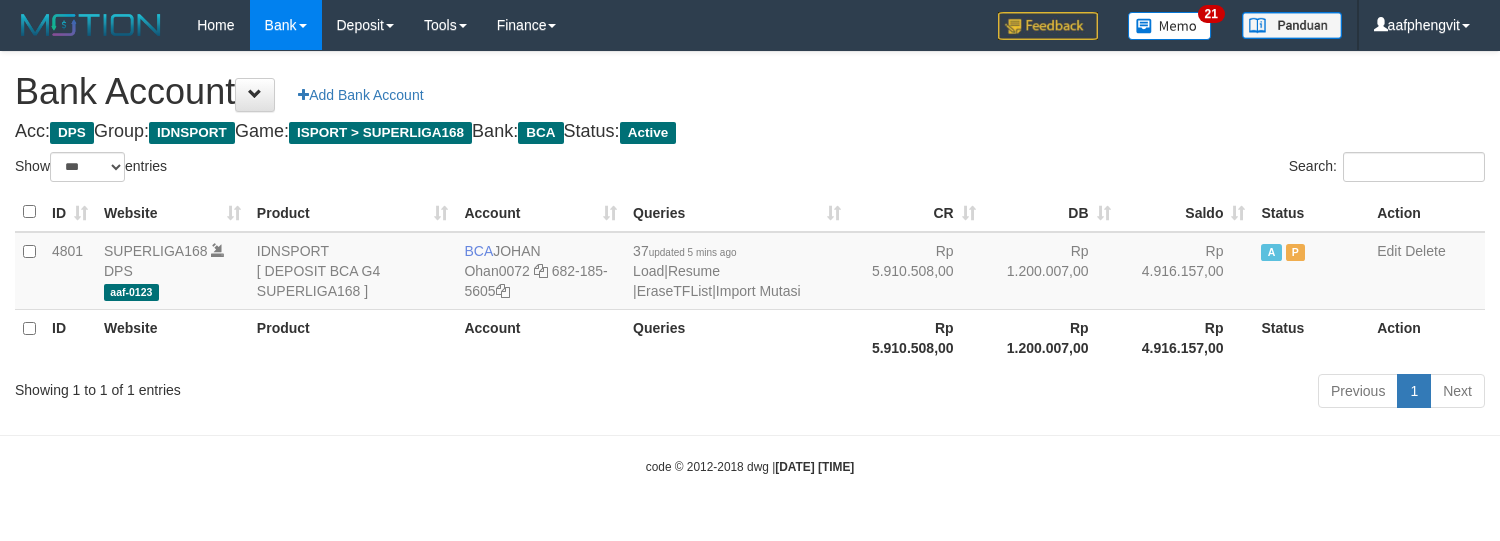 select on "***" 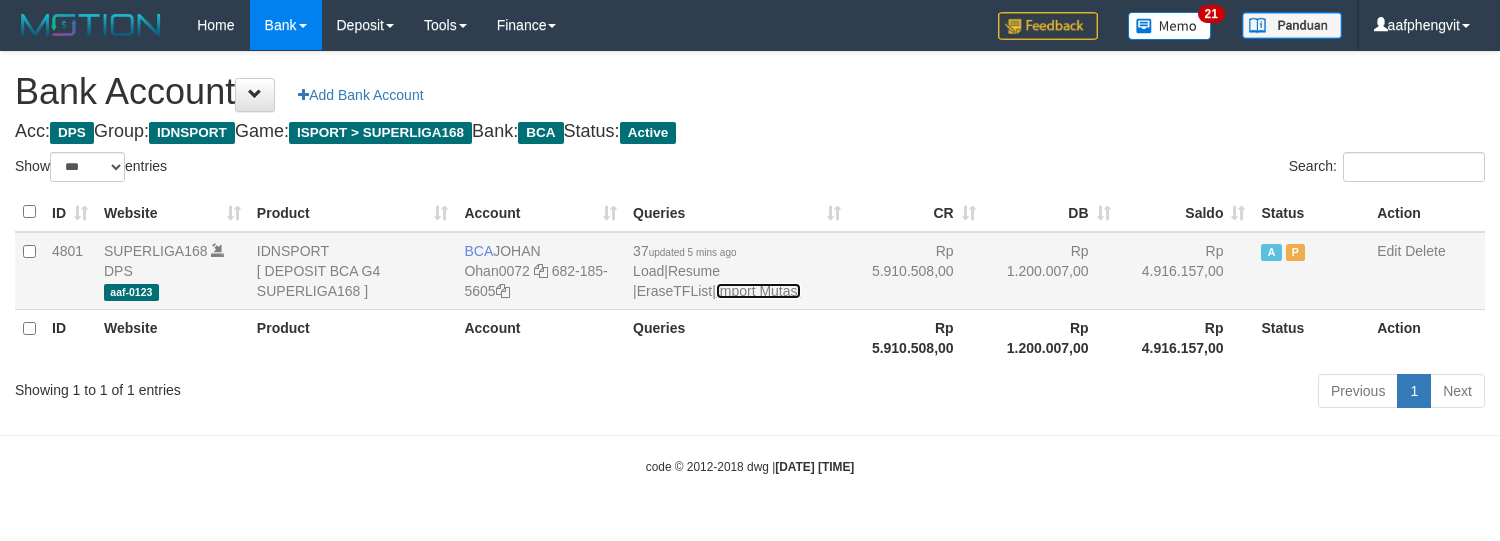 click on "Import Mutasi" at bounding box center [758, 291] 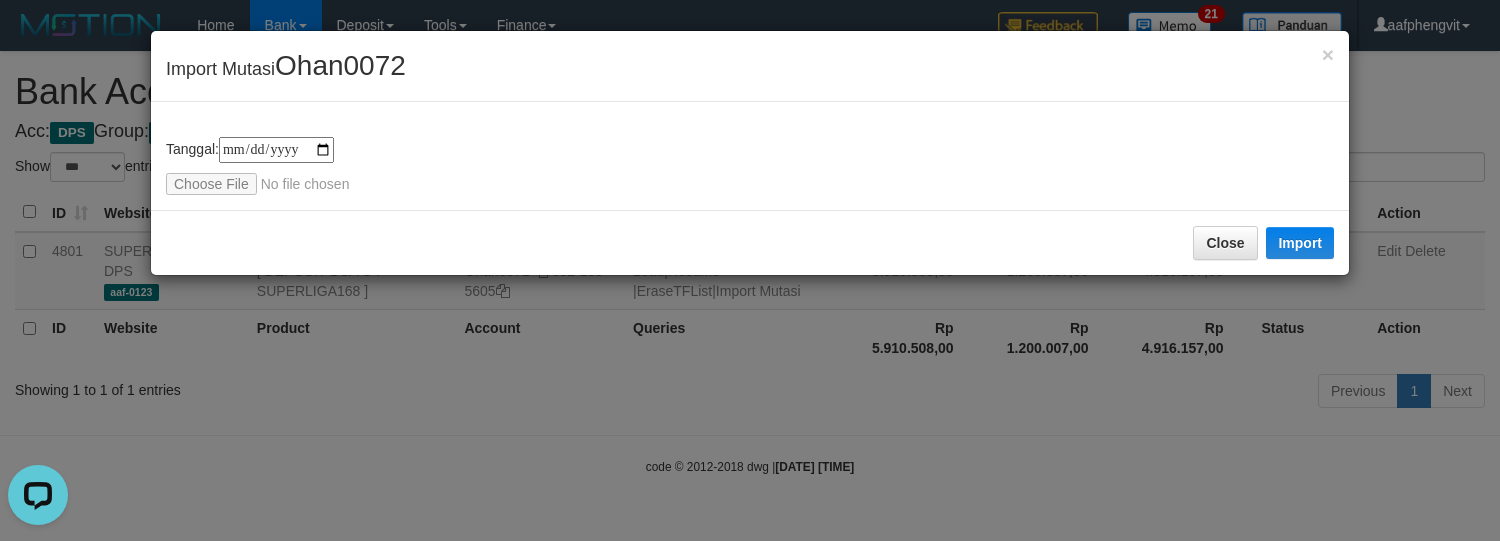scroll, scrollTop: 0, scrollLeft: 0, axis: both 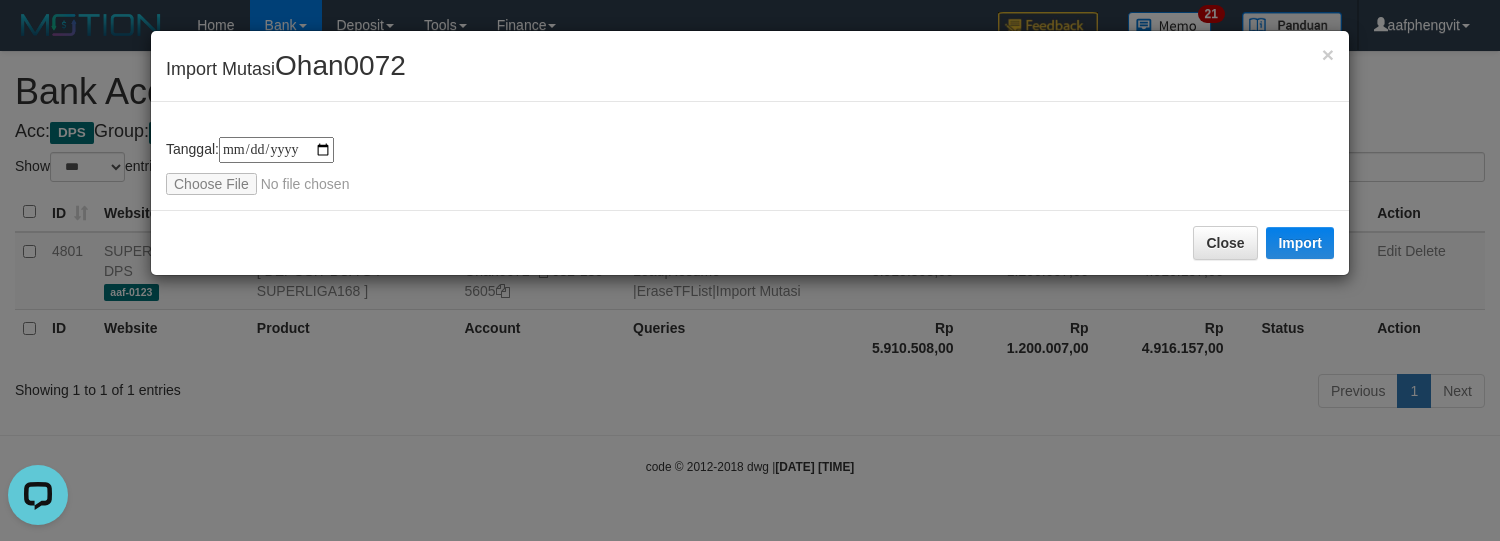 type on "**********" 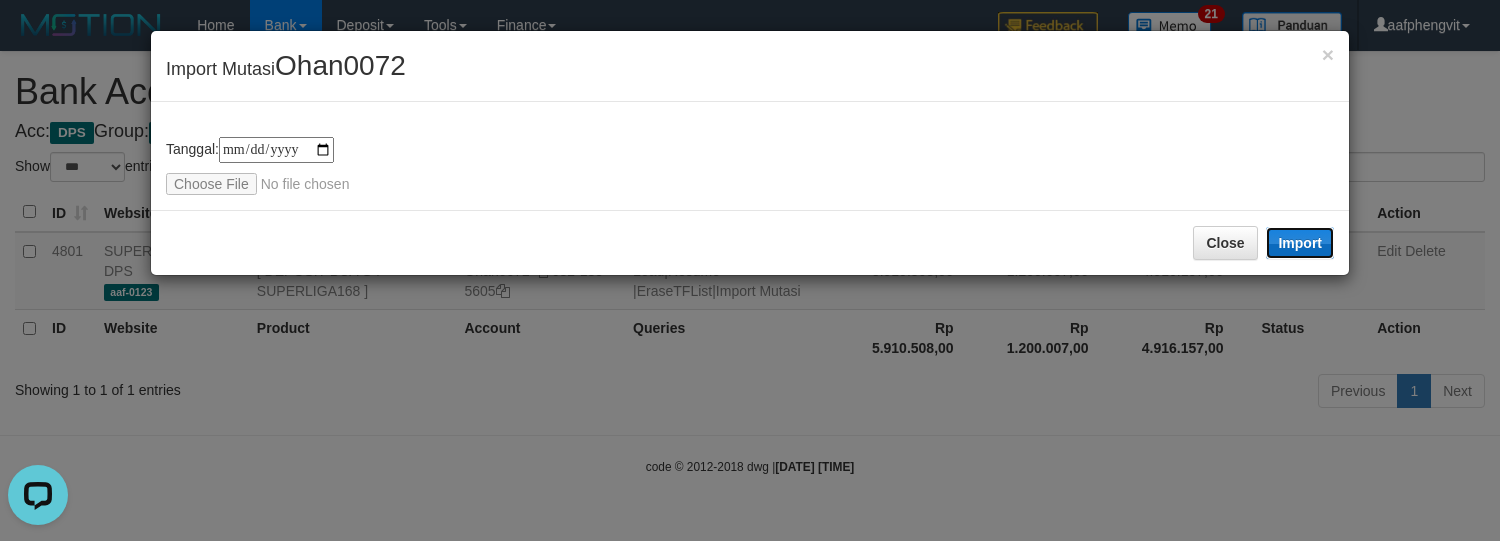 click on "Import" at bounding box center [1300, 243] 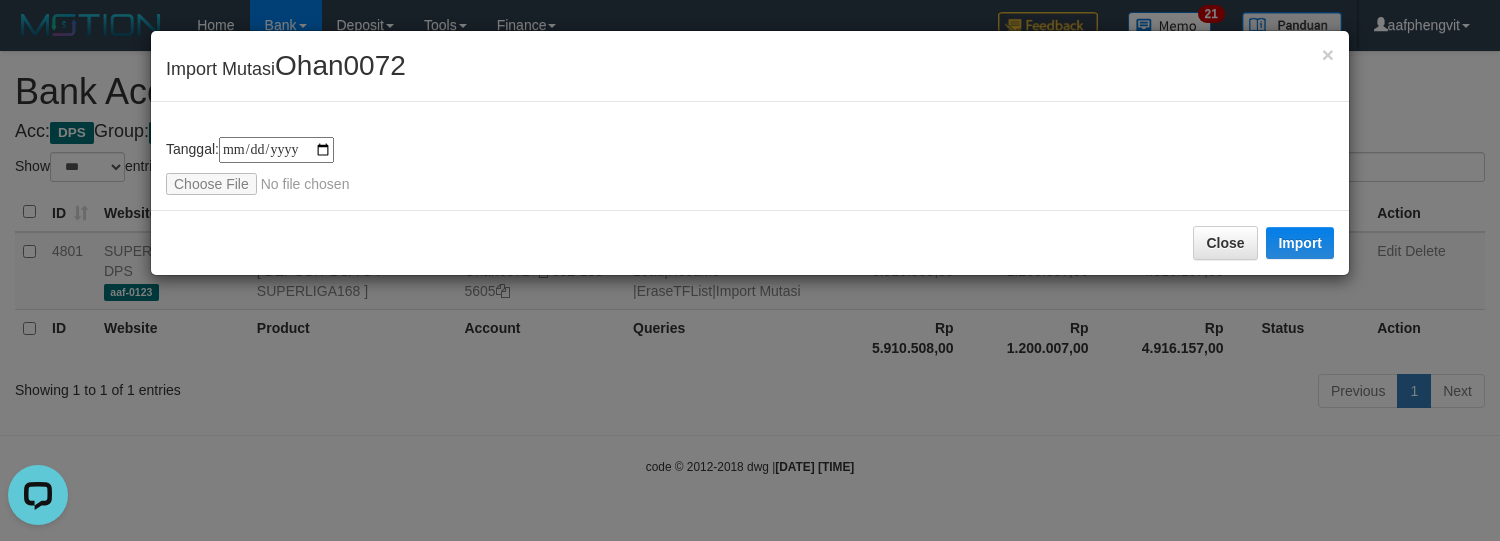 click on "**********" at bounding box center [750, 156] 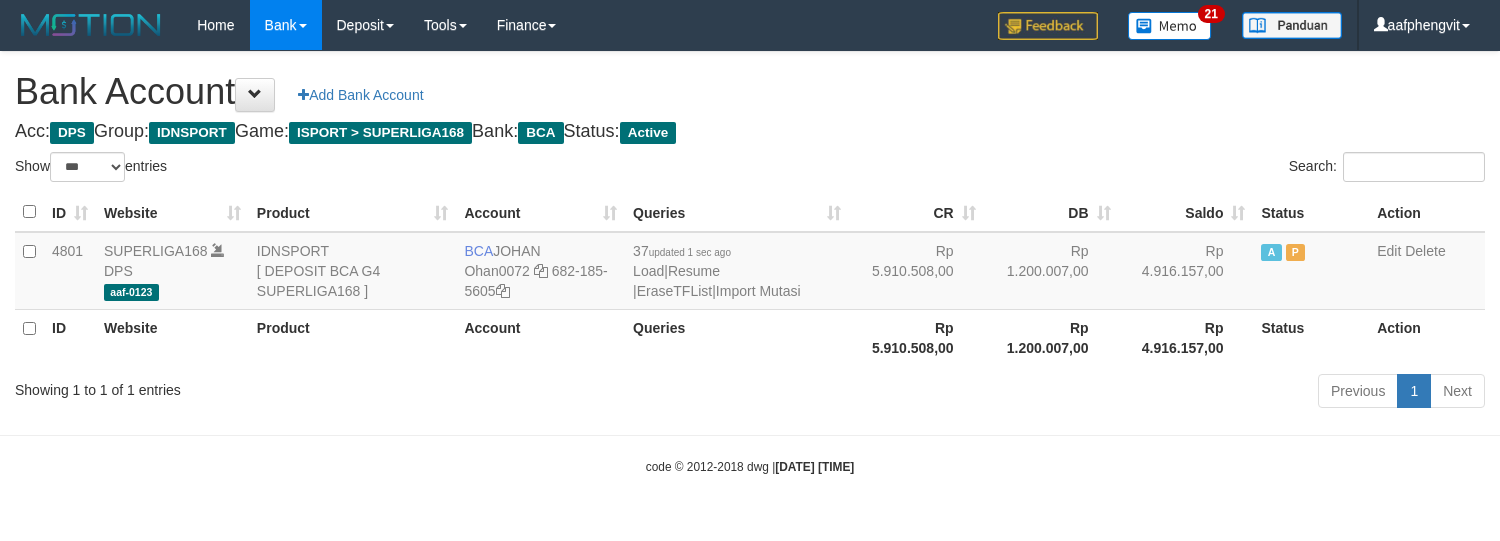 select on "***" 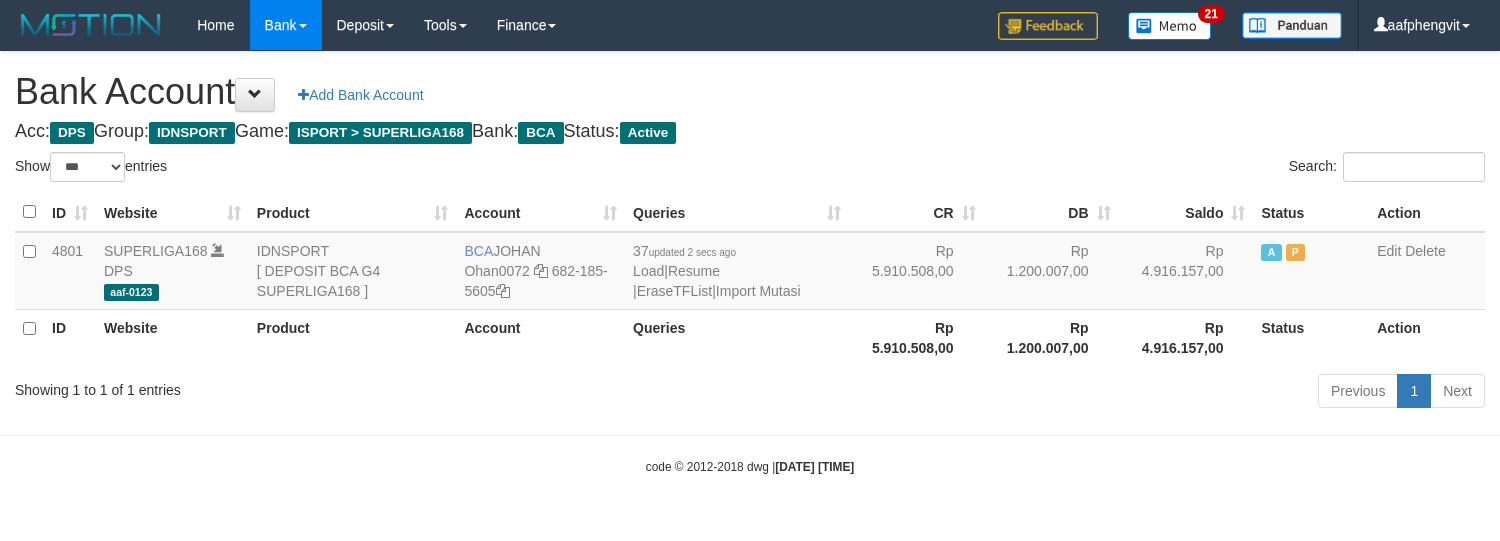 select on "***" 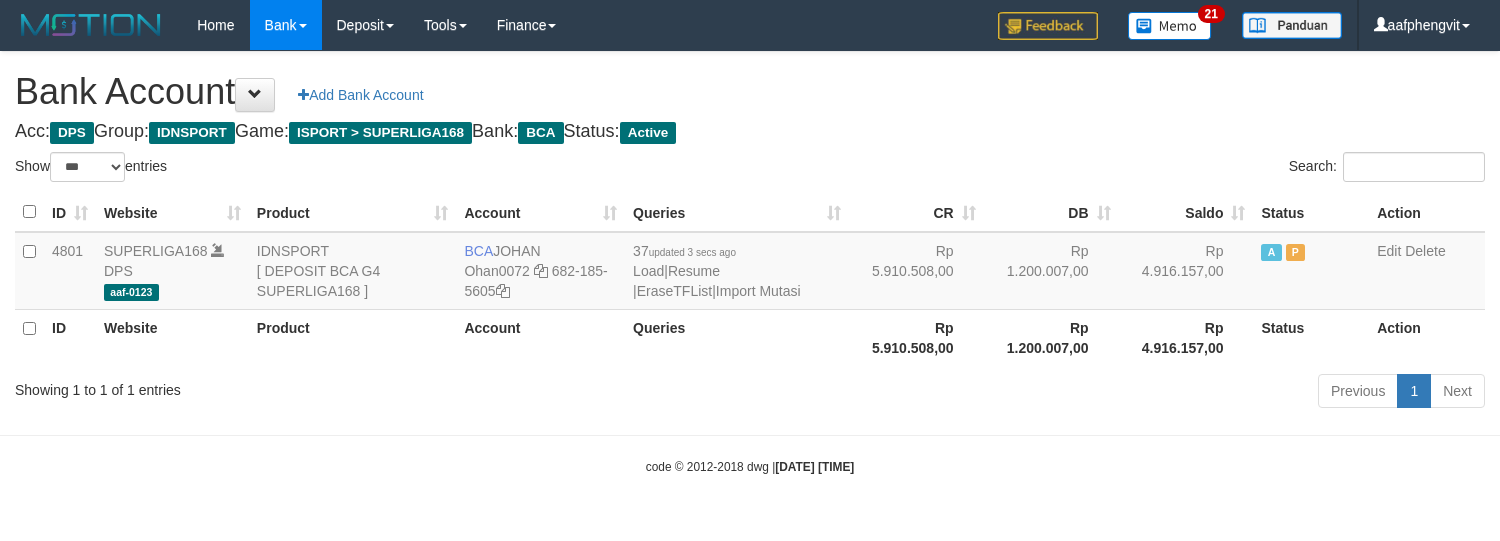 select on "***" 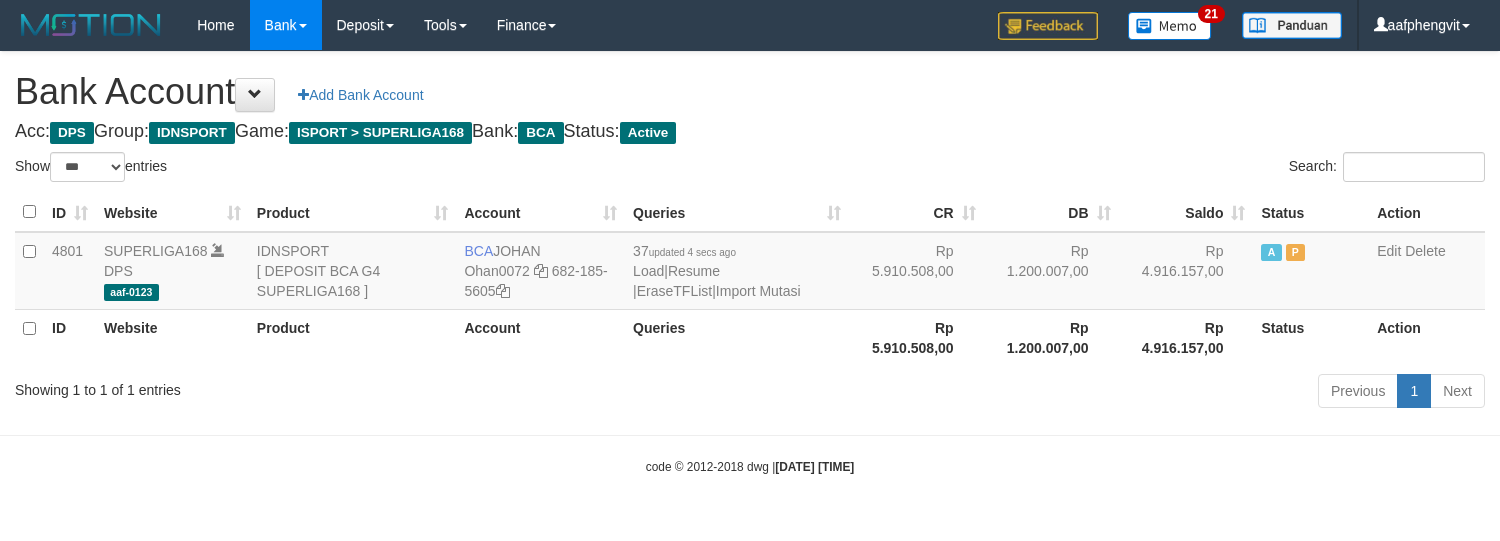 select on "***" 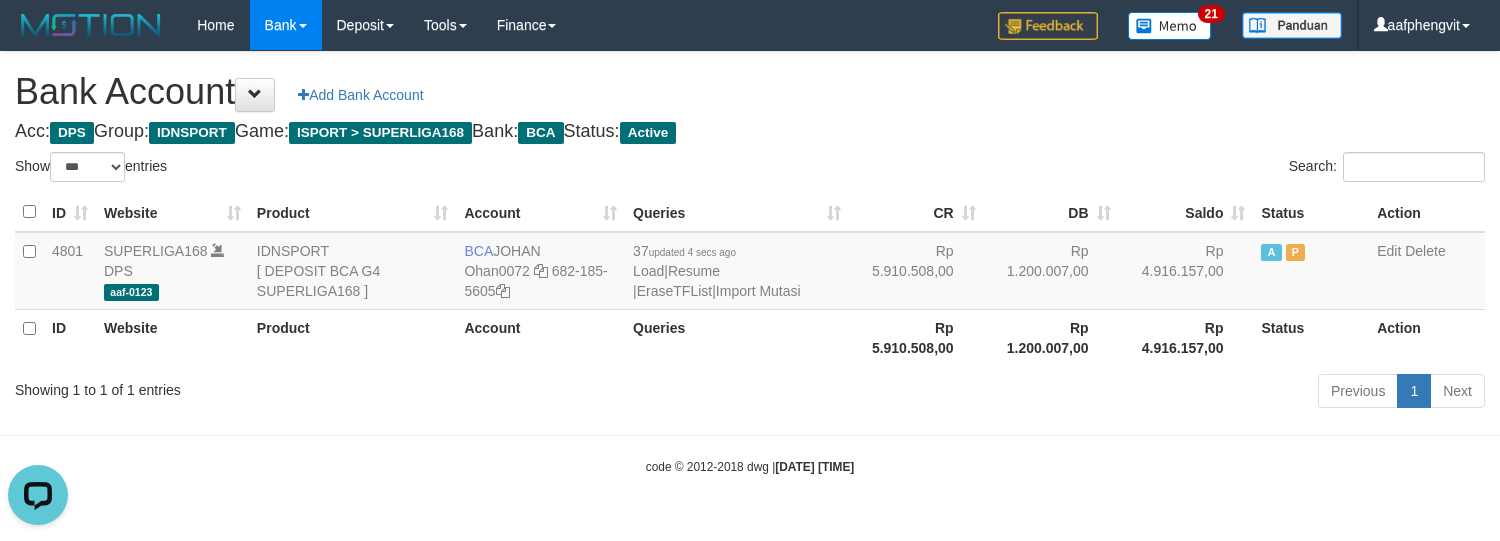 scroll, scrollTop: 0, scrollLeft: 0, axis: both 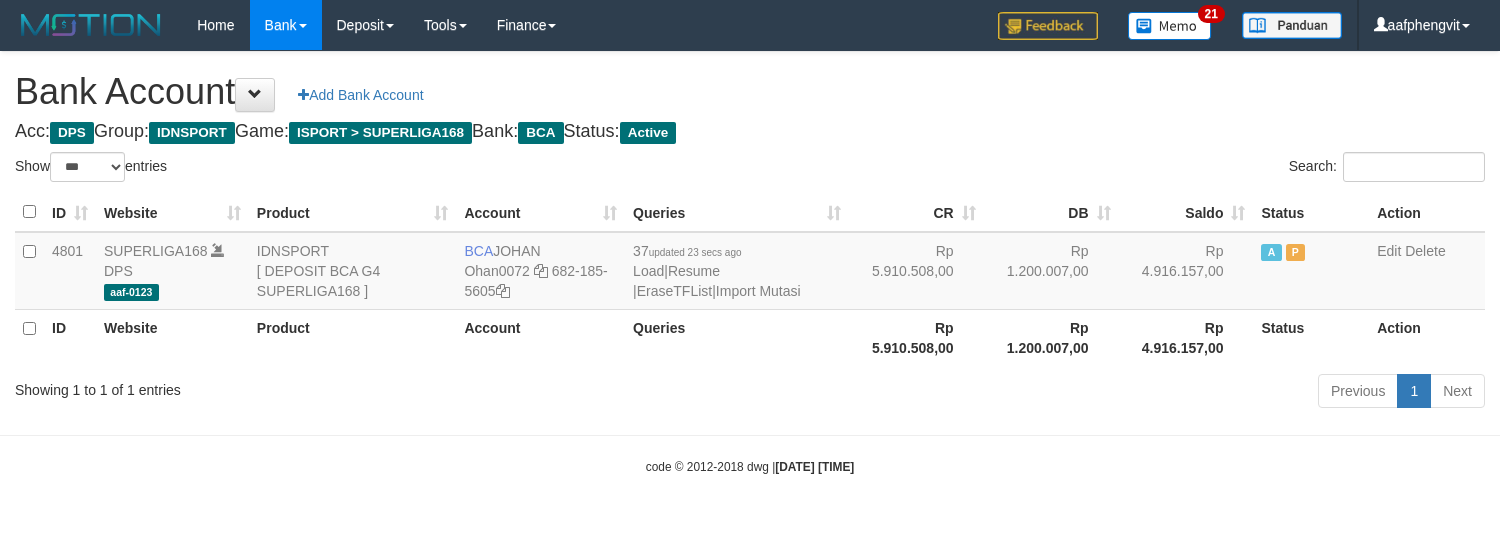 select on "***" 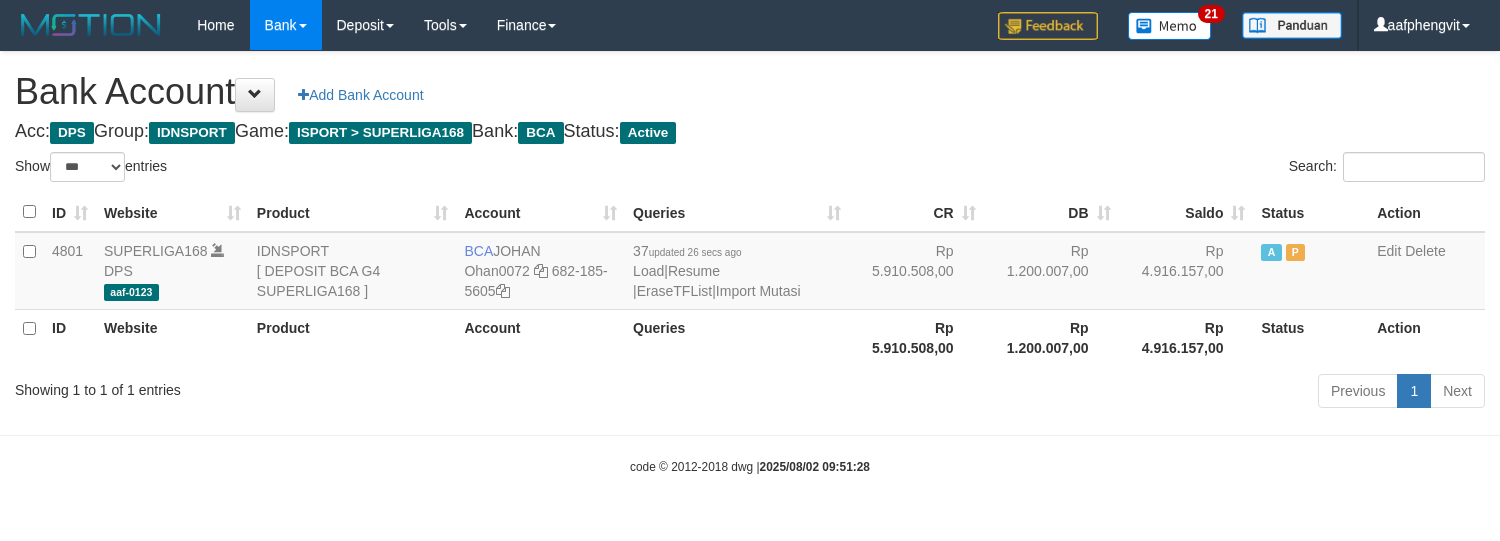 select on "***" 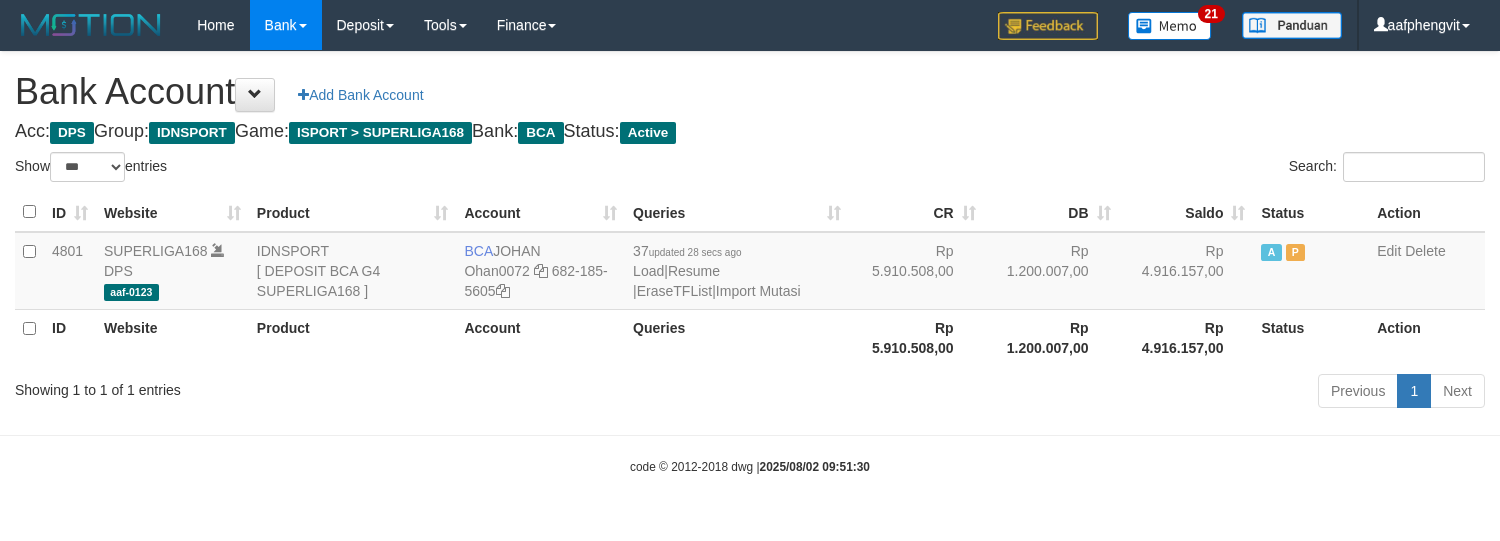 select on "***" 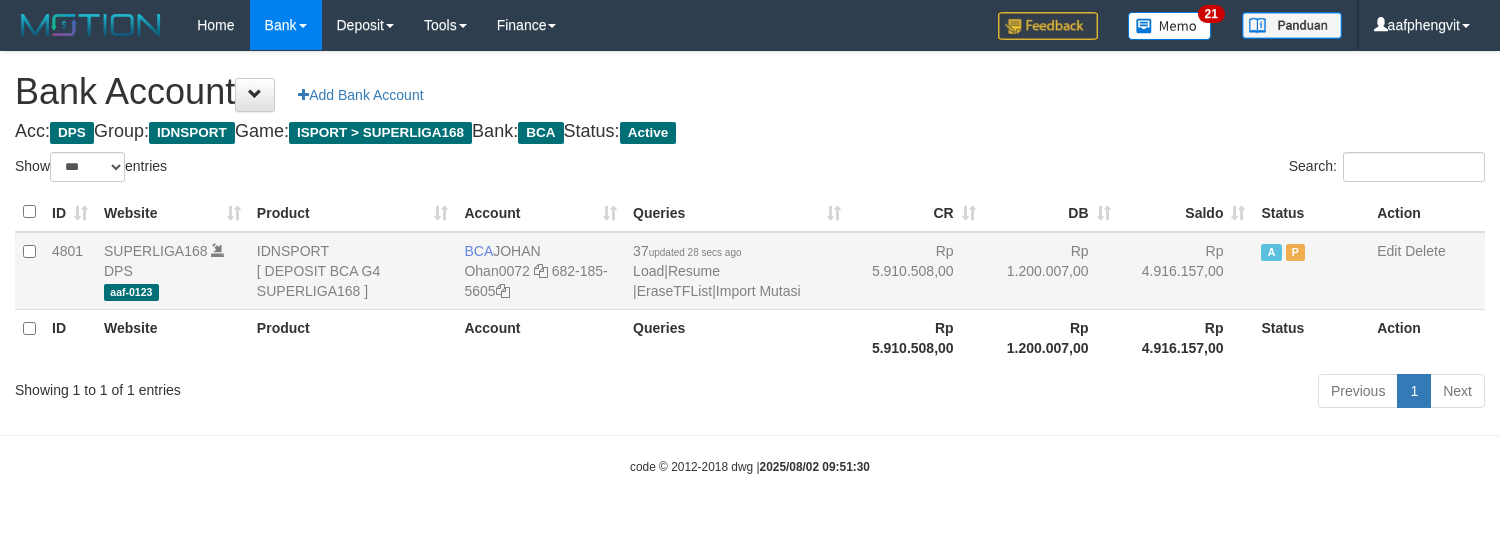 scroll, scrollTop: 0, scrollLeft: 0, axis: both 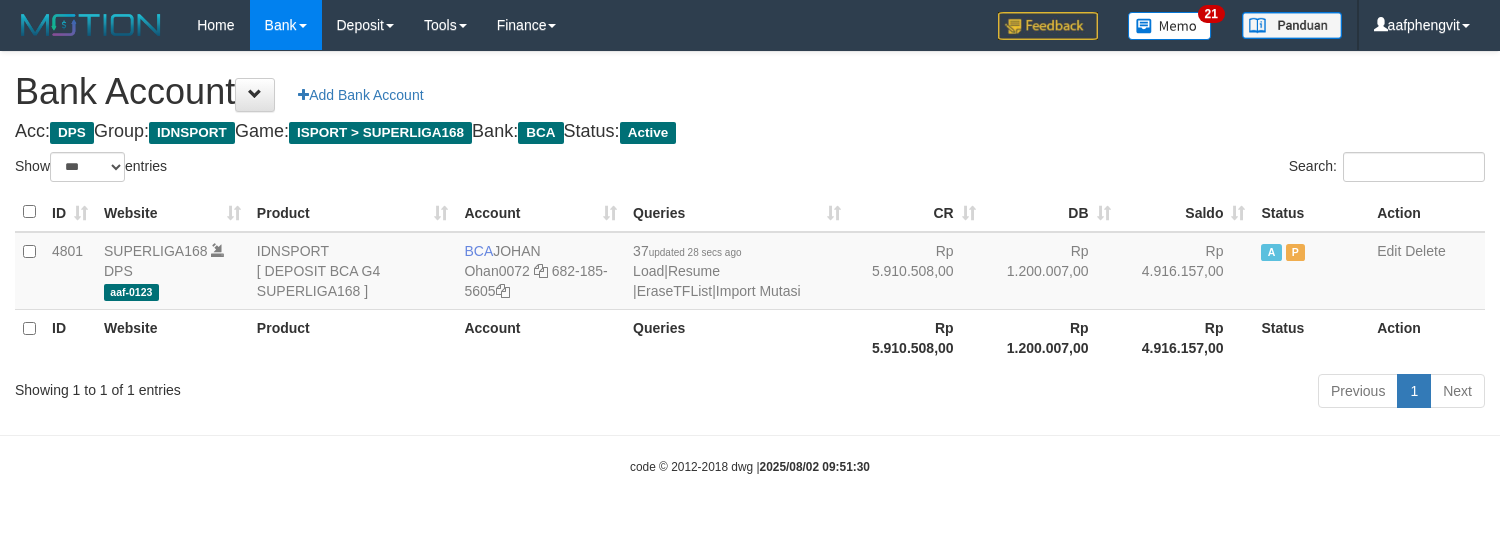 click on "Account" at bounding box center (540, 337) 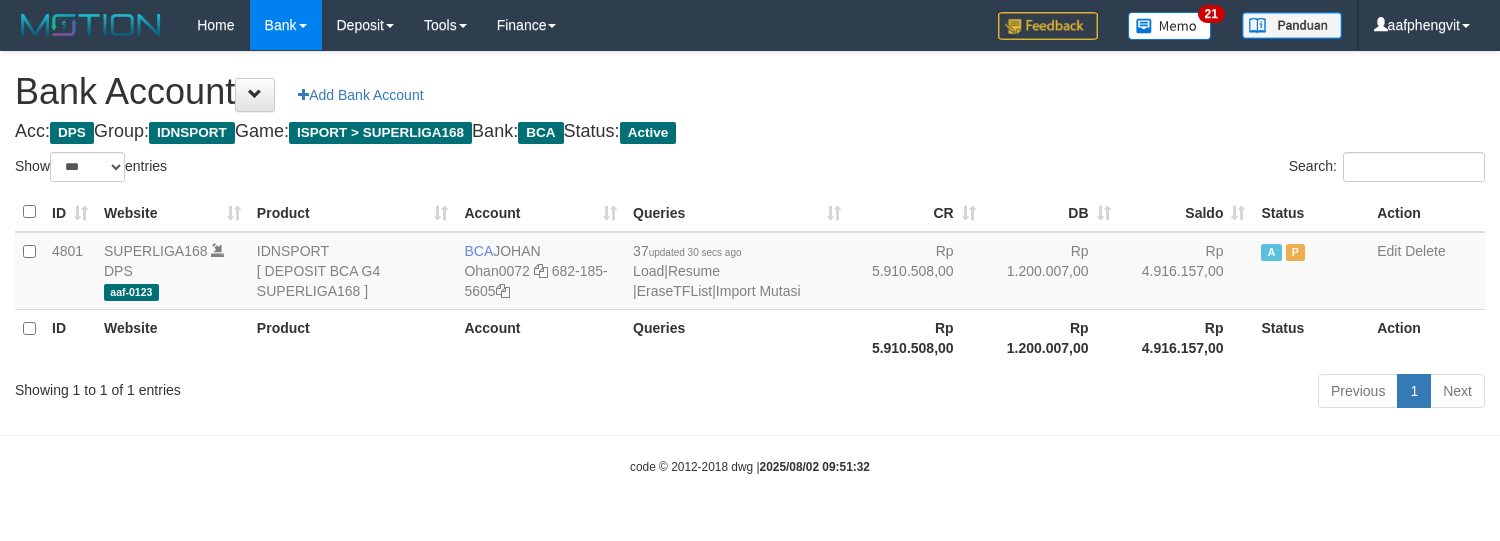 select on "***" 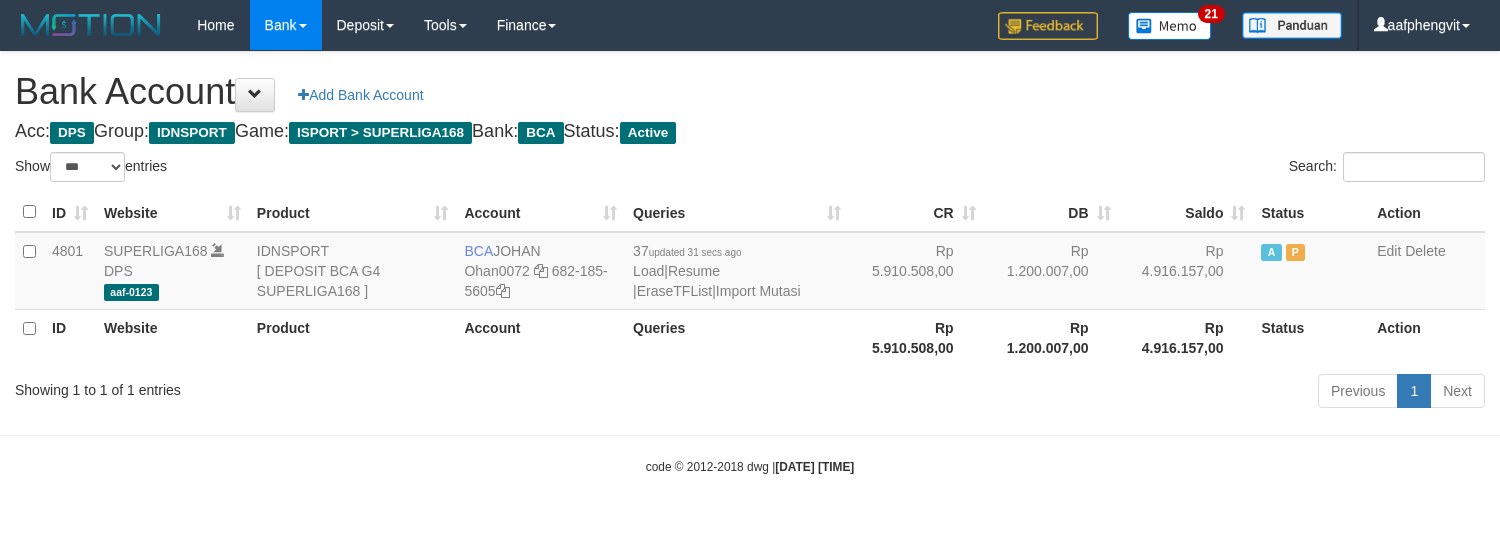 select on "***" 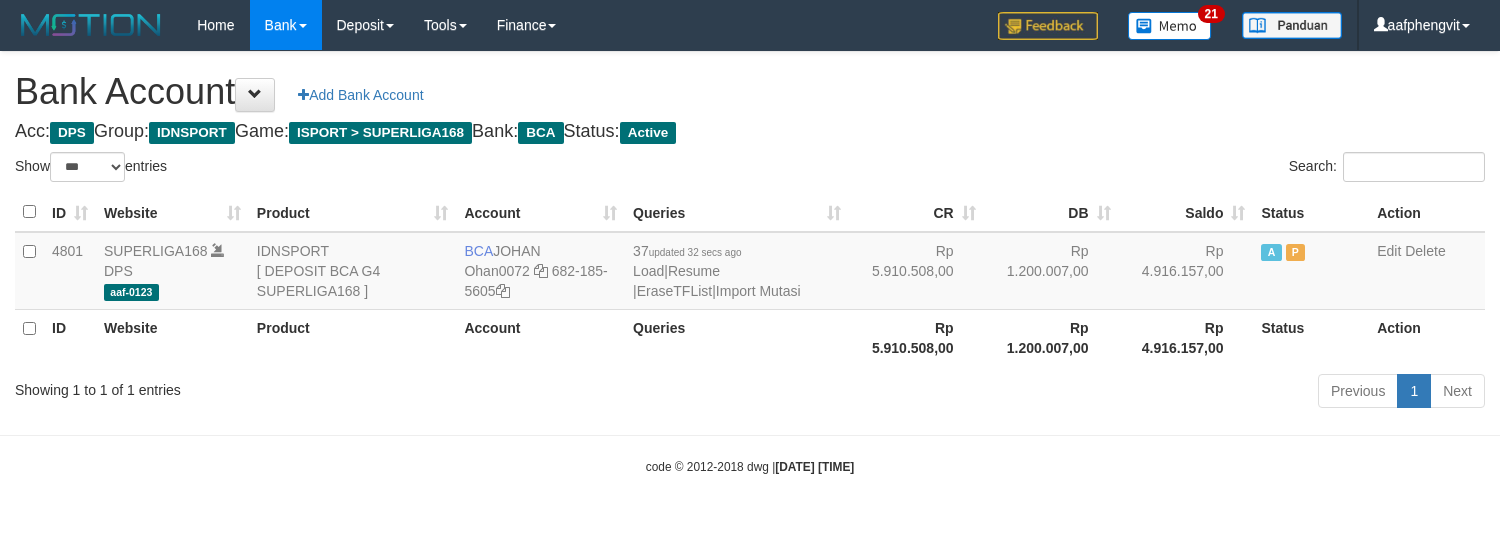 select on "***" 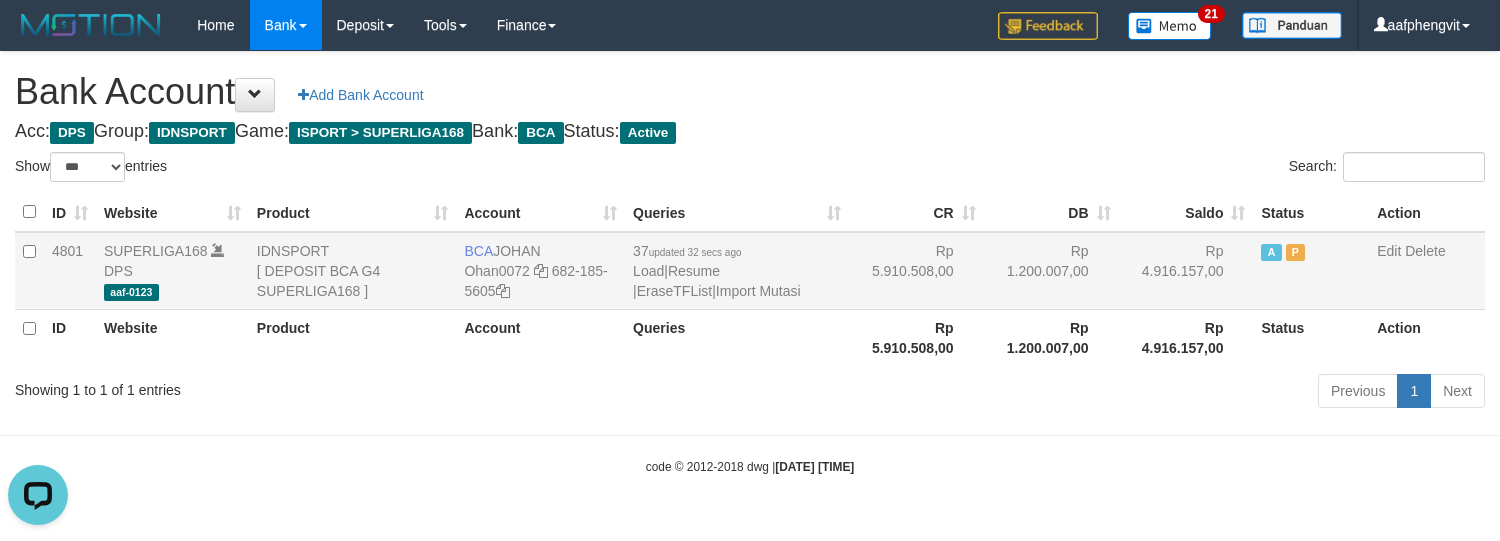 scroll, scrollTop: 0, scrollLeft: 0, axis: both 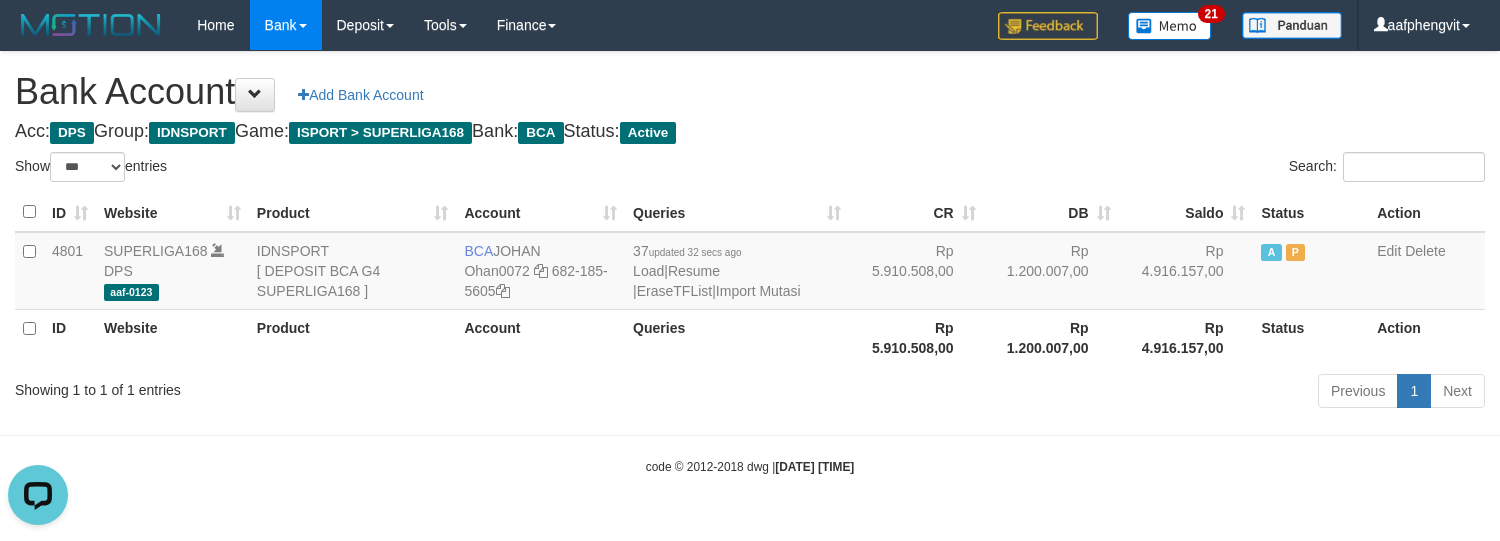 click on "Bank Account
Add Bank Account" at bounding box center (750, 92) 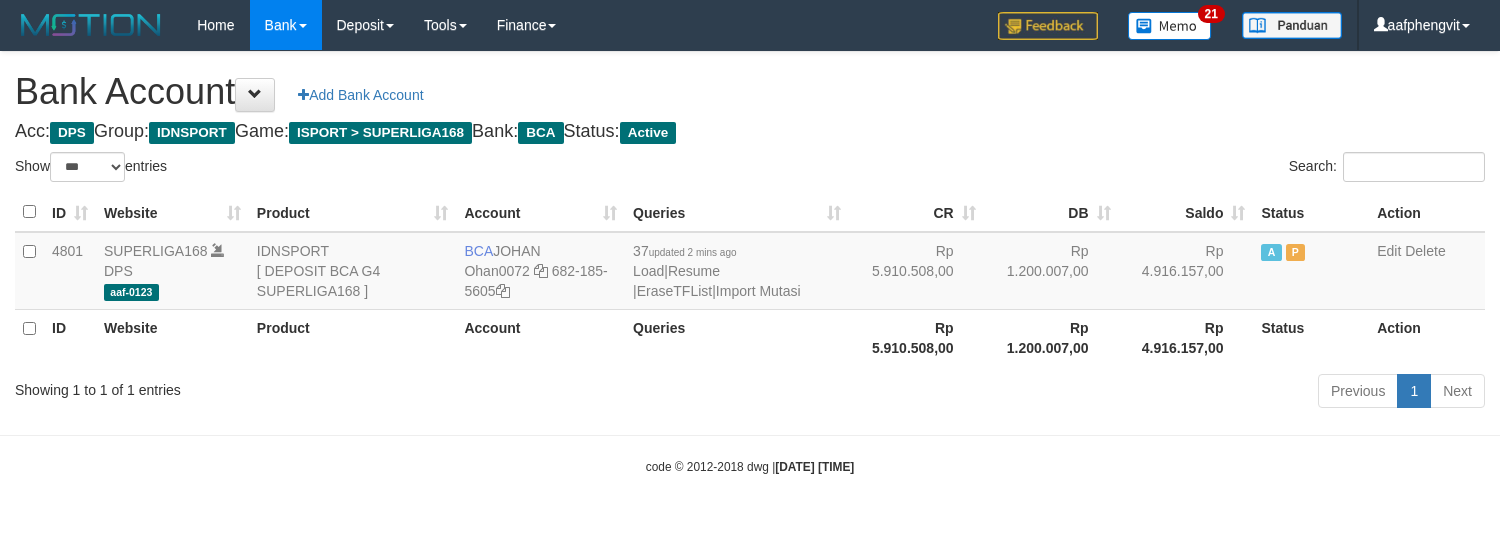 select on "***" 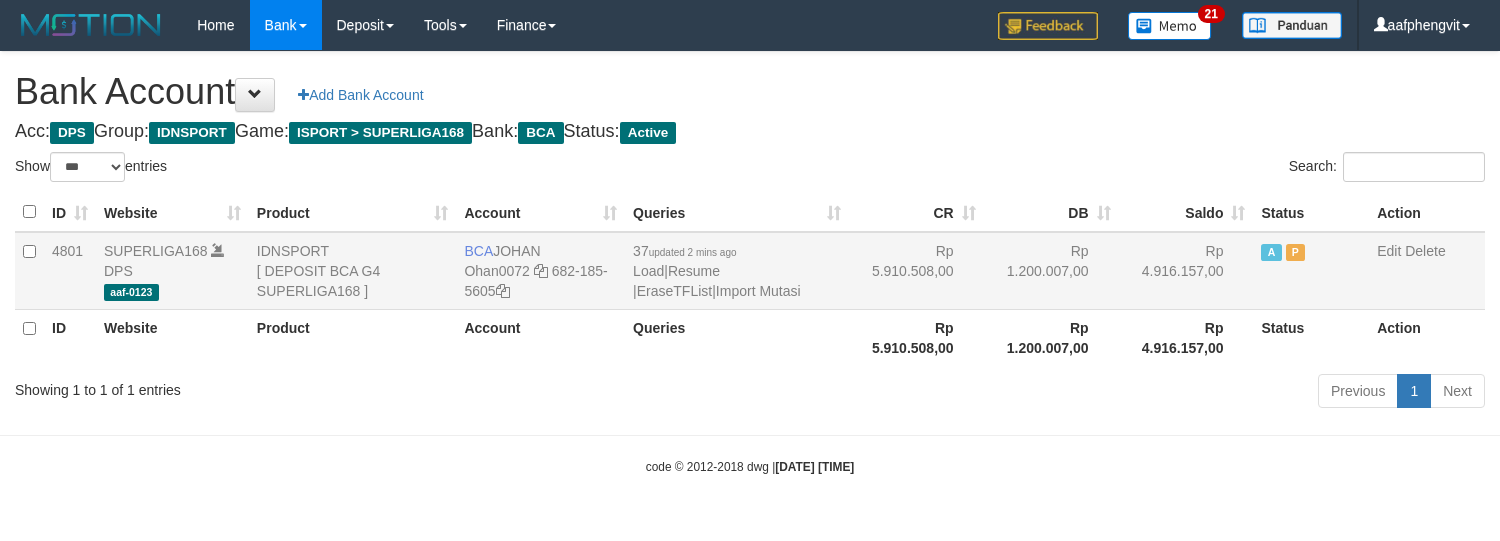 scroll, scrollTop: 0, scrollLeft: 0, axis: both 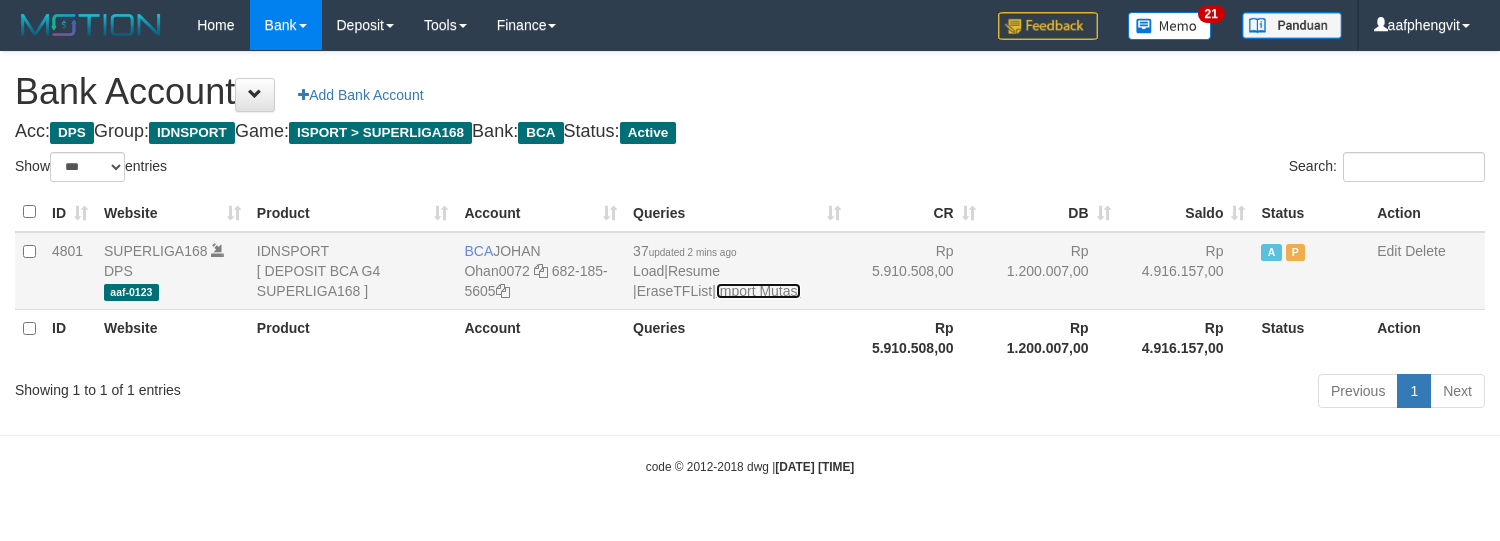 click on "Import Mutasi" at bounding box center [758, 291] 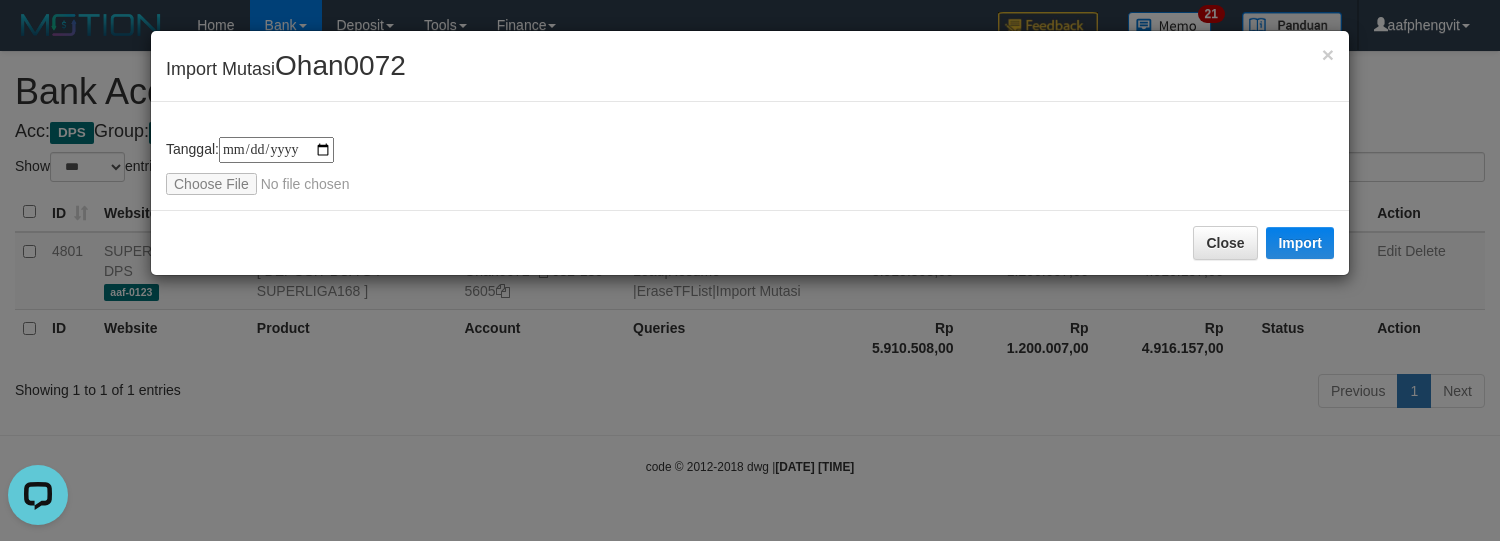 scroll, scrollTop: 0, scrollLeft: 0, axis: both 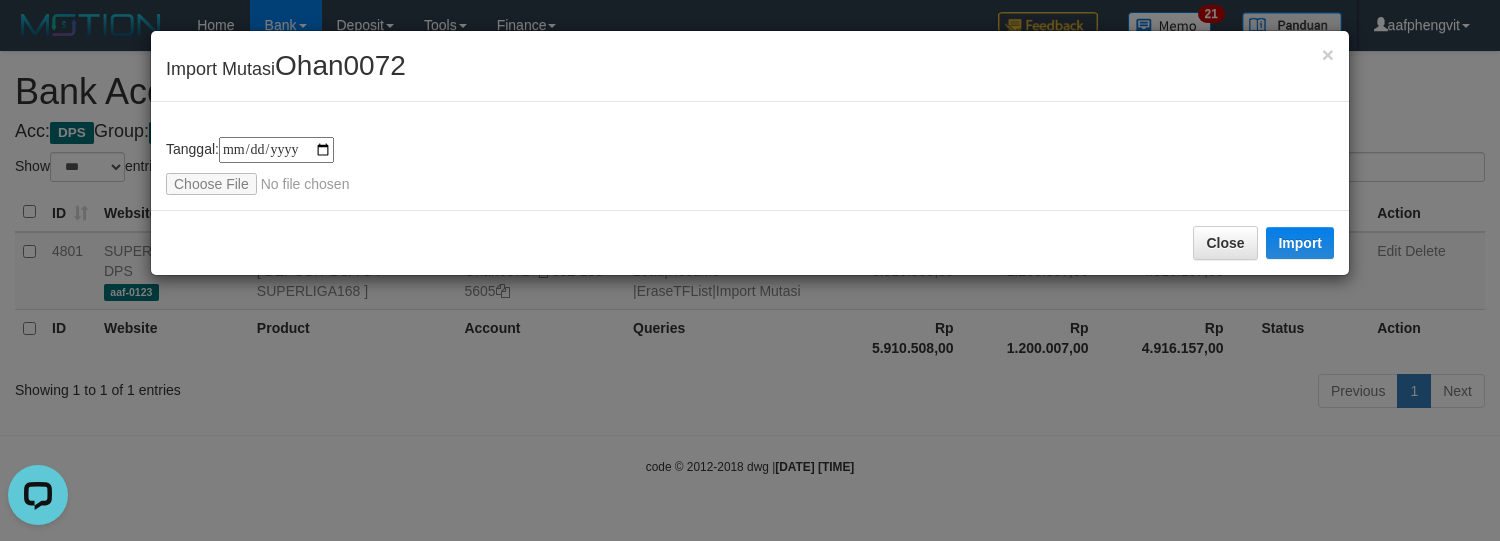 type on "**********" 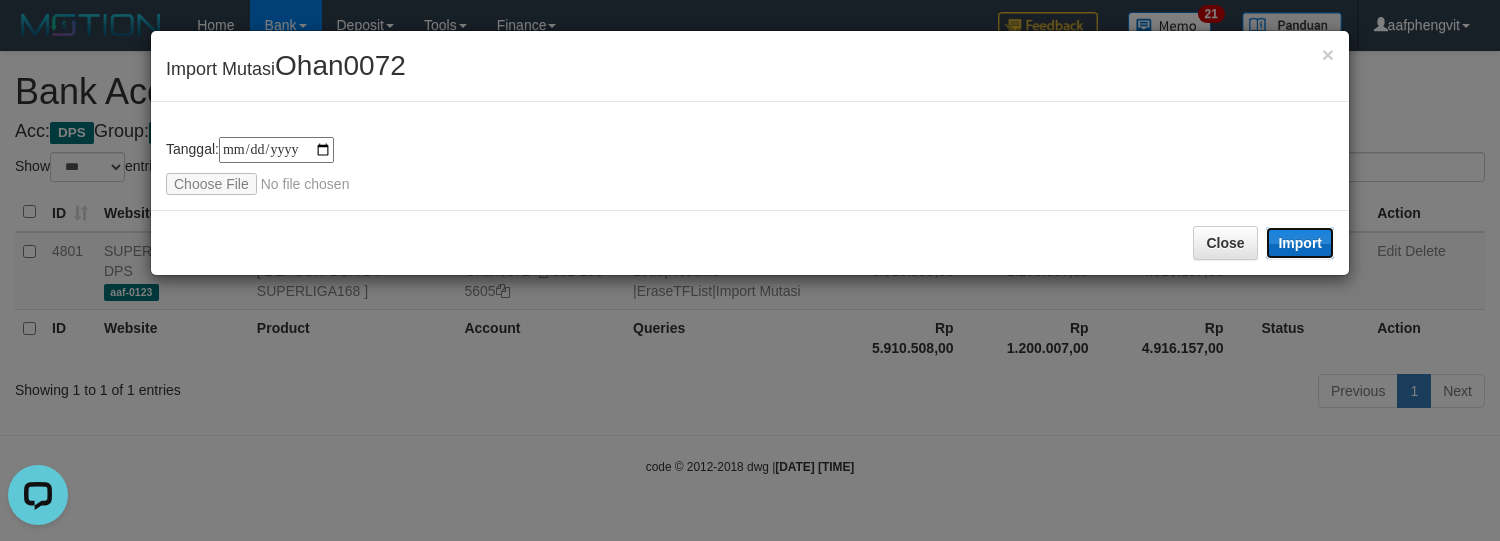 click on "Import" at bounding box center (1300, 243) 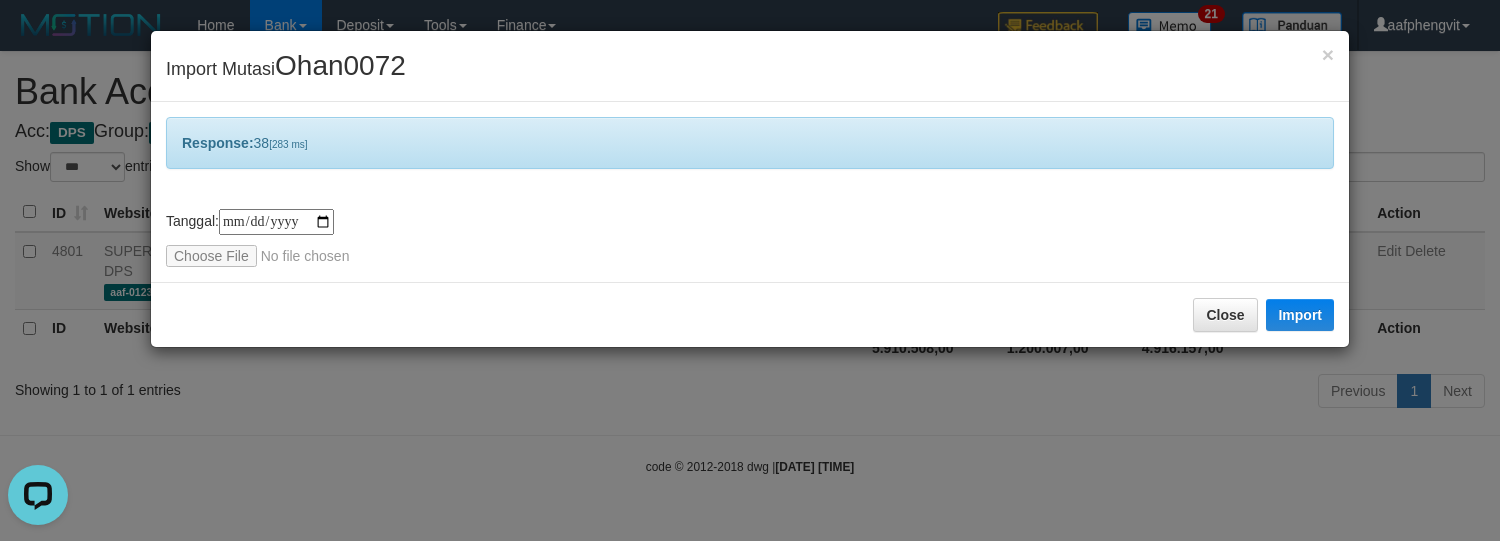 click on "Response:  38  [283 ms]" at bounding box center [750, 143] 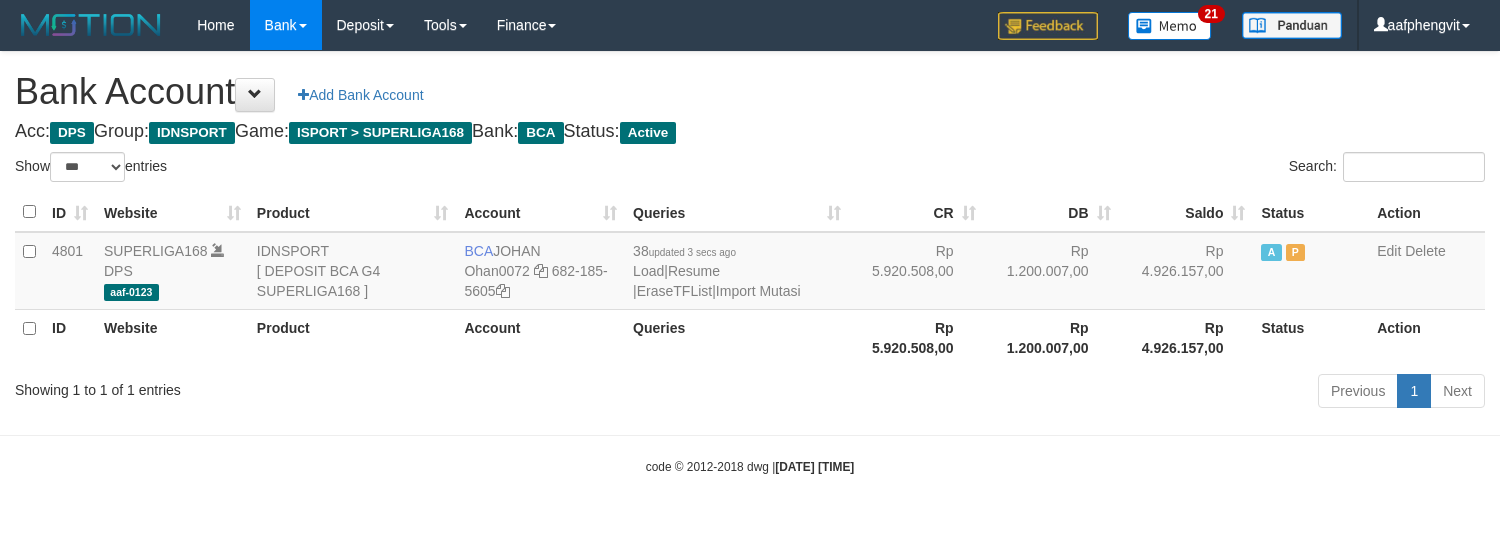 select on "***" 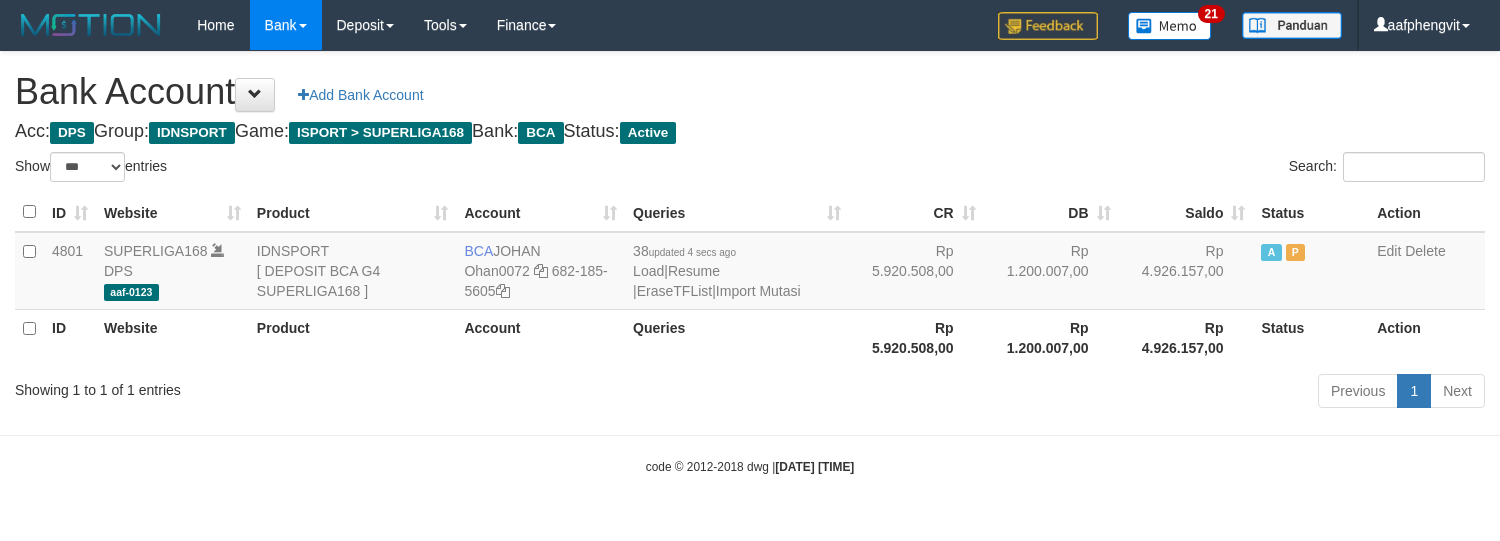 select on "***" 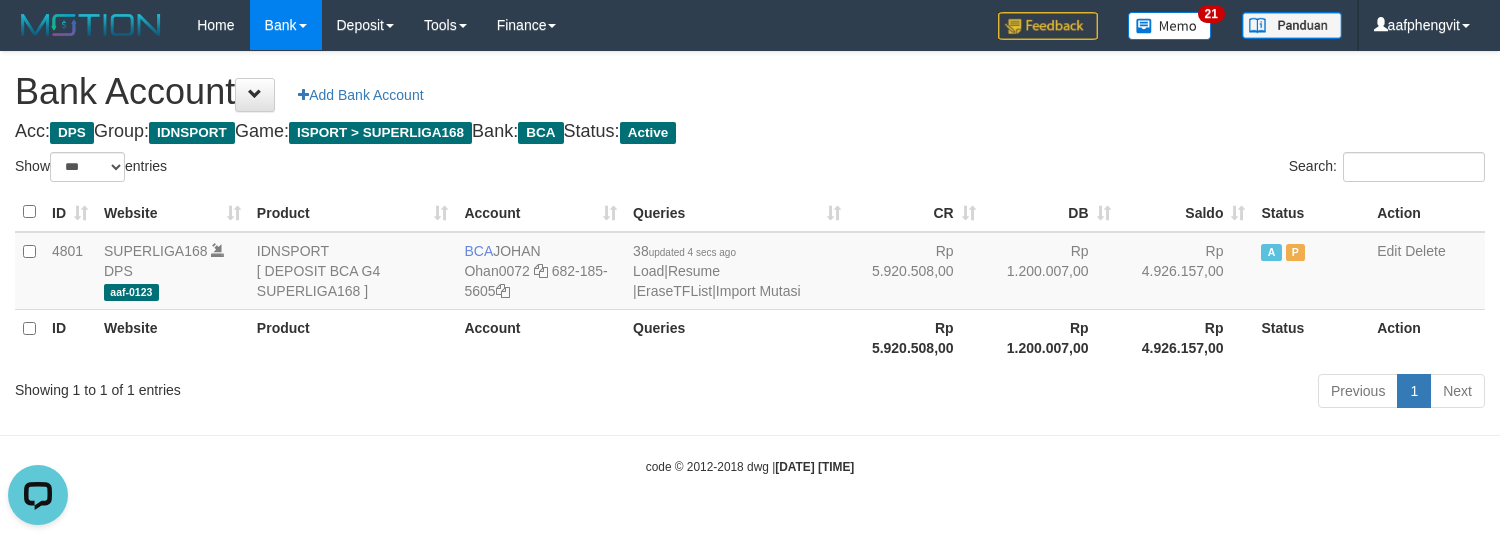 scroll, scrollTop: 0, scrollLeft: 0, axis: both 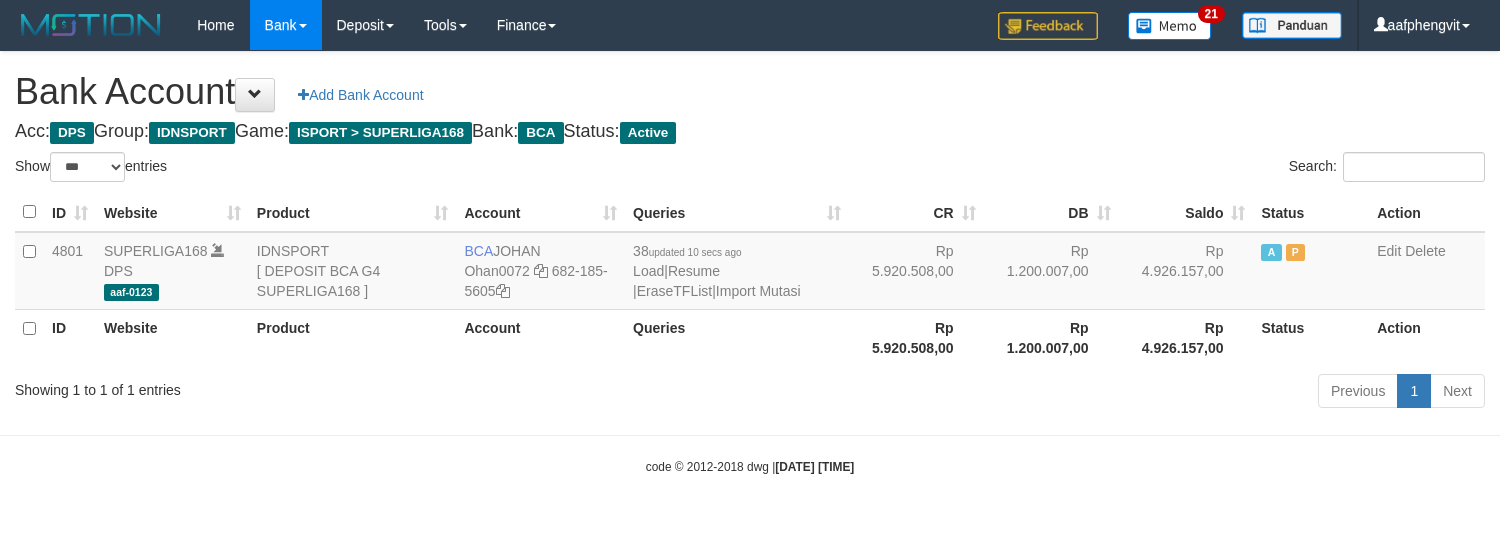 select on "***" 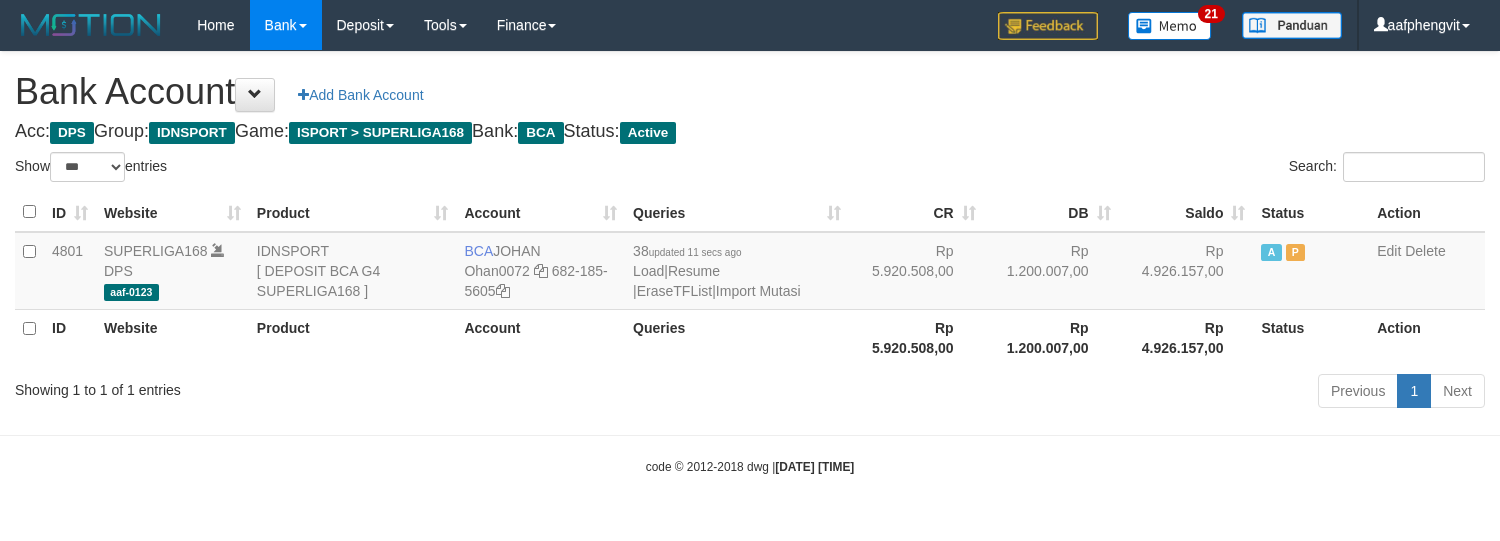 select on "***" 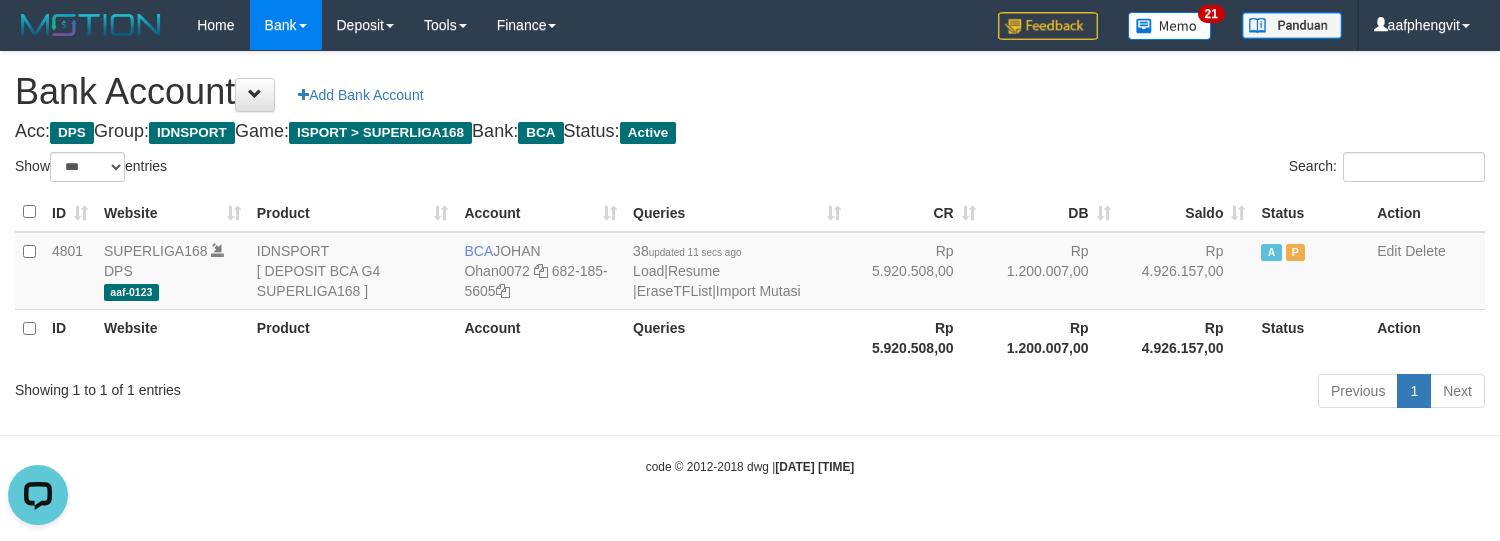 scroll, scrollTop: 0, scrollLeft: 0, axis: both 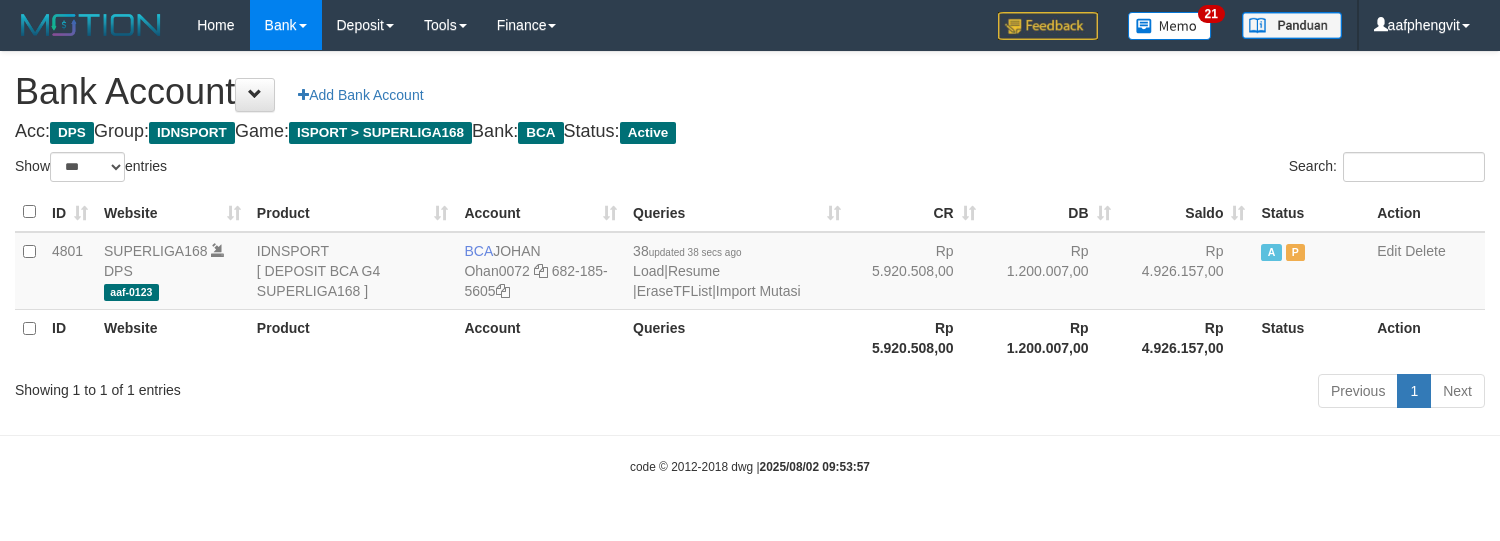 select on "***" 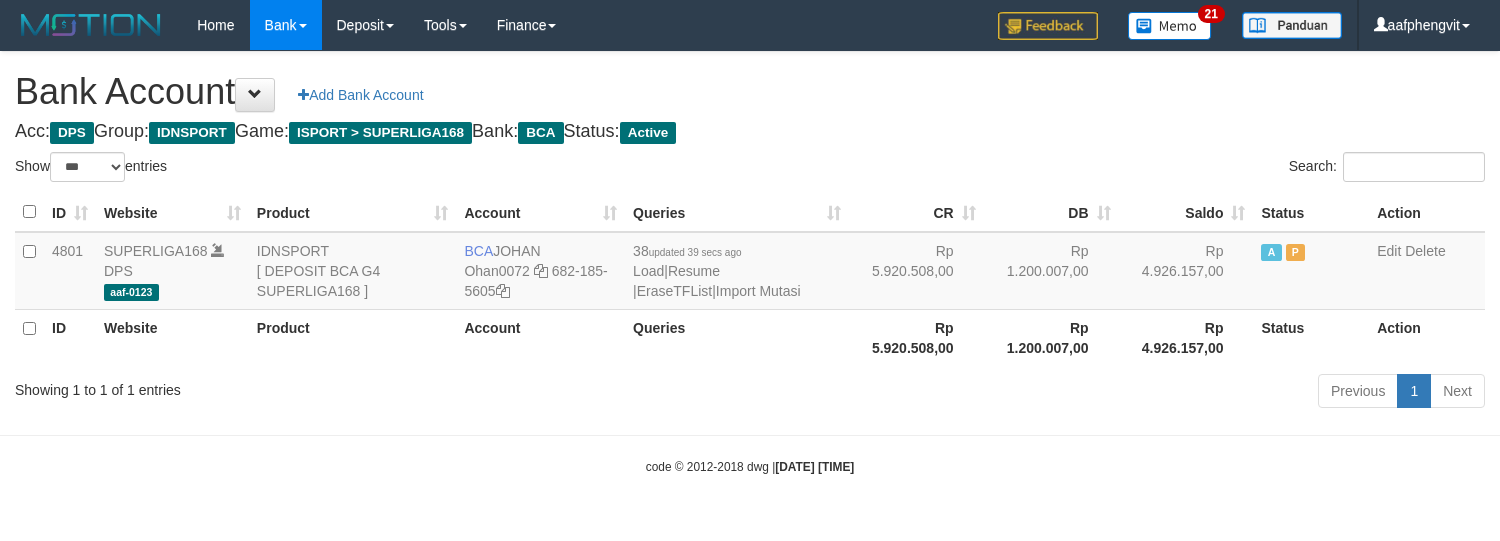 select on "***" 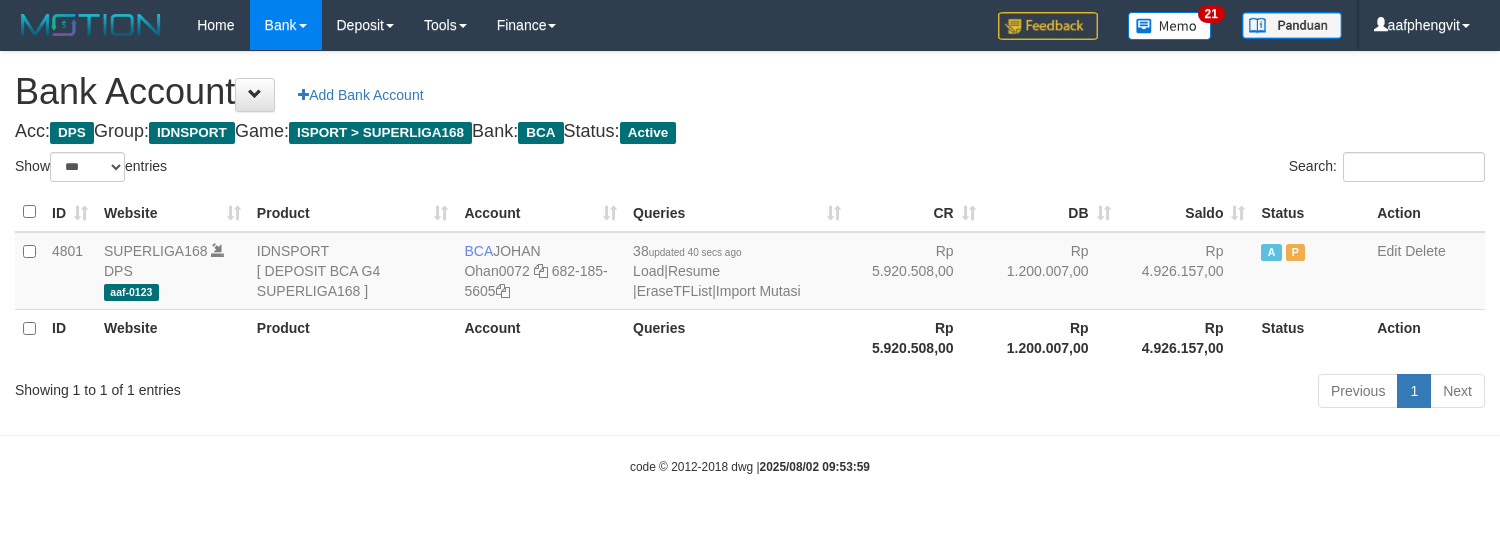 select on "***" 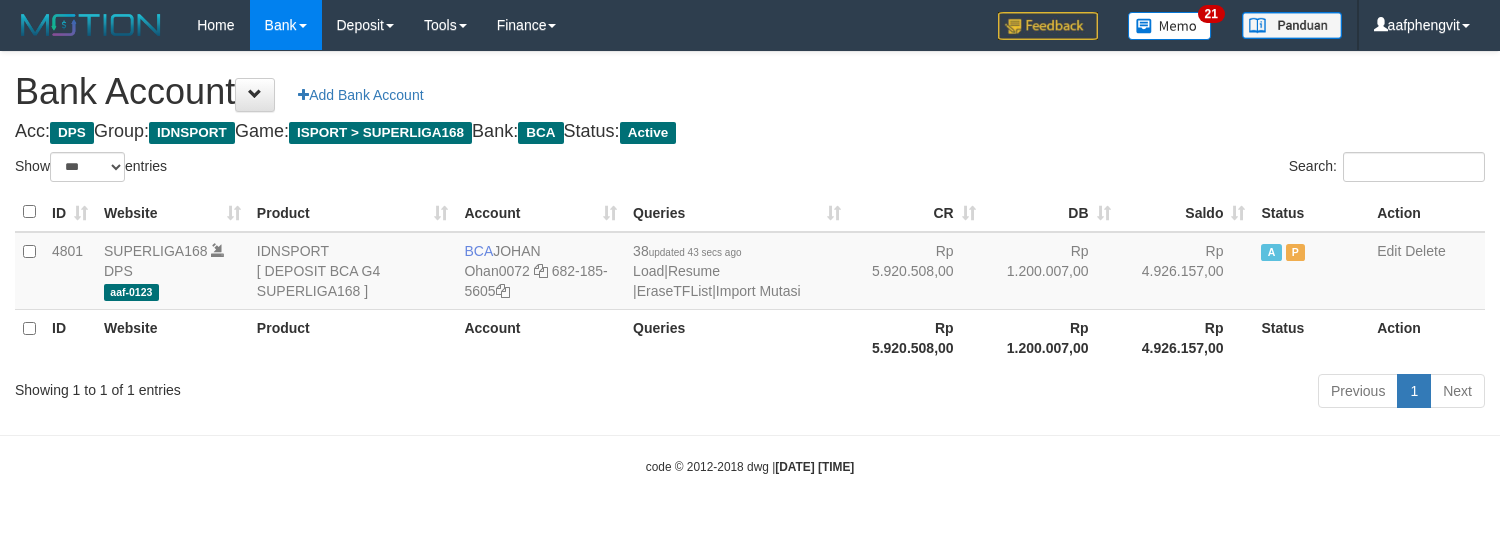 select on "***" 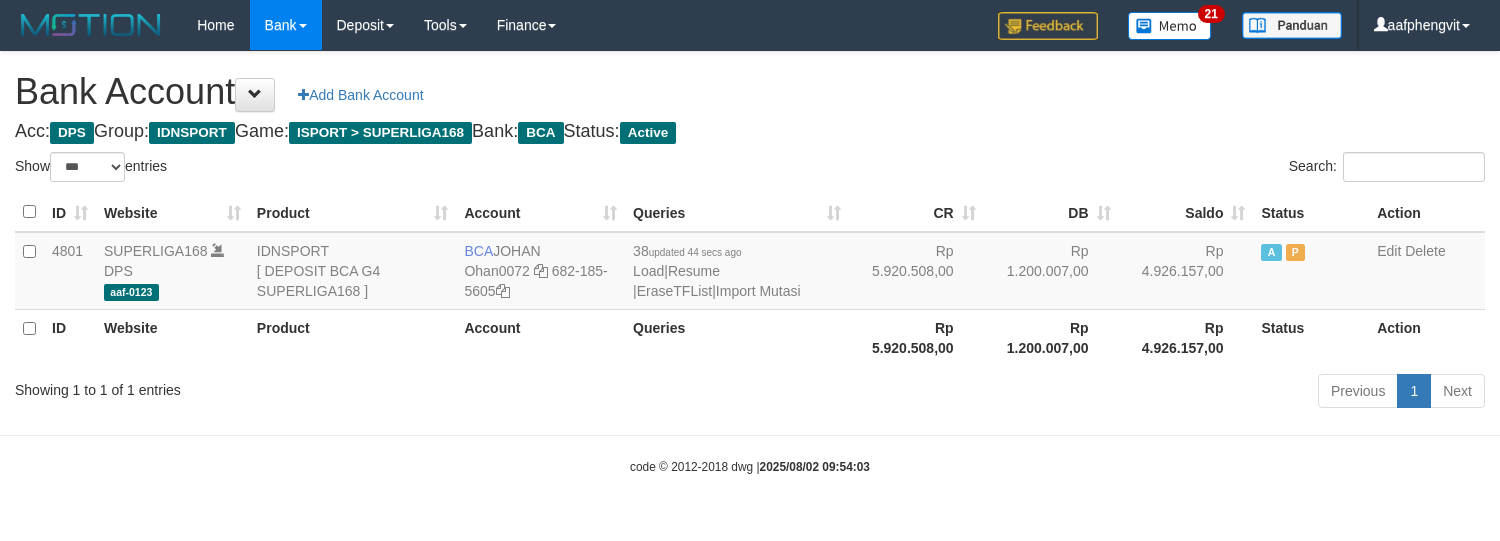 select on "***" 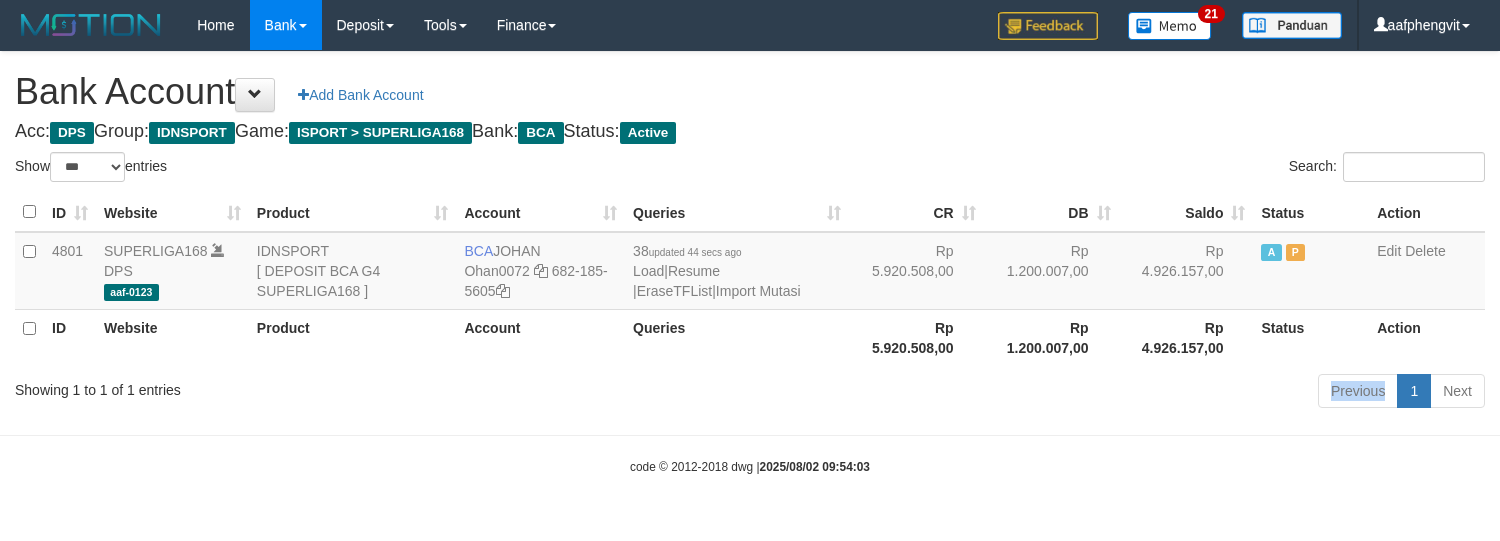 drag, startPoint x: 0, startPoint y: 0, endPoint x: 678, endPoint y: 356, distance: 765.78064 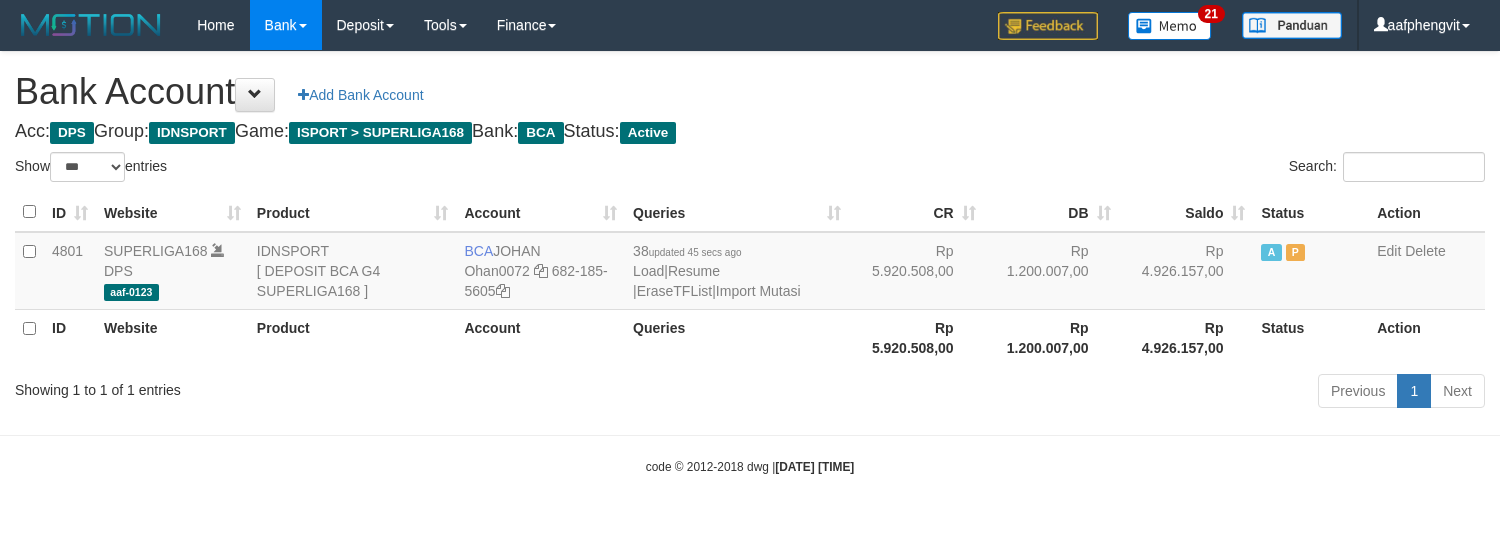 select on "***" 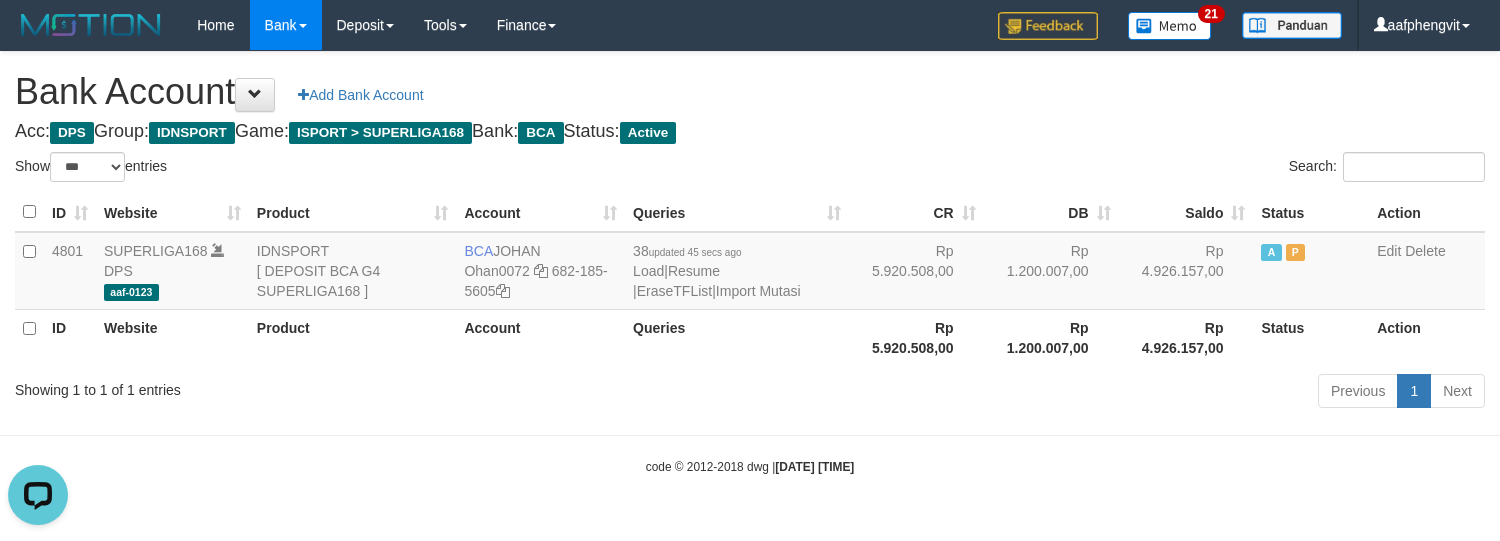 scroll, scrollTop: 0, scrollLeft: 0, axis: both 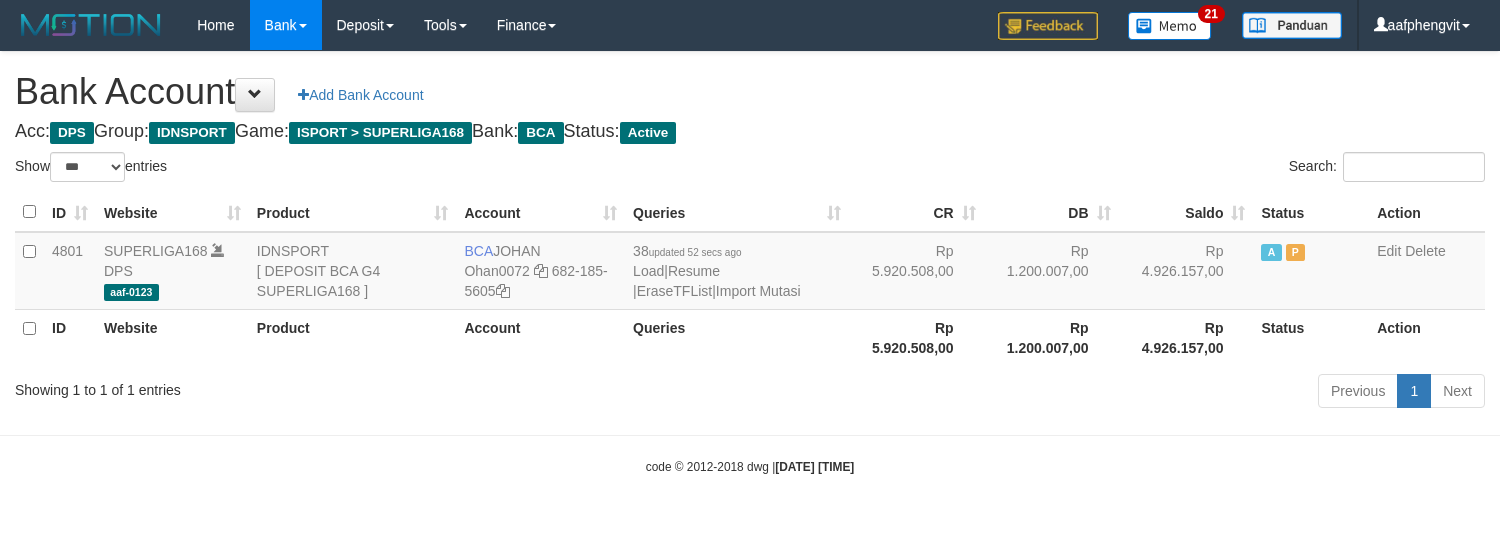 select on "***" 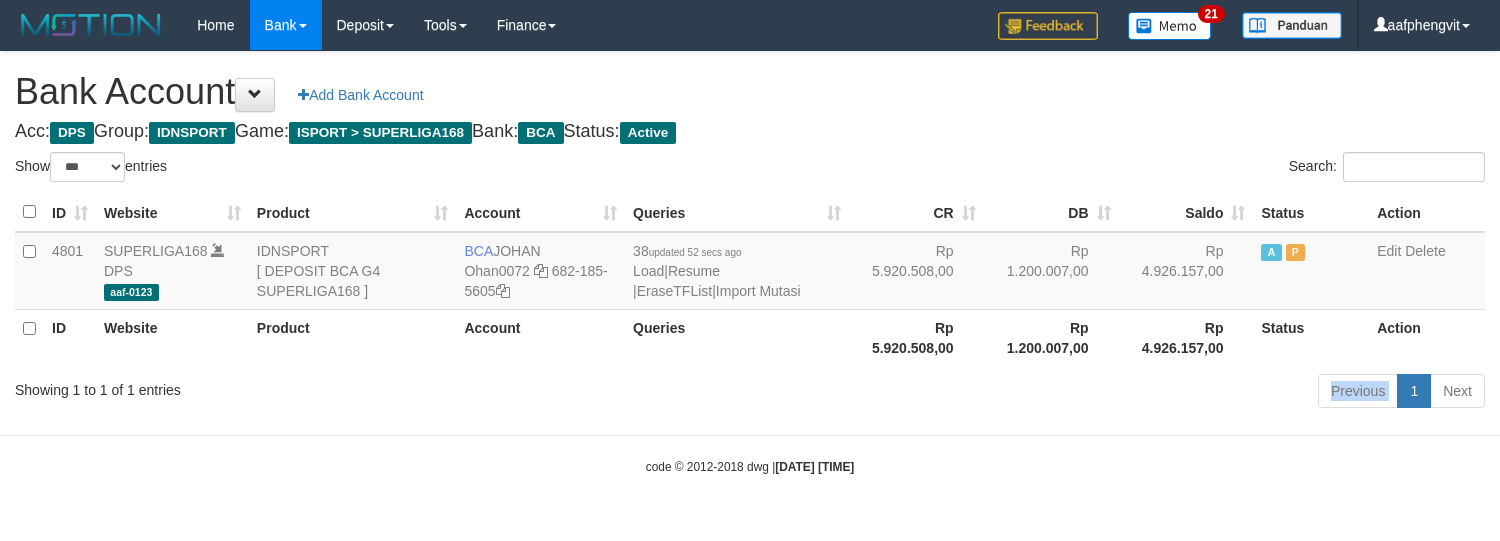click on "Previous 1 Next" at bounding box center [1062, 393] 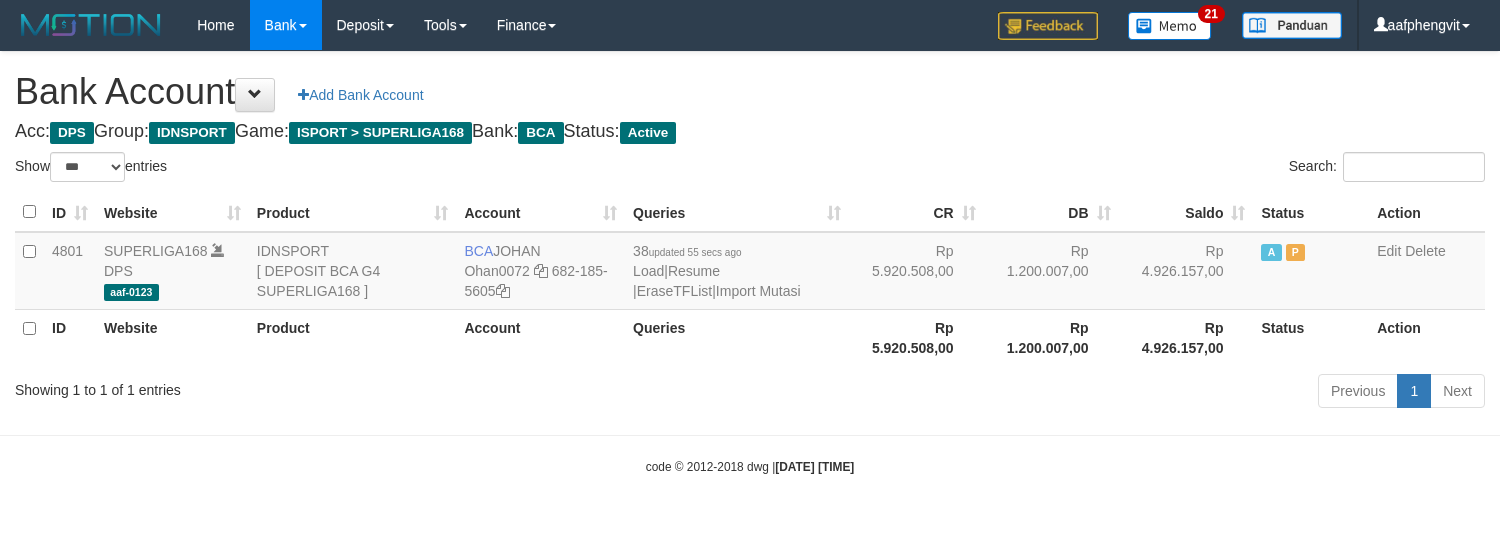 select on "***" 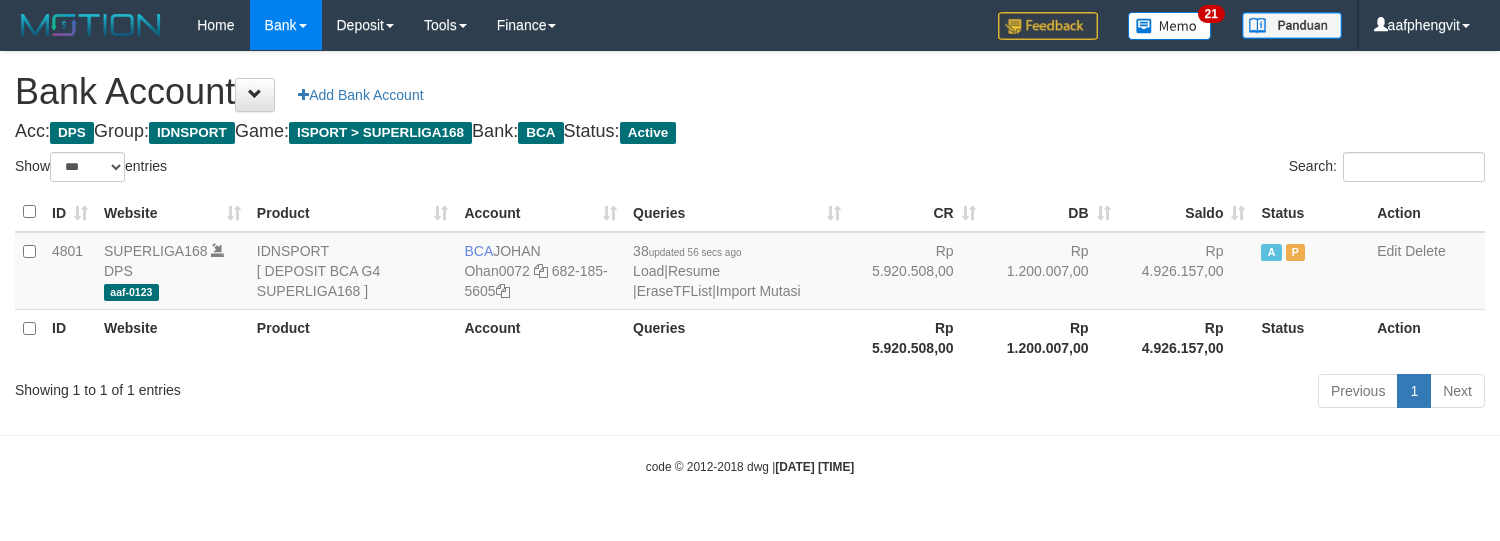 select on "***" 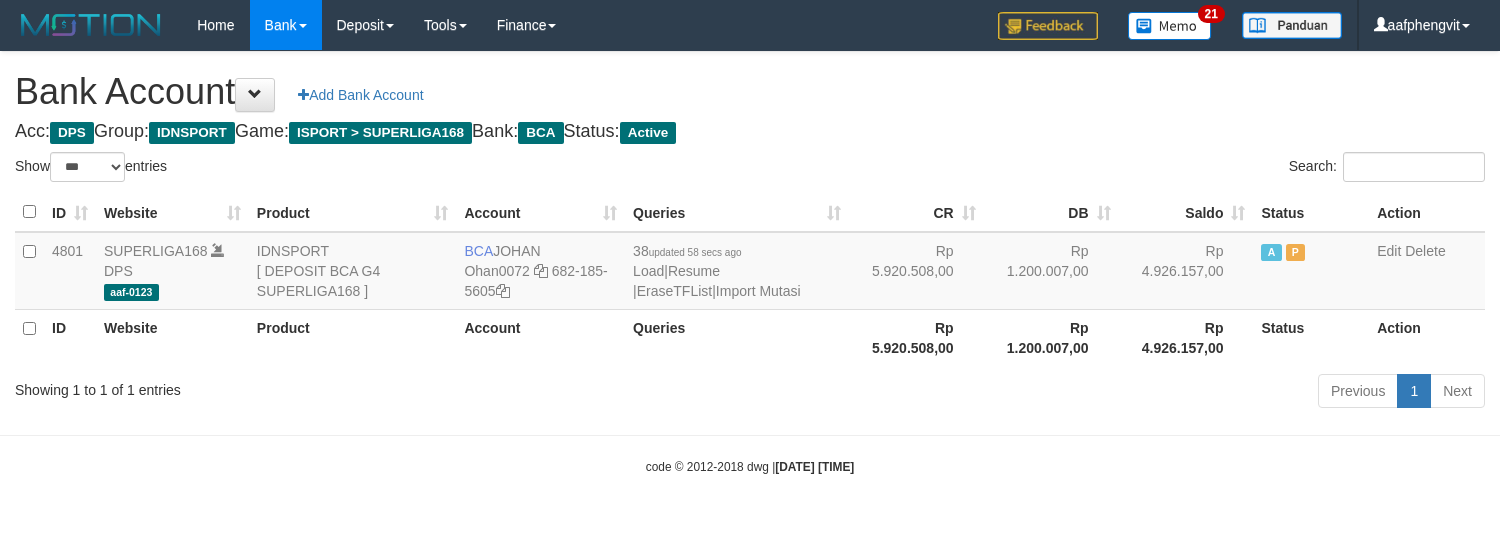 select on "***" 